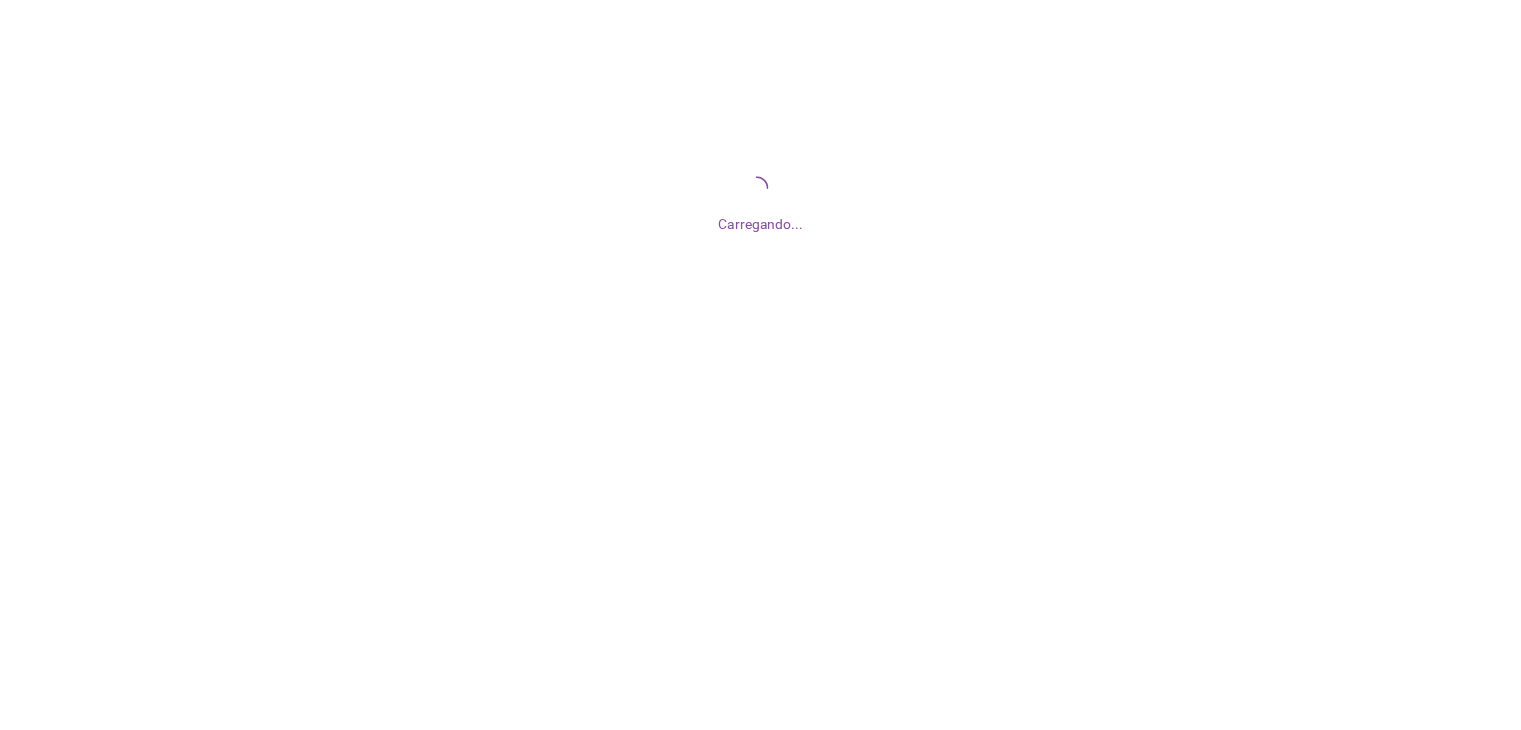 scroll, scrollTop: 0, scrollLeft: 0, axis: both 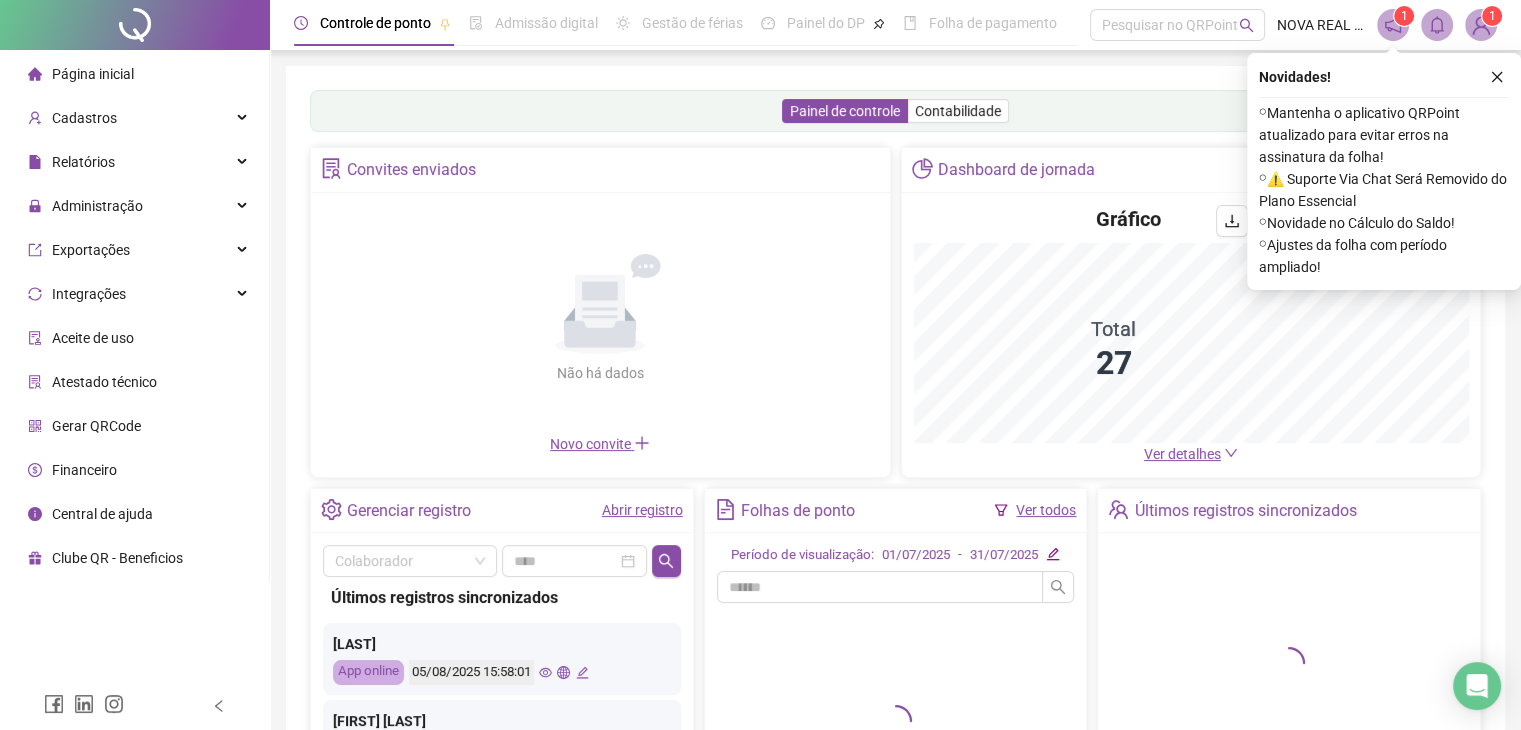 click 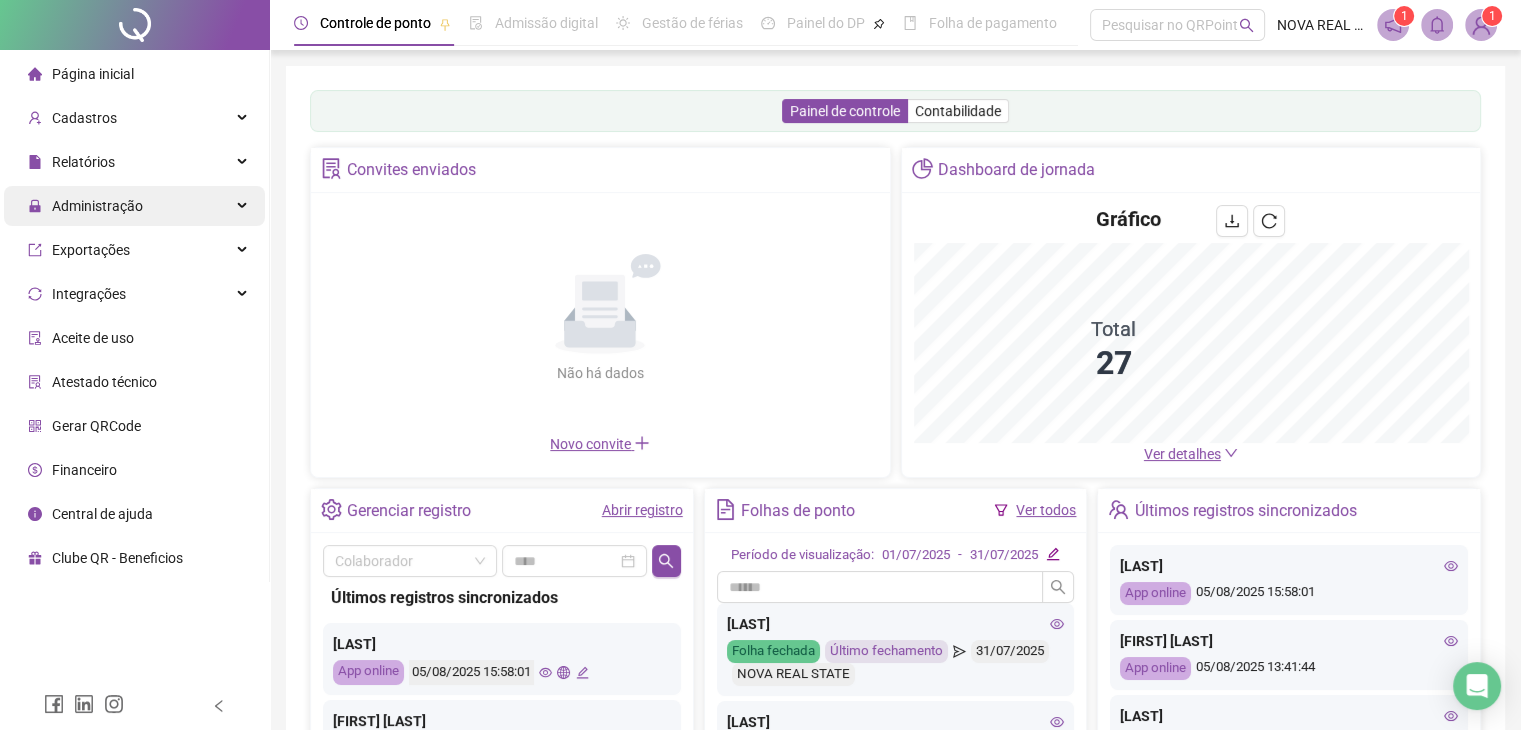 click on "Administração" at bounding box center [134, 206] 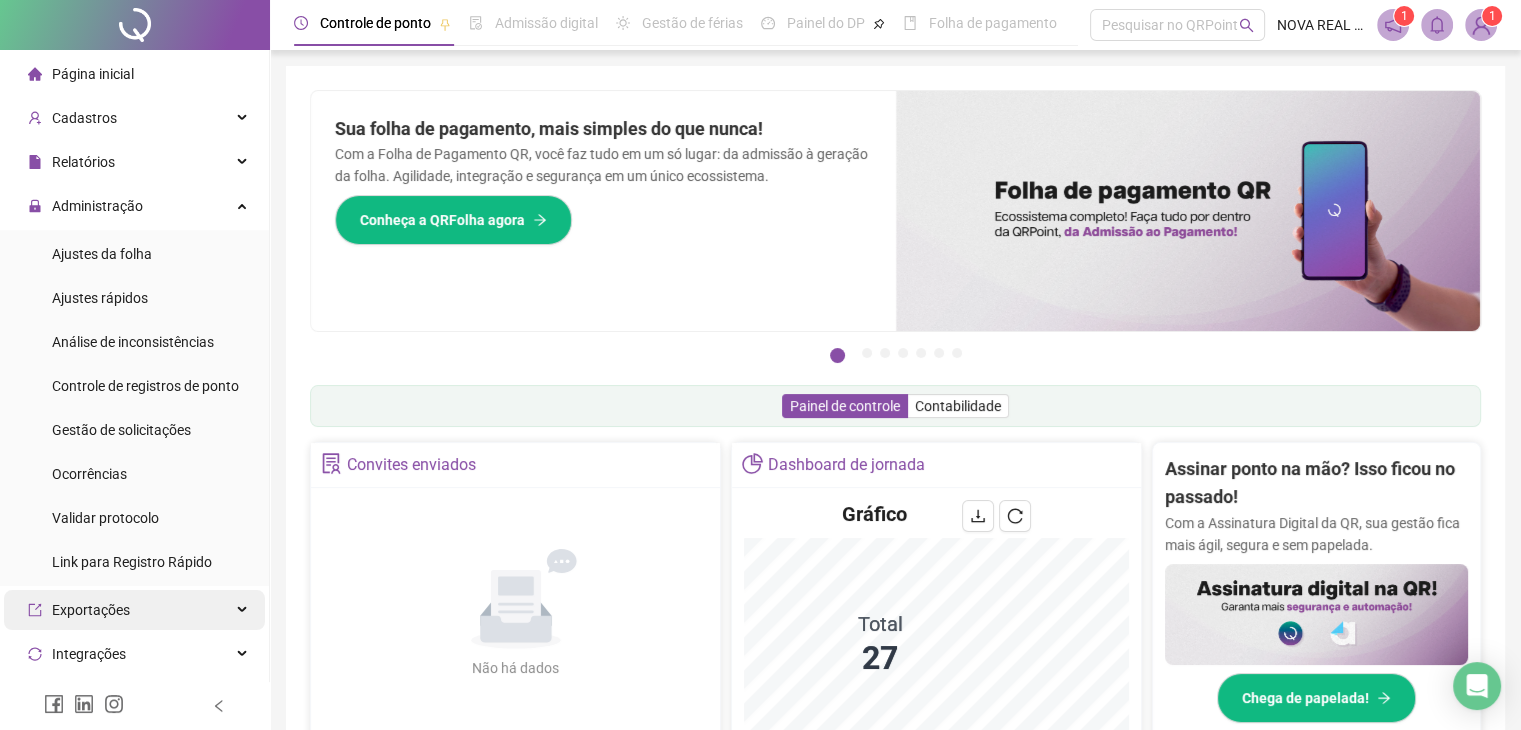click on "Ajustes da folha" at bounding box center (102, 254) 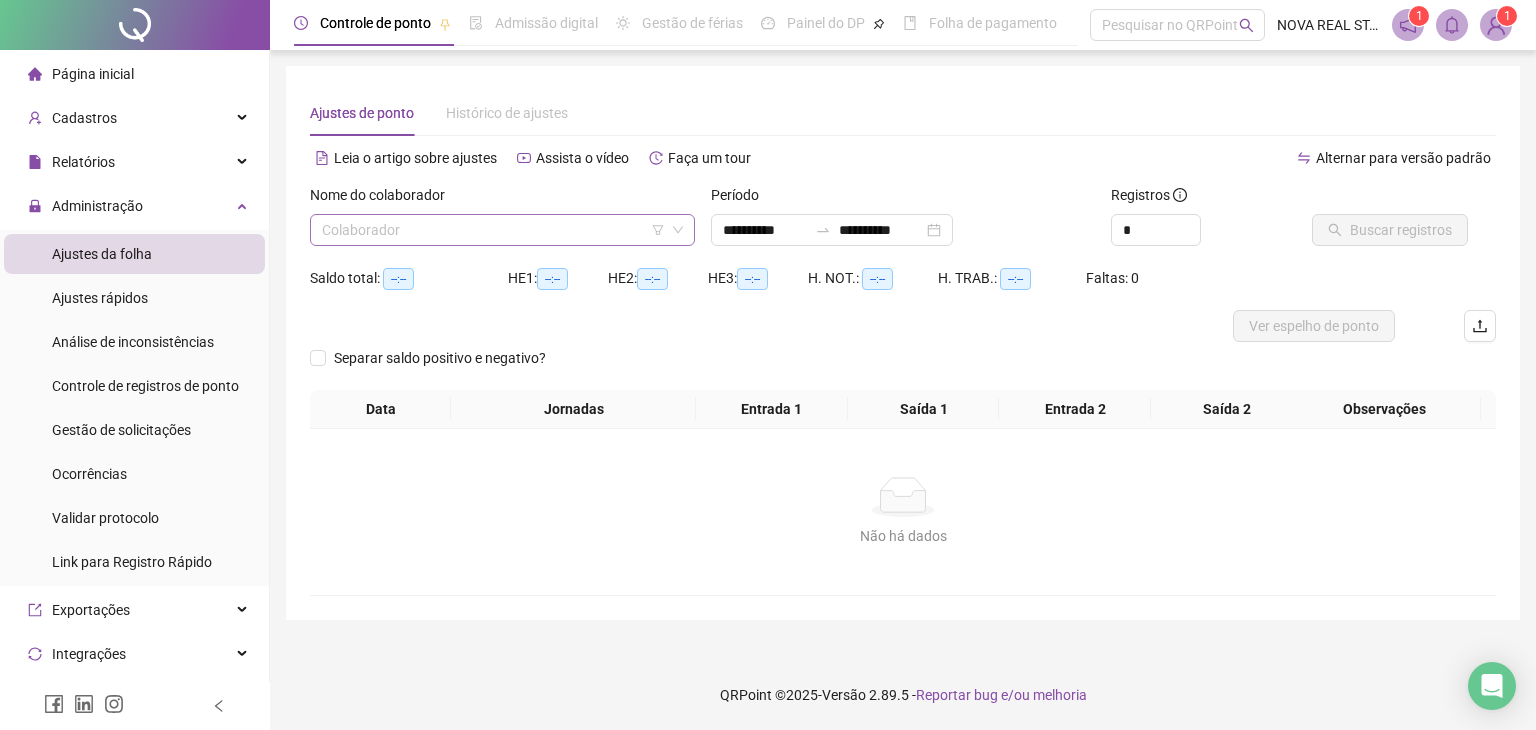 click at bounding box center [493, 230] 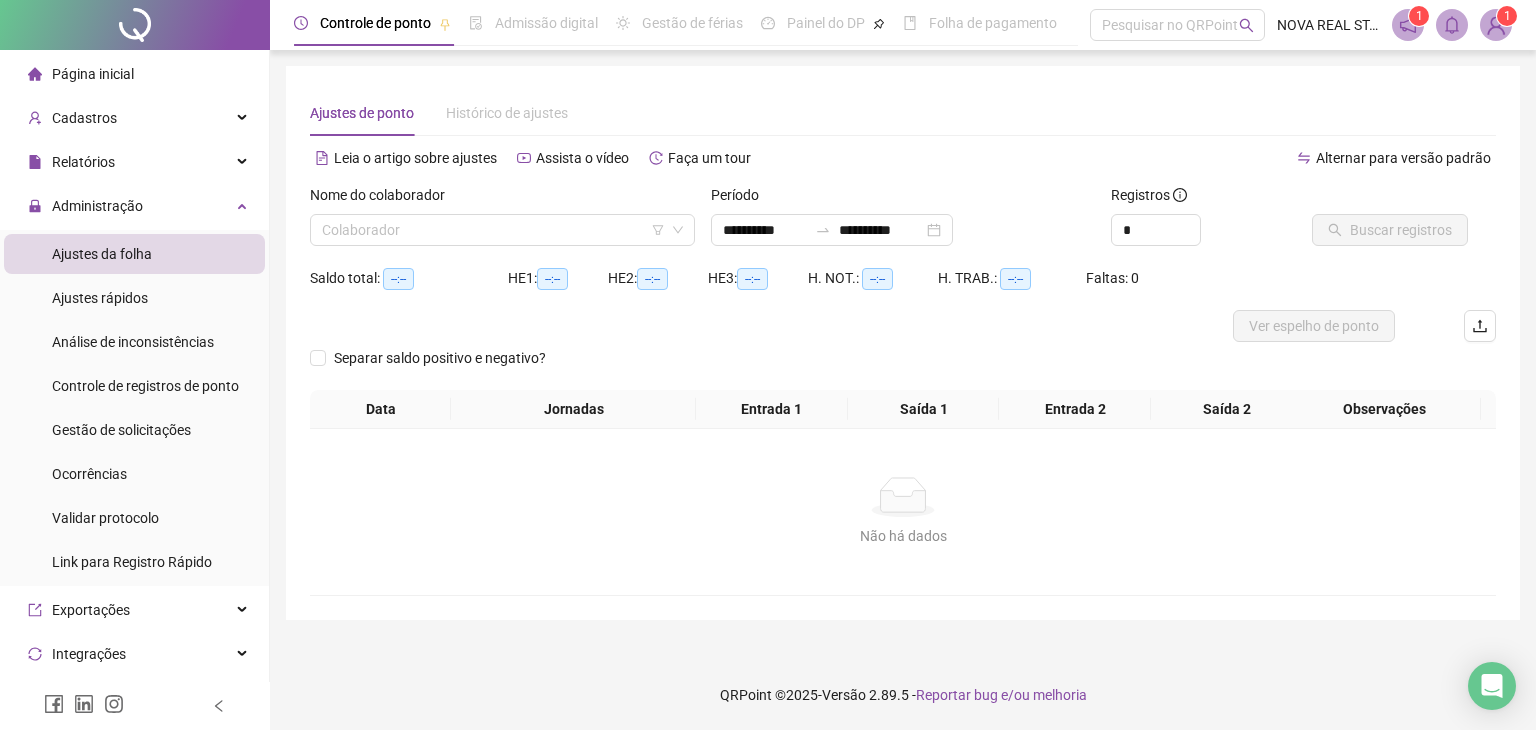 click on "Nome do colaborador" at bounding box center (502, 199) 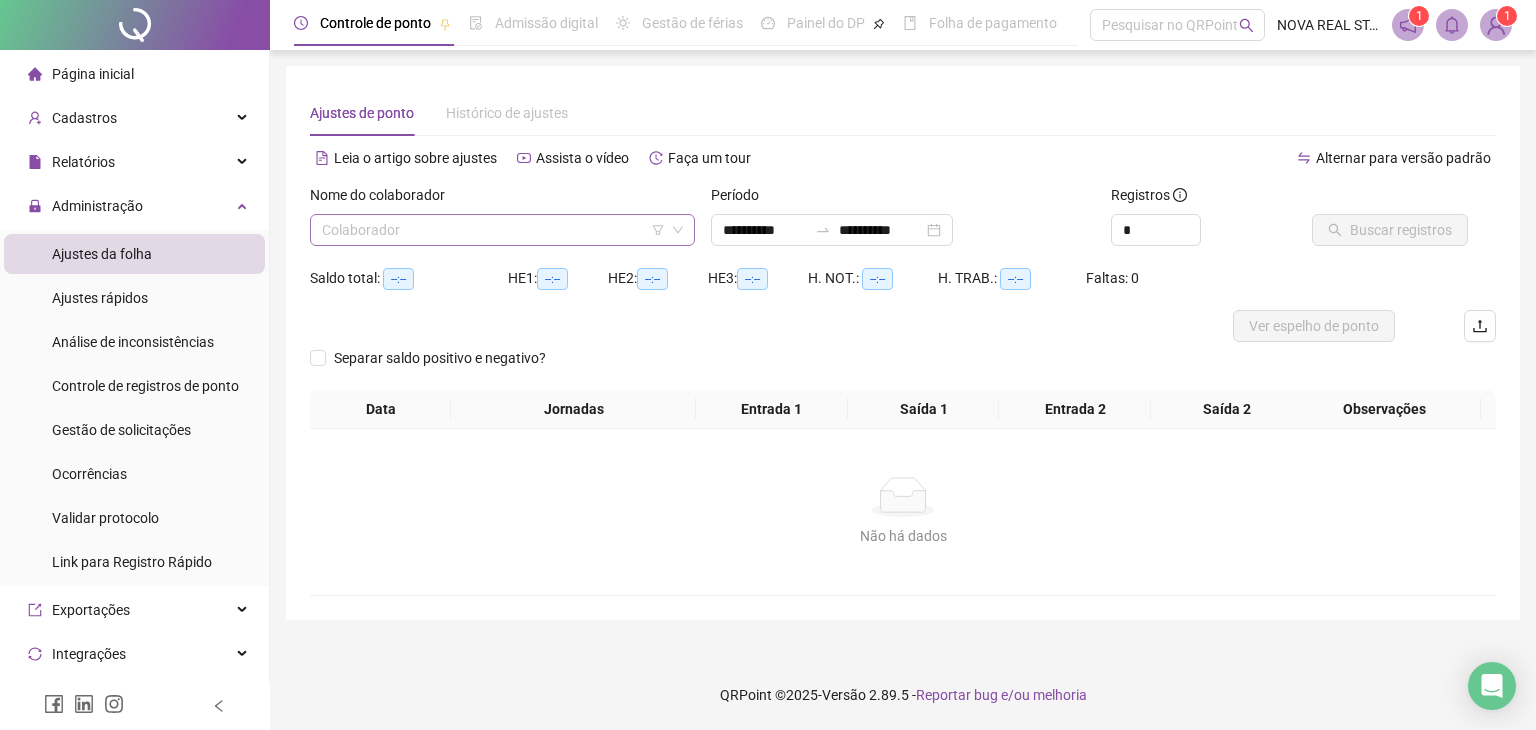click at bounding box center [493, 230] 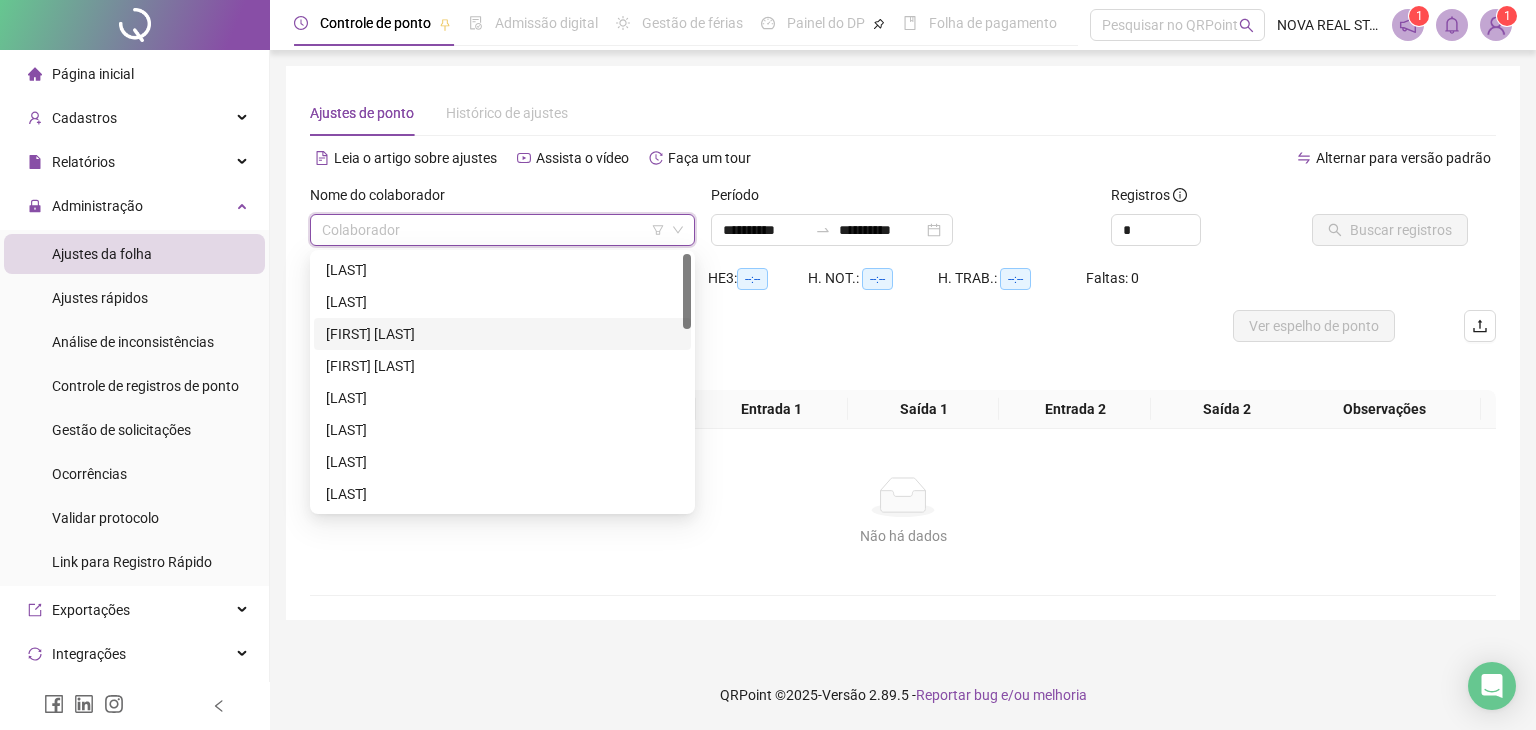 click on "[FIRST] [LAST]" at bounding box center (502, 334) 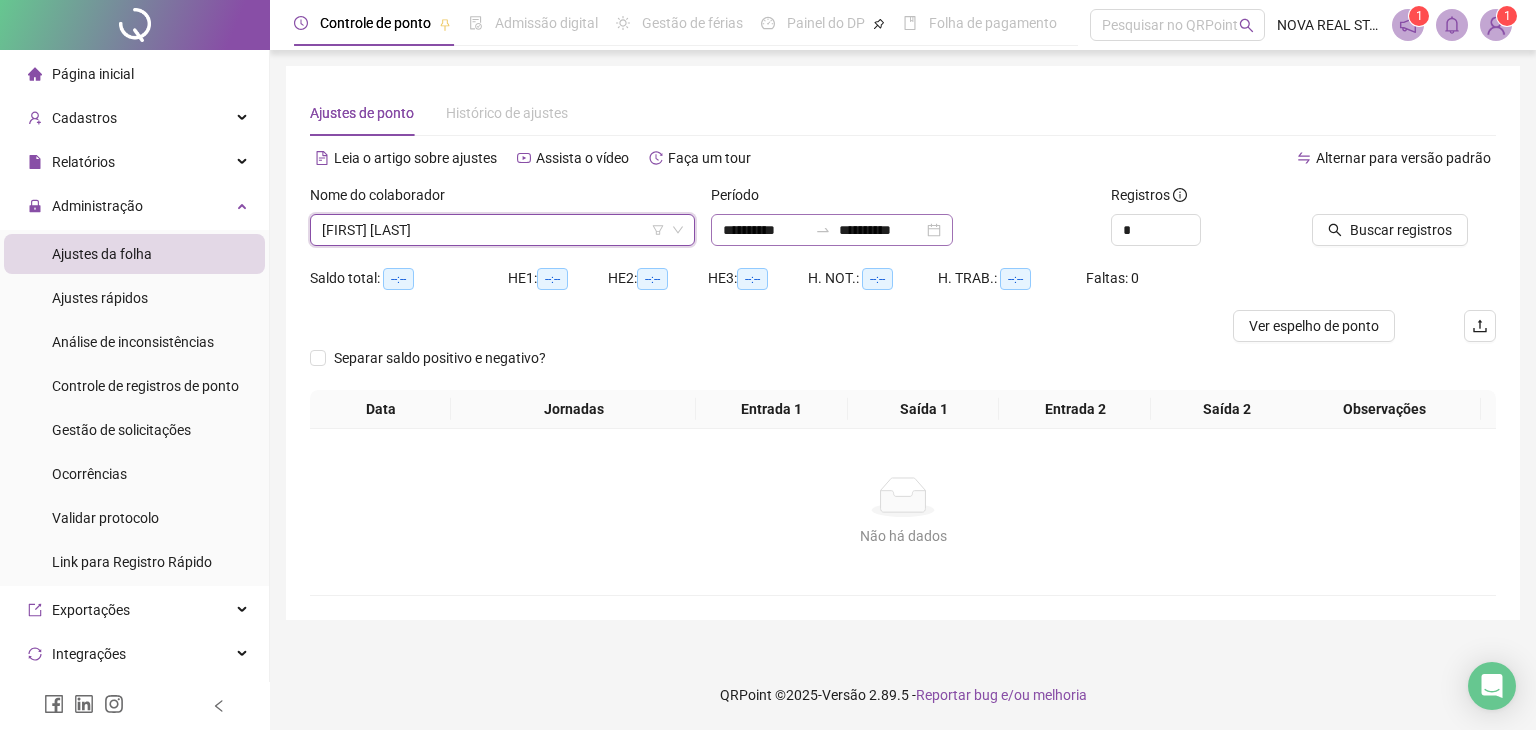 click on "**********" at bounding box center [832, 230] 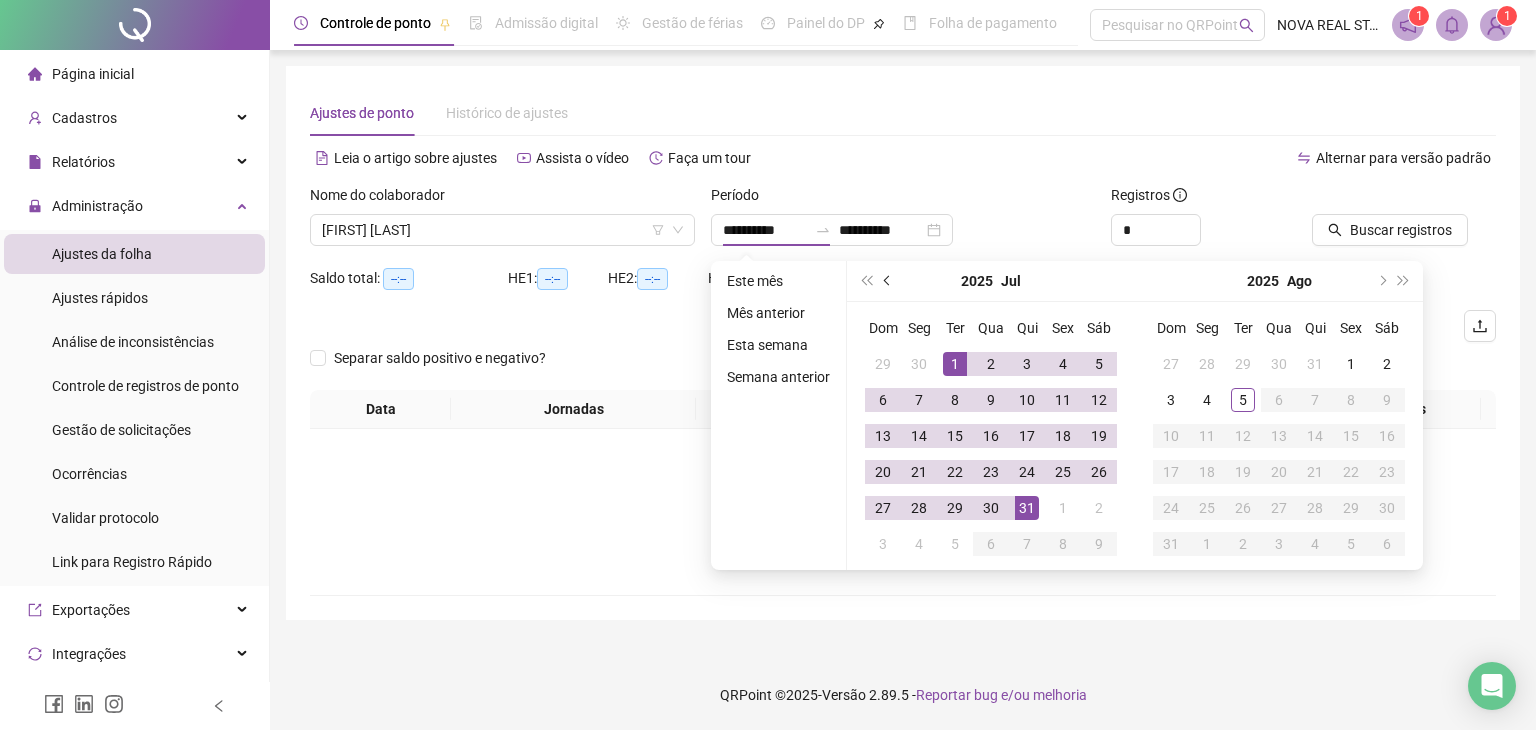 click at bounding box center (889, 281) 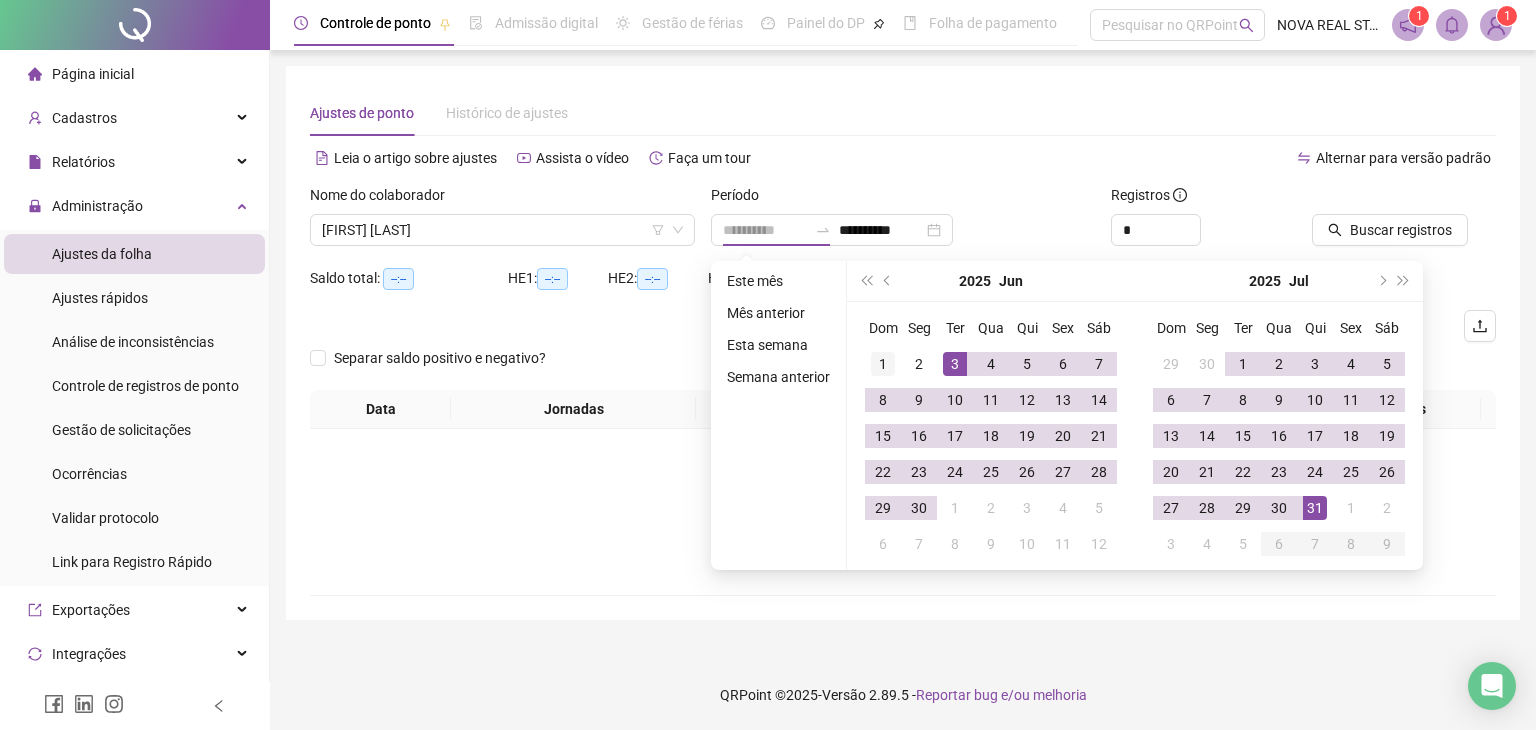type on "**********" 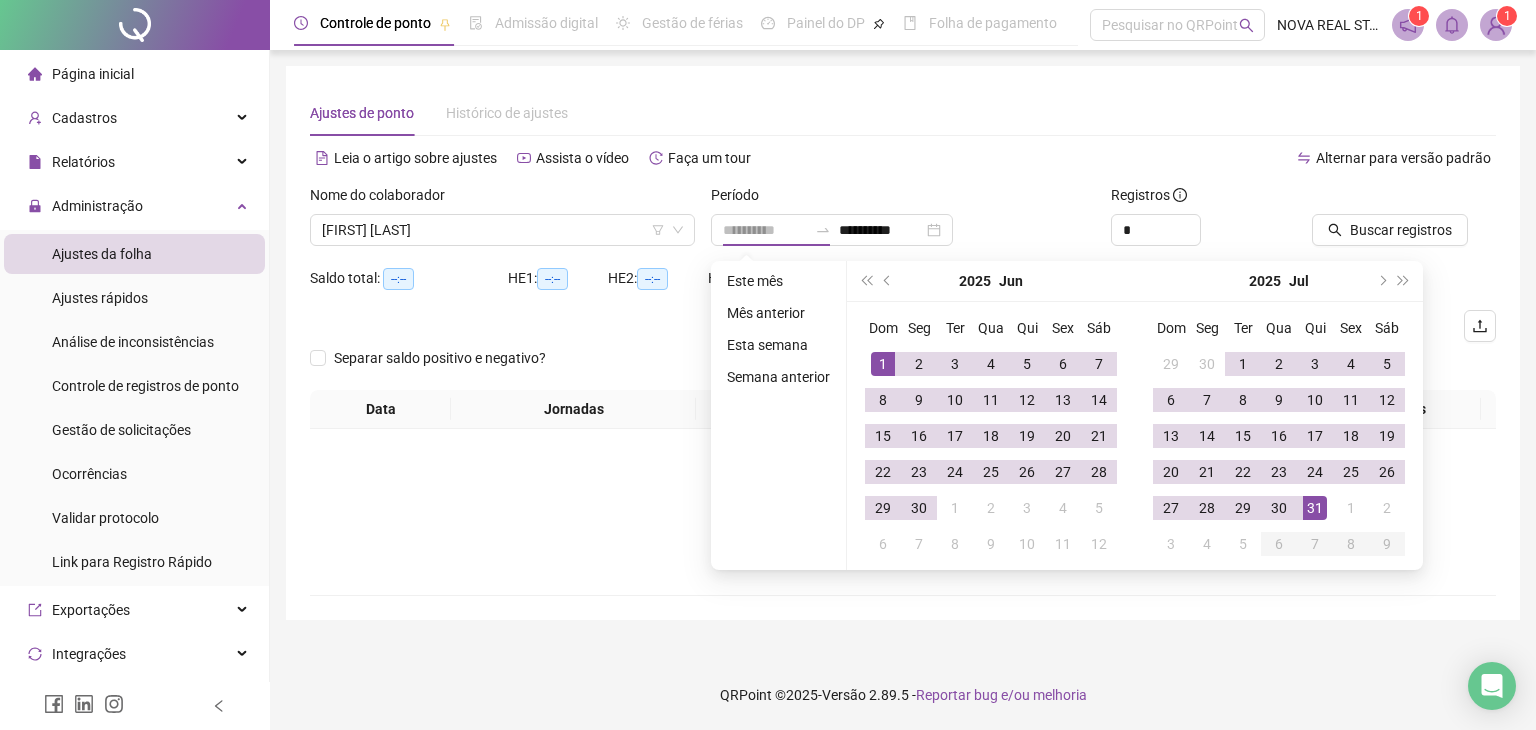 click on "1" at bounding box center (883, 364) 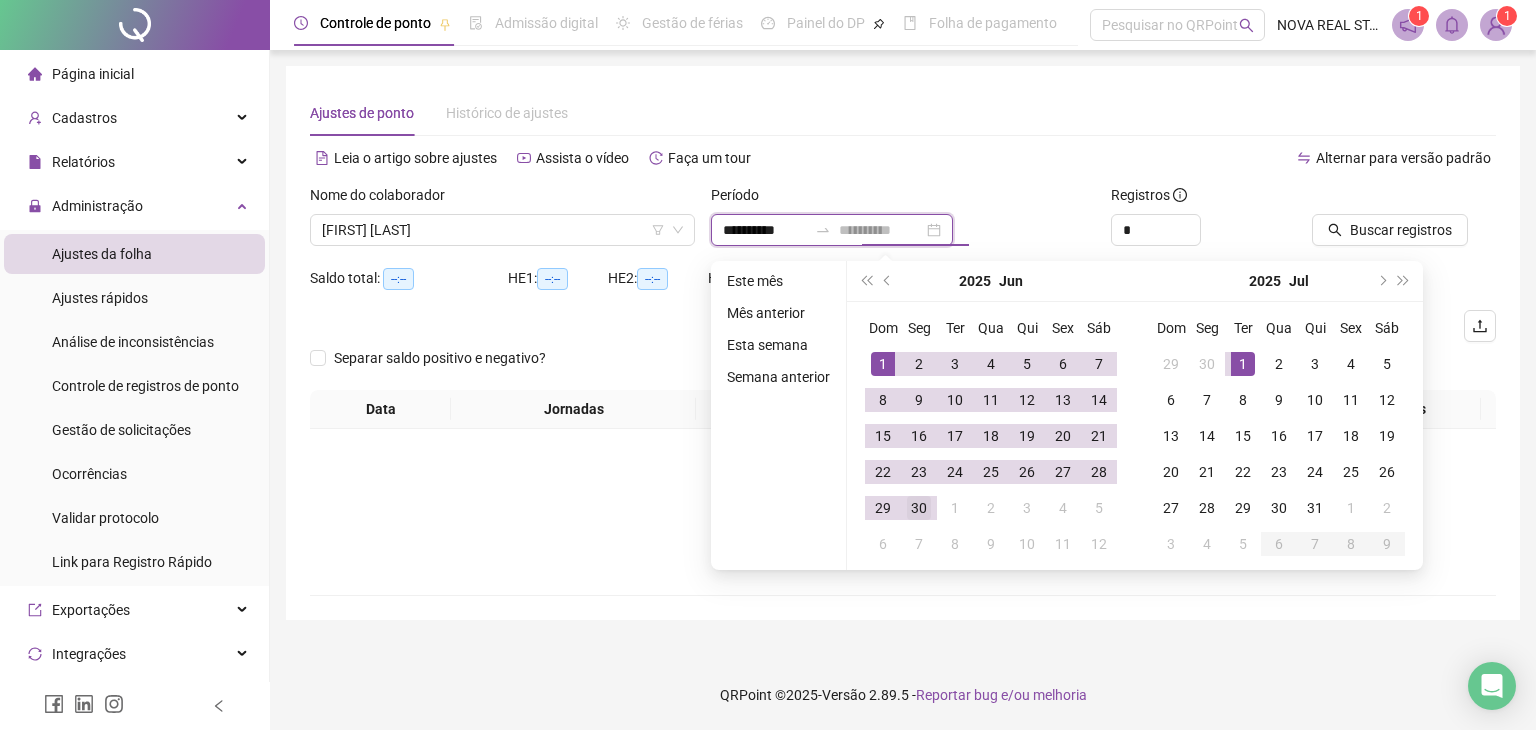 type on "**********" 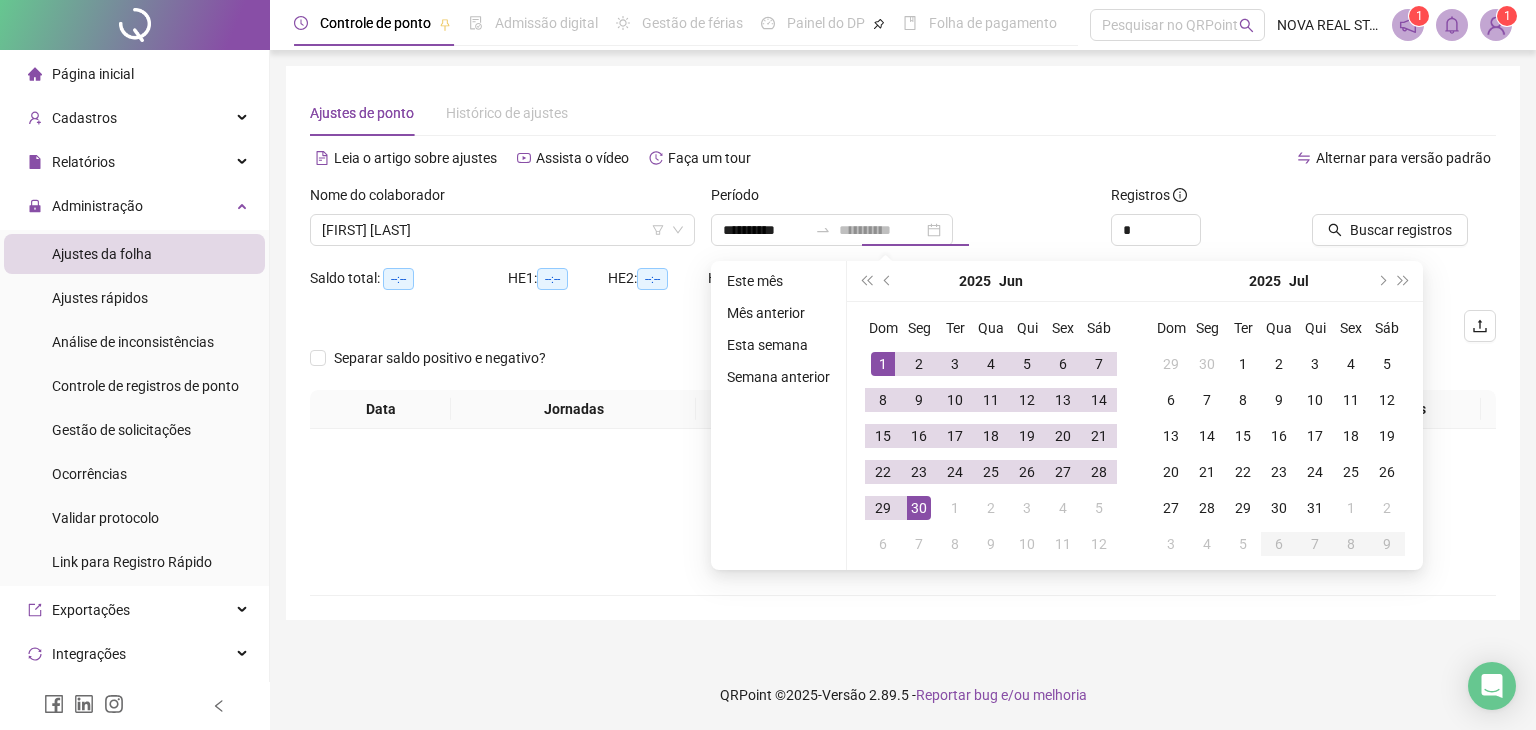 click on "30" at bounding box center [919, 508] 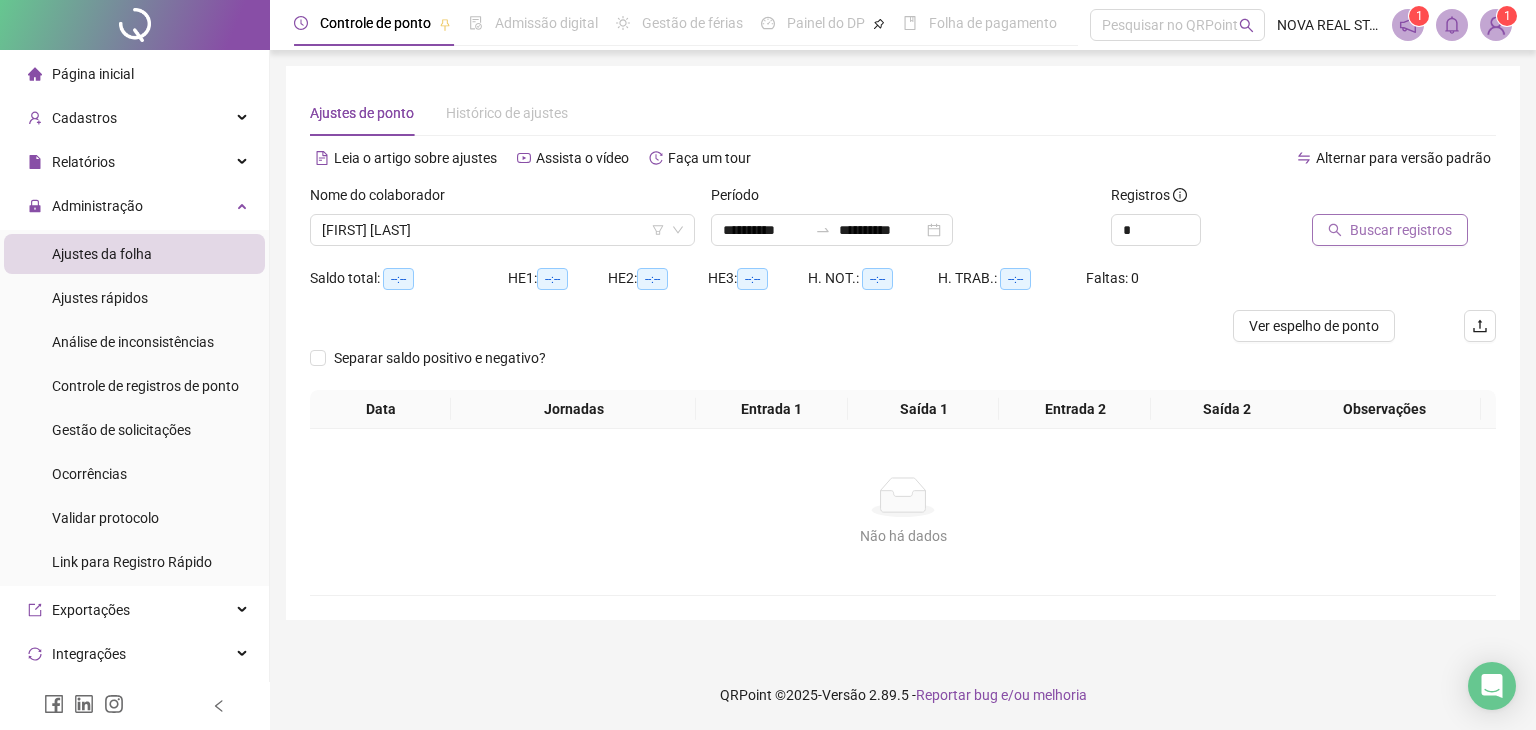 click on "Buscar registros" at bounding box center [1401, 230] 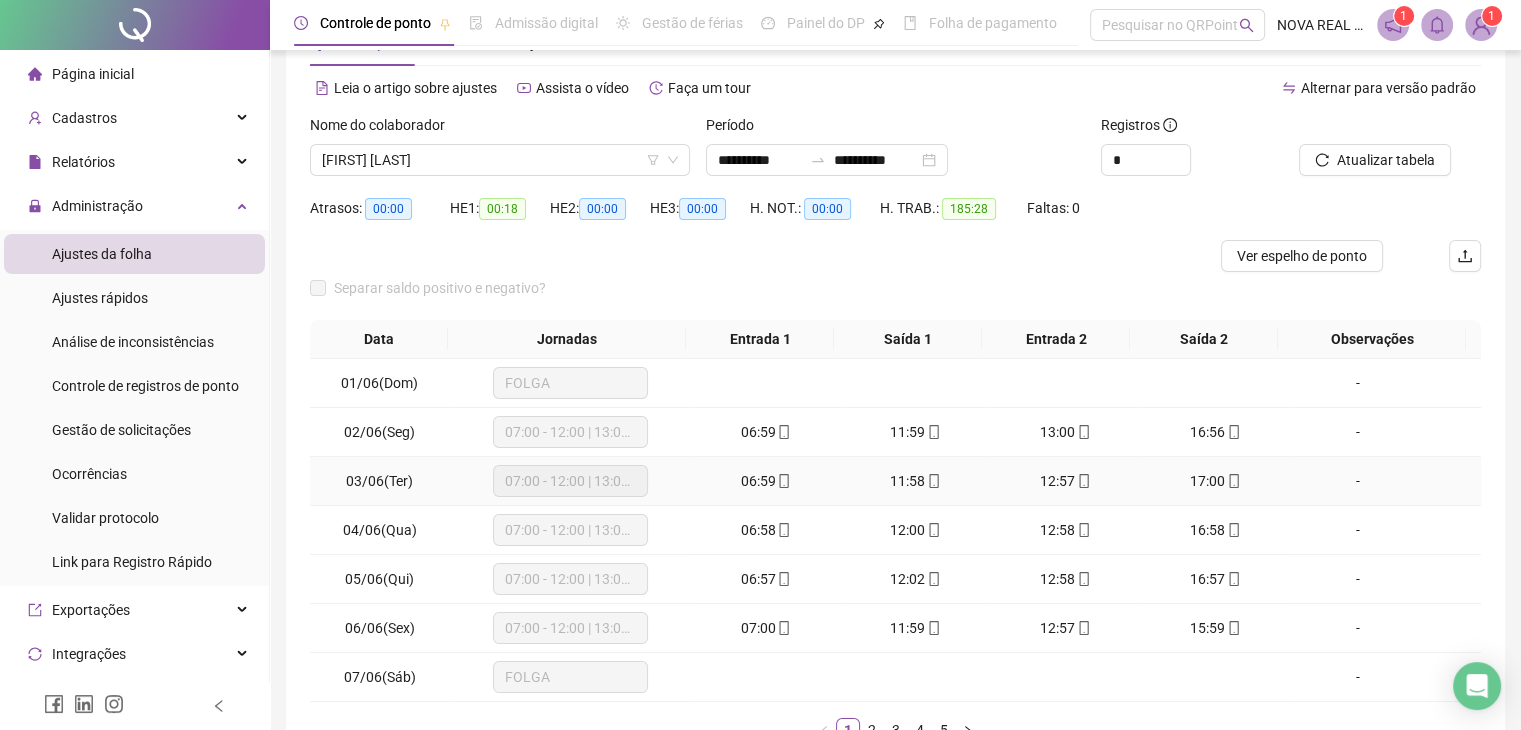 scroll, scrollTop: 100, scrollLeft: 0, axis: vertical 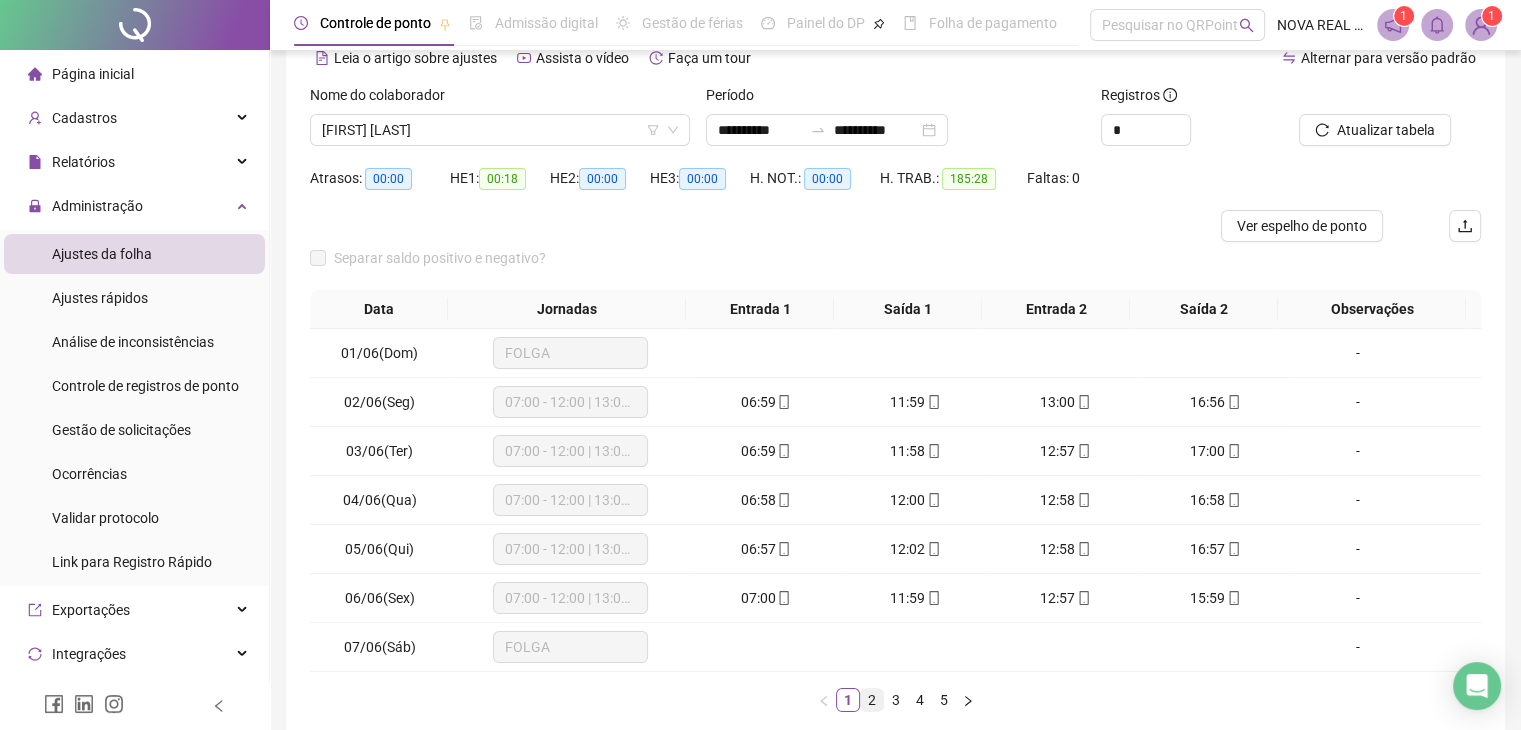 click on "2" at bounding box center (872, 700) 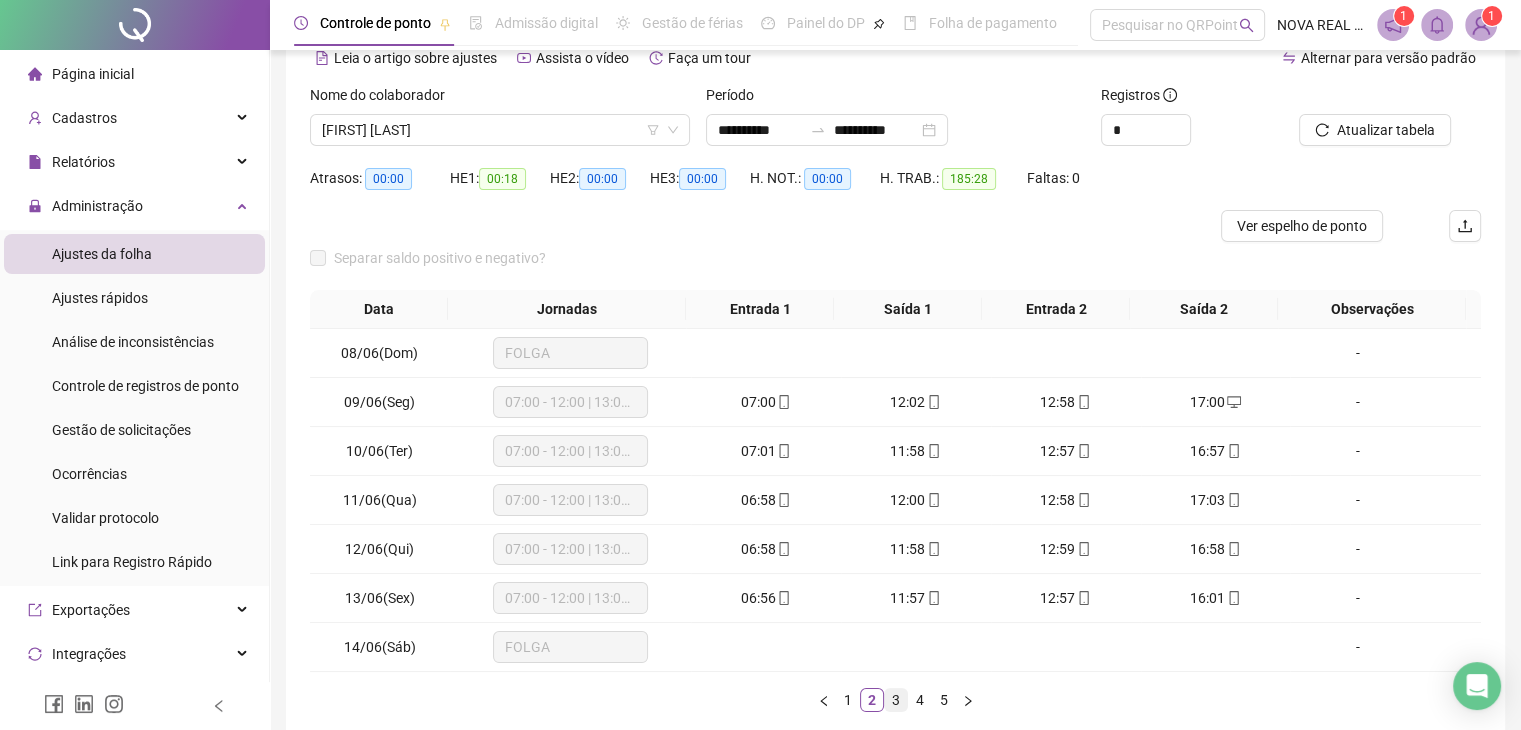 click on "3" at bounding box center (896, 700) 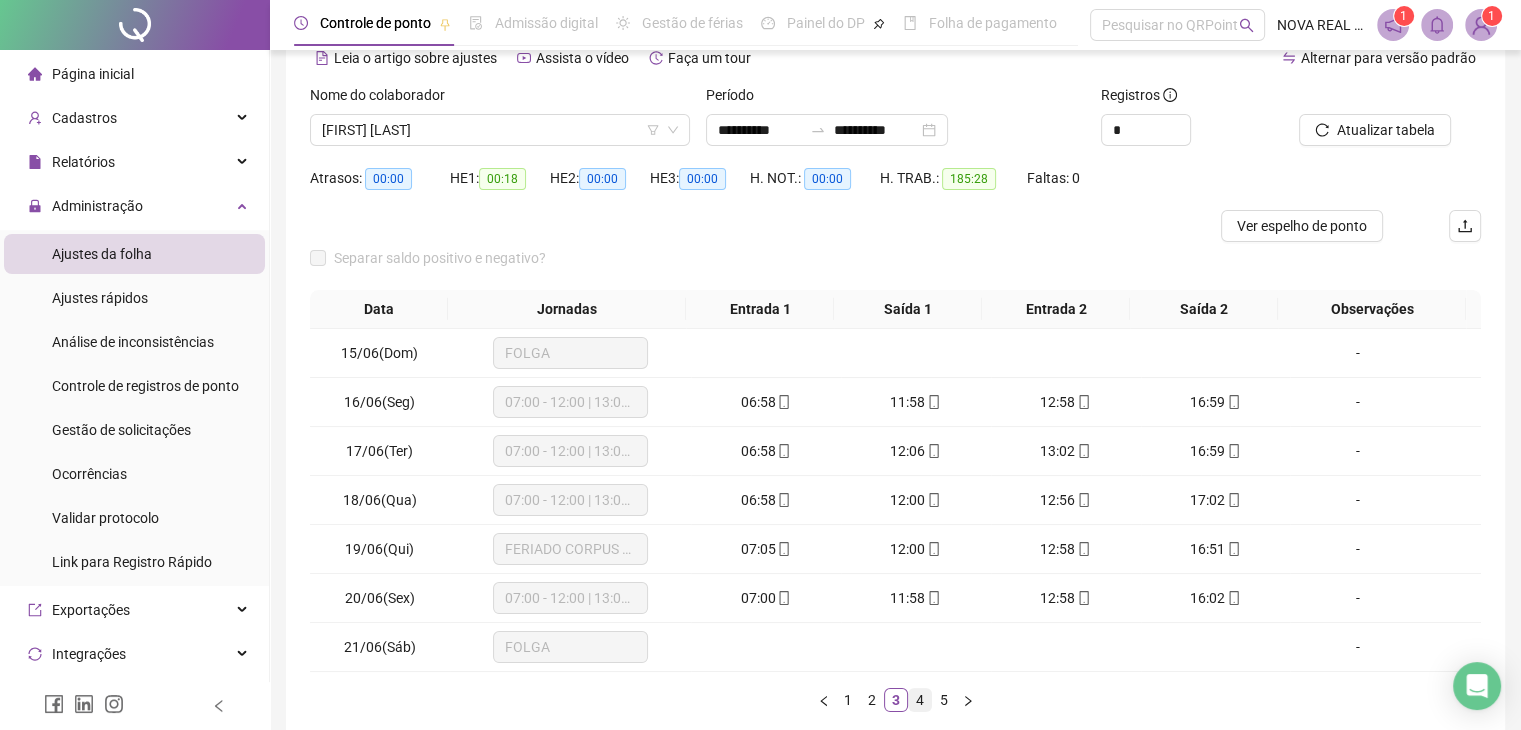 click on "4" at bounding box center [920, 700] 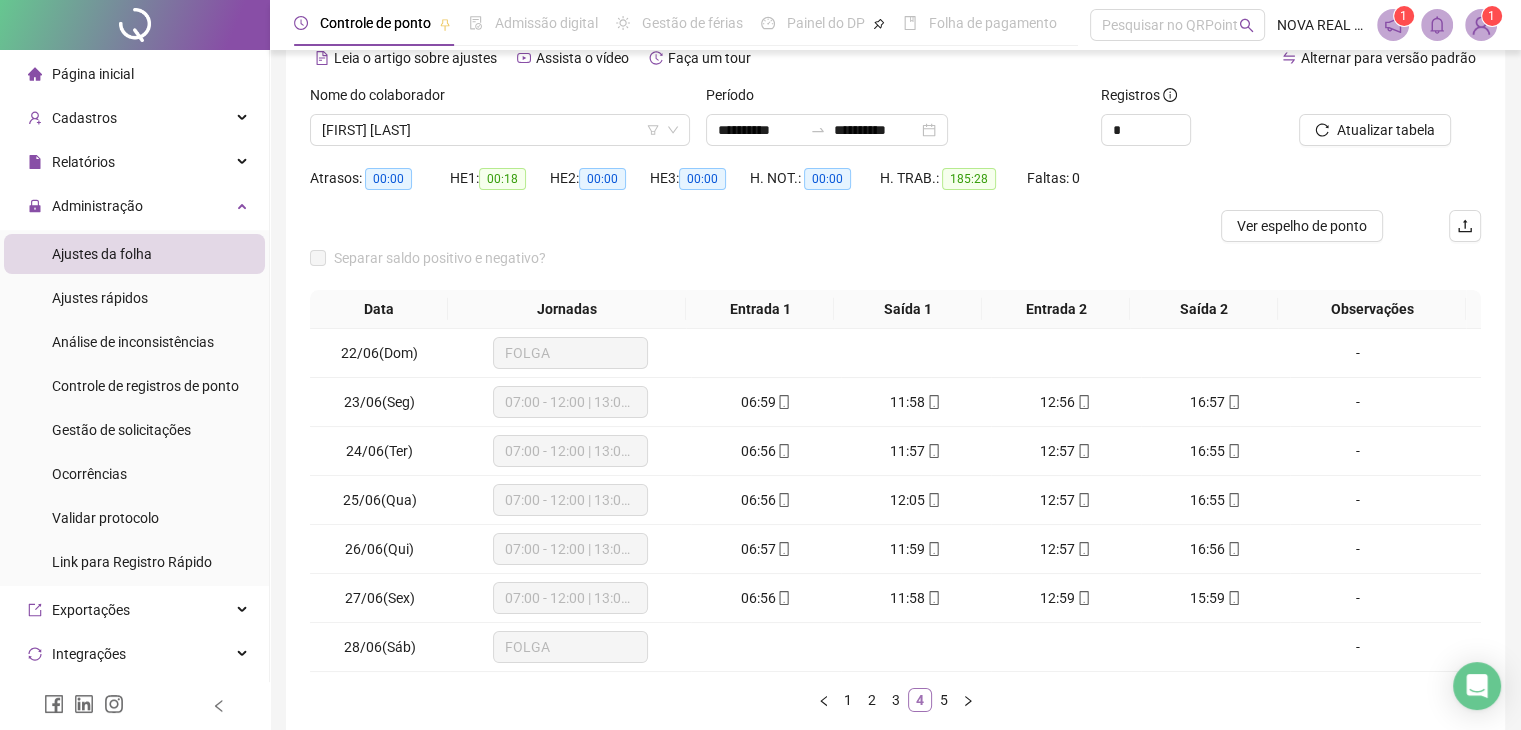 click on "4" at bounding box center (920, 700) 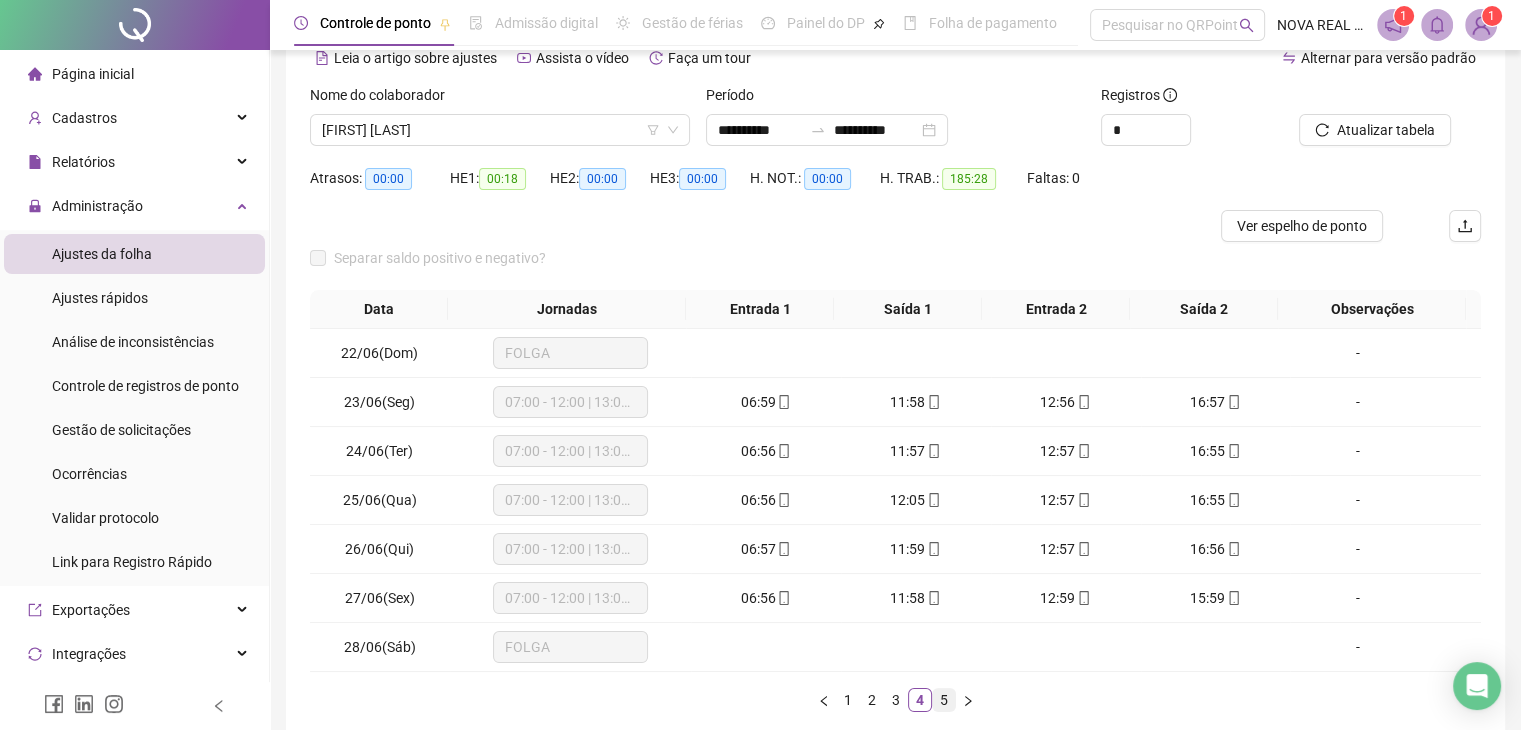 click on "5" at bounding box center [944, 700] 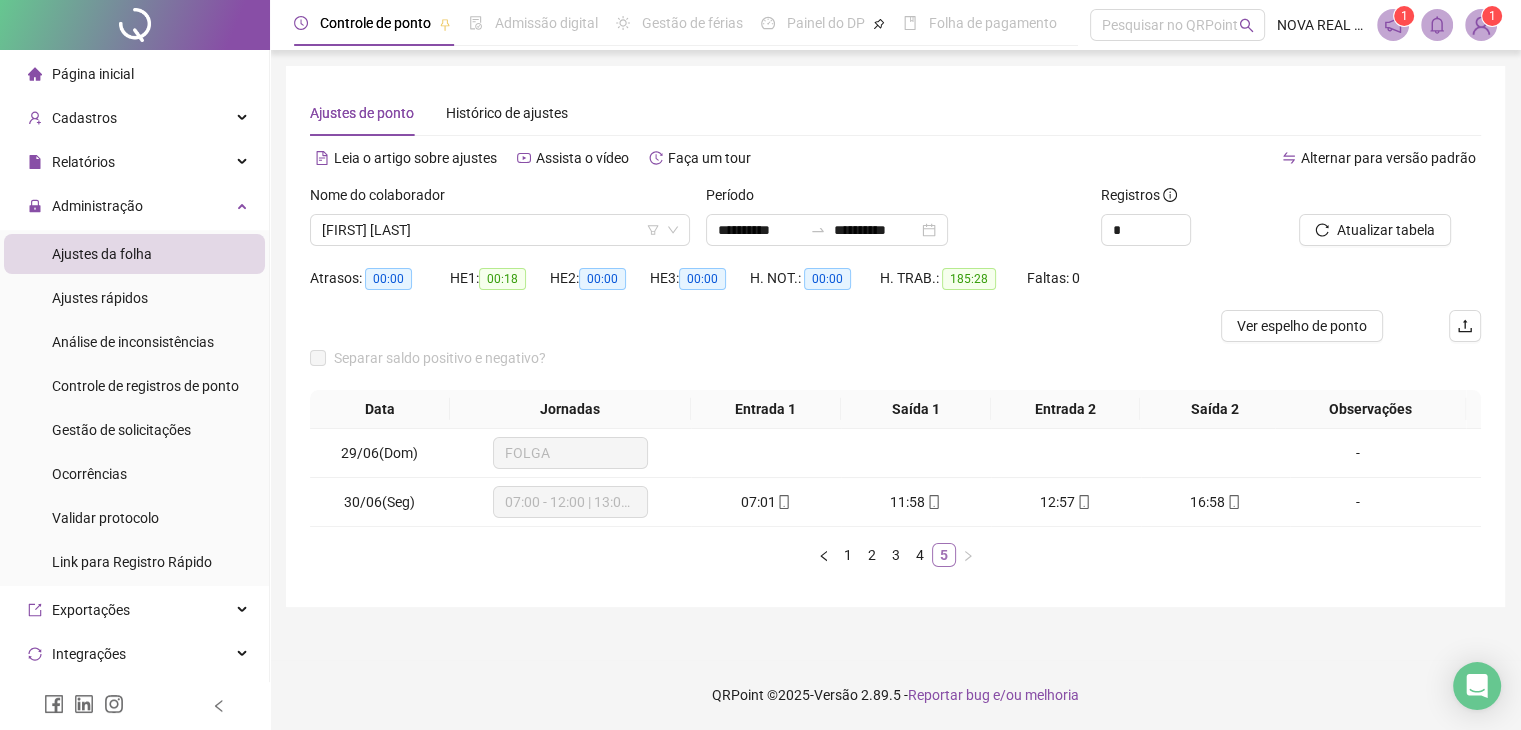 scroll, scrollTop: 0, scrollLeft: 0, axis: both 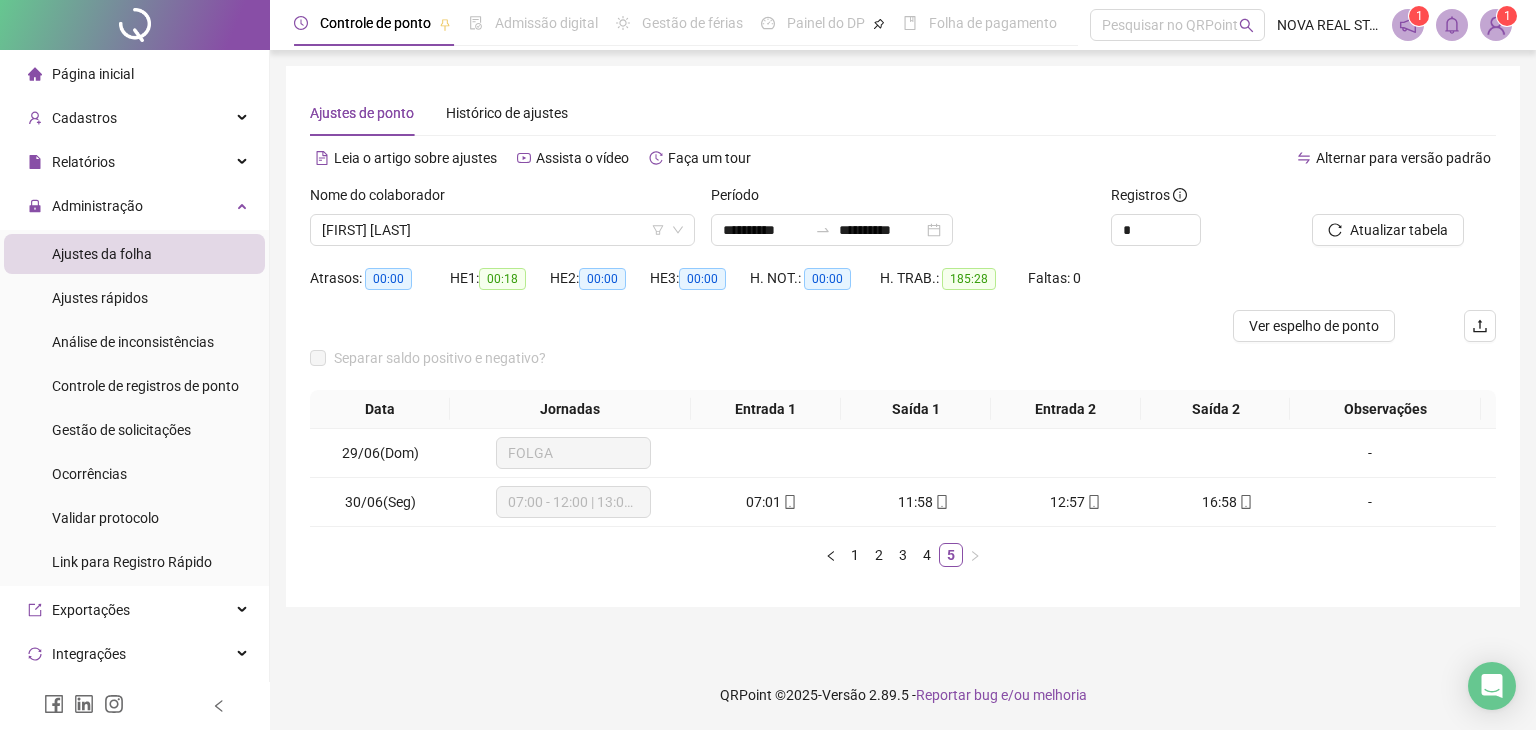 click on "Nome do colaborador" at bounding box center (502, 199) 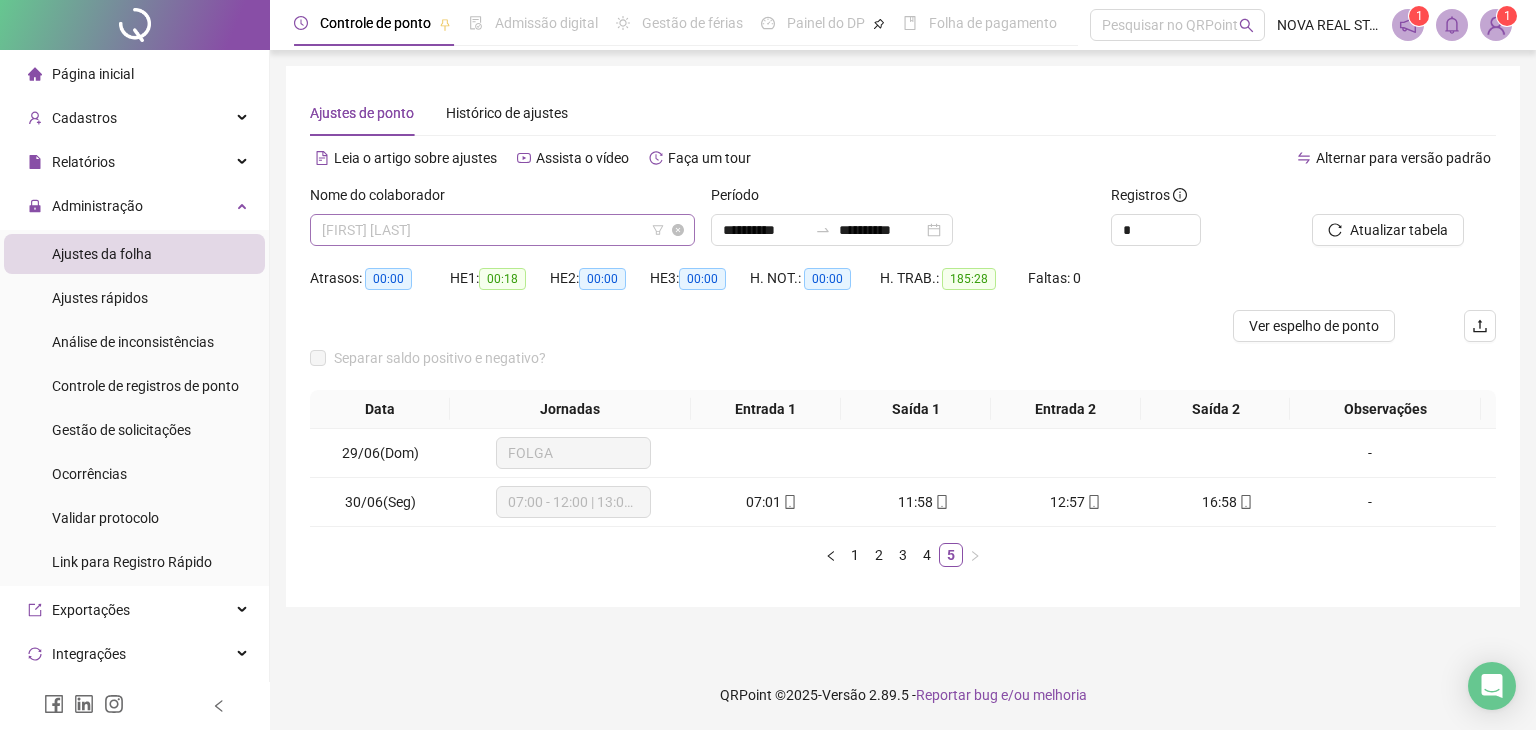 click on "[FIRST] [LAST]" at bounding box center (502, 230) 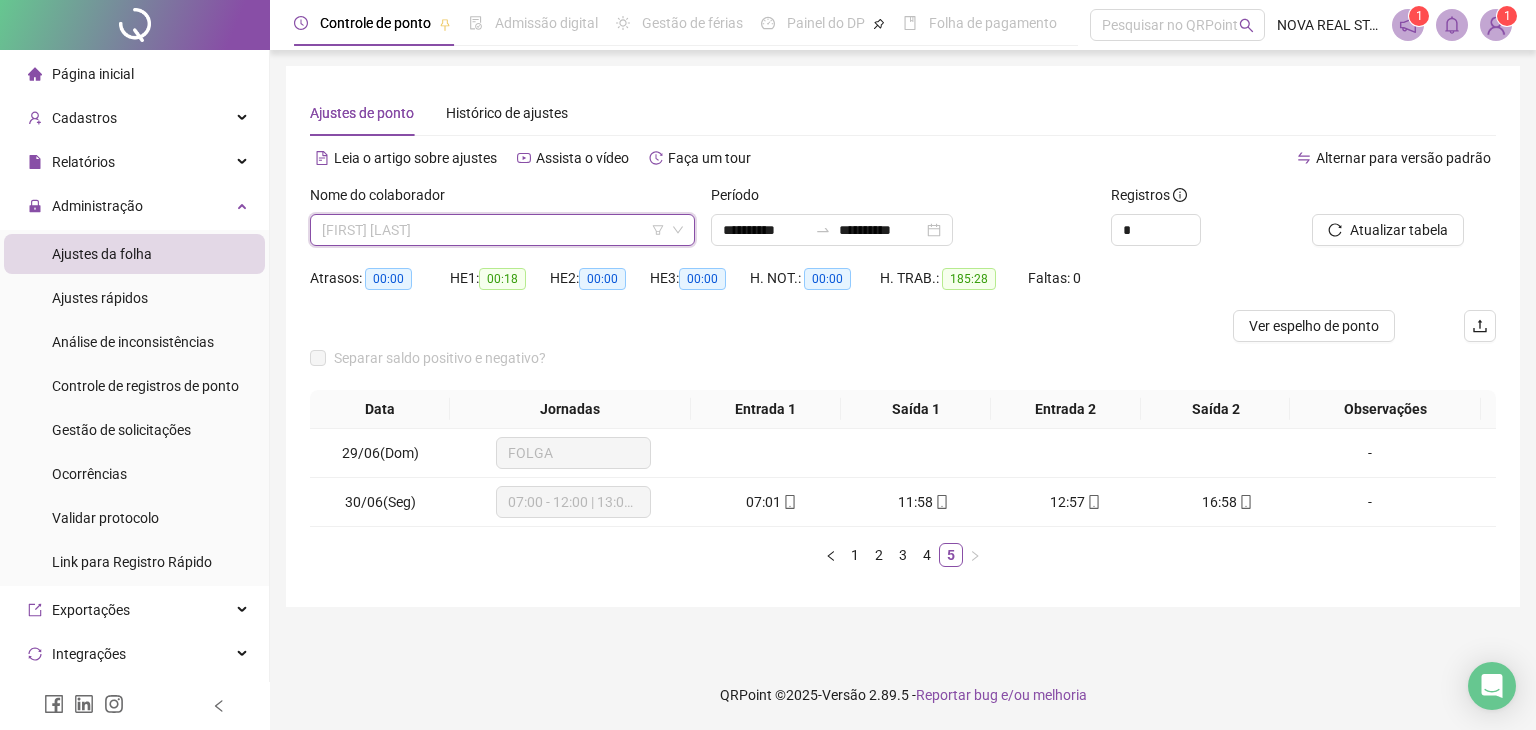 drag, startPoint x: 455, startPoint y: 238, endPoint x: 460, endPoint y: 248, distance: 11.18034 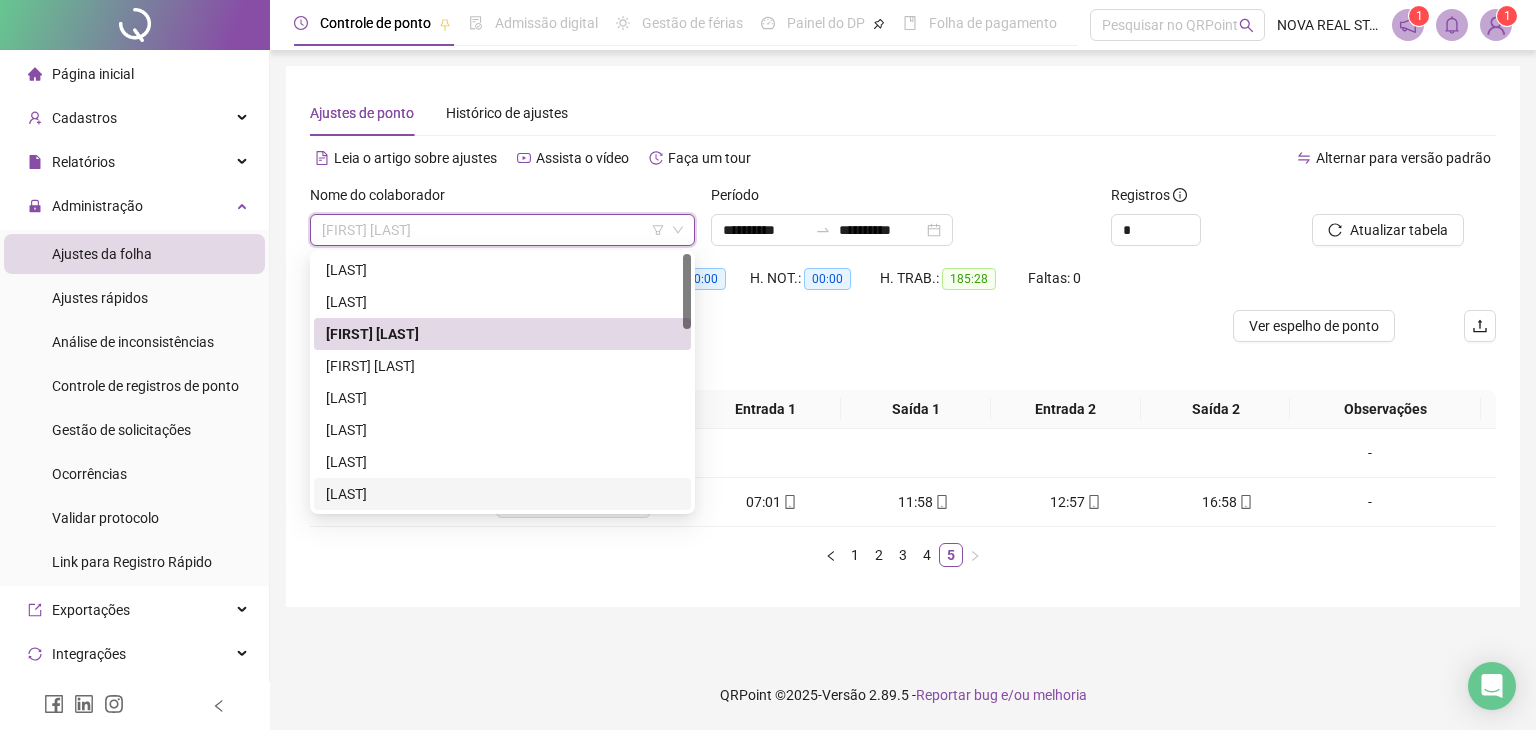 click on "[FIRST] [LAST]" at bounding box center [502, 494] 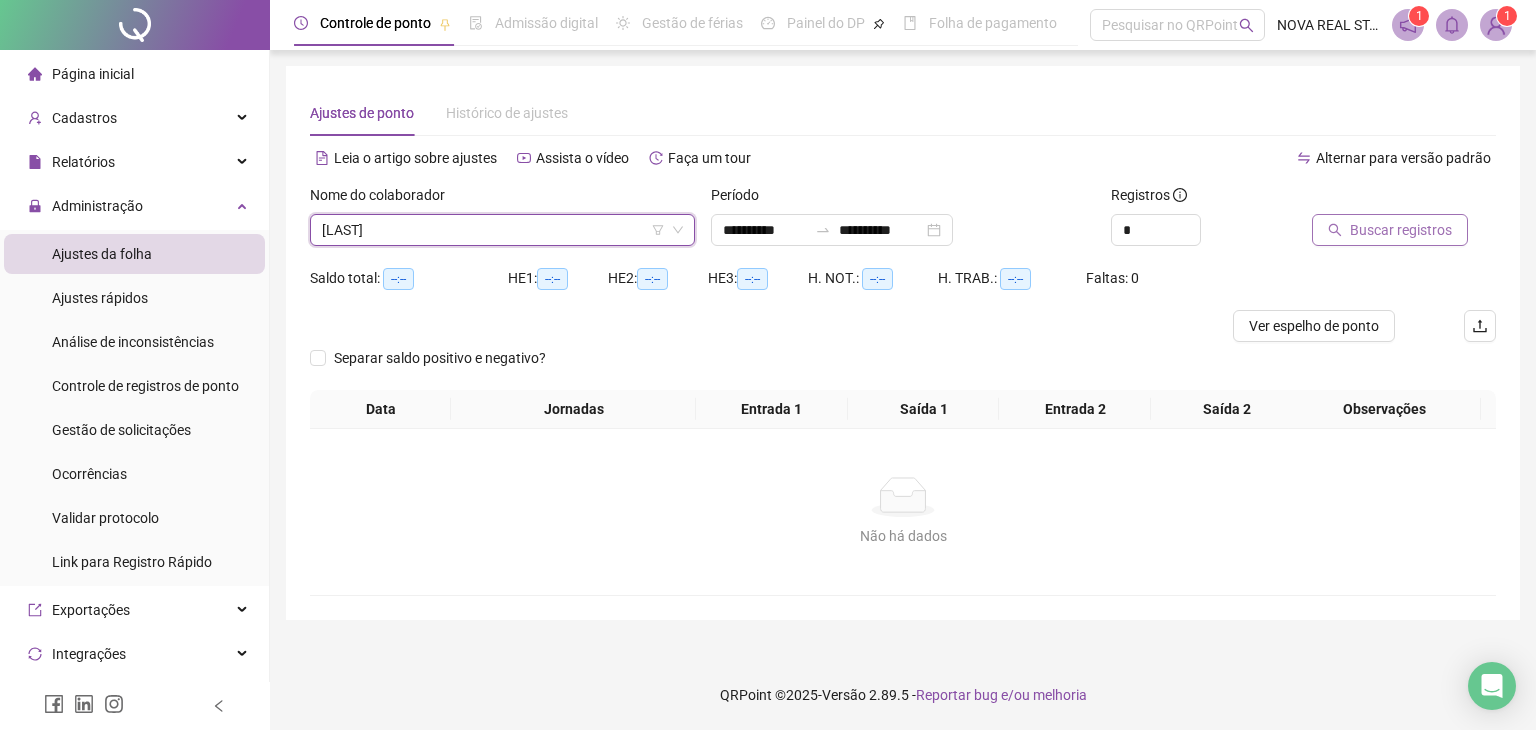 click on "Buscar registros" at bounding box center [1390, 230] 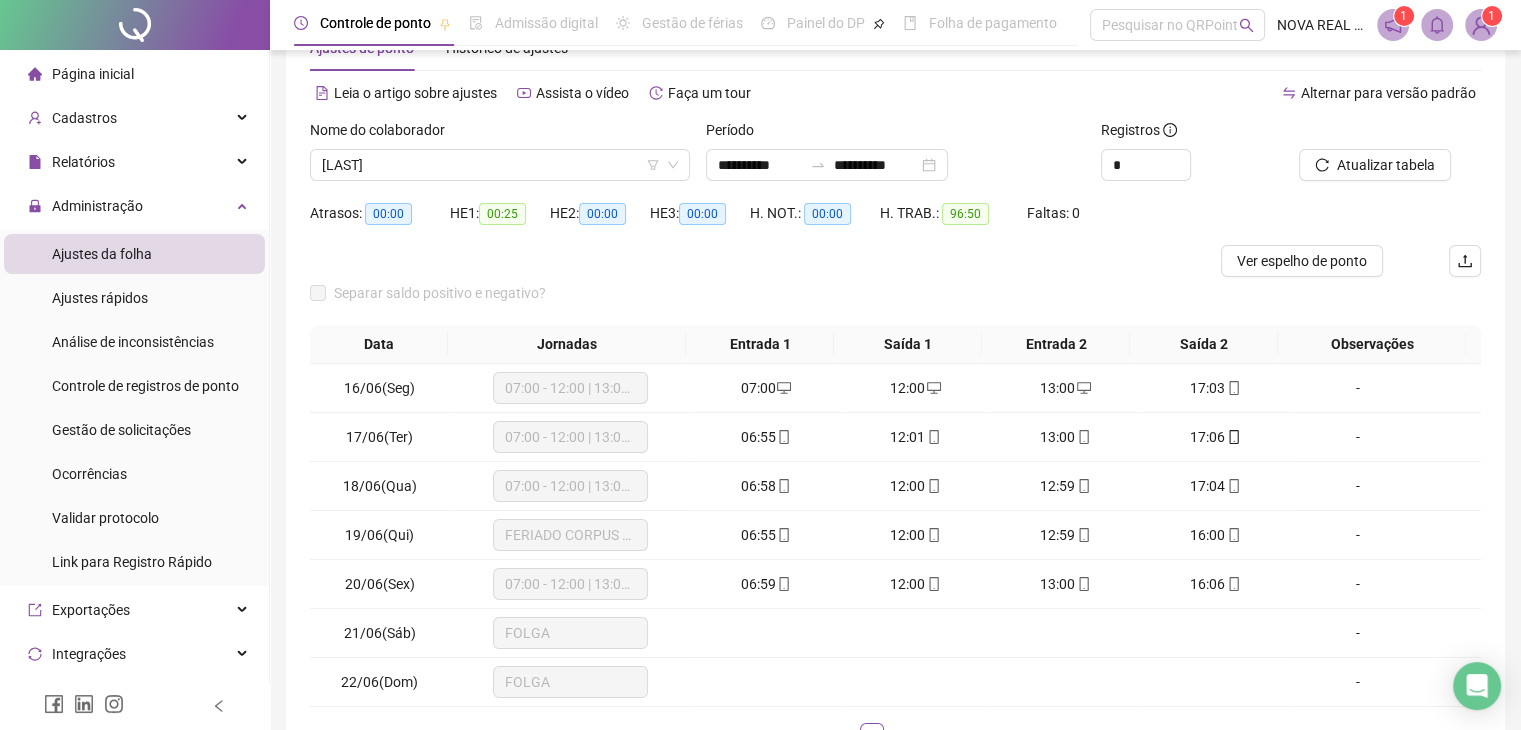scroll, scrollTop: 100, scrollLeft: 0, axis: vertical 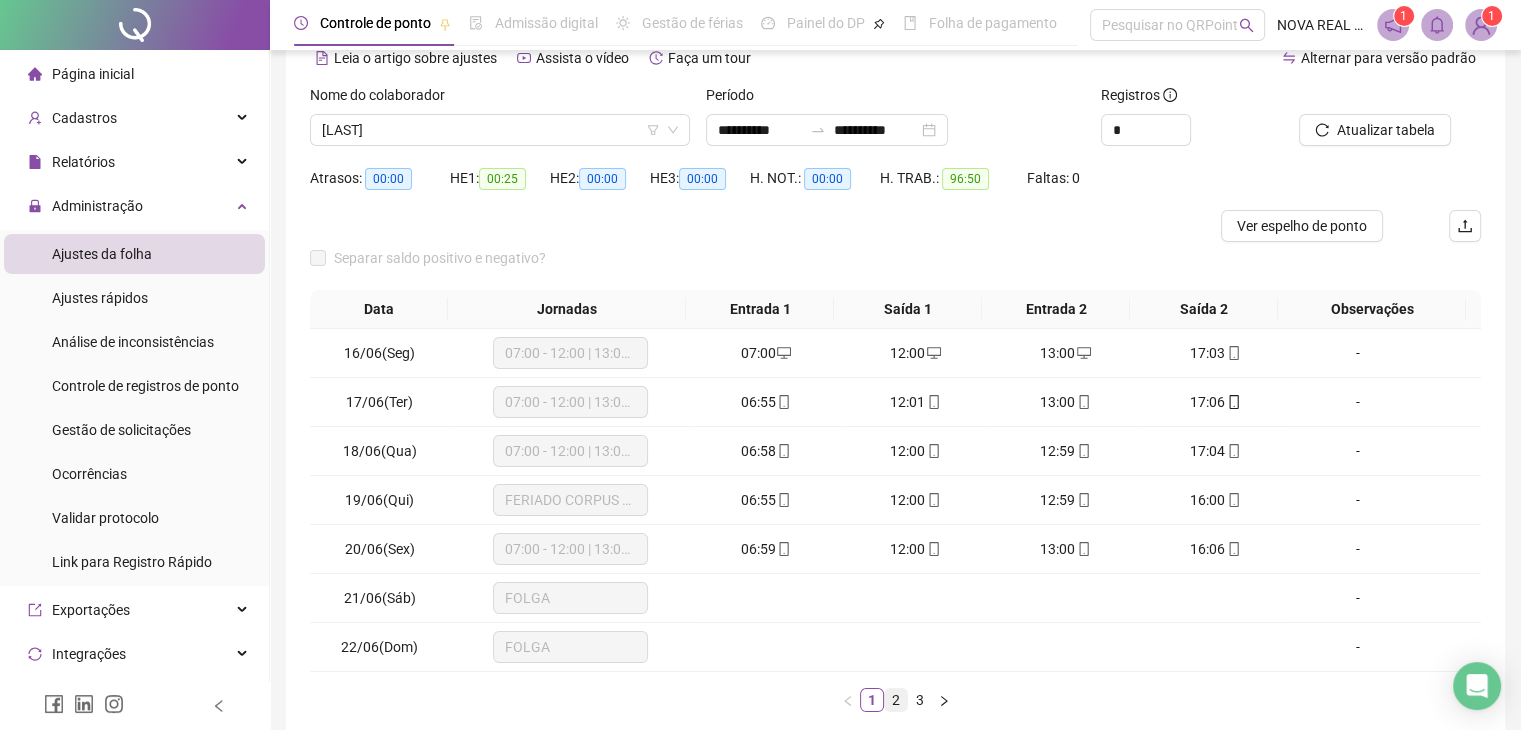 click on "2" at bounding box center (896, 700) 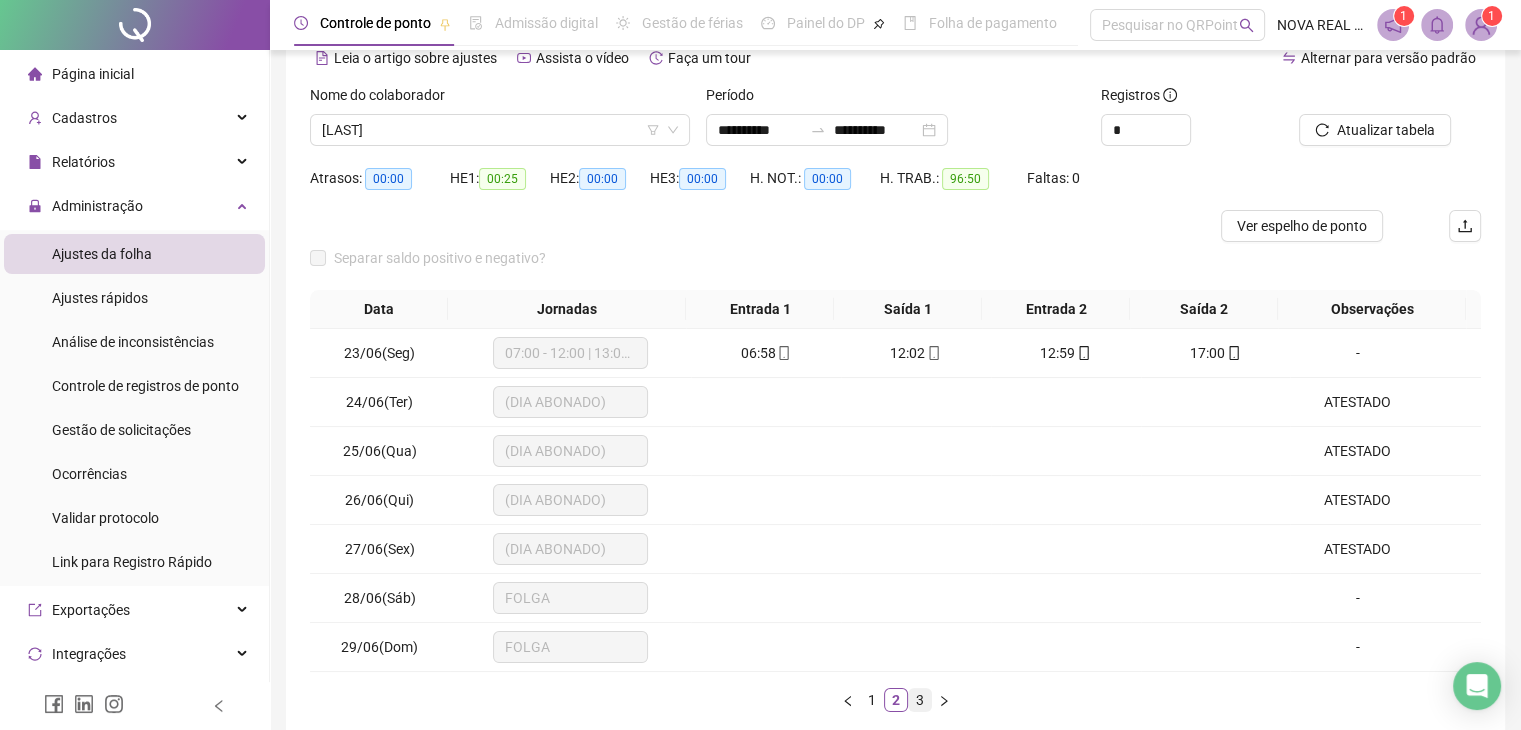click on "3" at bounding box center (920, 700) 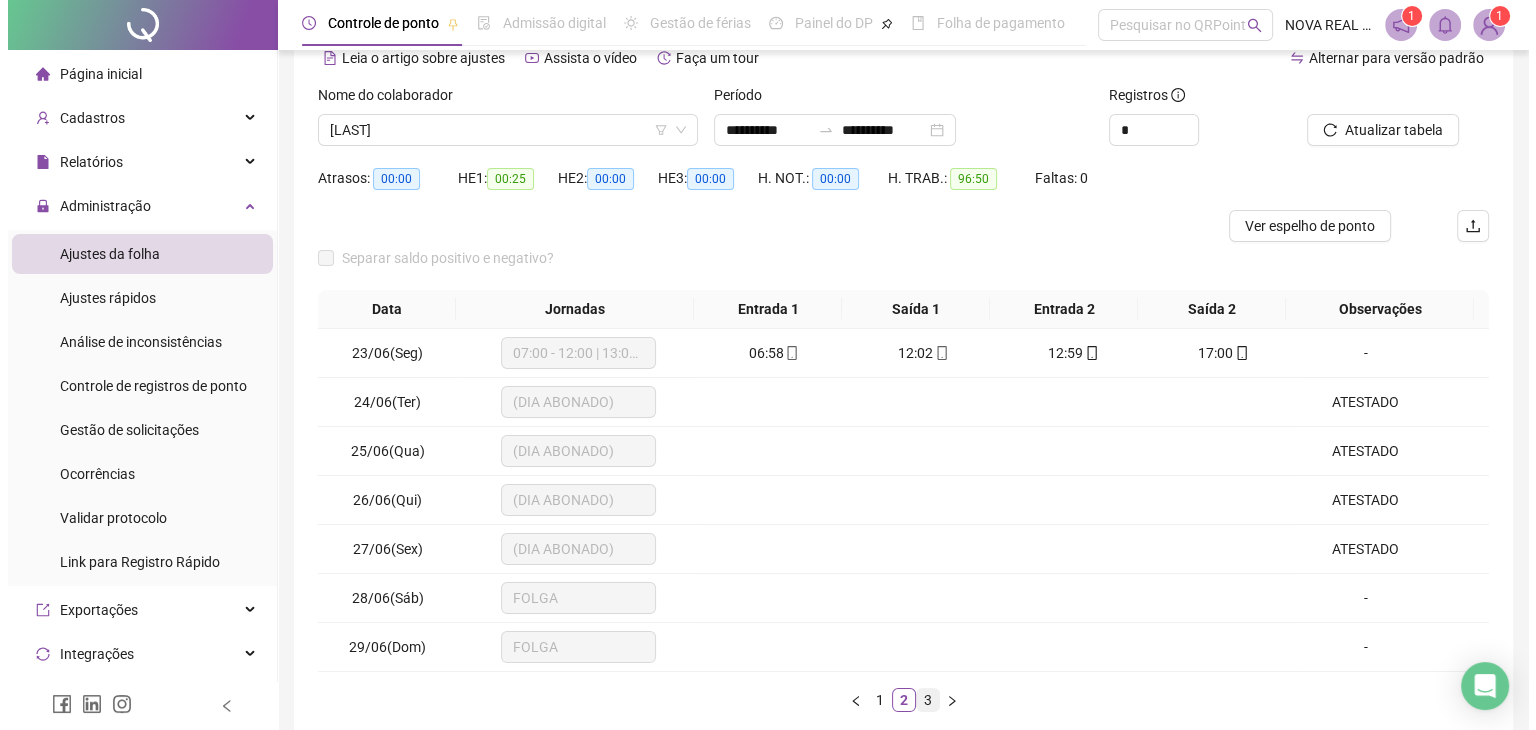 scroll, scrollTop: 0, scrollLeft: 0, axis: both 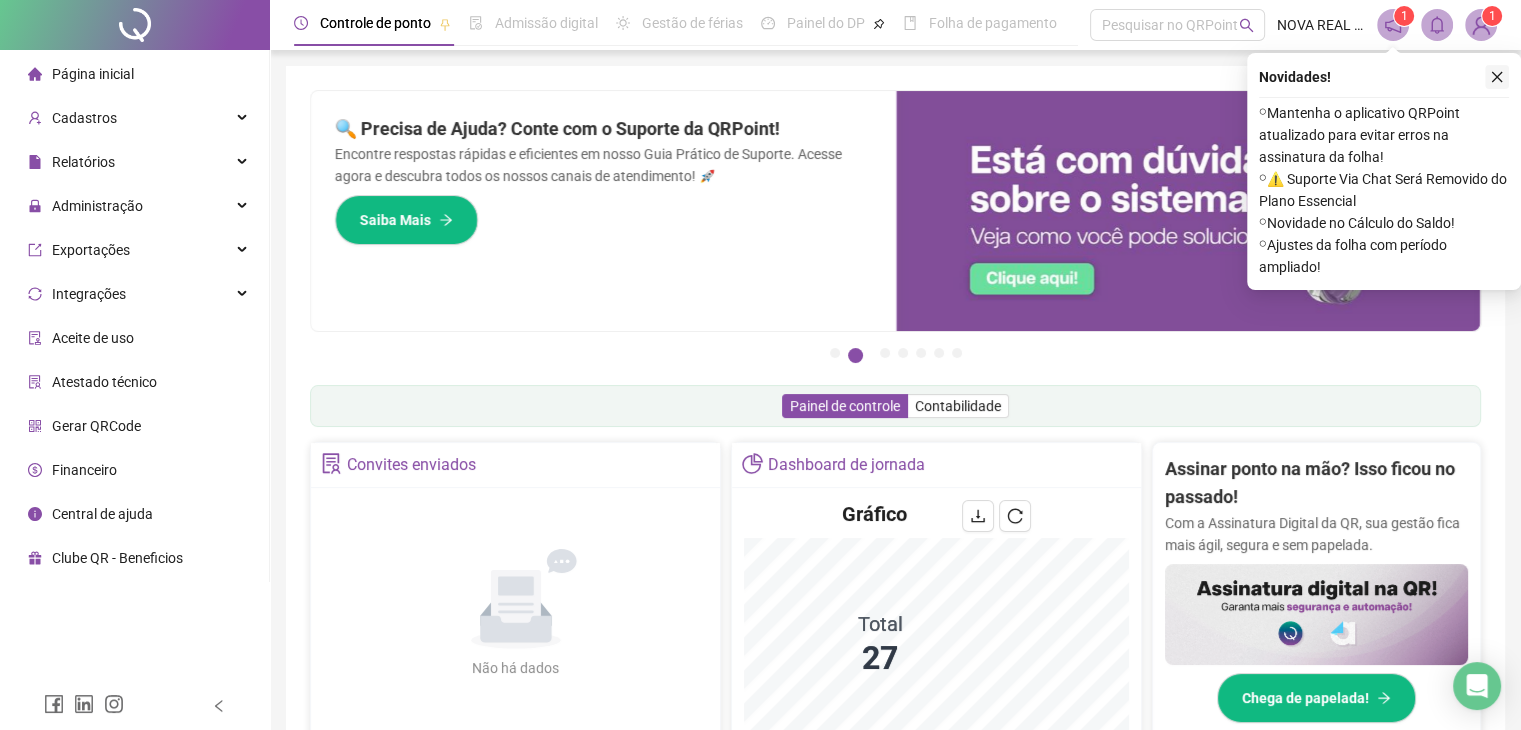 click 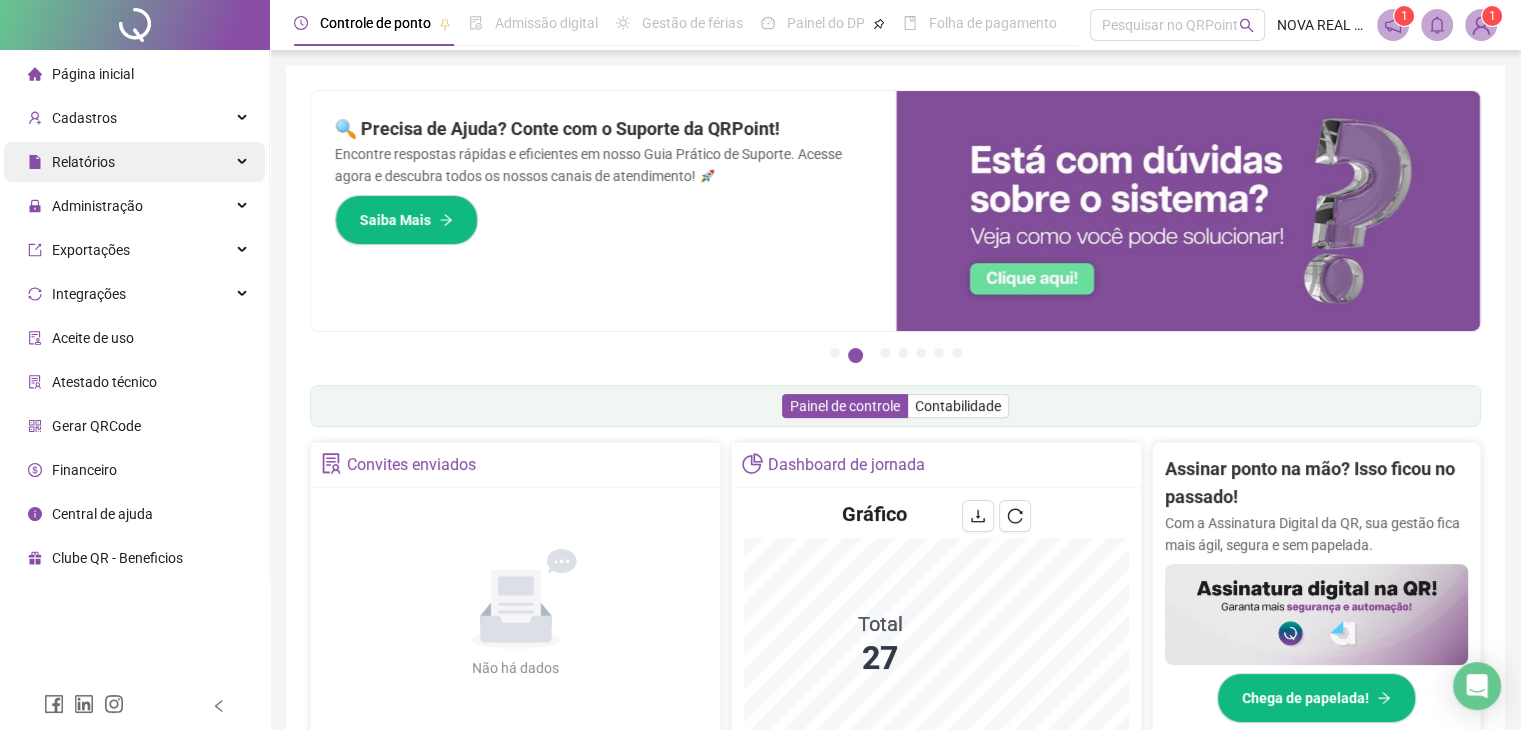 click on "Relatórios" at bounding box center (134, 162) 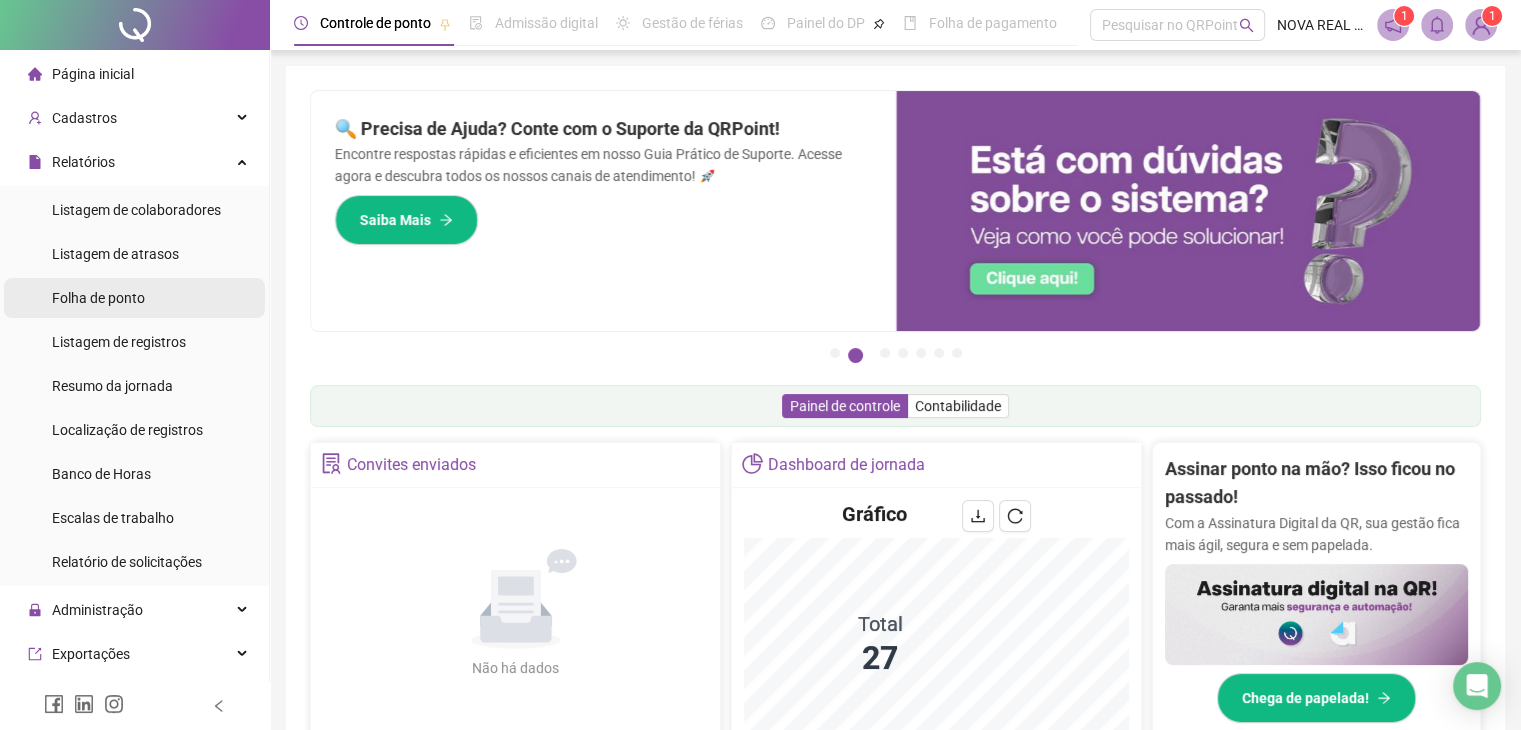 click on "Folha de ponto" at bounding box center [134, 298] 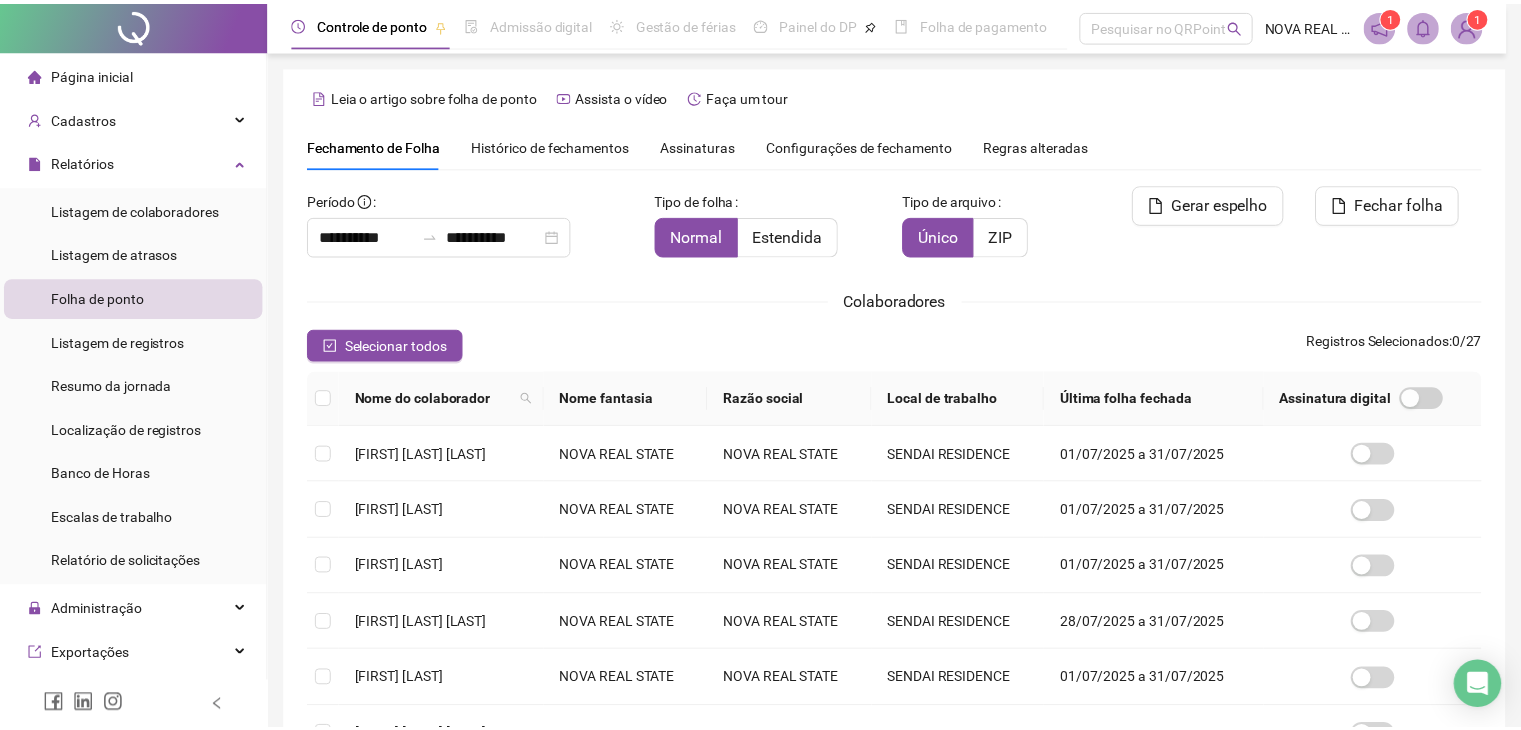 scroll, scrollTop: 33, scrollLeft: 0, axis: vertical 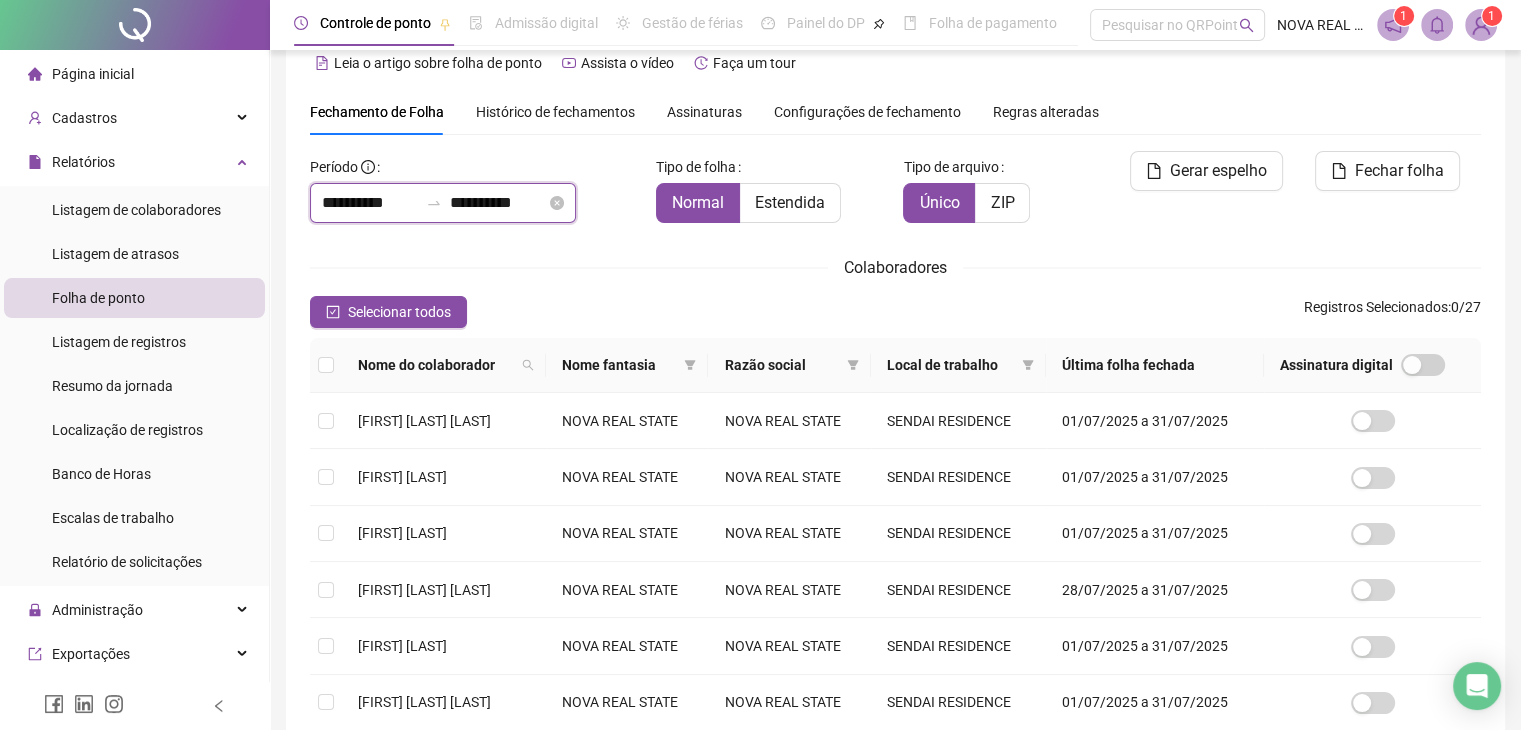 click on "**********" at bounding box center [370, 203] 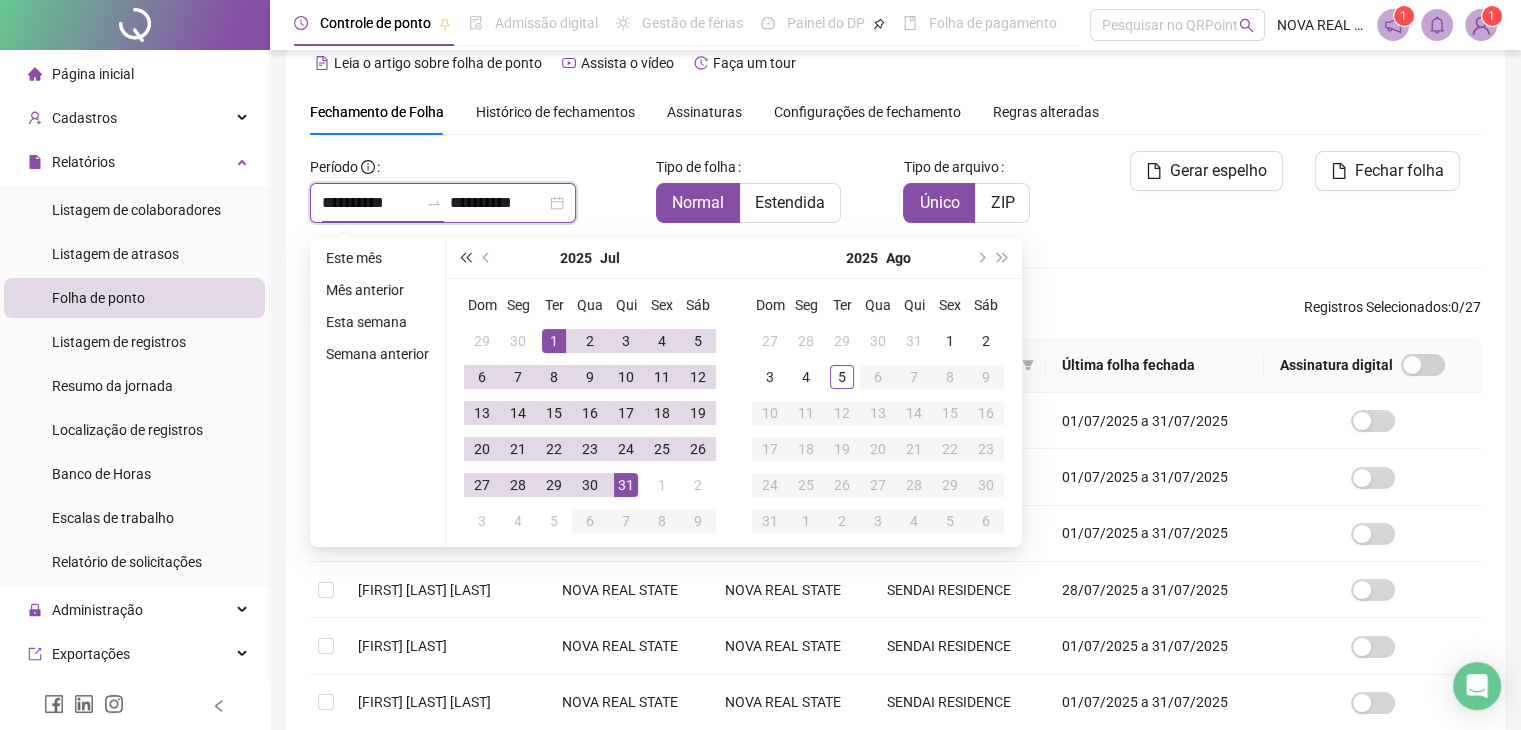 type on "**********" 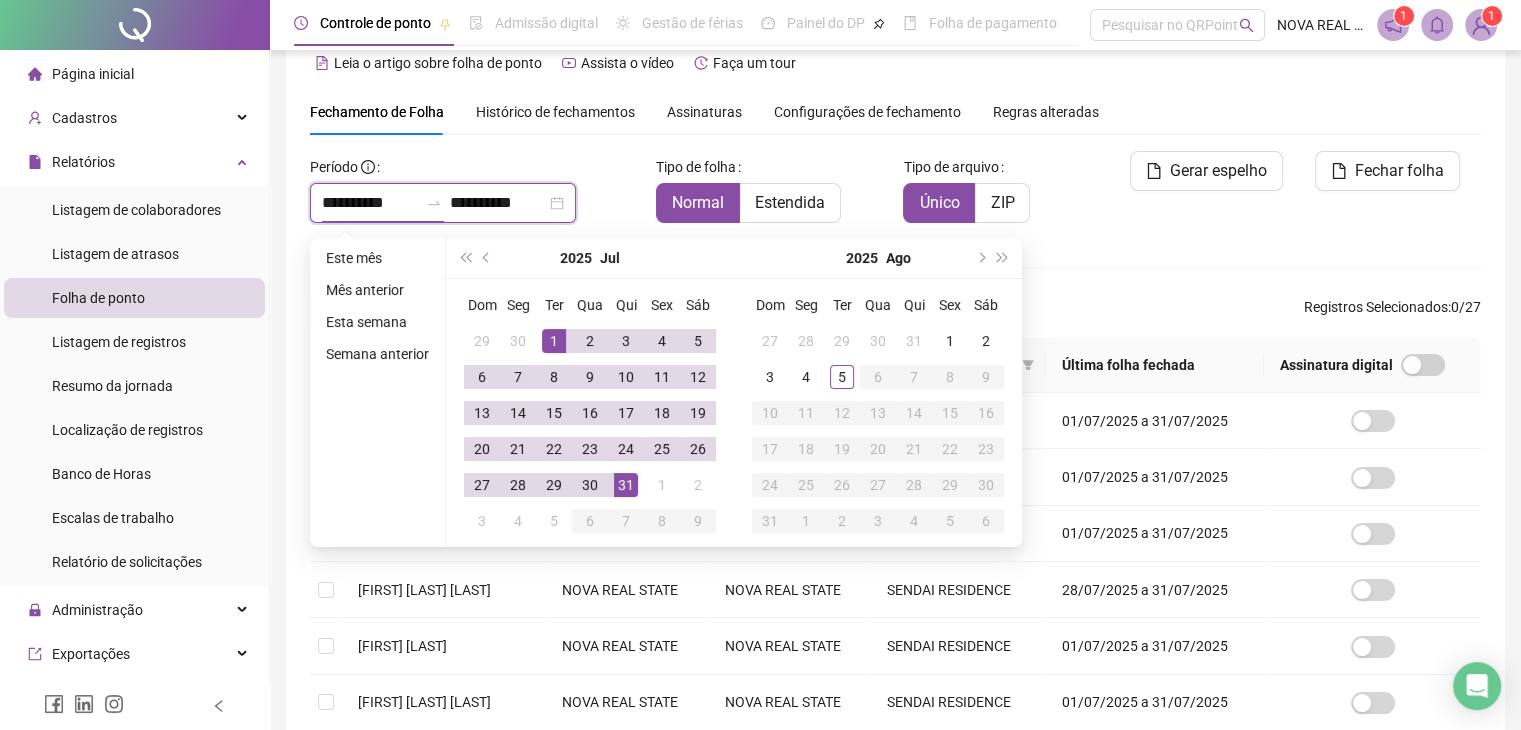 type on "**********" 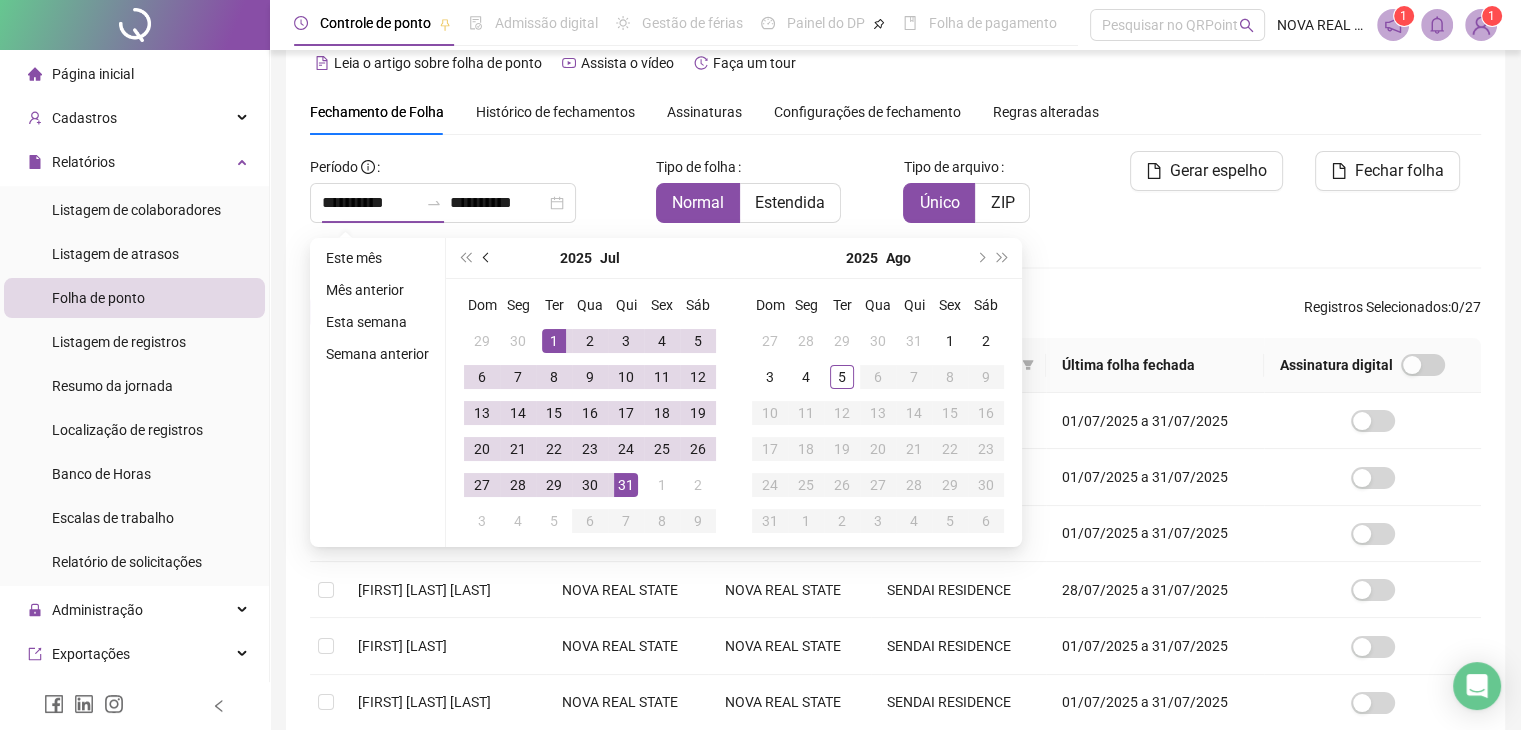 click at bounding box center [487, 258] 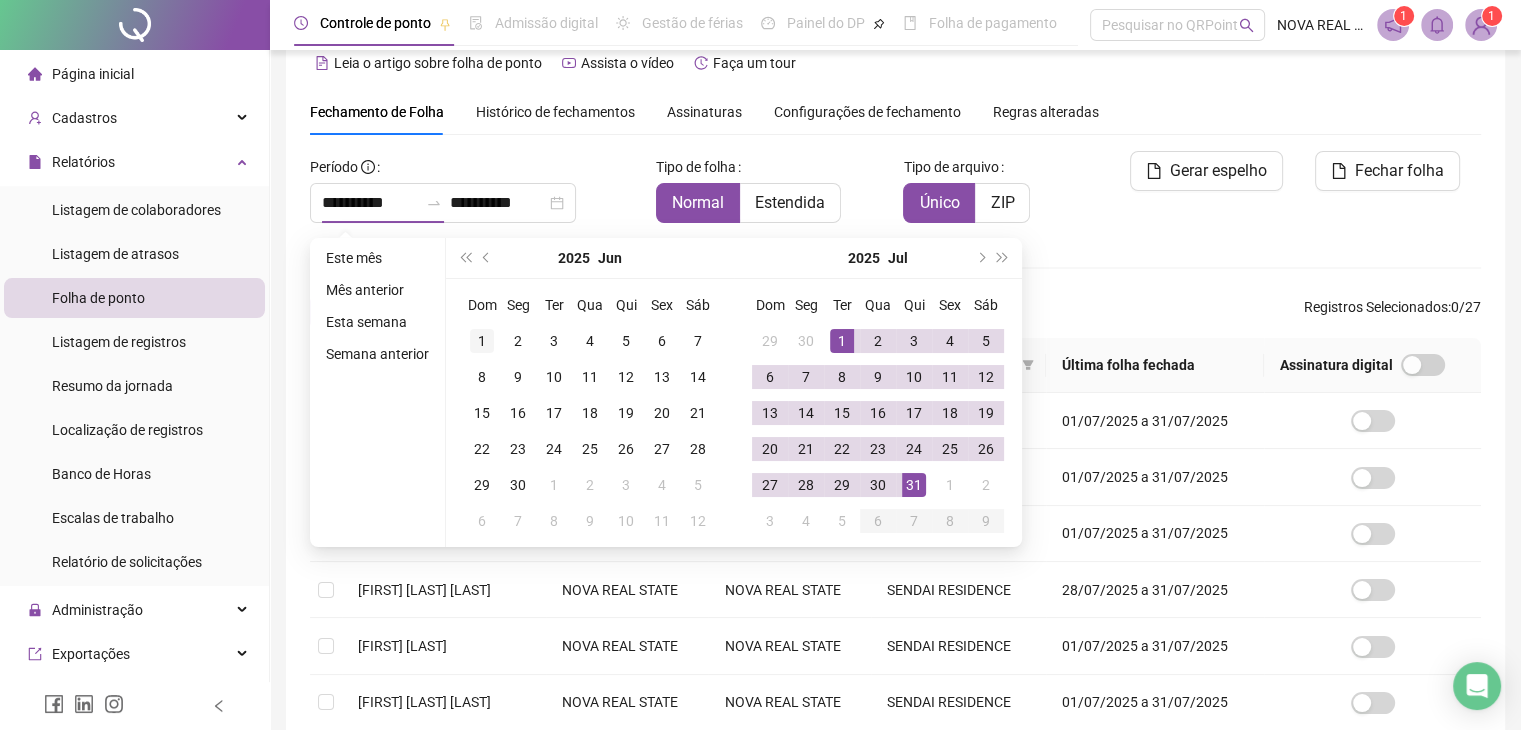 type on "**********" 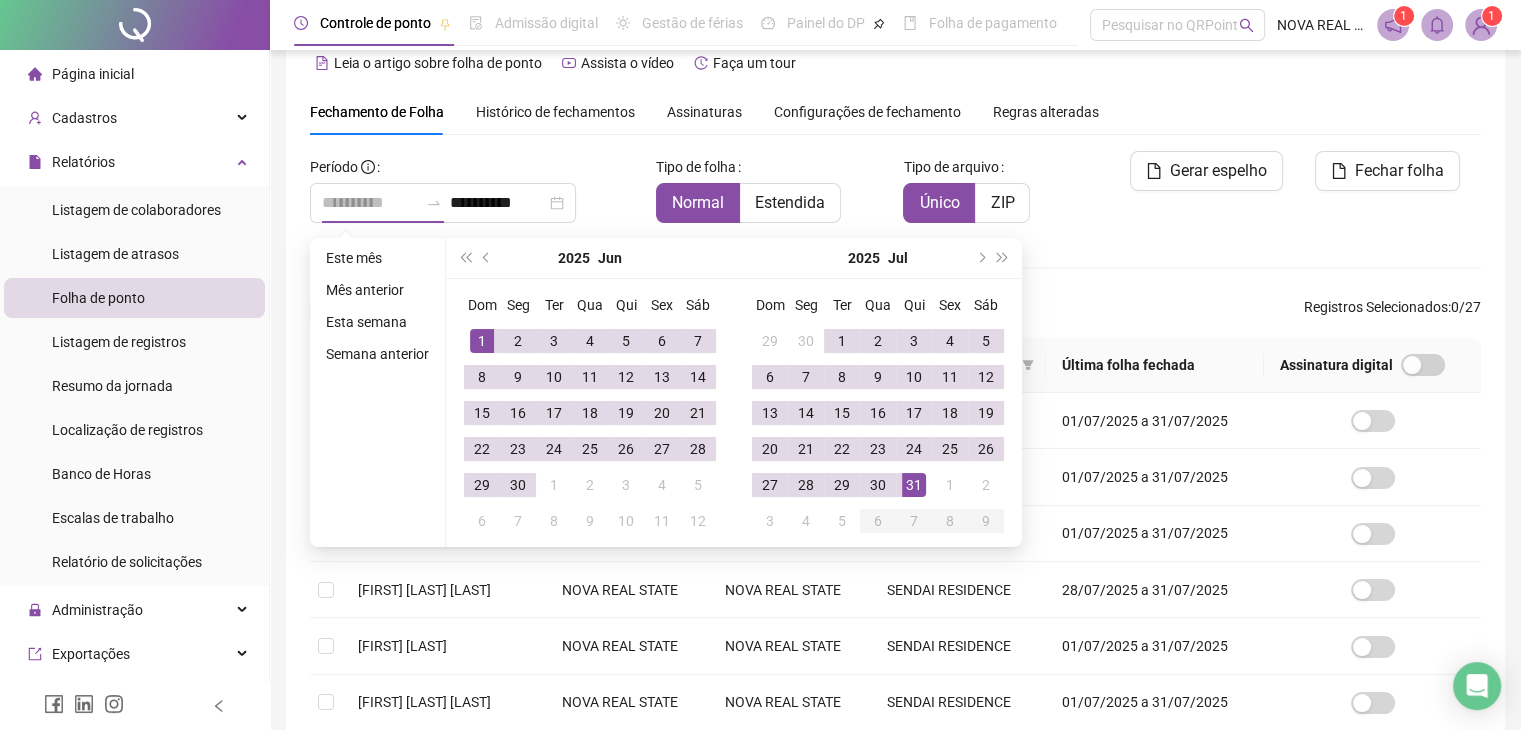 click on "1" at bounding box center [482, 341] 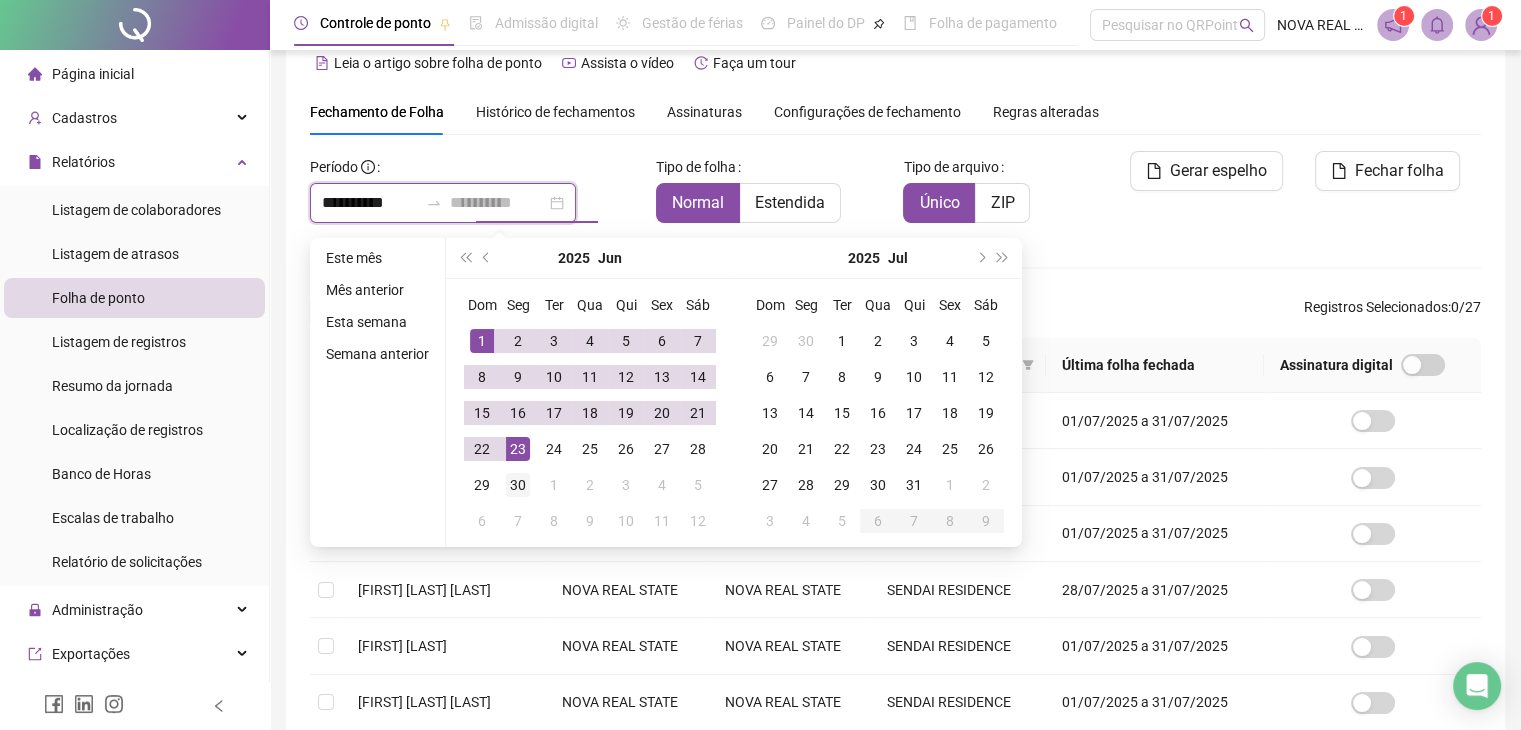 type on "**********" 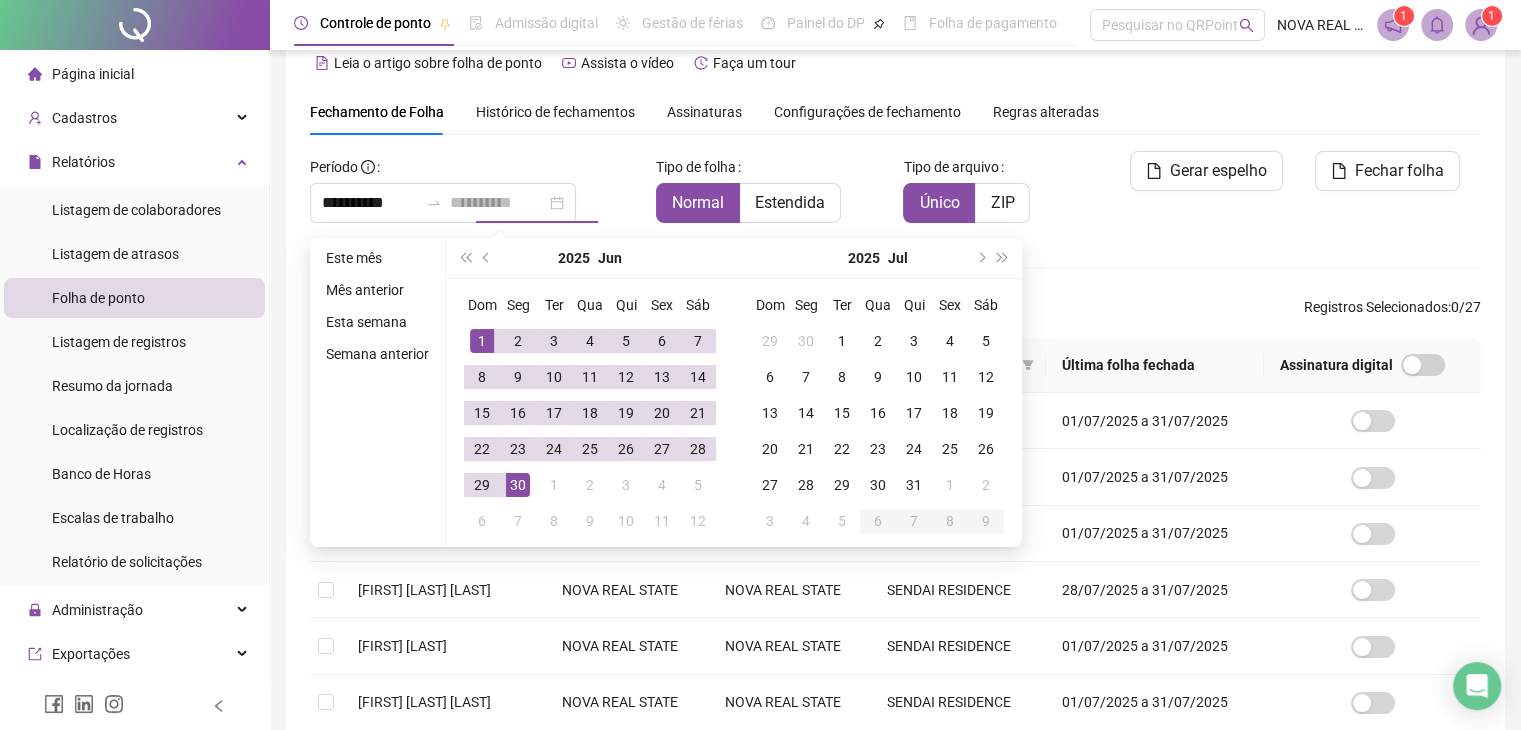 click on "30" at bounding box center (518, 485) 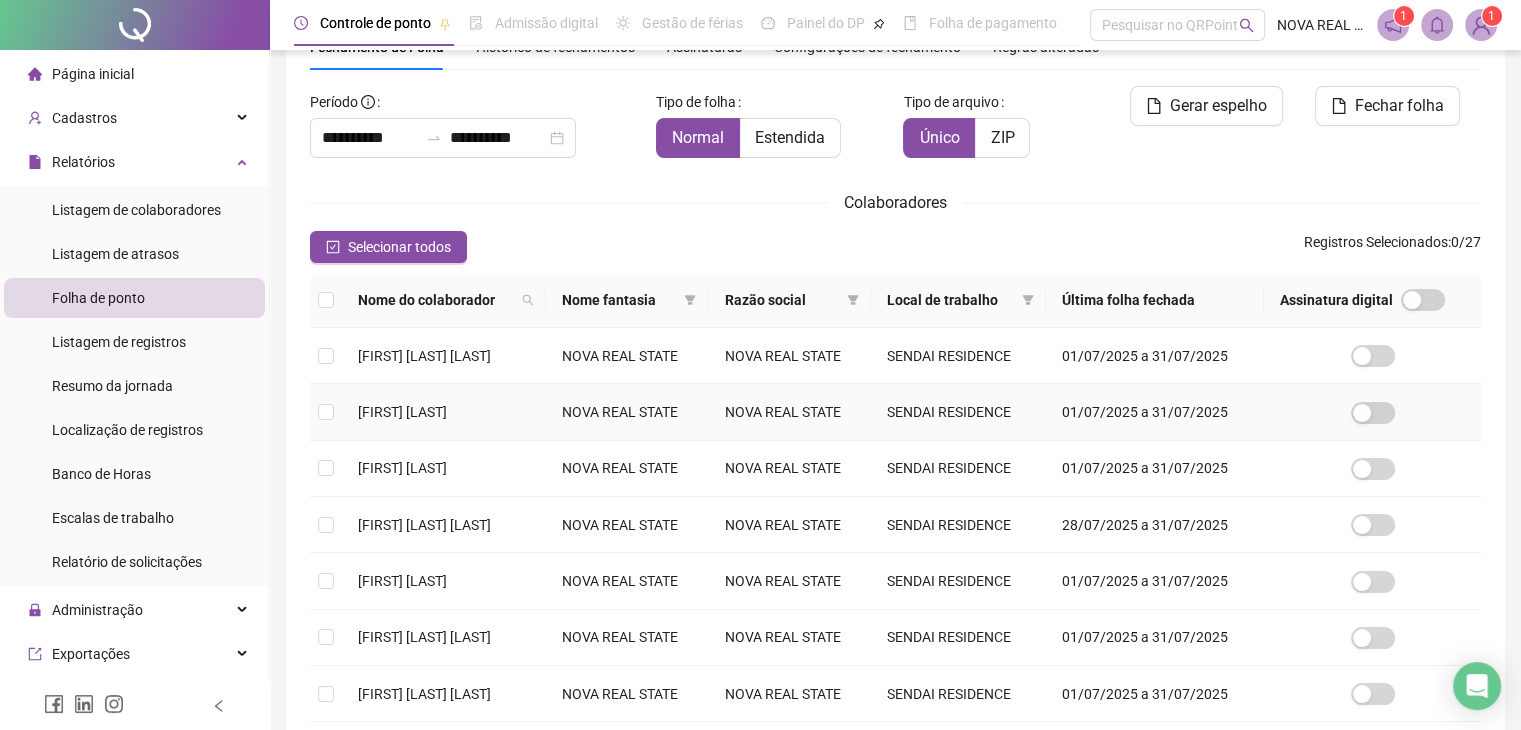 scroll, scrollTop: 133, scrollLeft: 0, axis: vertical 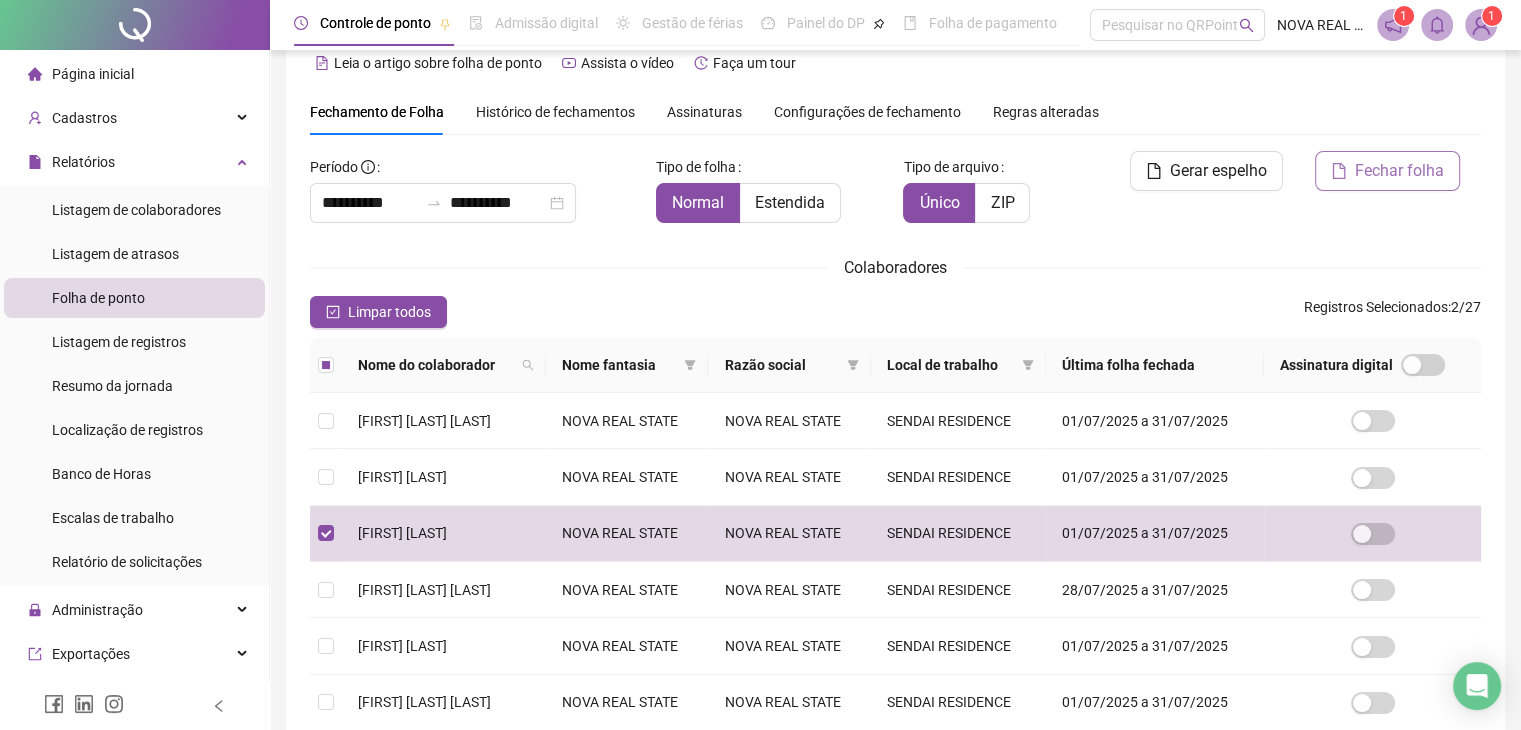 click on "Fechar folha" at bounding box center [1399, 171] 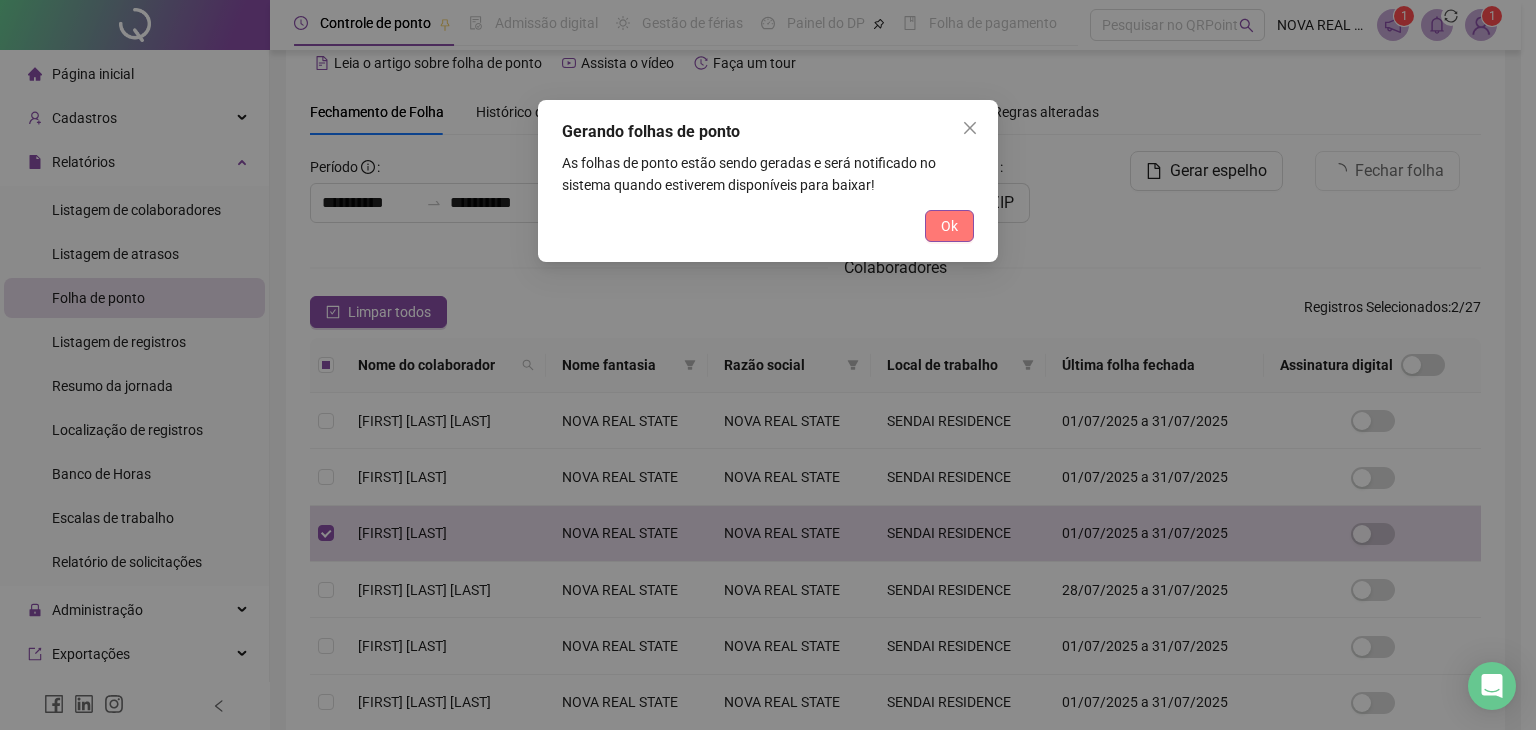 click on "Ok" at bounding box center (949, 226) 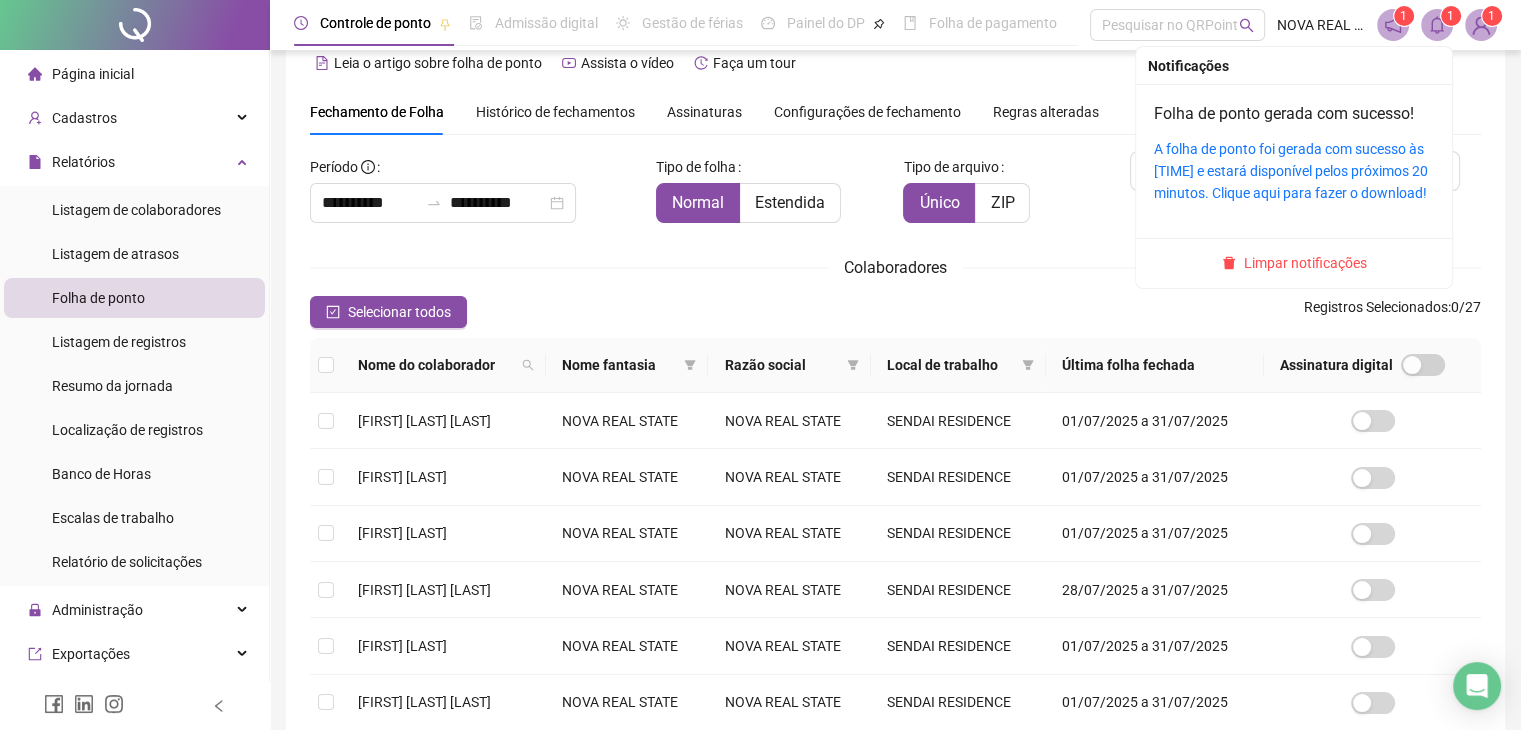 click 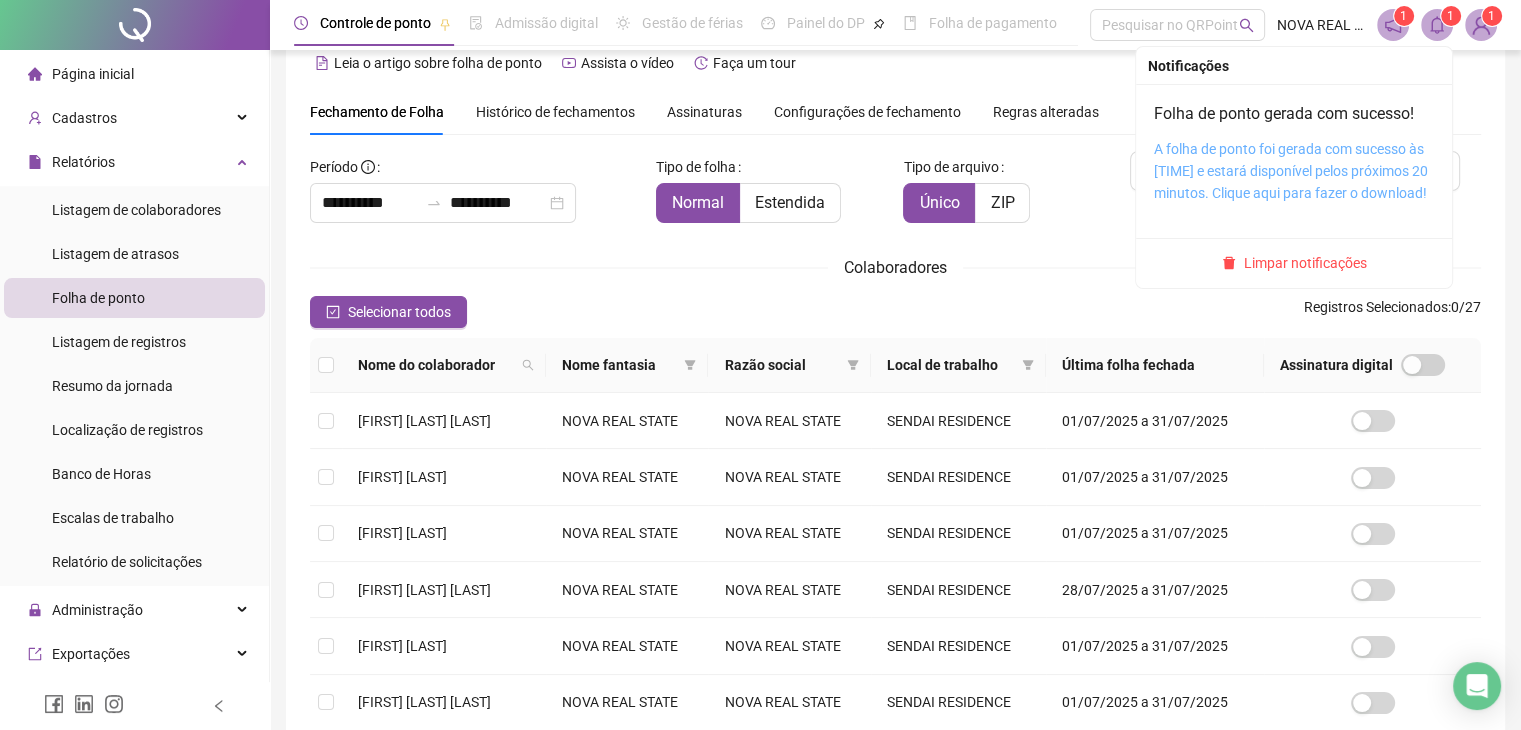 click on "A folha de ponto foi gerada com sucesso às [TIME] e estará disponível pelos próximos 20 minutos.
Clique aqui para fazer o download!" at bounding box center [1294, 171] 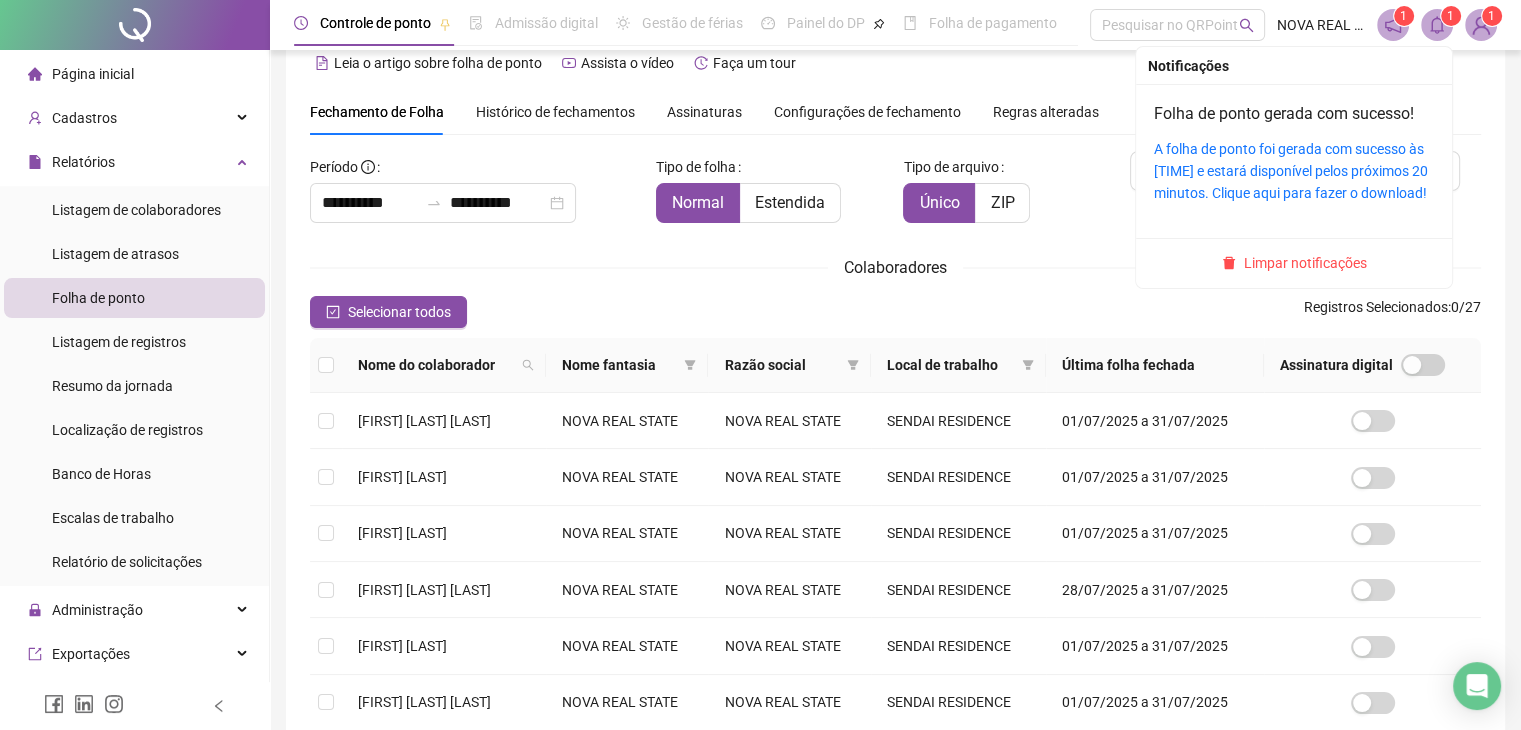 click 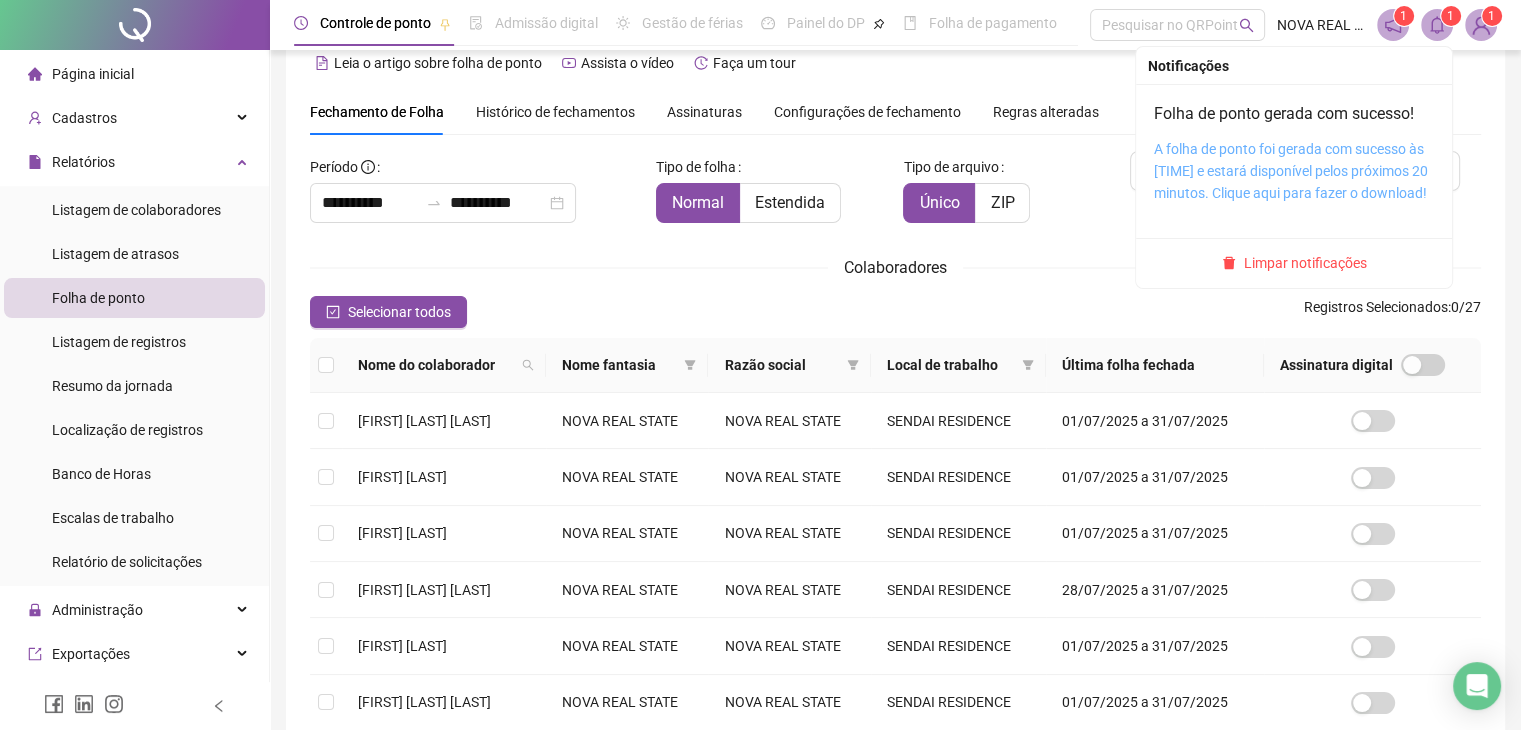 click on "A folha de ponto foi gerada com sucesso às [TIME] e estará disponível pelos próximos 20 minutos.
Clique aqui para fazer o download!" at bounding box center [1294, 171] 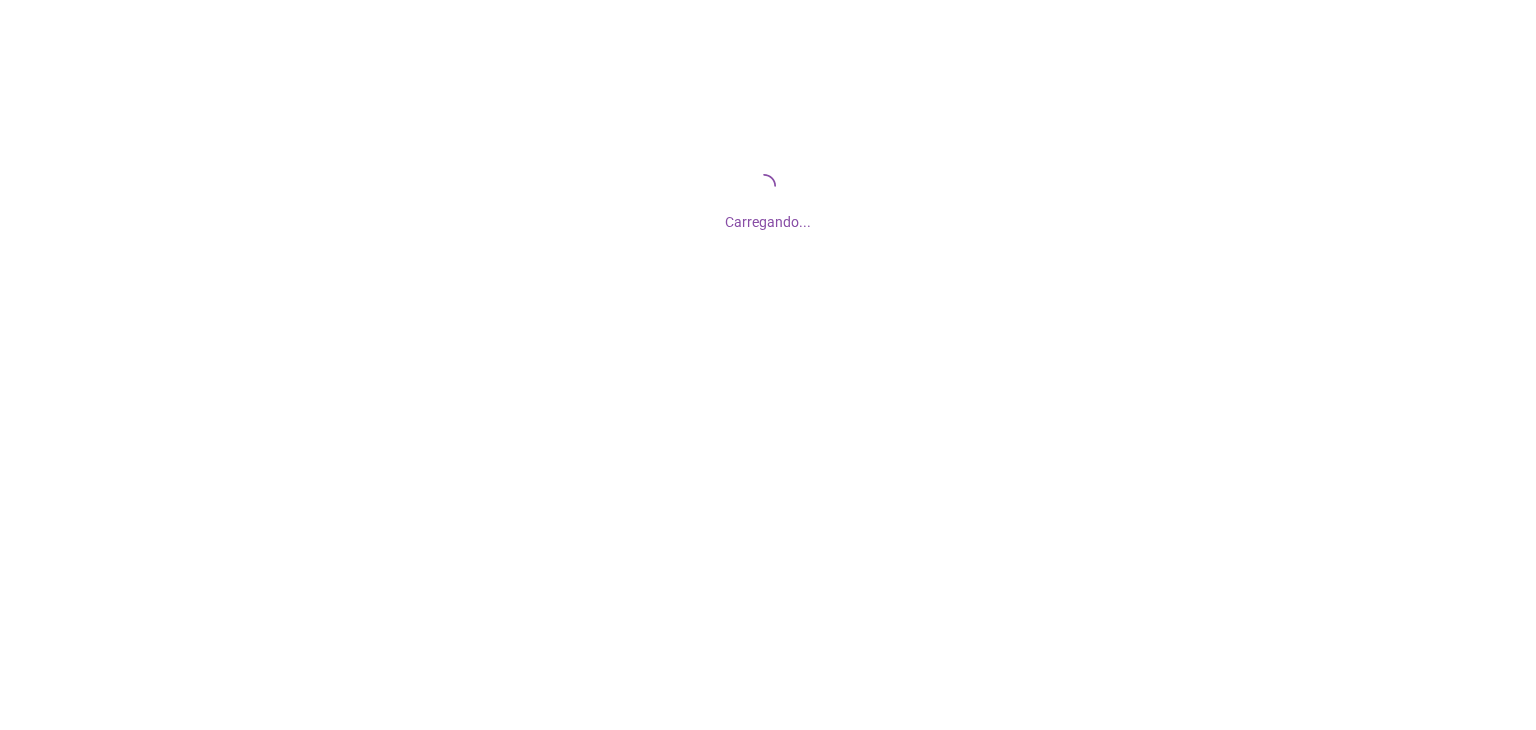 scroll, scrollTop: 0, scrollLeft: 0, axis: both 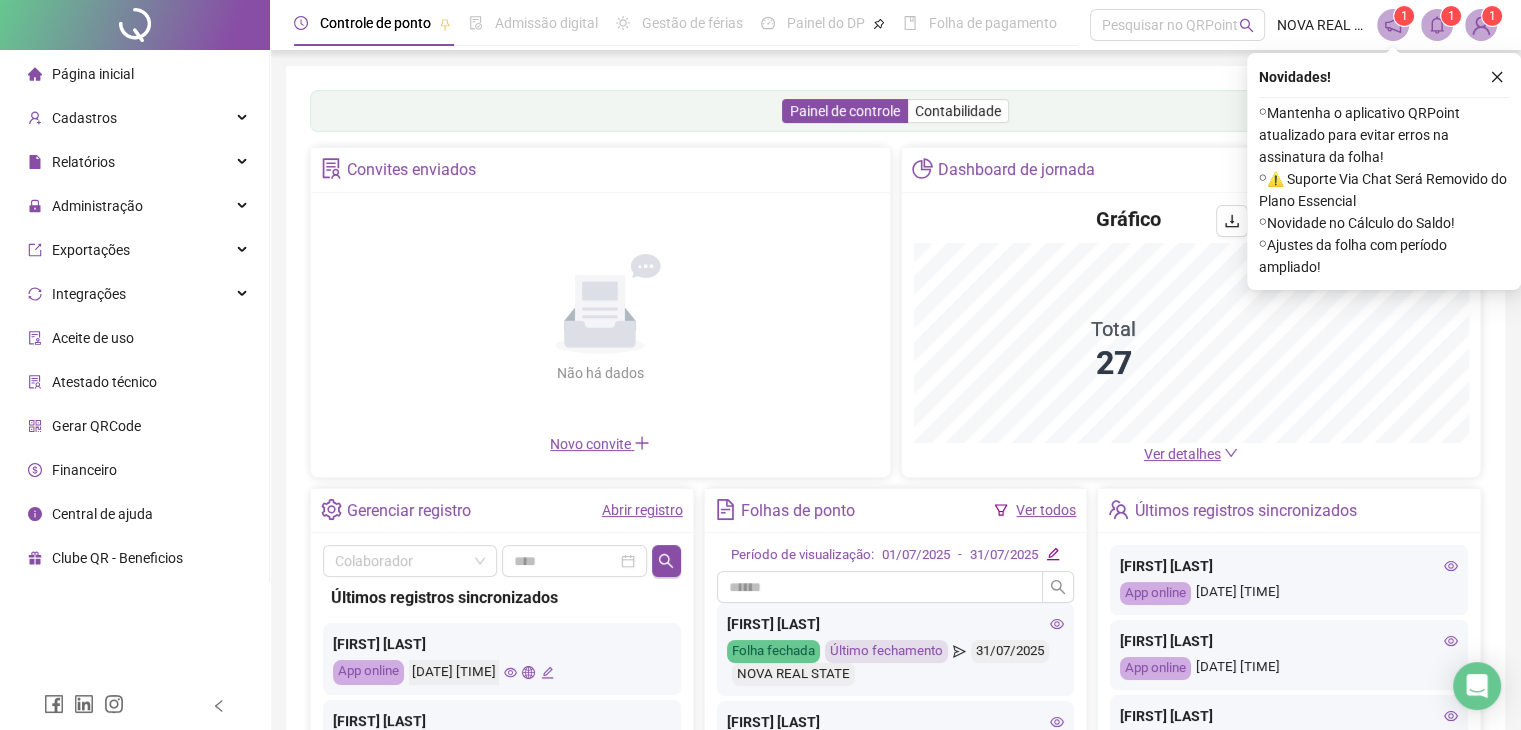 click 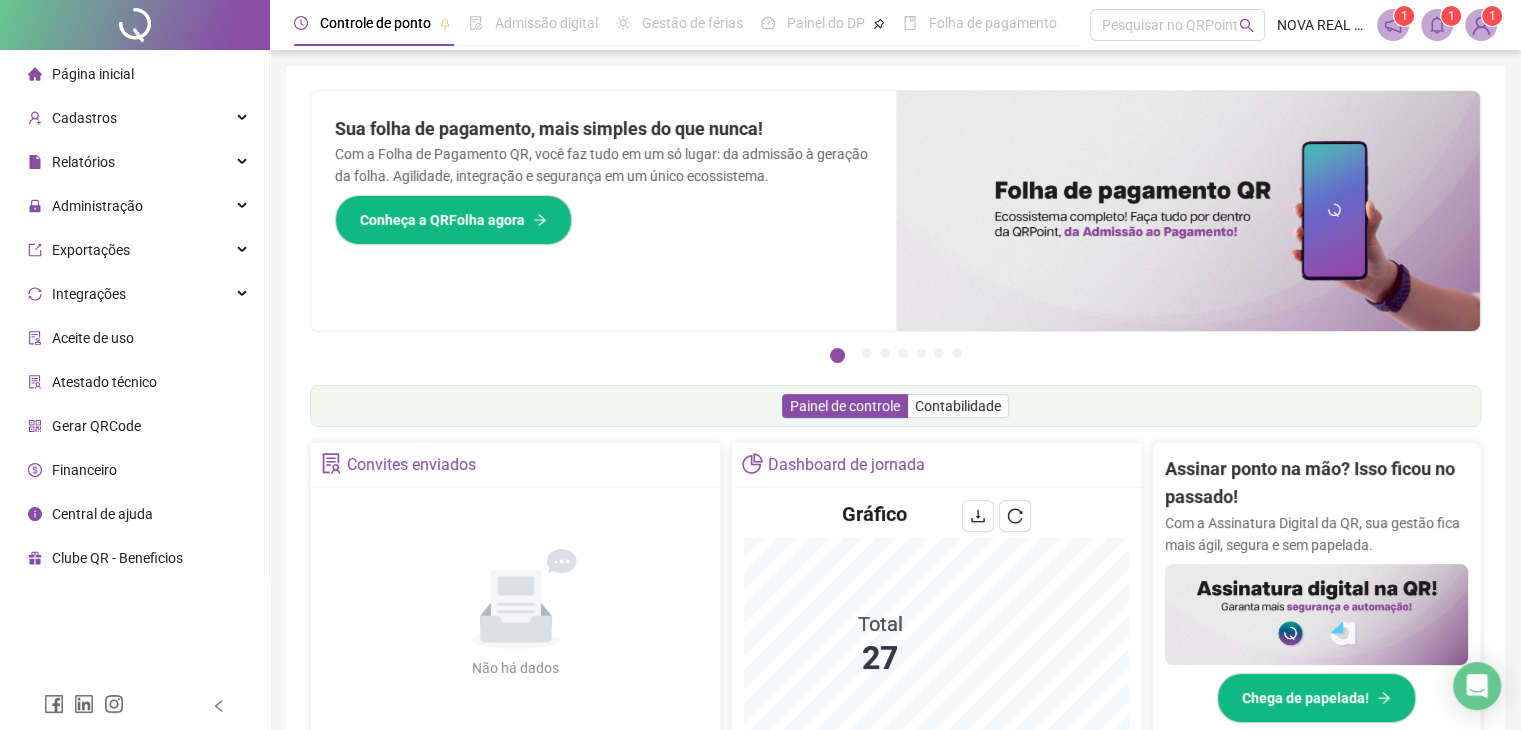 click on "Pague o QRPoint com Cartão de Crédito Sua assinatura: mais segurança, prática e sem preocupações com boletos! Saiba mais Sua folha de pagamento, mais simples do que nunca! Com a Folha de Pagamento QR, você faz tudo em um só lugar: da admissão à geração da folha. Agilidade, integração e segurança em um único ecossistema. Conheça a QRFolha agora 🔍 Precisa de Ajuda? Conte com o Suporte da QRPoint! Encontre respostas rápidas e eficientes em nosso Guia Prático de Suporte. Acesse agora e descubra todos os nossos canais de atendimento! 🚀 Saiba Mais Automatize seu DP e ganhe mais tempo! 🚀 Agende uma demonstração agora e veja como simplificamos admissão, ponto, férias e holerites em um só lugar! Agendar Demonstração Agora Apoie seus colaboradores sem custo! Dinheiro na conta sem complicação. Solicite Mais Informações Seus Colaboradores Precisam de Apoio Financeiro? Ofereça empréstimo consignado e antecipação salarial com o QRPoint Crédito. Saiba mais Saiba mais Saiba Mais 1" at bounding box center (895, 641) 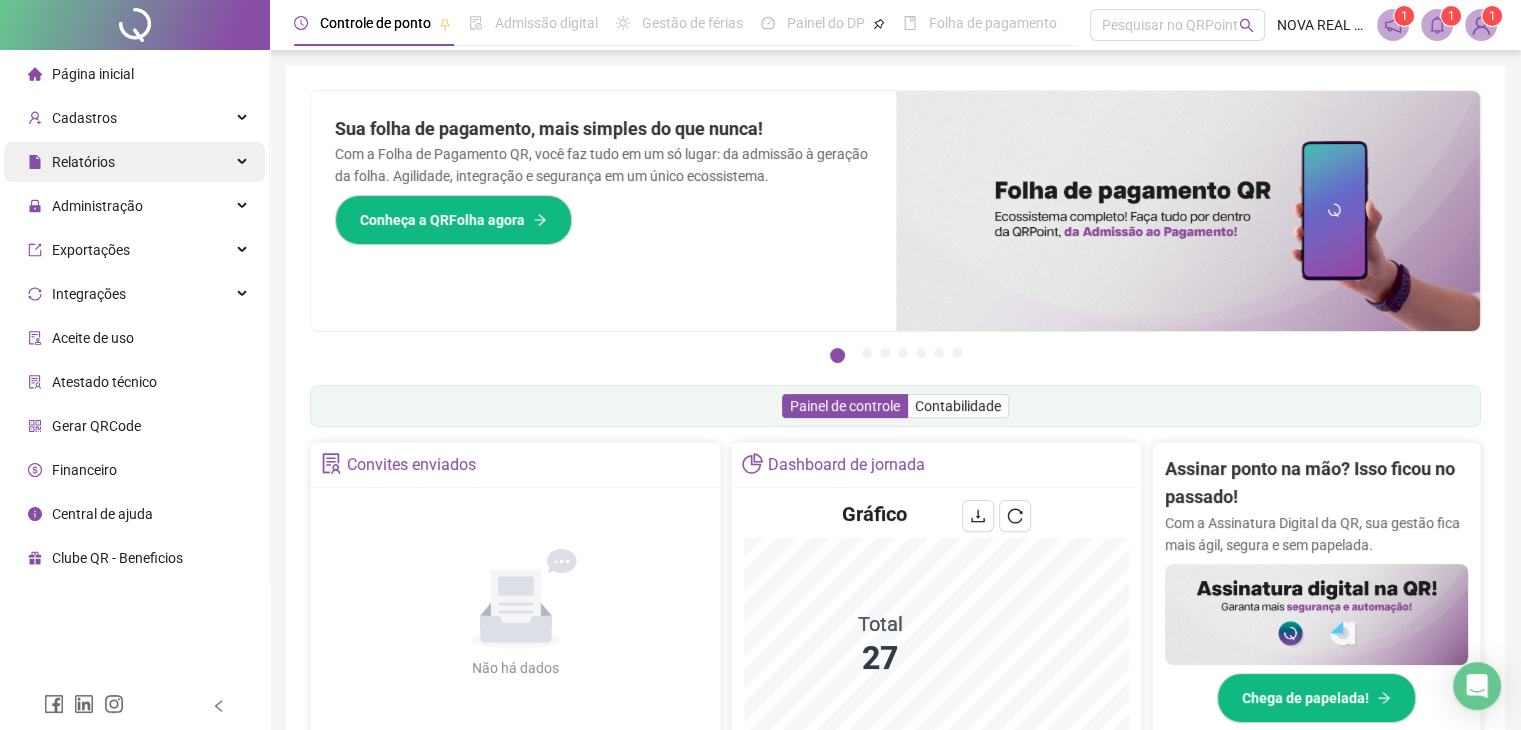 click on "Relatórios" at bounding box center (134, 162) 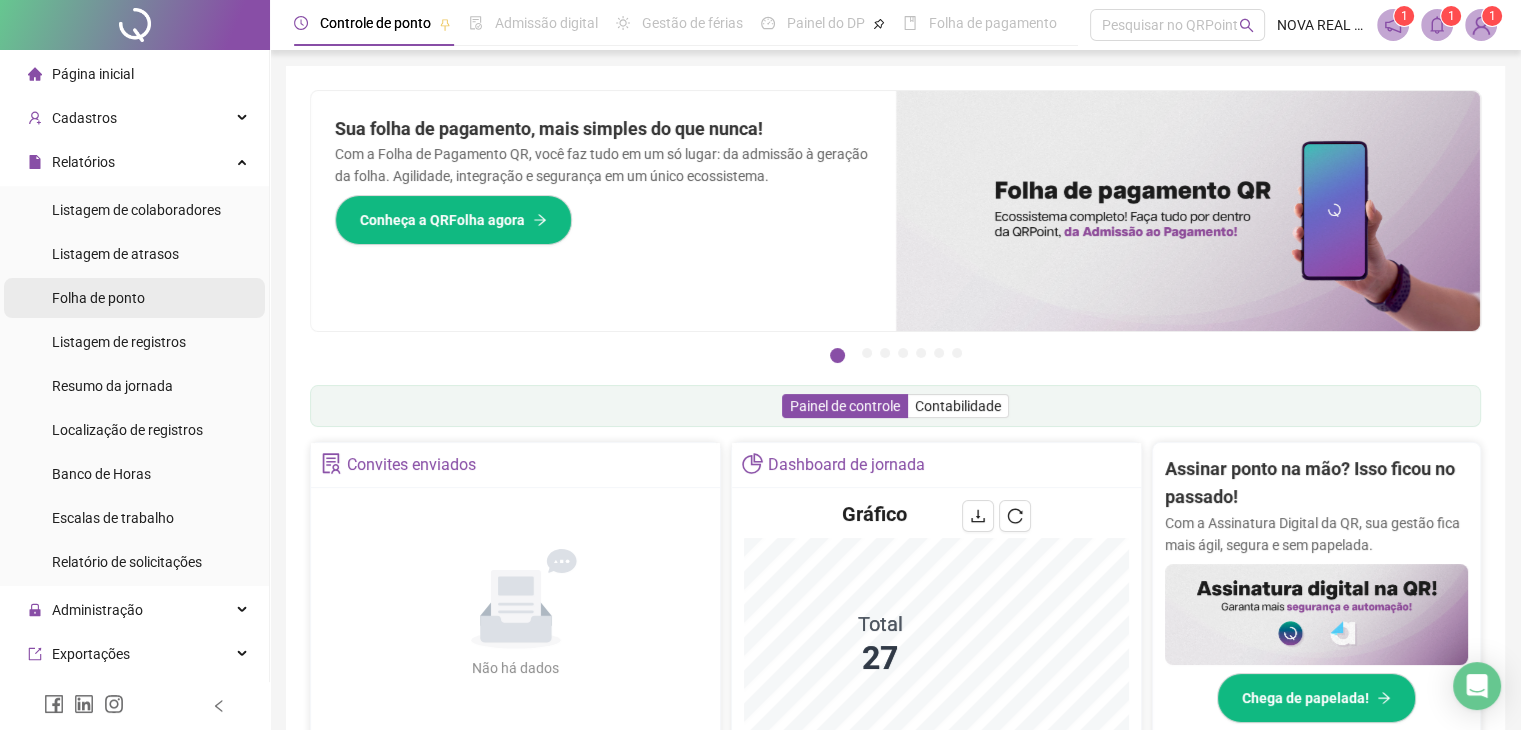 click on "Folha de ponto" at bounding box center (98, 298) 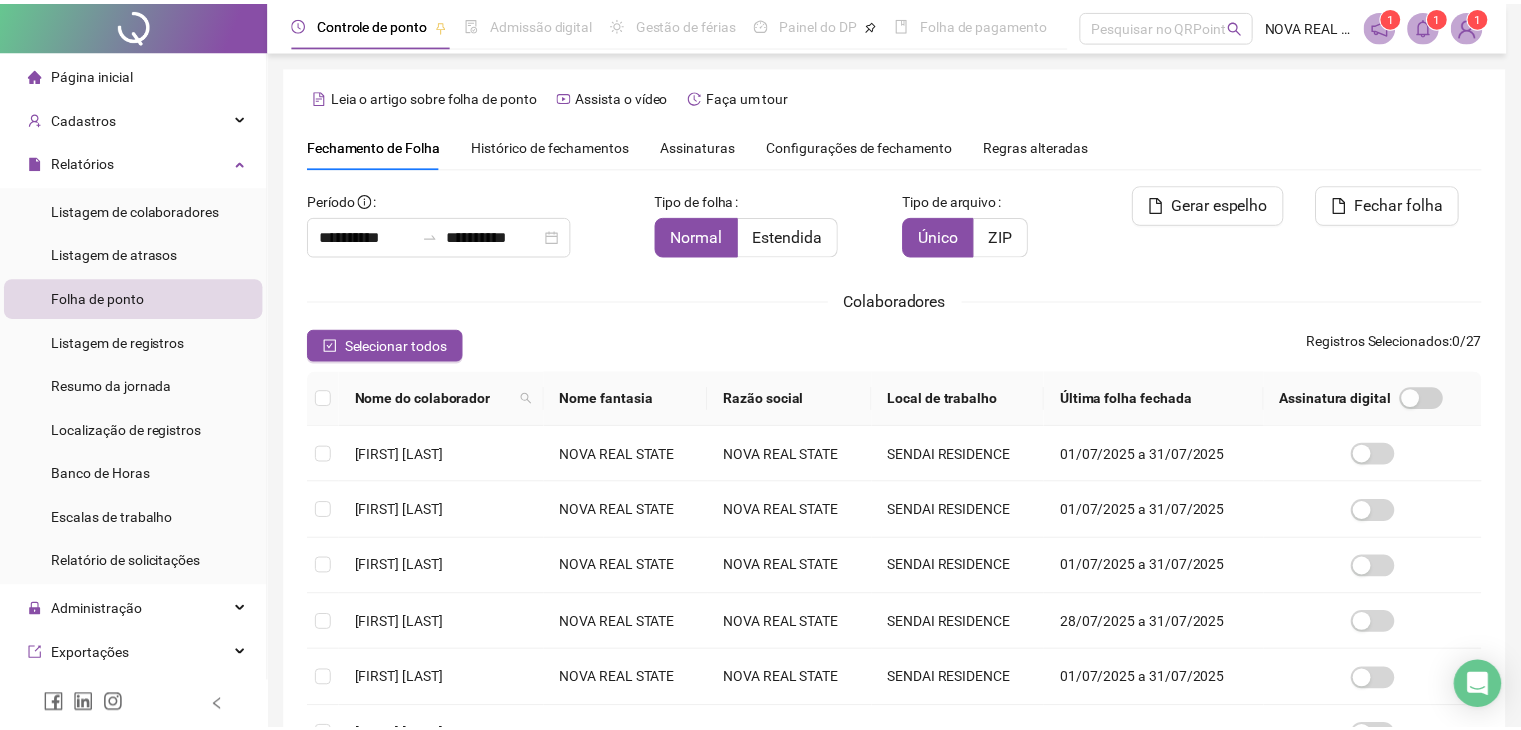 scroll, scrollTop: 33, scrollLeft: 0, axis: vertical 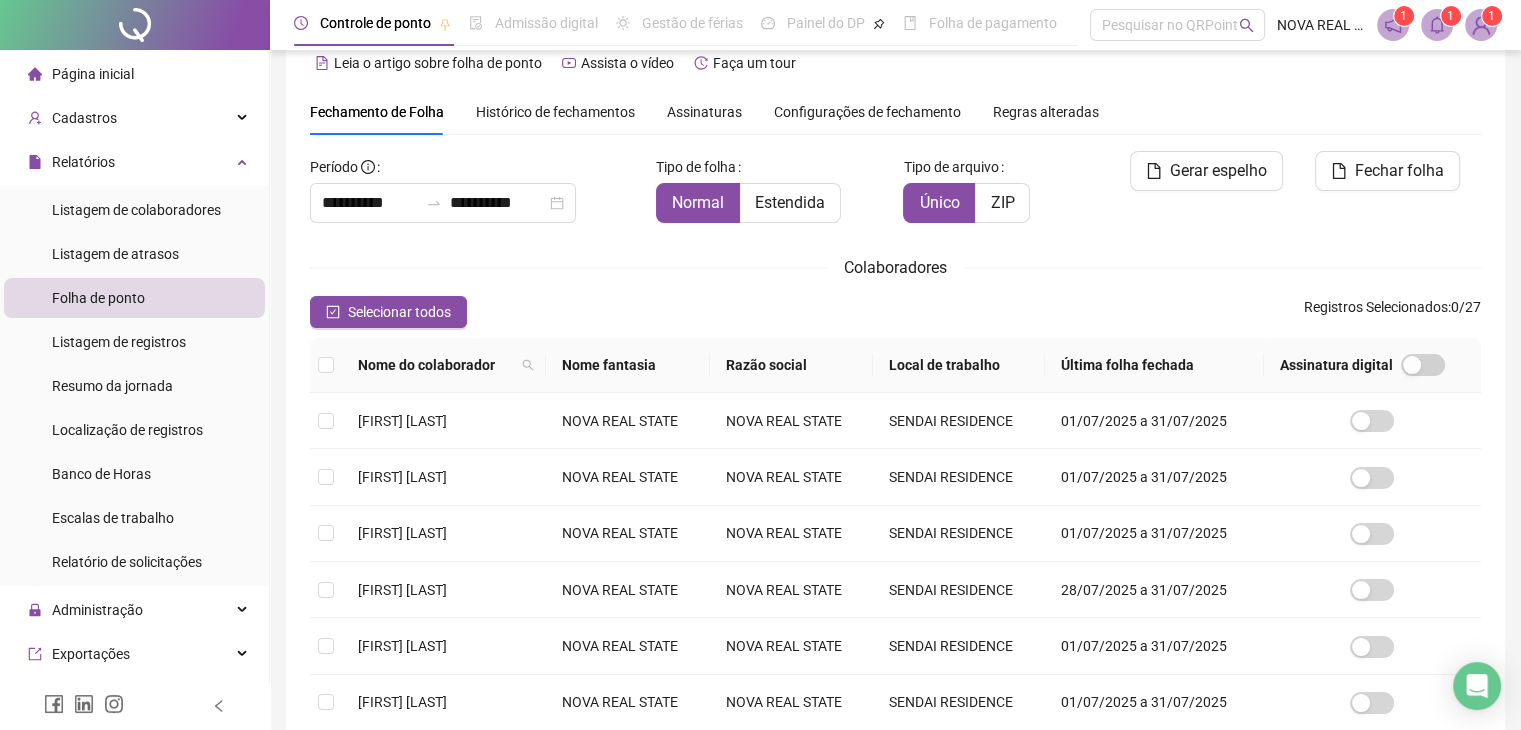 click on "Configurações de fechamento" at bounding box center (867, 112) 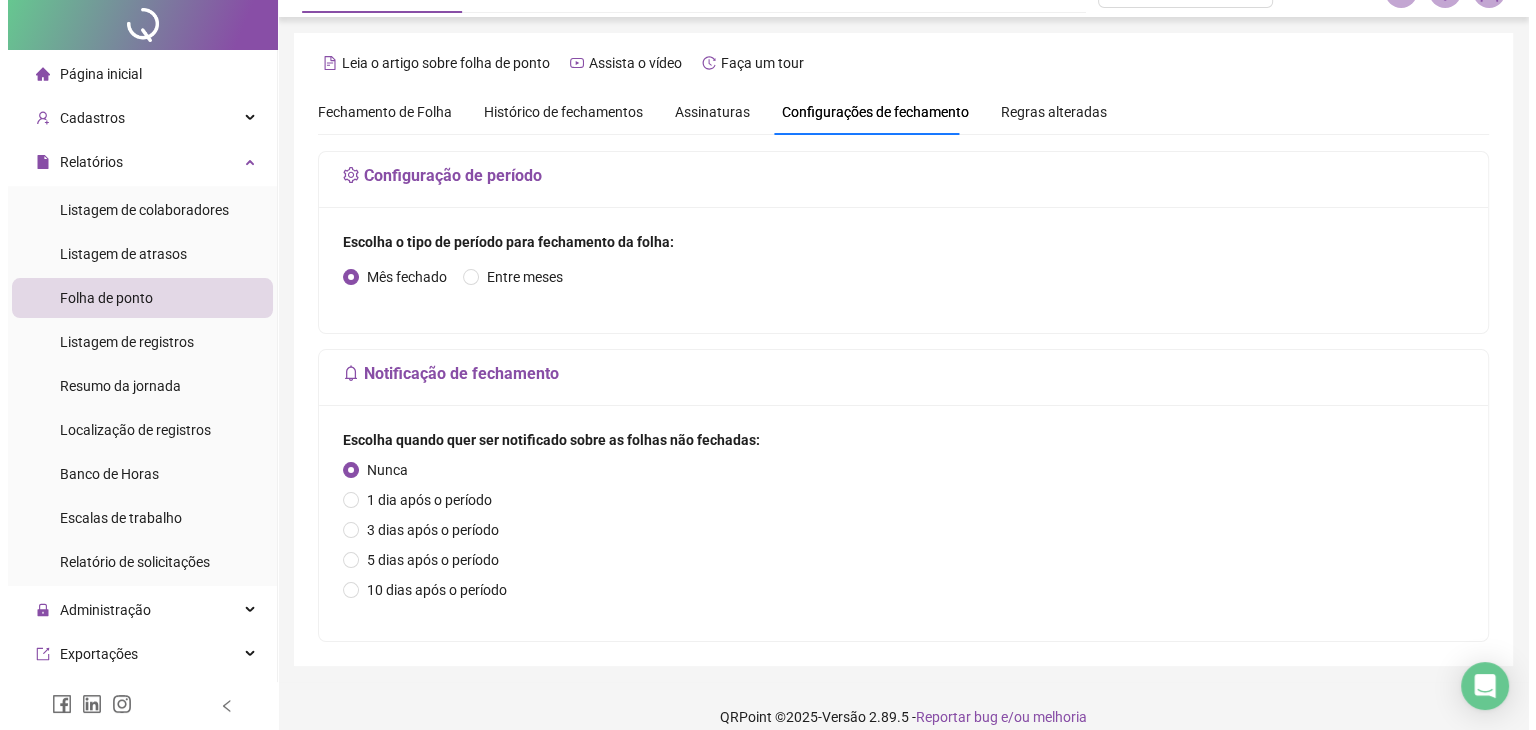 scroll, scrollTop: 0, scrollLeft: 0, axis: both 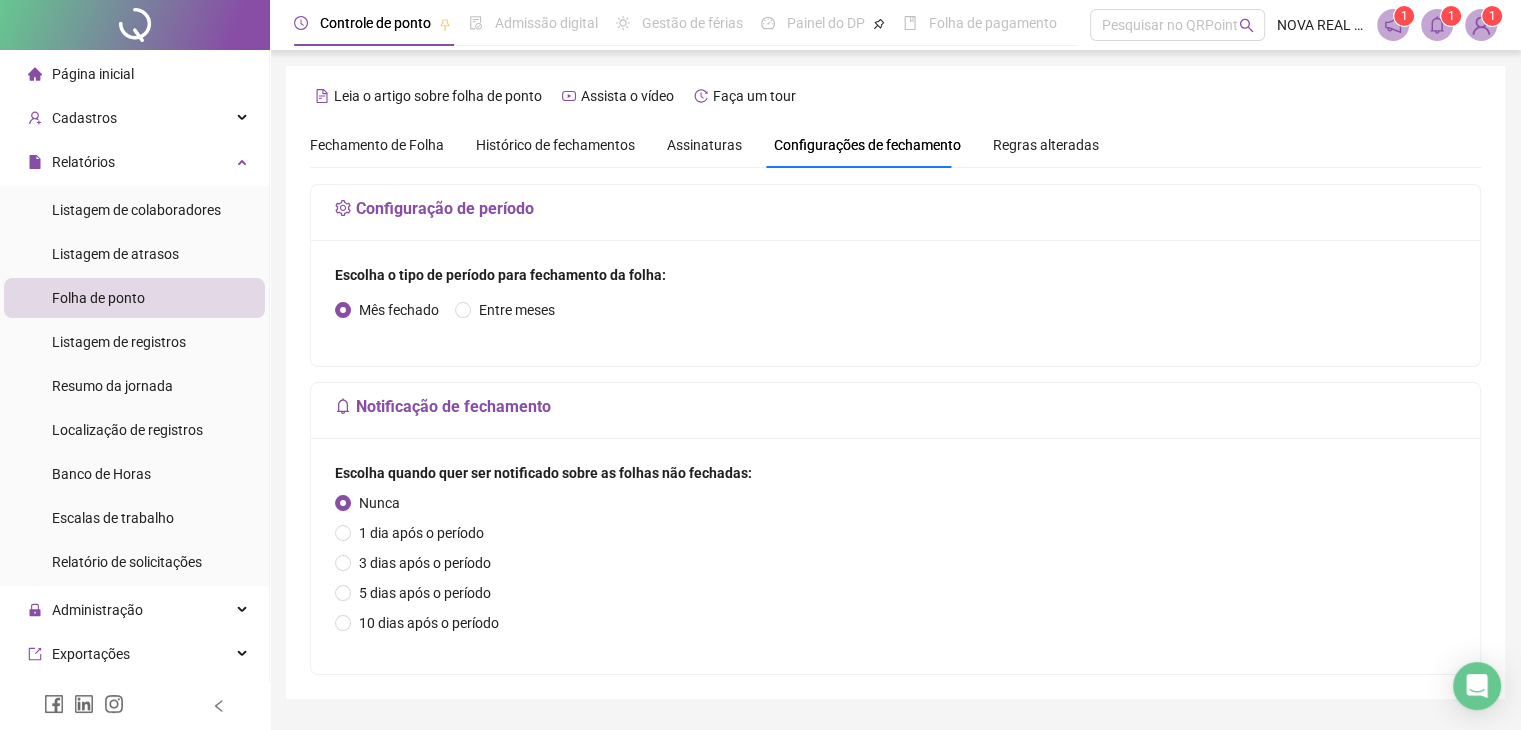 click on "Histórico de fechamentos" at bounding box center [555, 145] 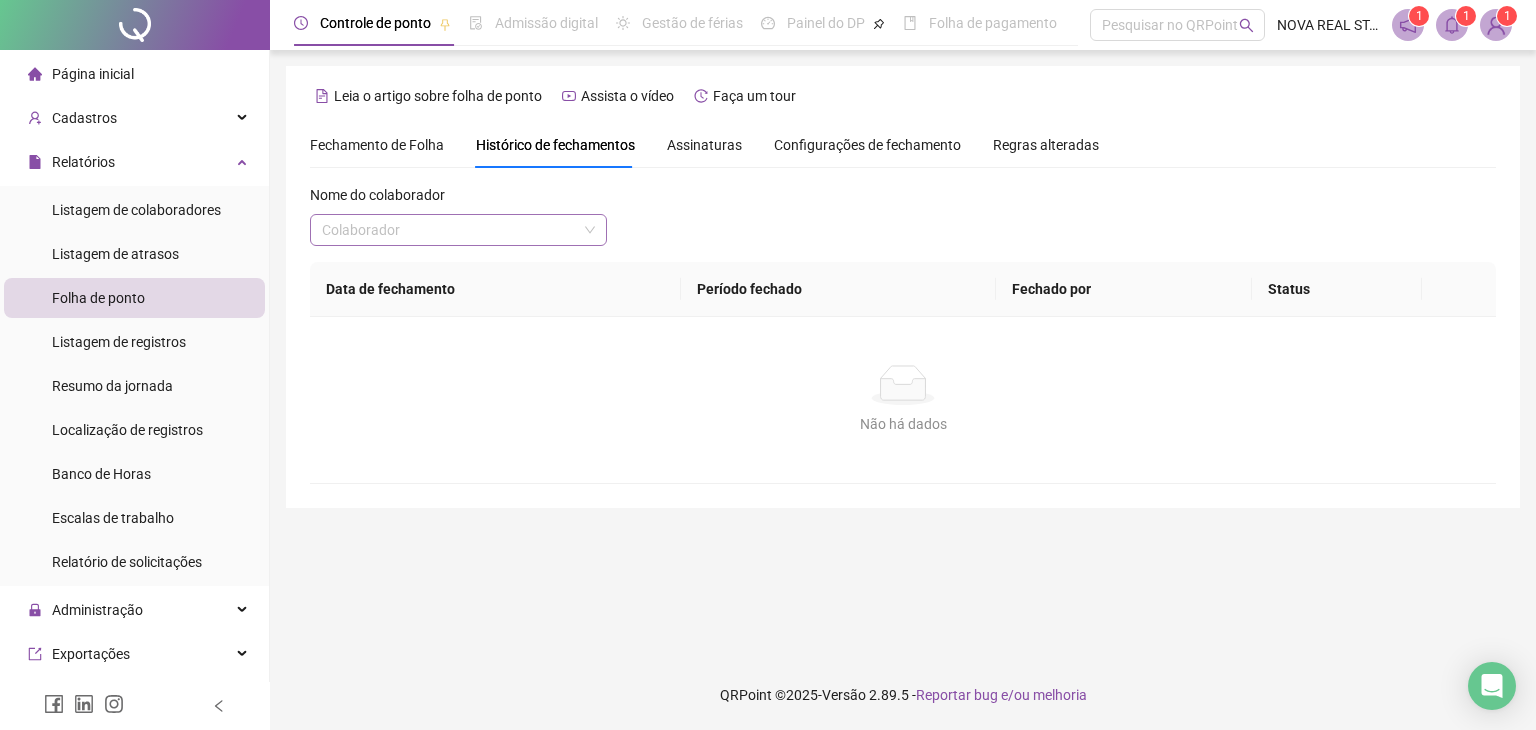 click at bounding box center (449, 230) 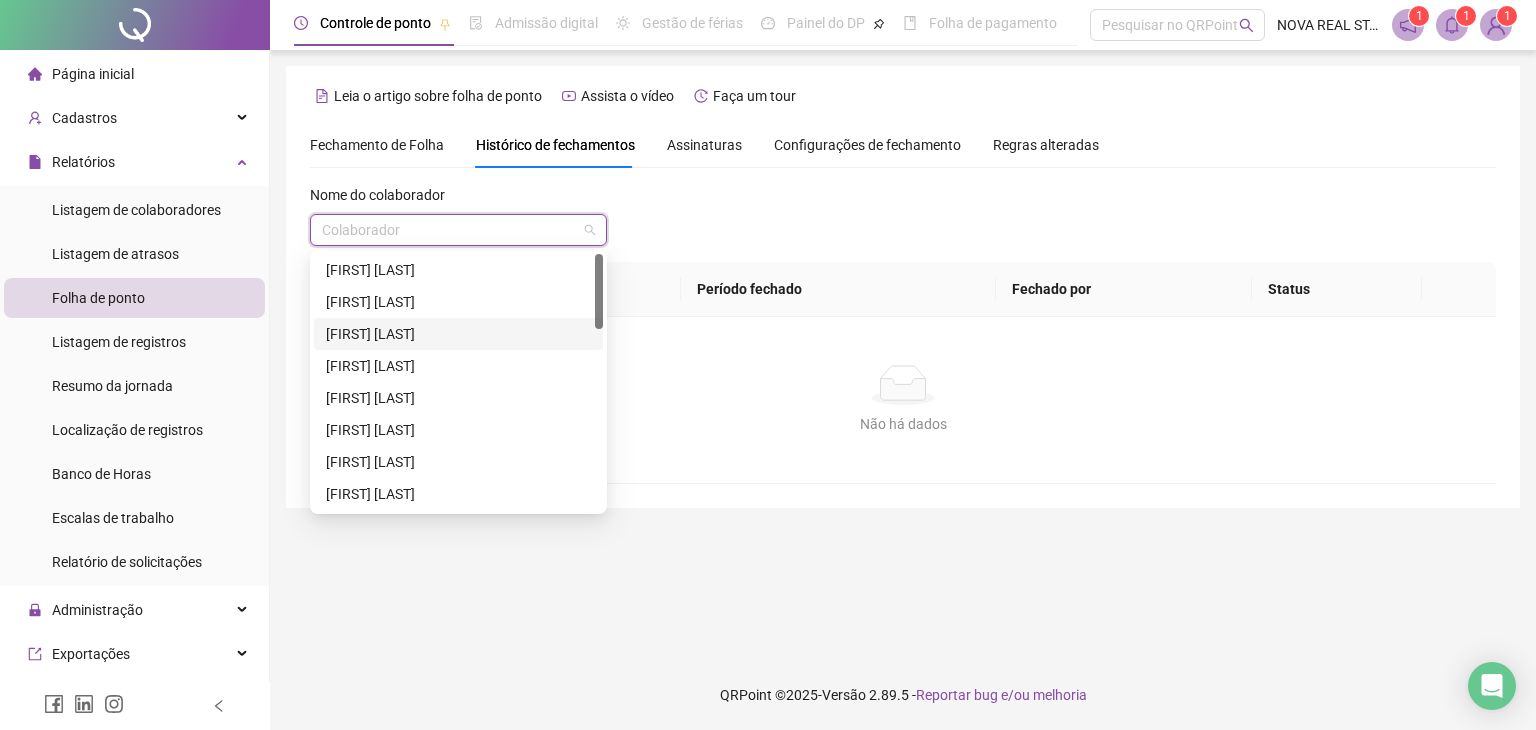 click on "[FIRST] [LAST]" at bounding box center [458, 334] 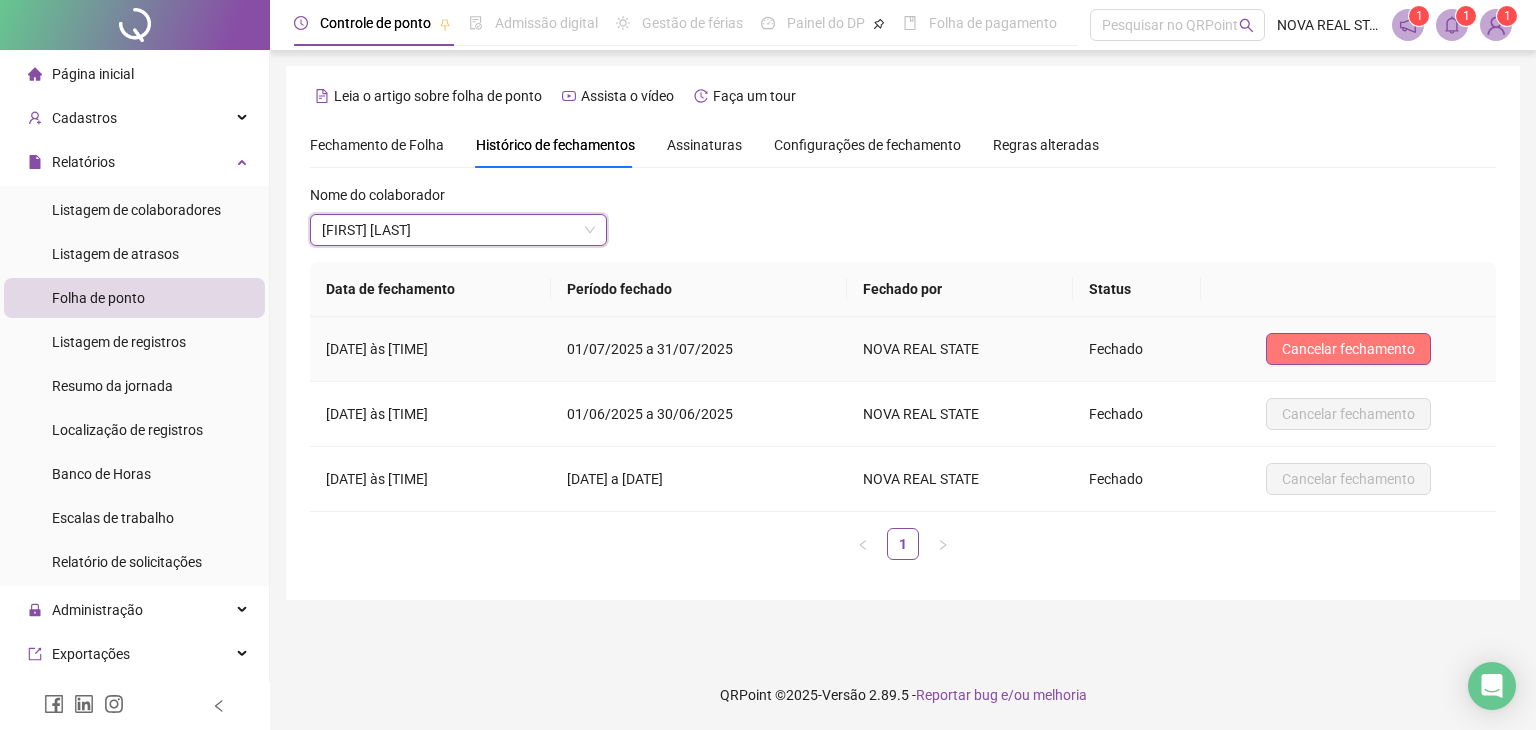 click on "Cancelar fechamento" at bounding box center [1348, 349] 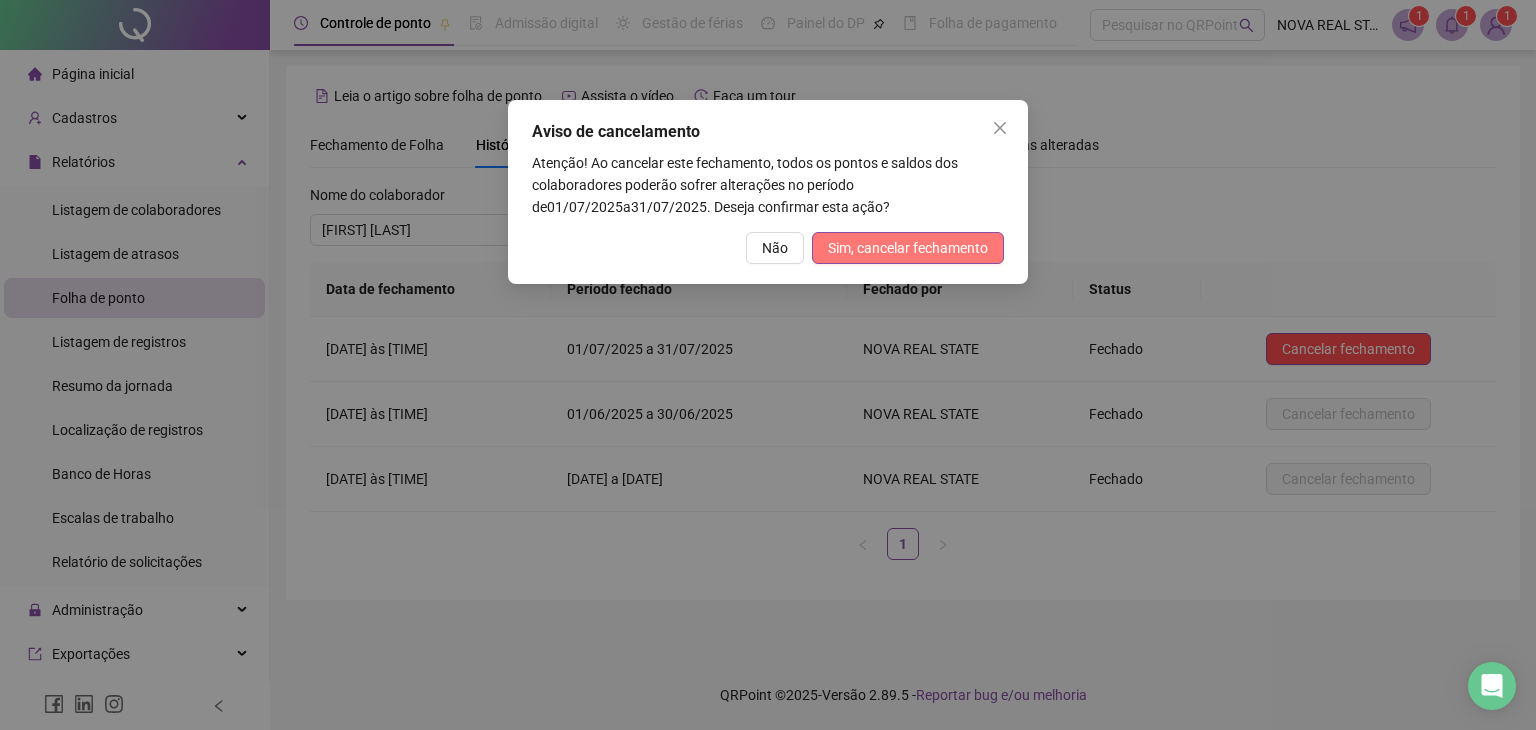 click on "Sim, cancelar fechamento" at bounding box center (908, 248) 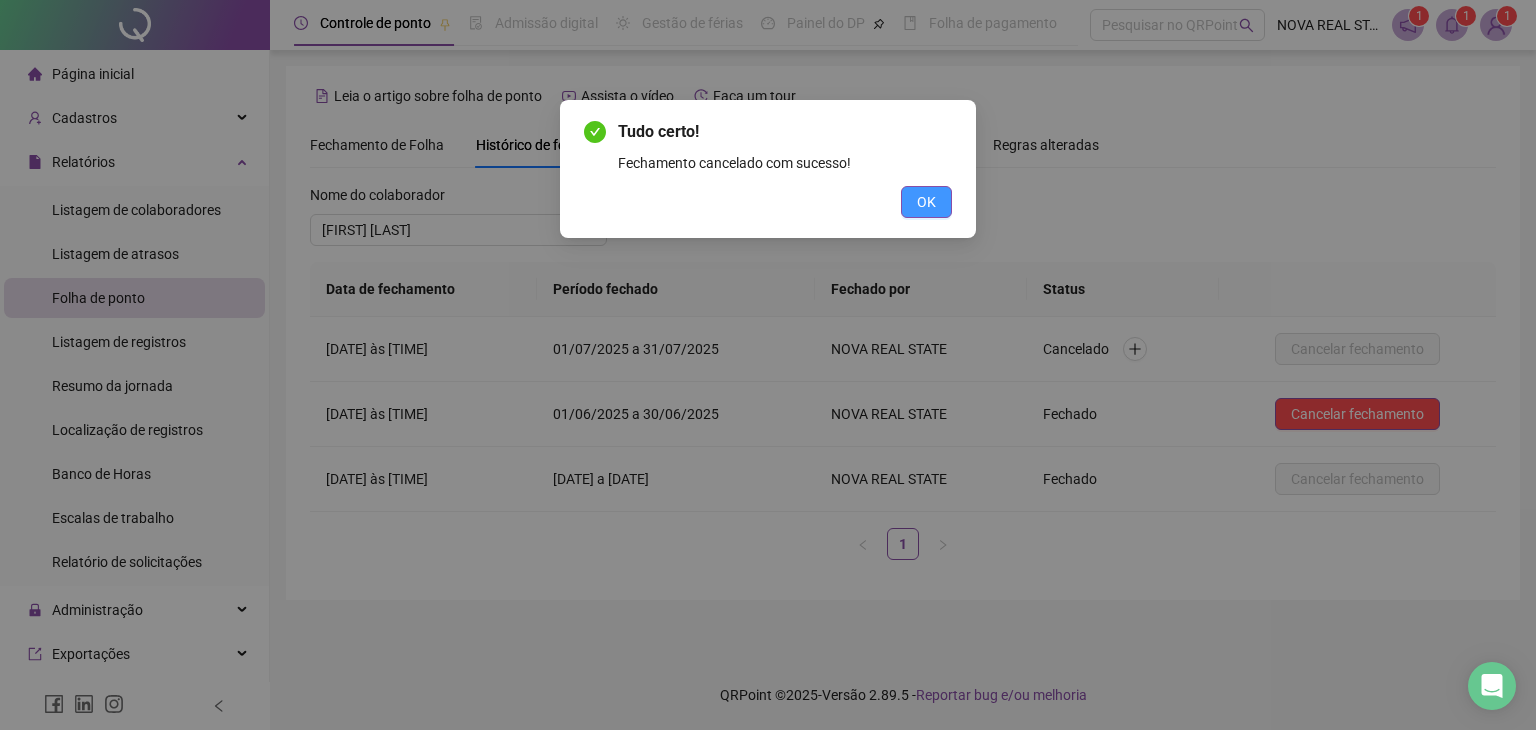 click on "OK" at bounding box center [926, 202] 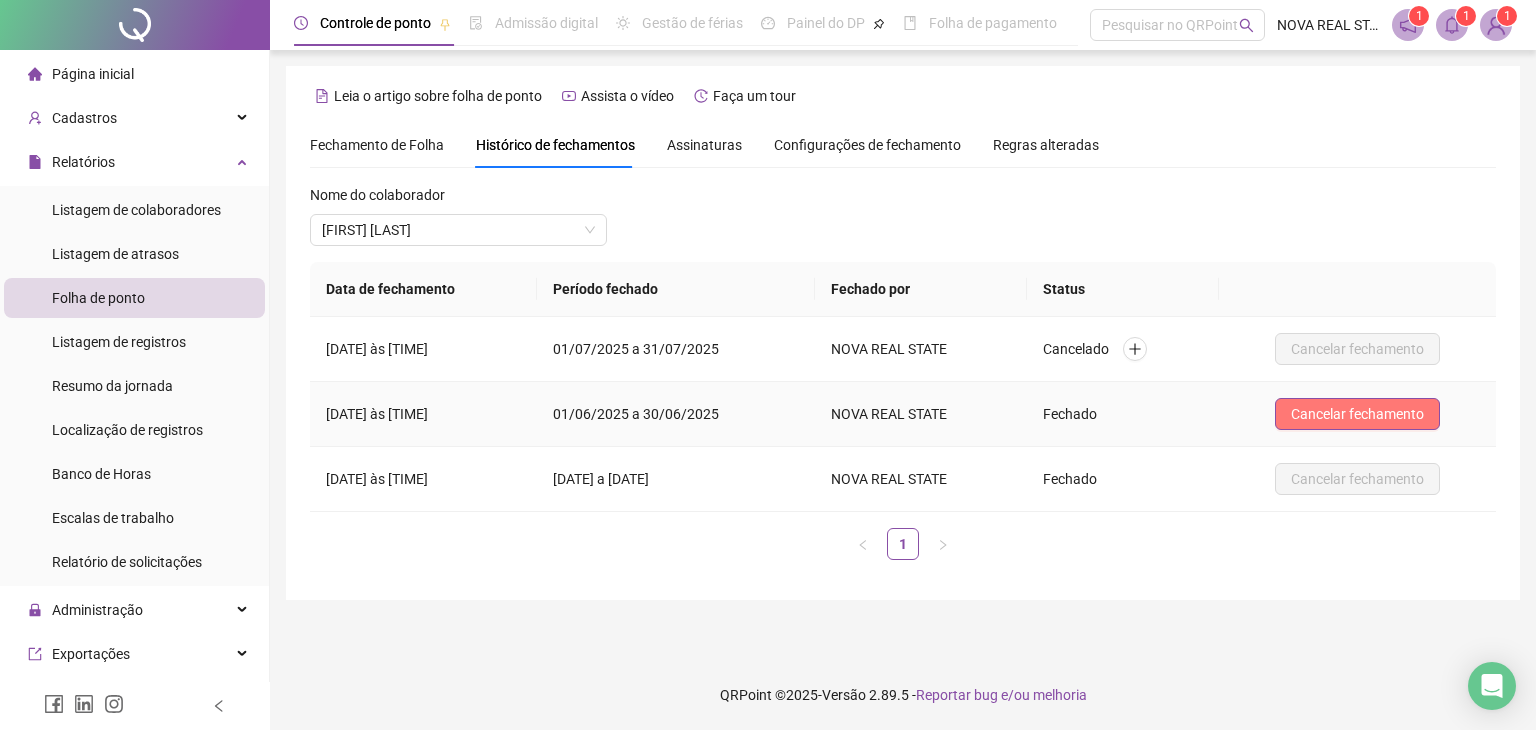 click on "Cancelar fechamento" at bounding box center (1357, 414) 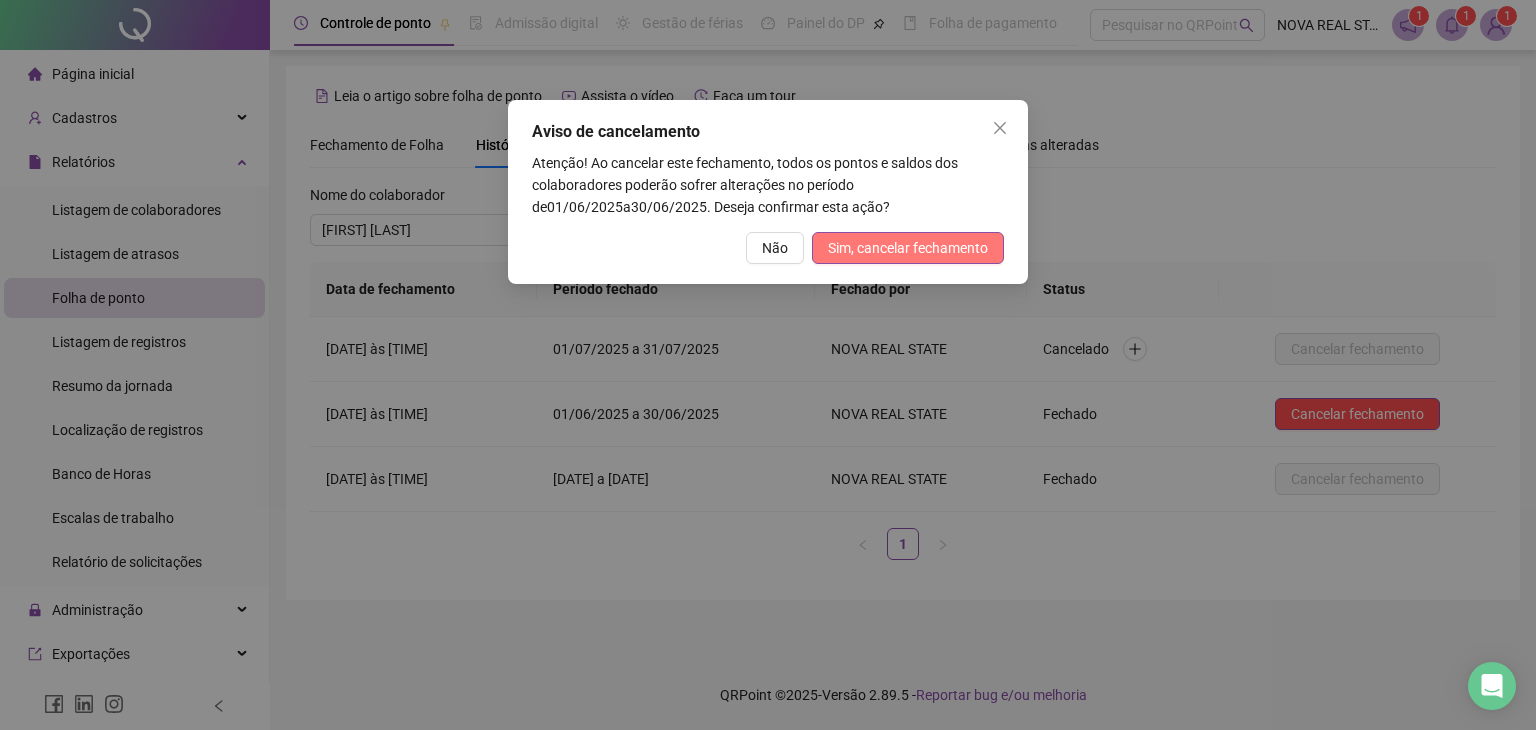 click on "Sim, cancelar fechamento" at bounding box center [908, 248] 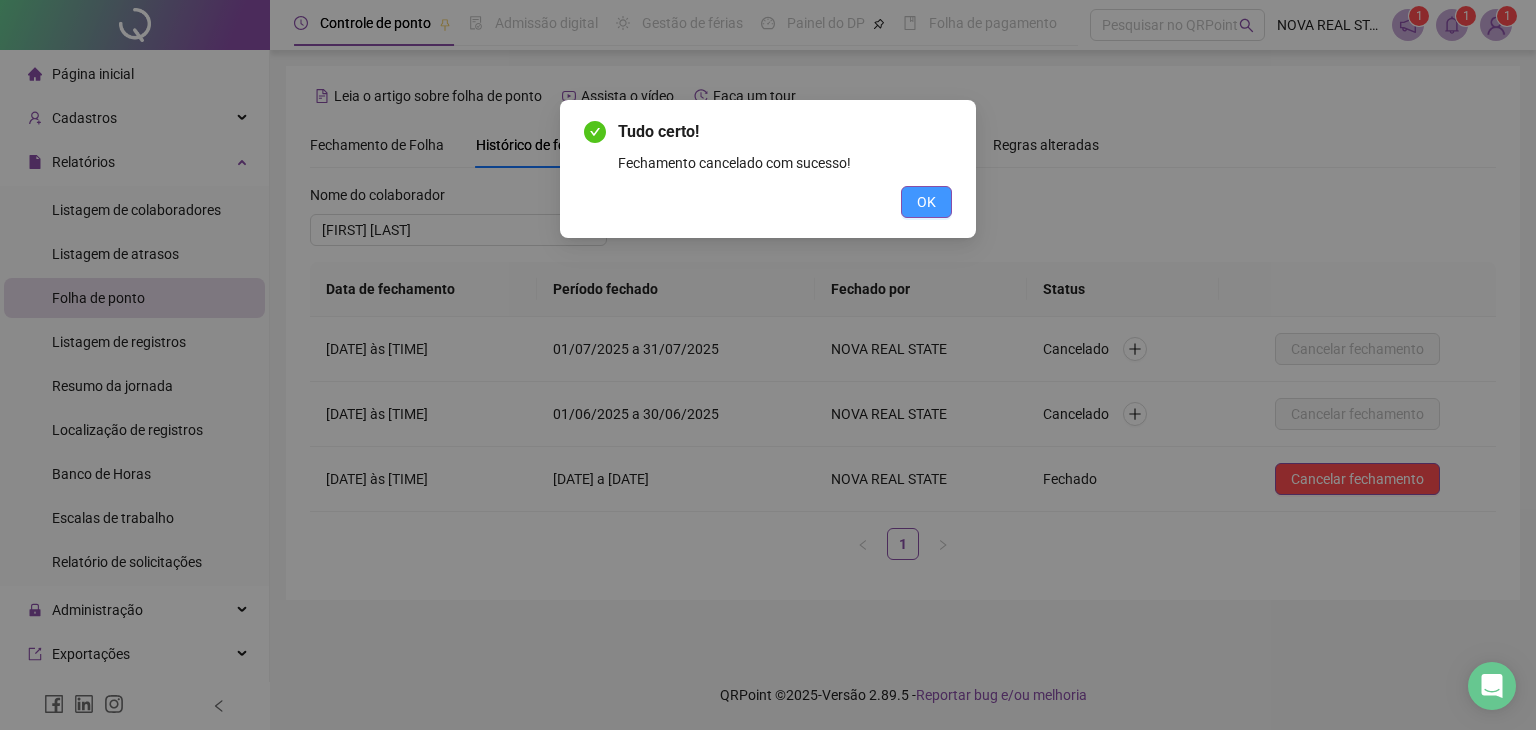 click on "OK" at bounding box center (926, 202) 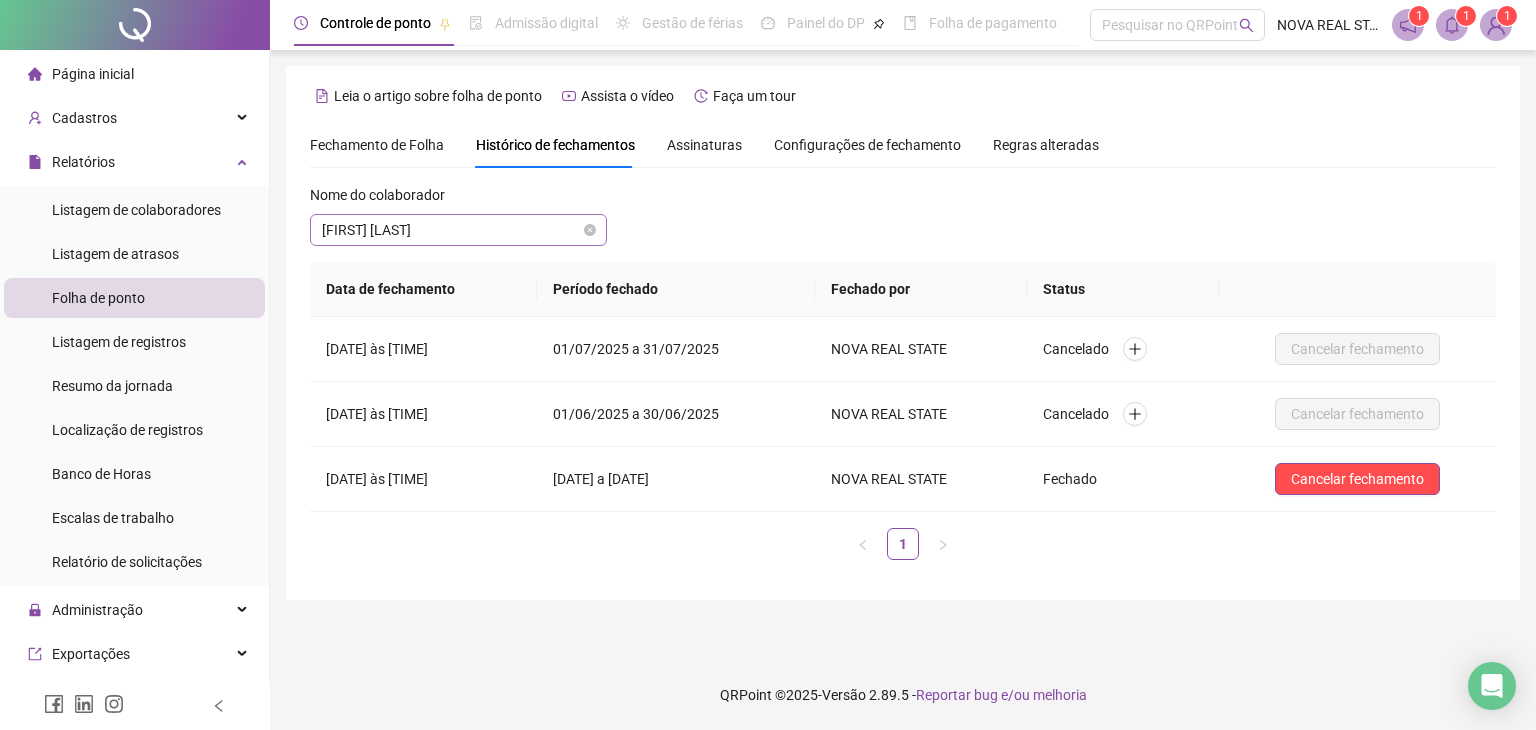 click on "[FIRST] [LAST]" at bounding box center (458, 230) 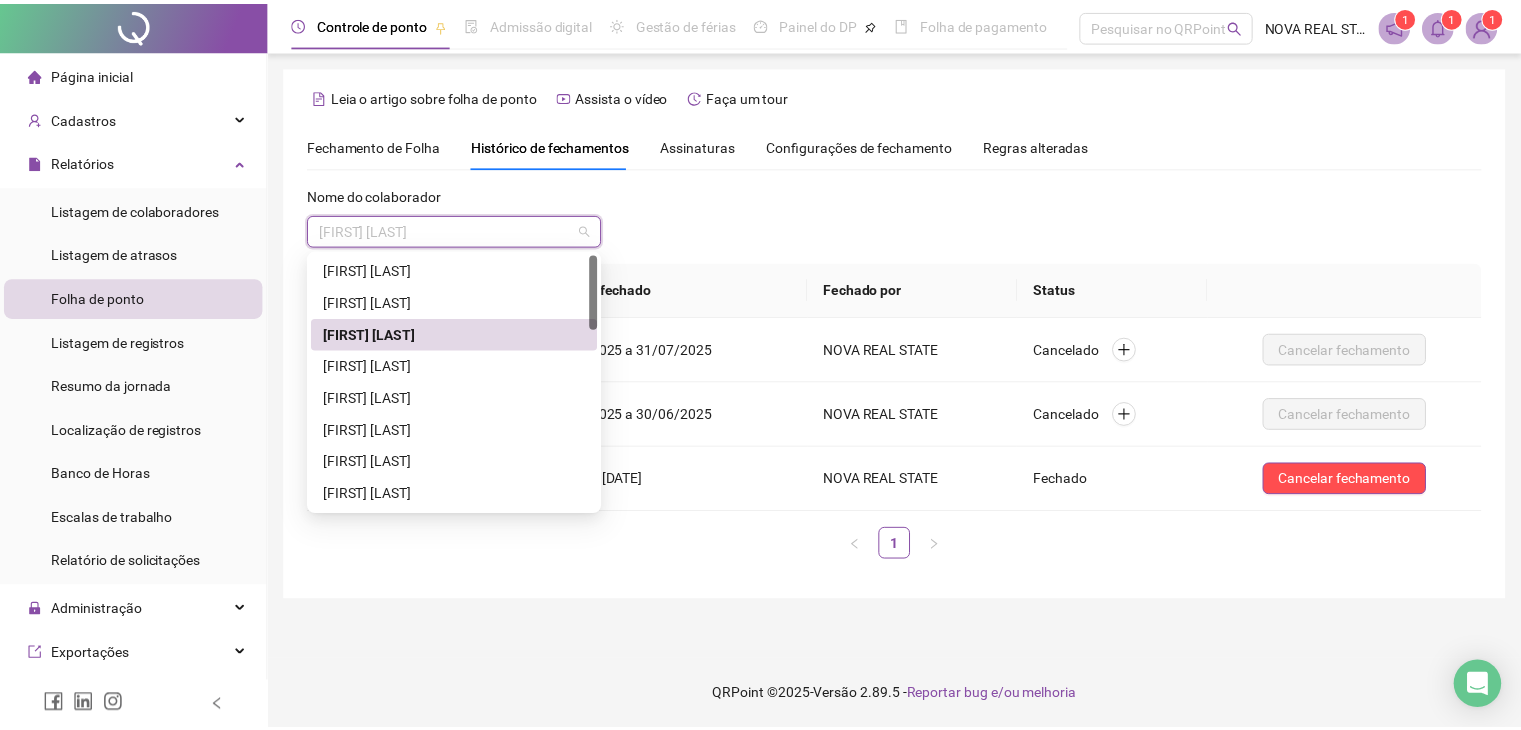 scroll, scrollTop: 100, scrollLeft: 0, axis: vertical 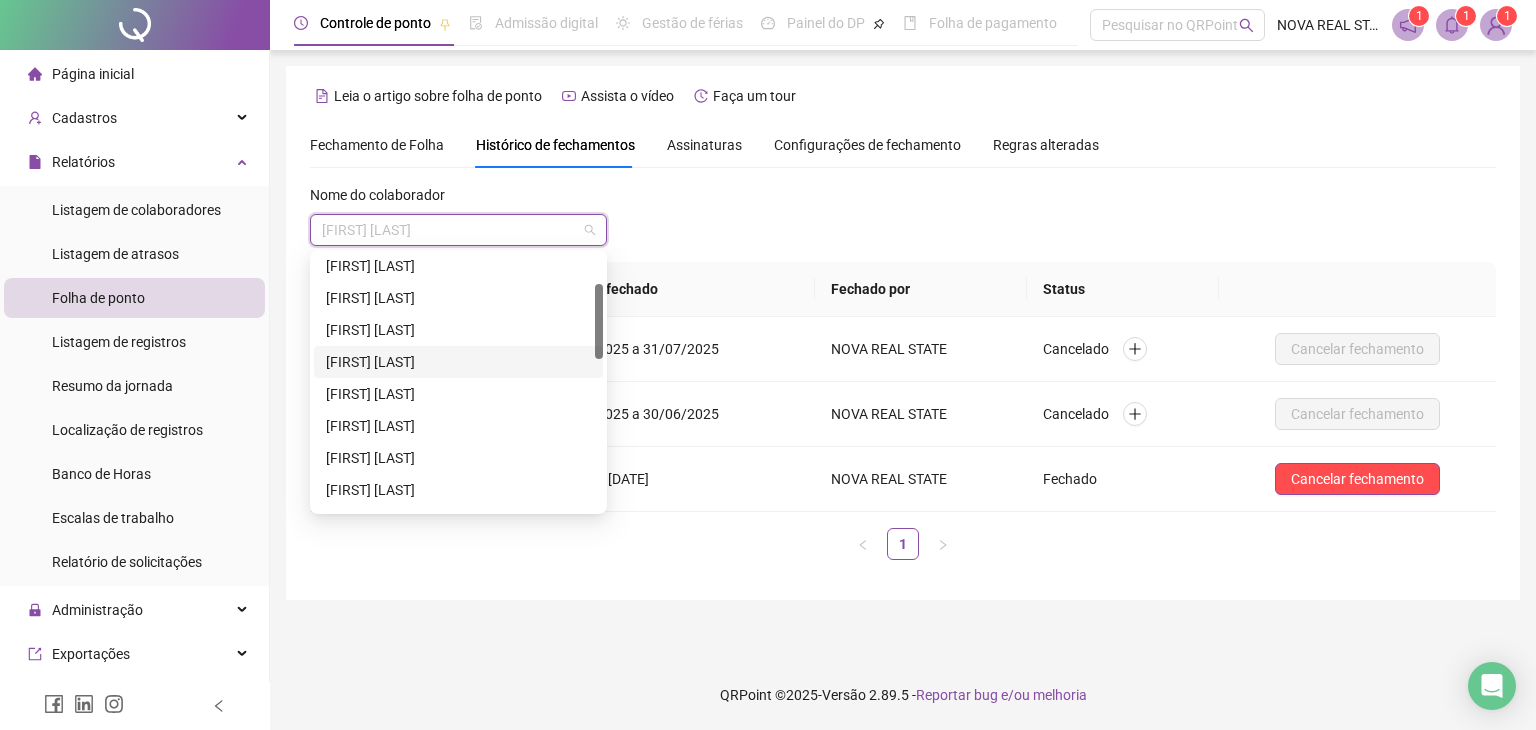 click on "[FIRST] [LAST]" at bounding box center (458, 362) 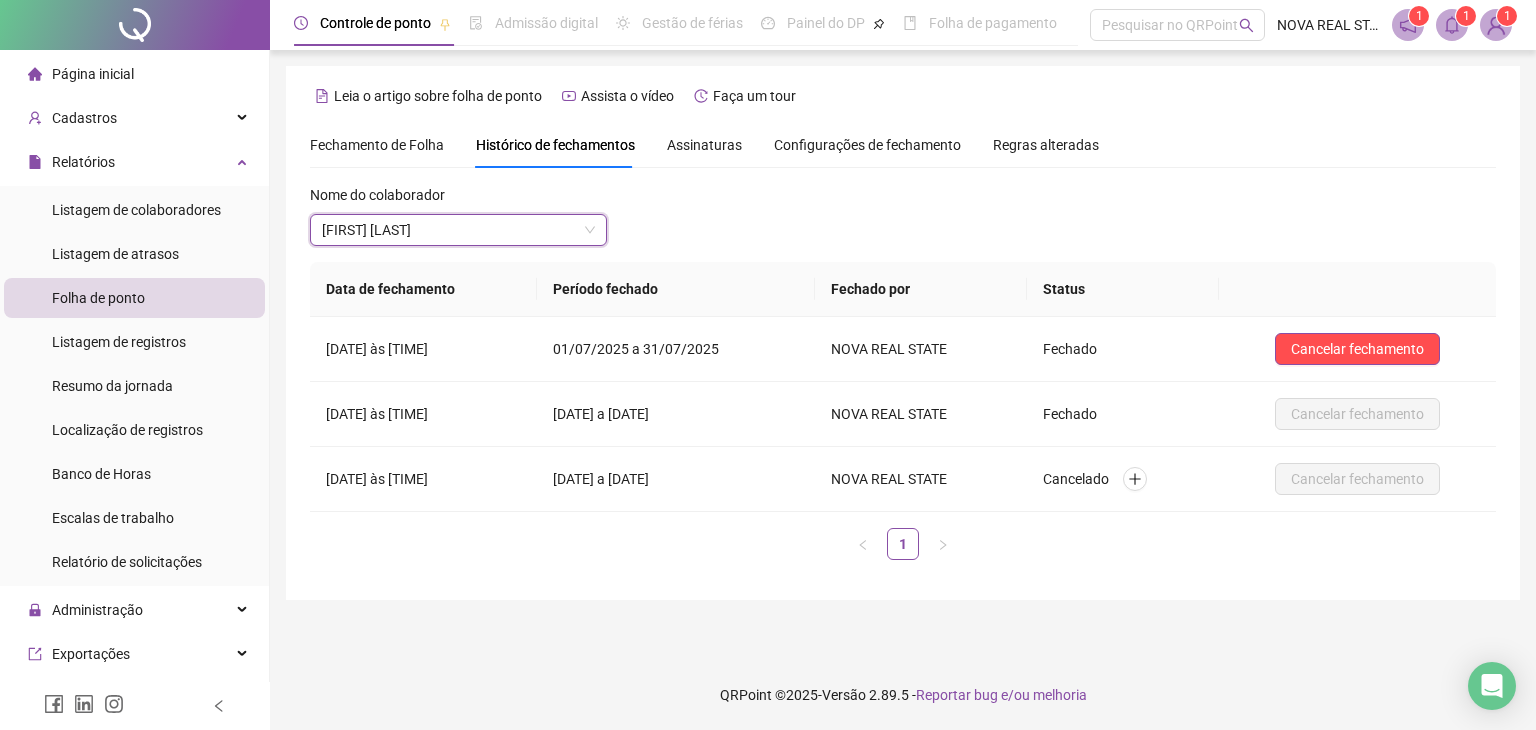 click on "[FIRST] [LAST]" at bounding box center (458, 230) 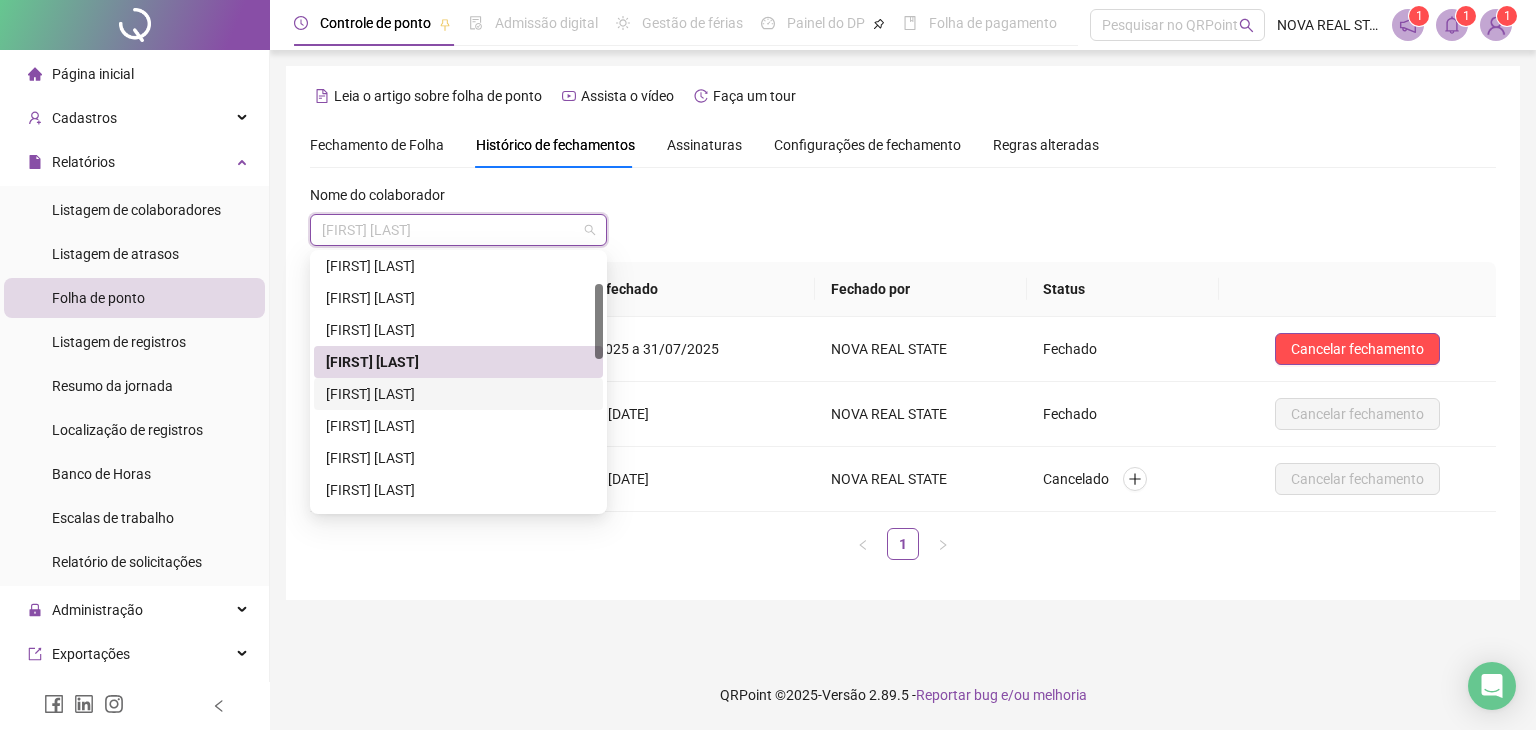 click on "[FIRST] [LAST]" at bounding box center (458, 394) 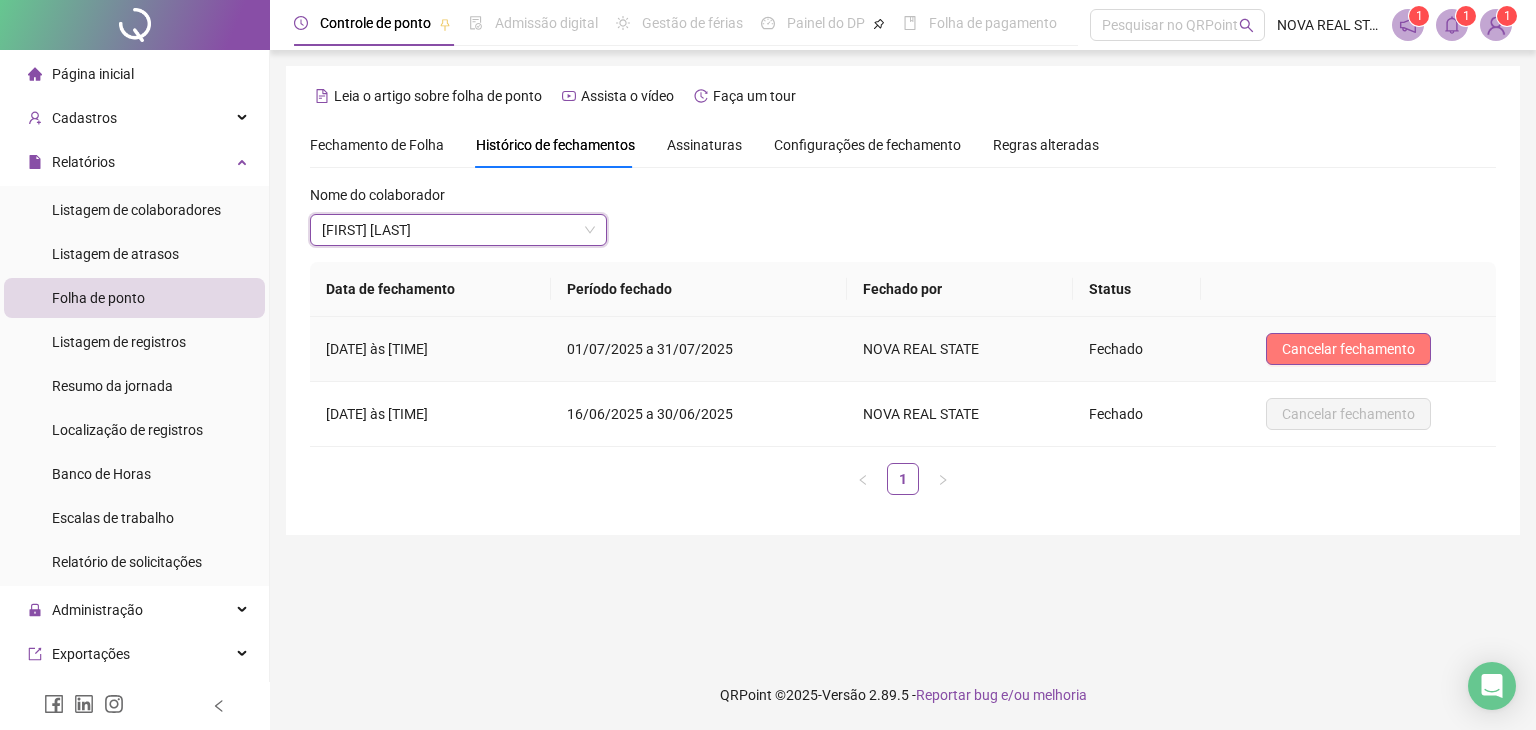 click on "Cancelar fechamento" at bounding box center (1348, 349) 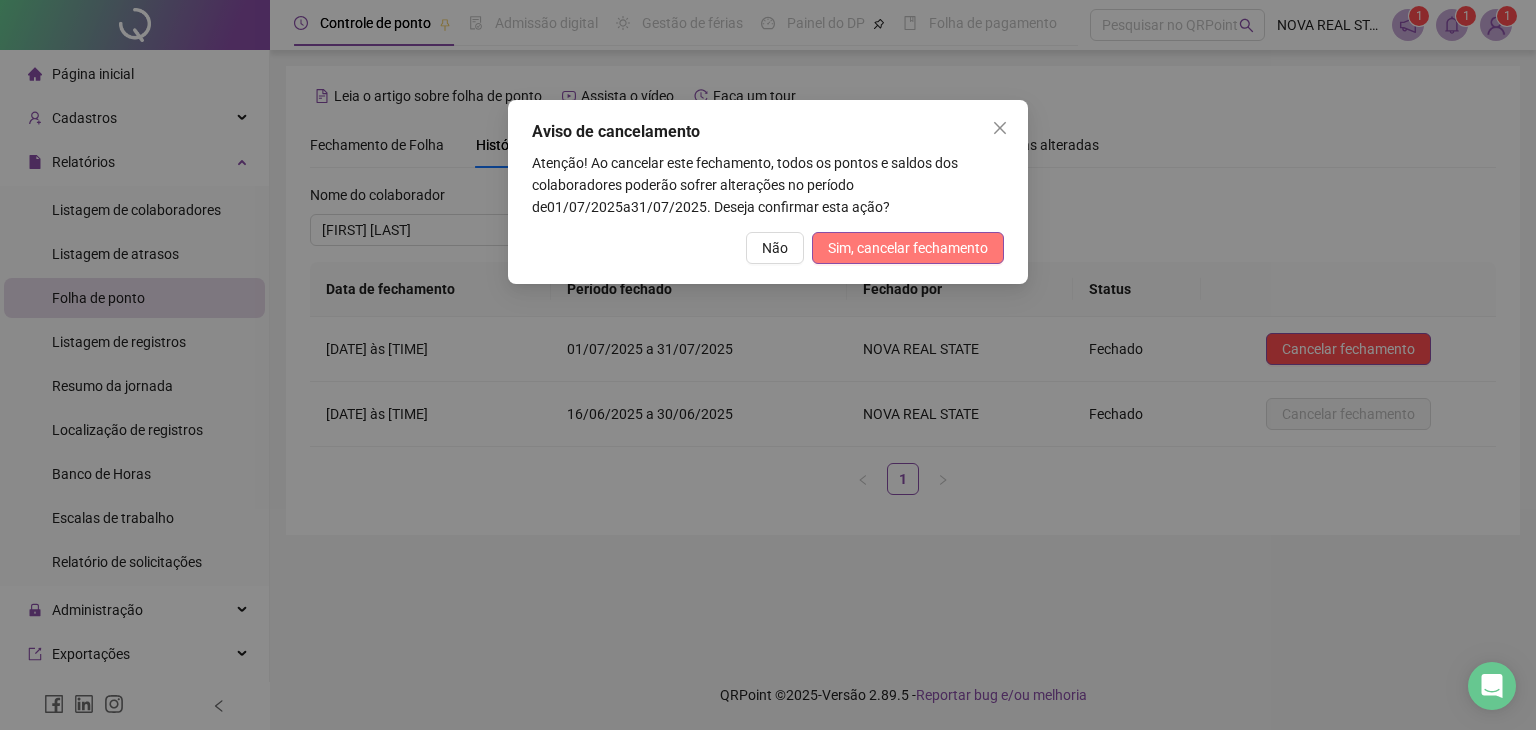 click on "Sim, cancelar fechamento" at bounding box center [908, 248] 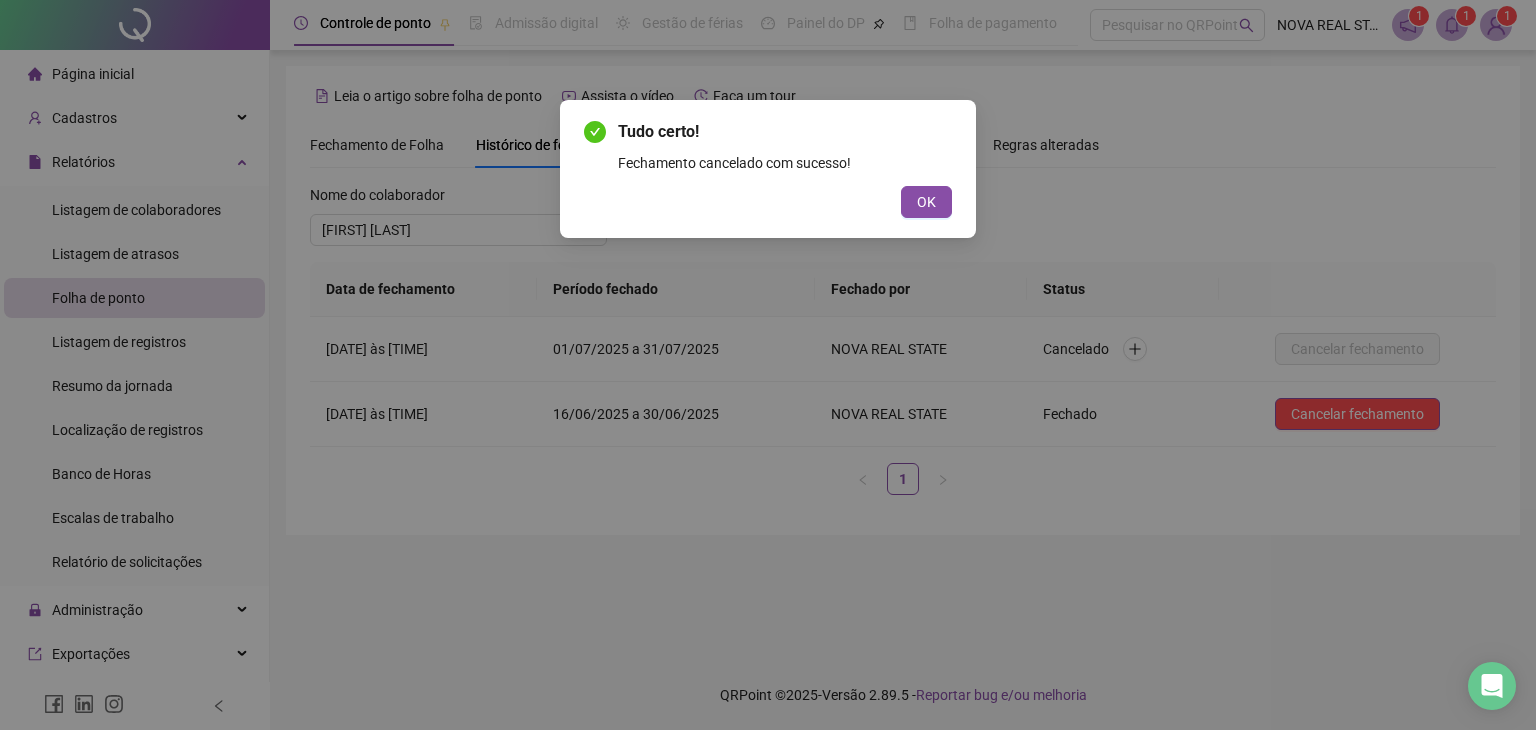 click on "Tudo certo! Fechamento cancelado com sucesso! OK" at bounding box center (768, 365) 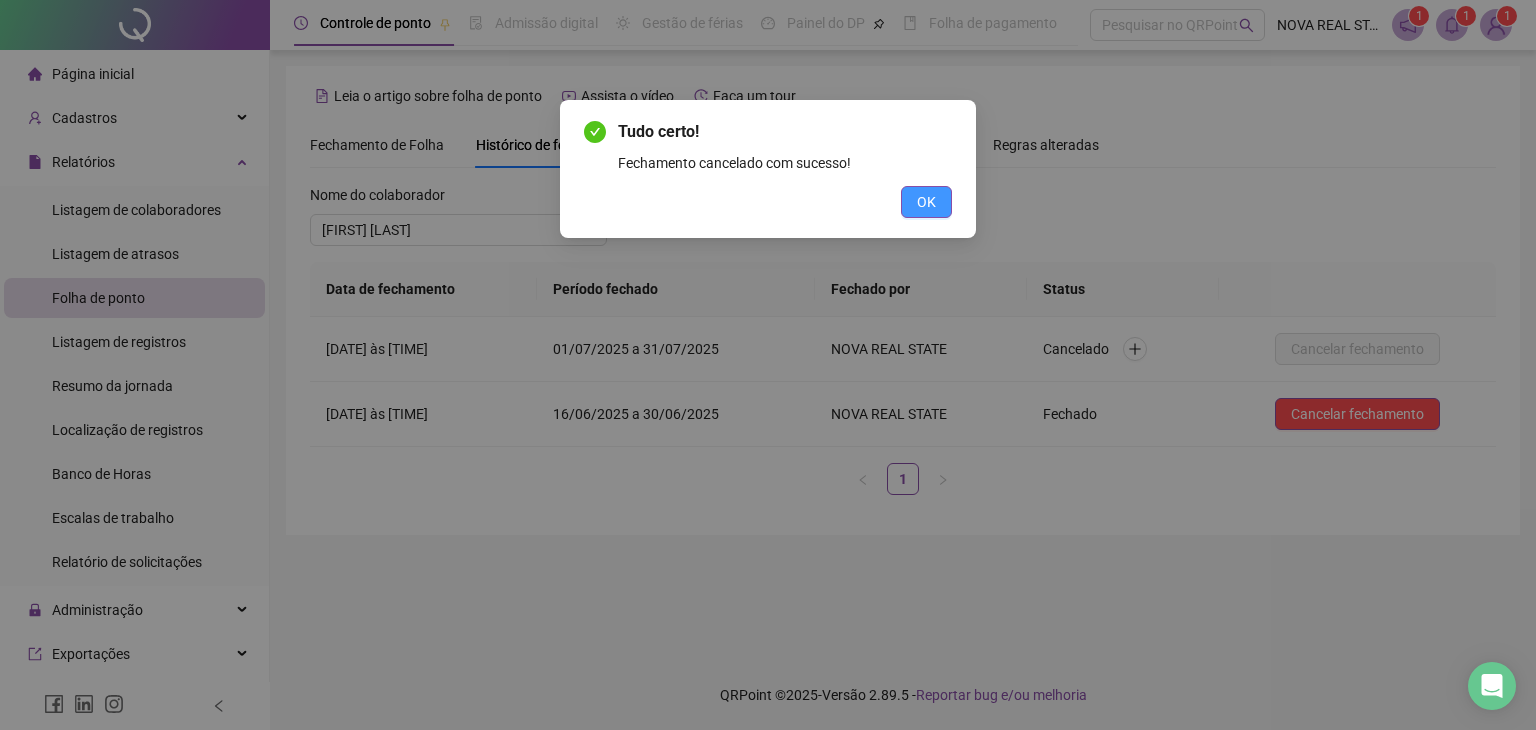 click on "OK" at bounding box center [926, 202] 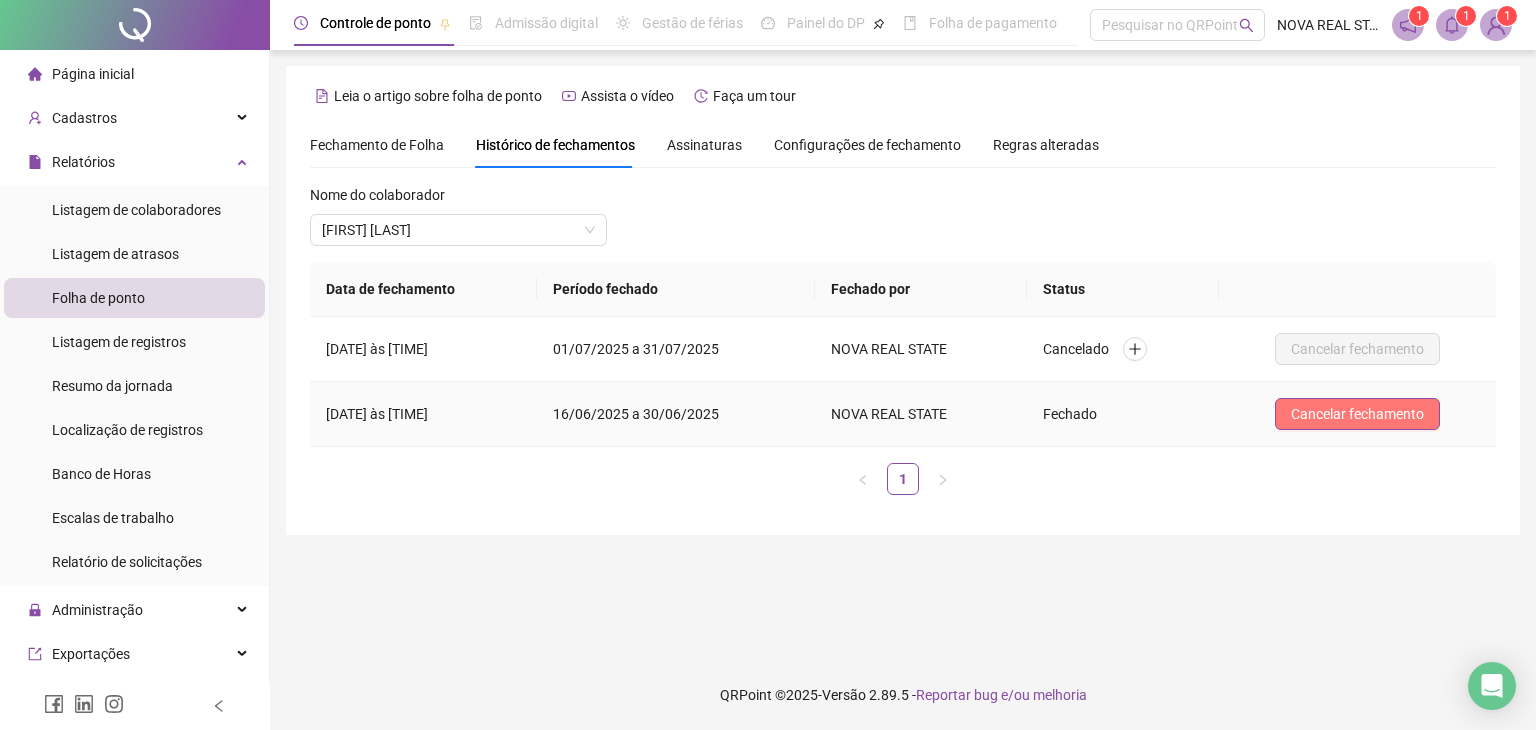 click on "Cancelar fechamento" at bounding box center [1357, 414] 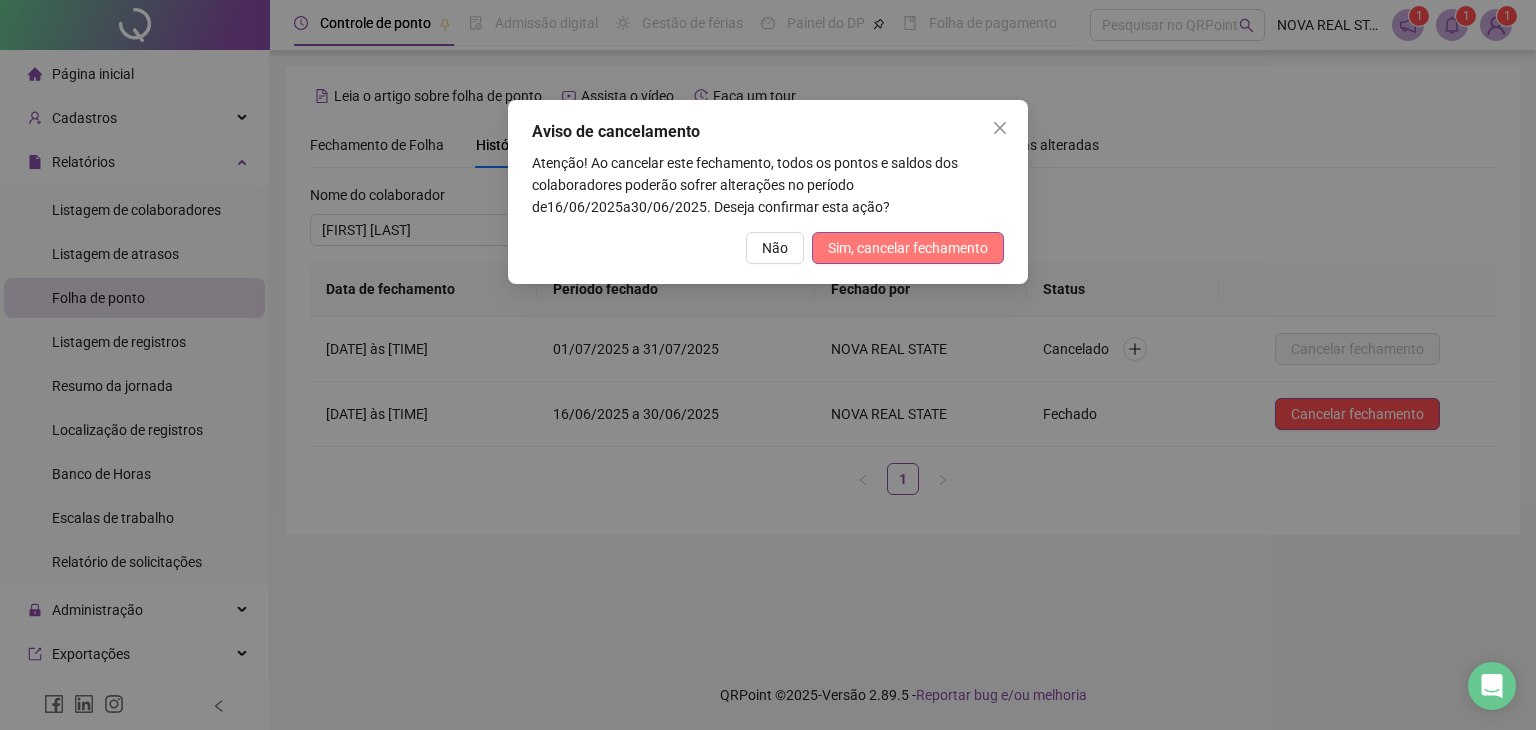 click on "Sim, cancelar fechamento" at bounding box center (908, 248) 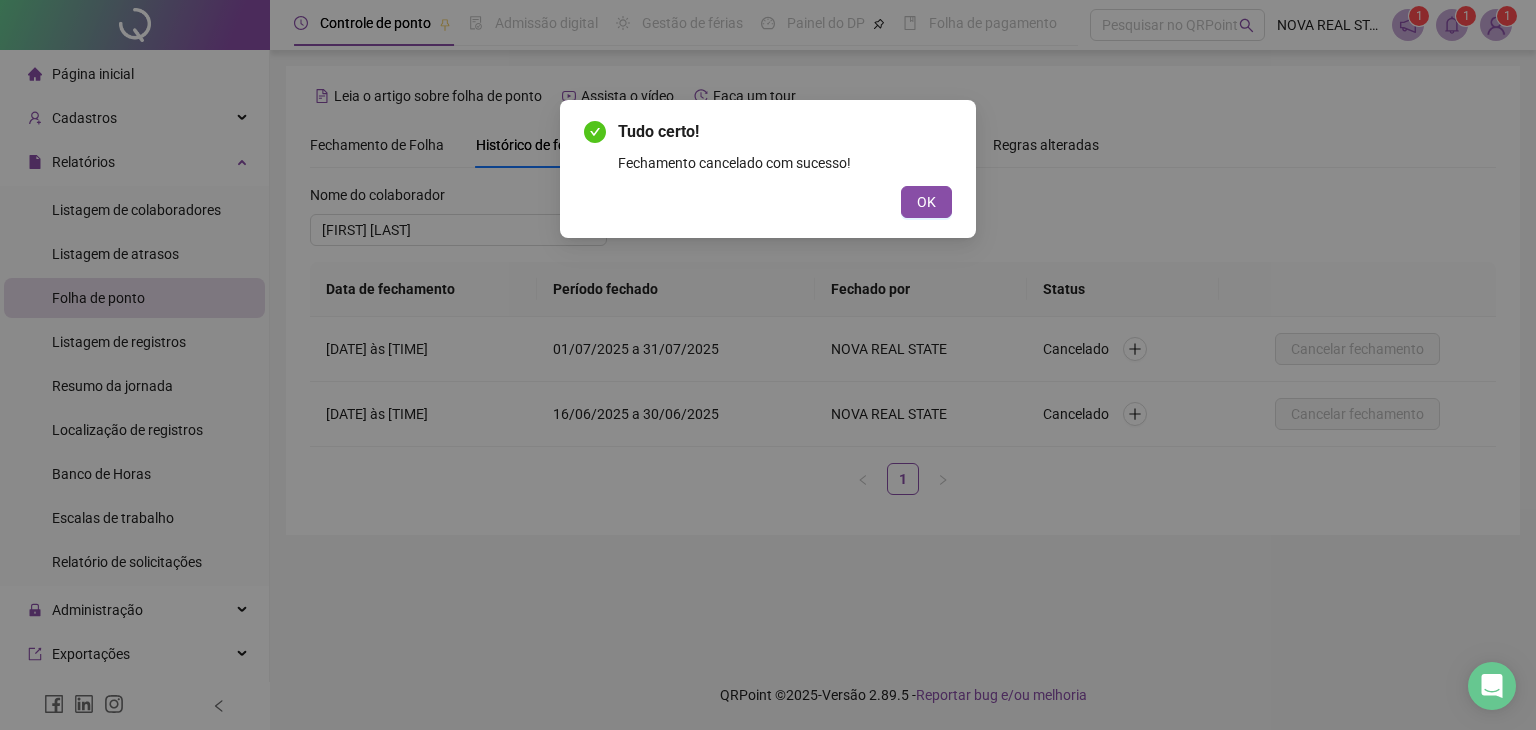 click on "OK" at bounding box center (926, 202) 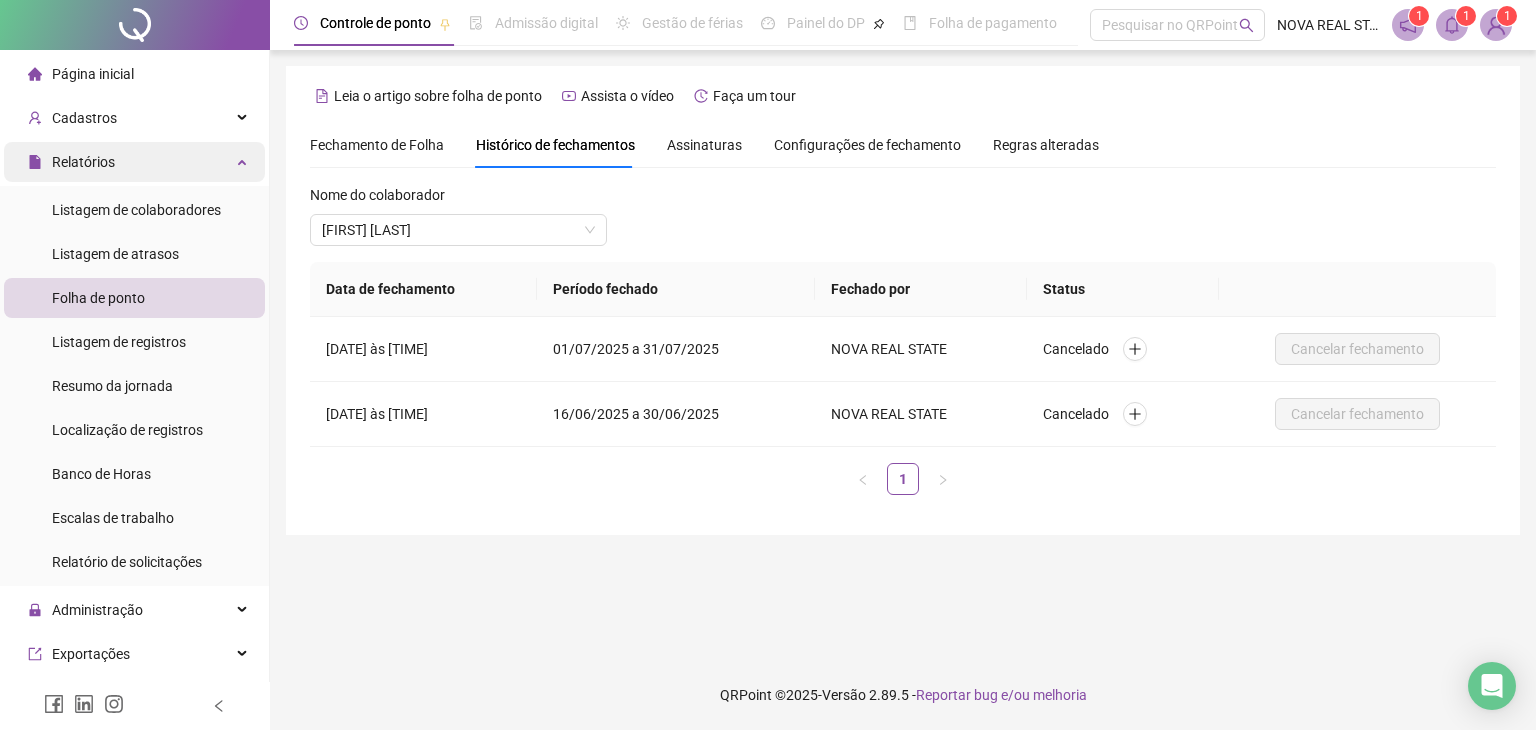 click on "Relatórios" at bounding box center [134, 162] 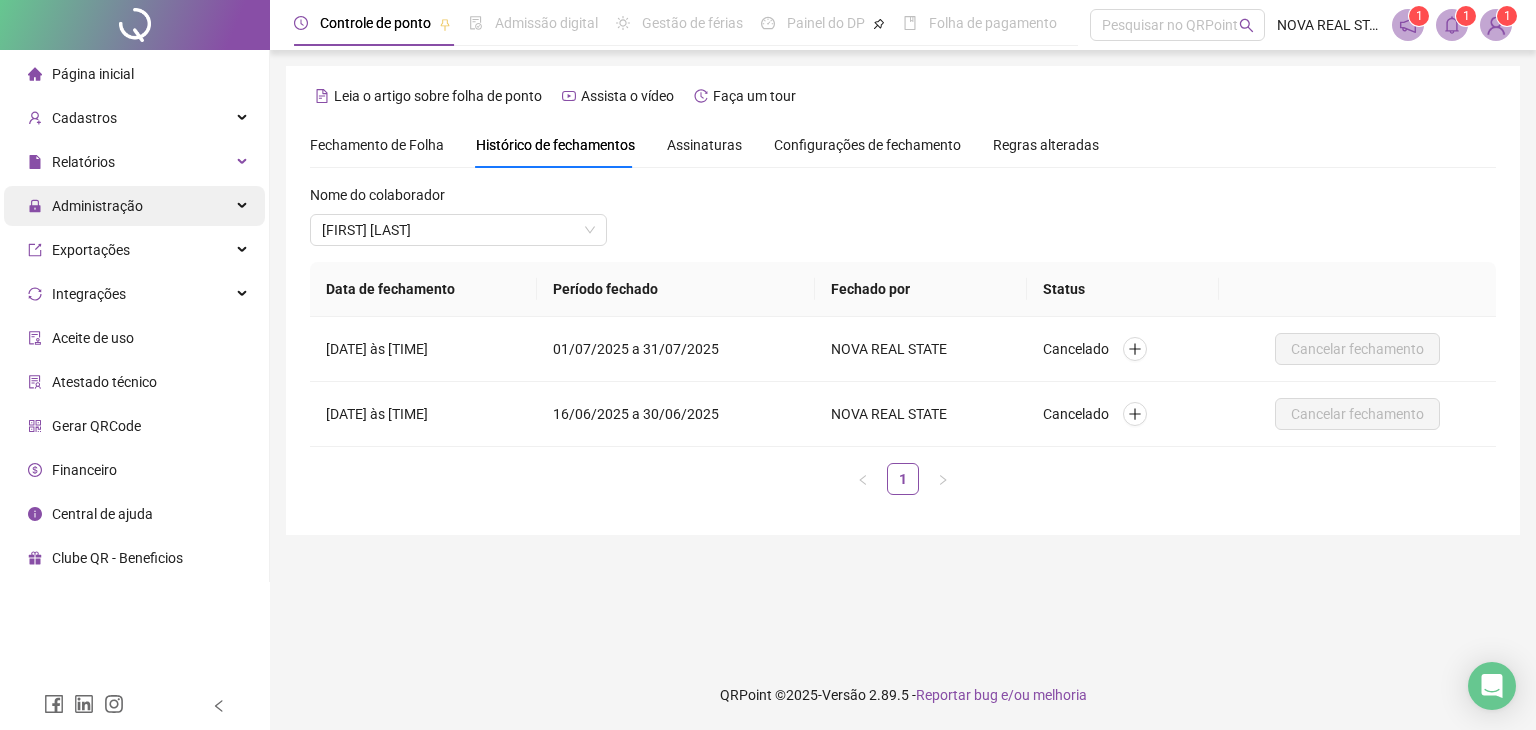 drag, startPoint x: 180, startPoint y: 224, endPoint x: 128, endPoint y: 220, distance: 52.153618 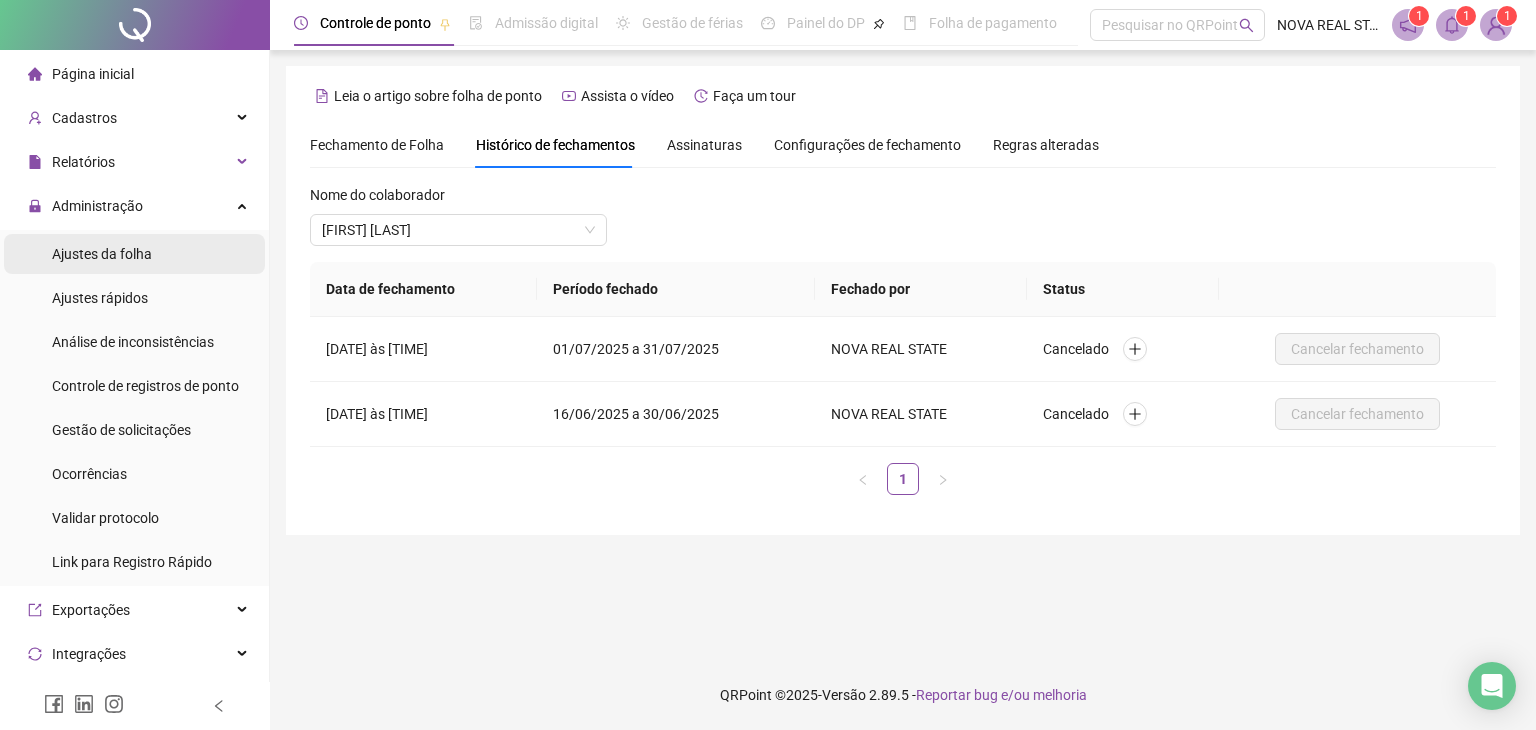 click on "Ajustes da folha" at bounding box center (102, 254) 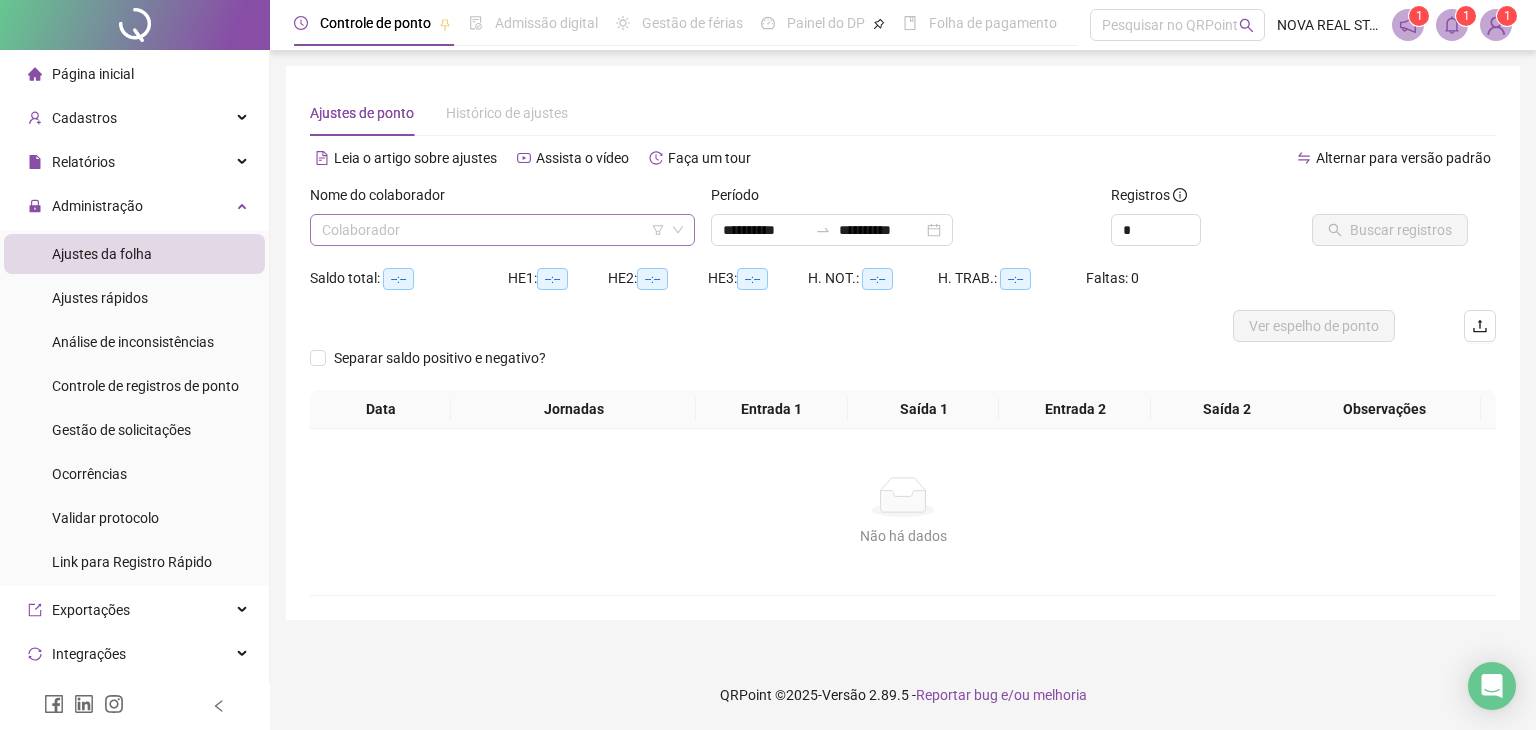 click at bounding box center [493, 230] 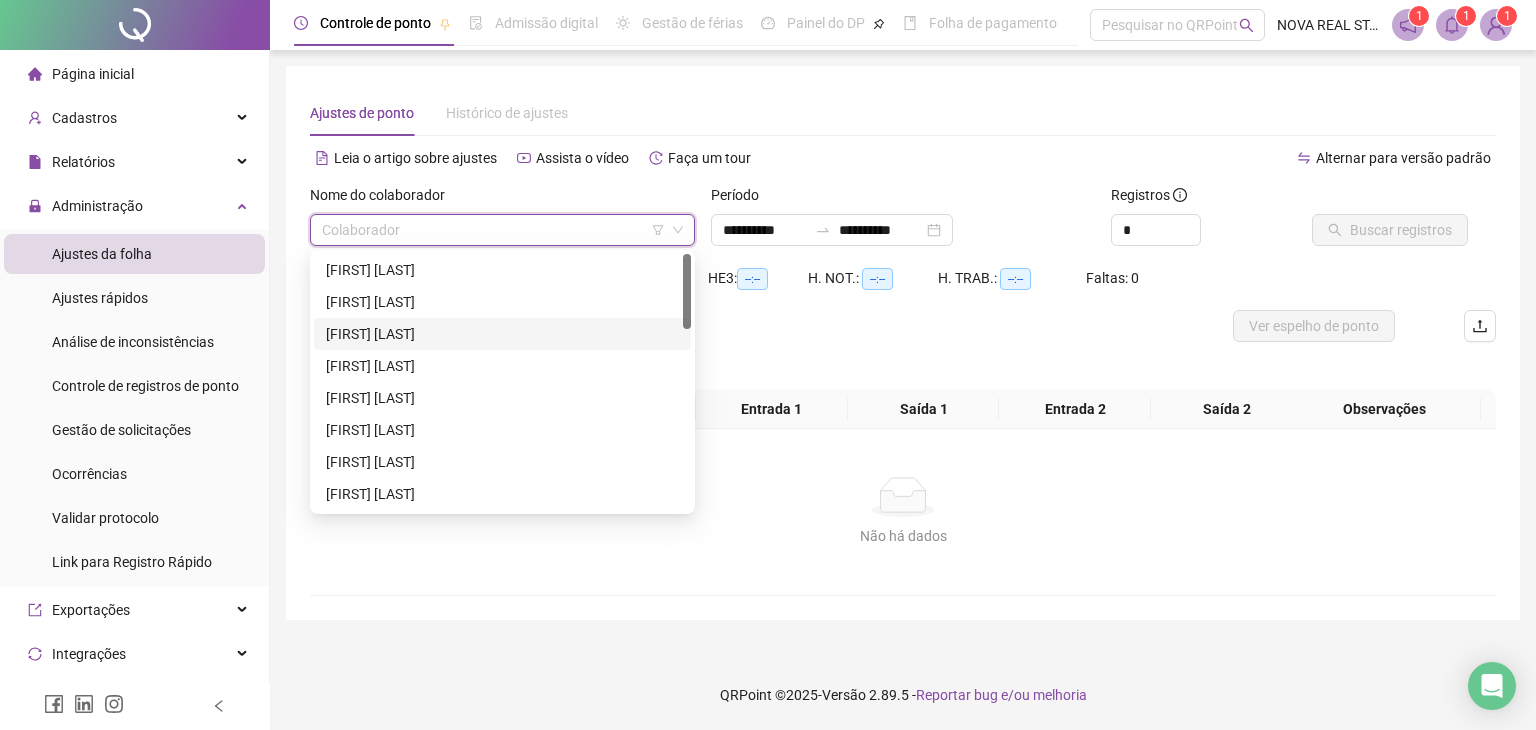 click on "[FIRST] [LAST]" at bounding box center [502, 334] 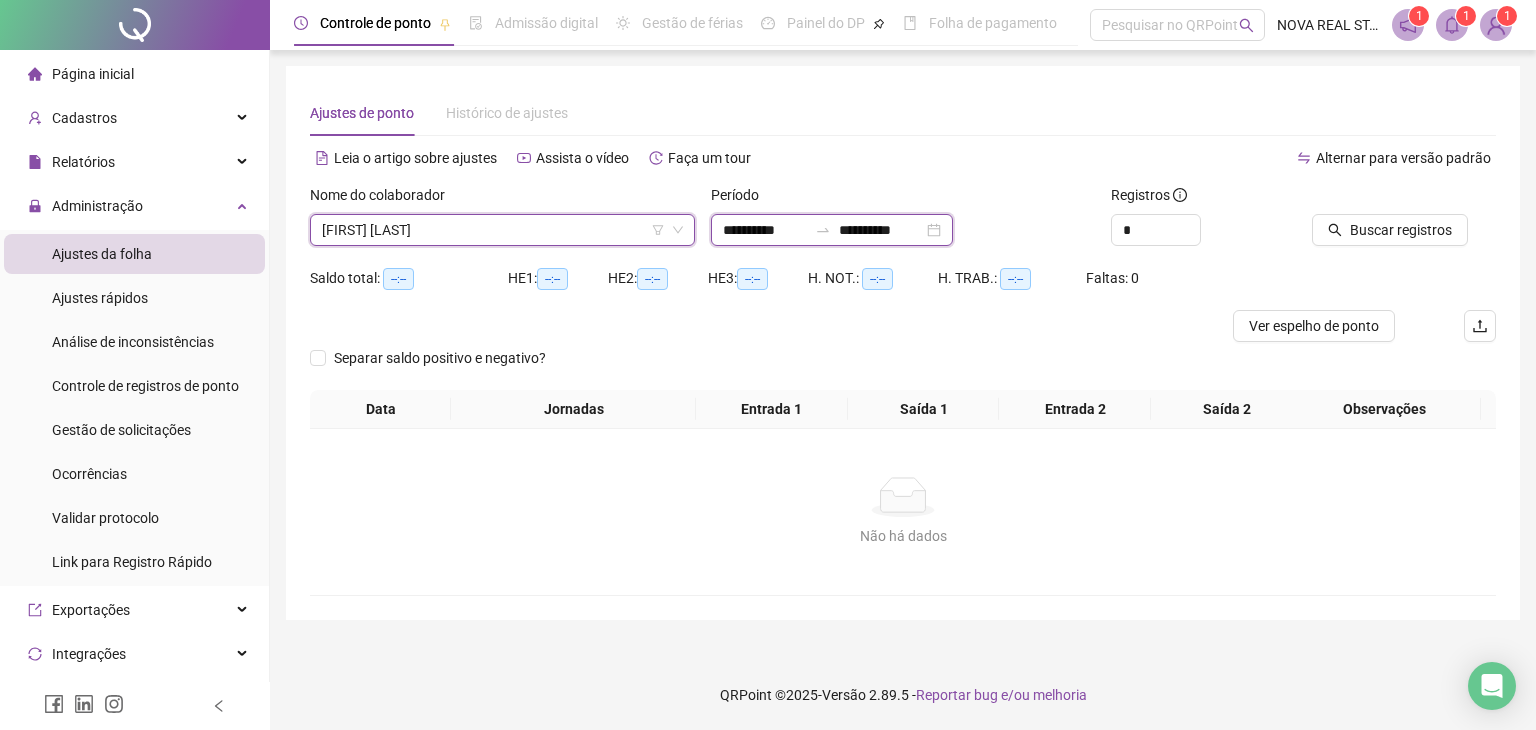 click on "**********" at bounding box center [765, 230] 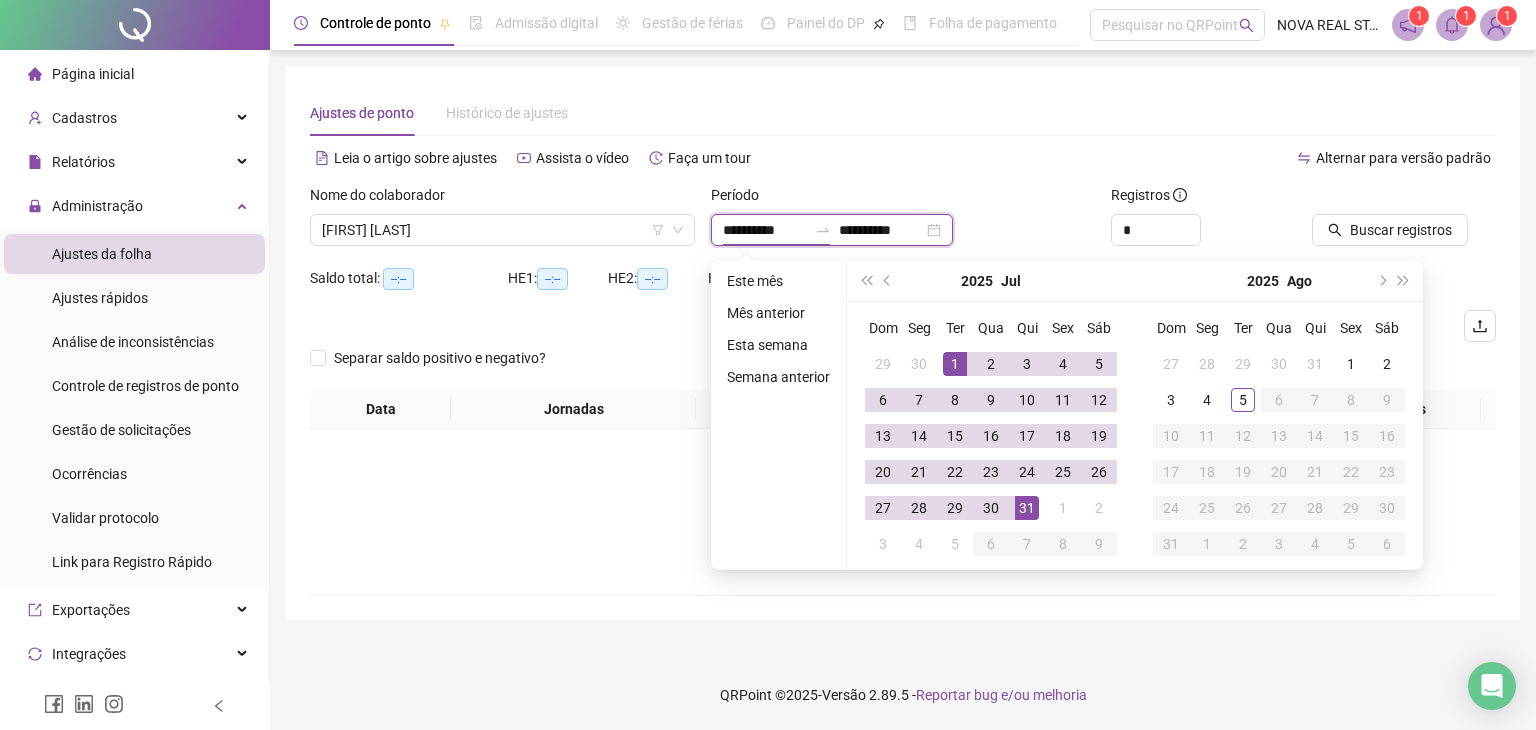 type on "**********" 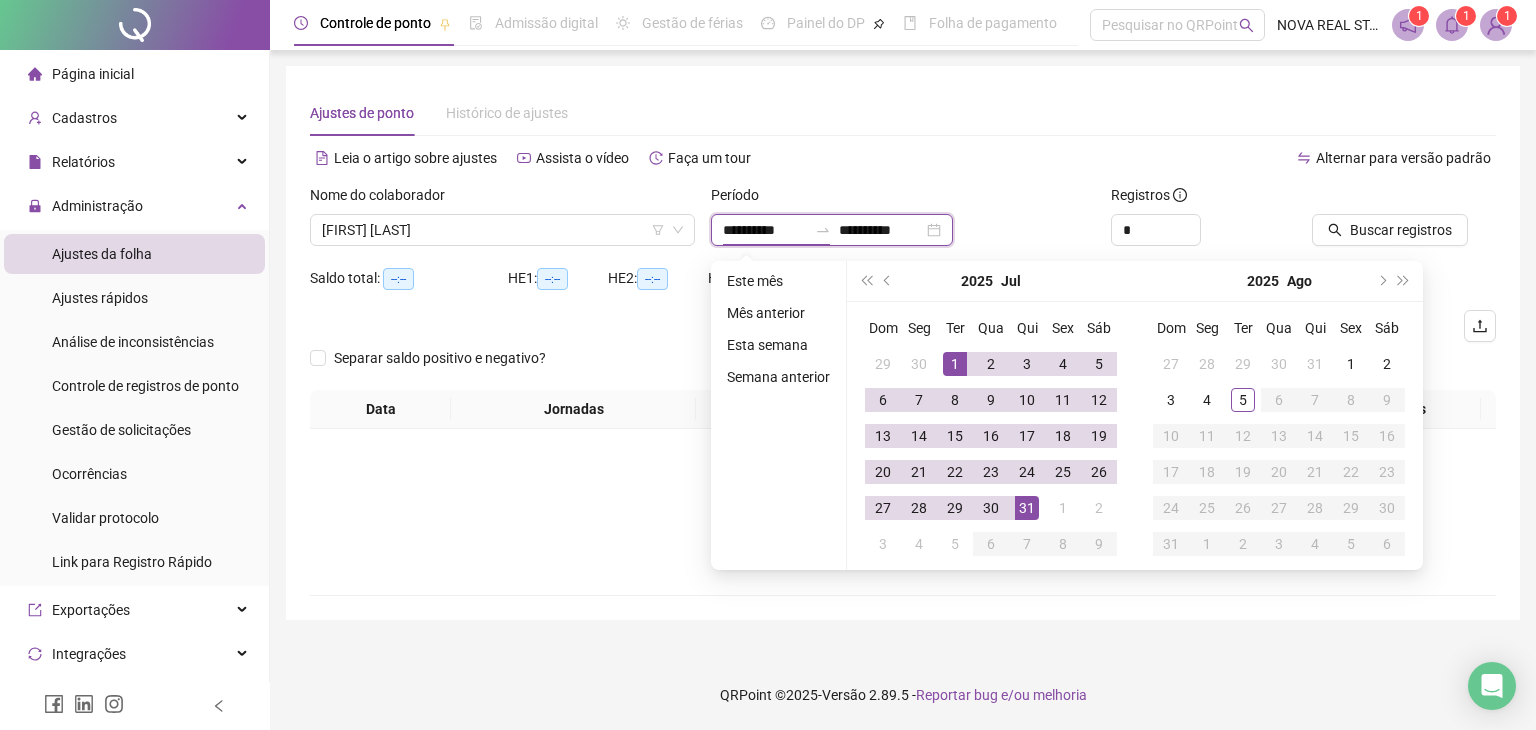 type on "**********" 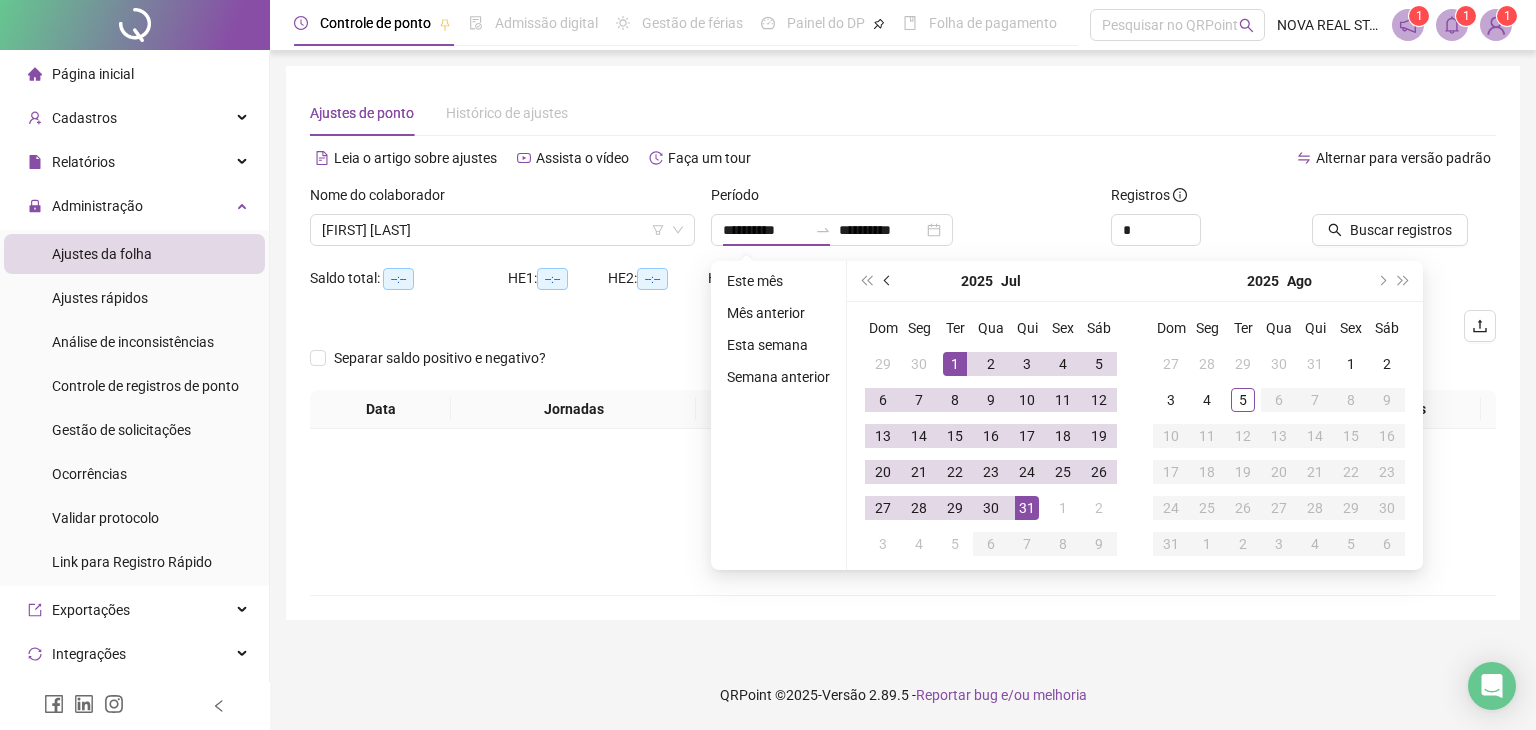 click at bounding box center (888, 281) 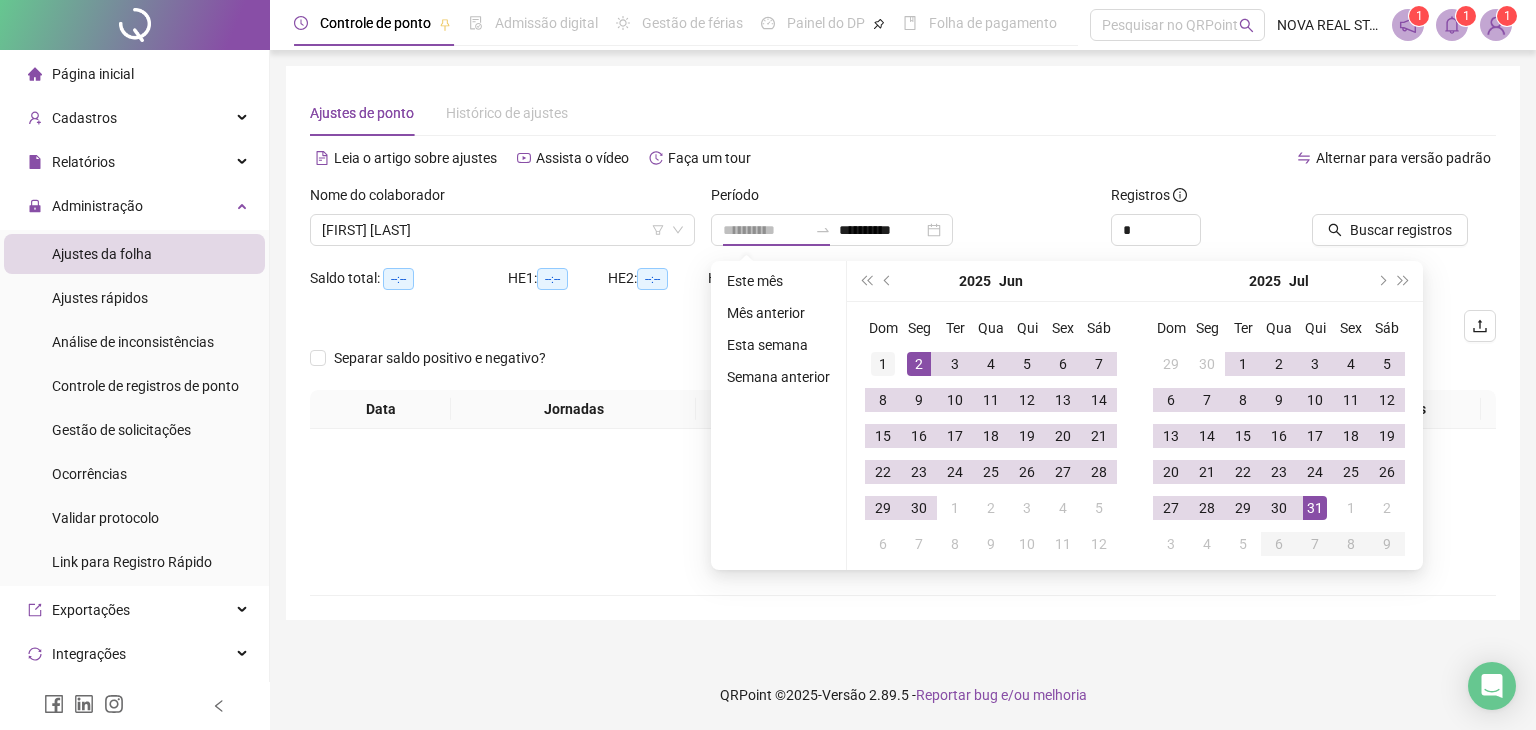 type on "**********" 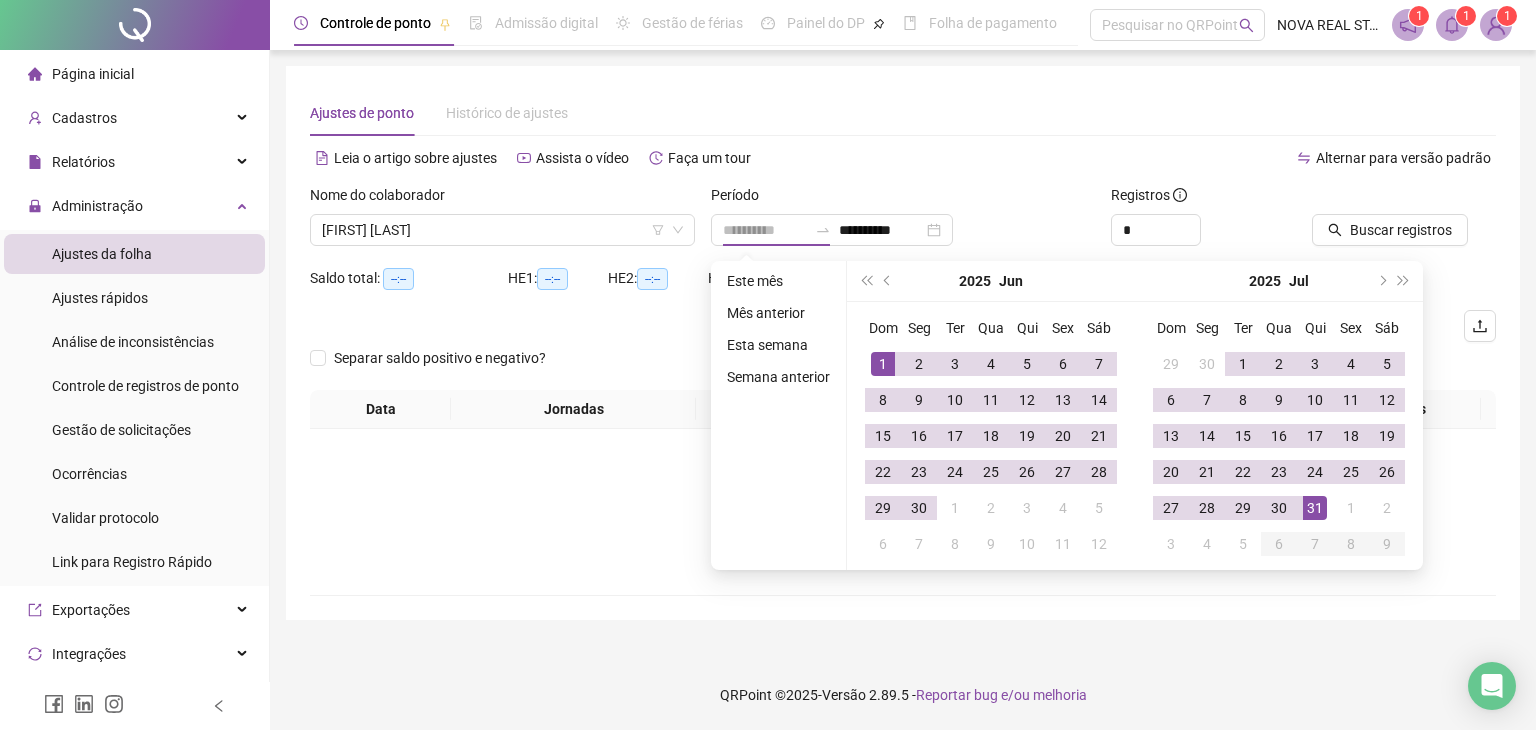 click on "1" at bounding box center (883, 364) 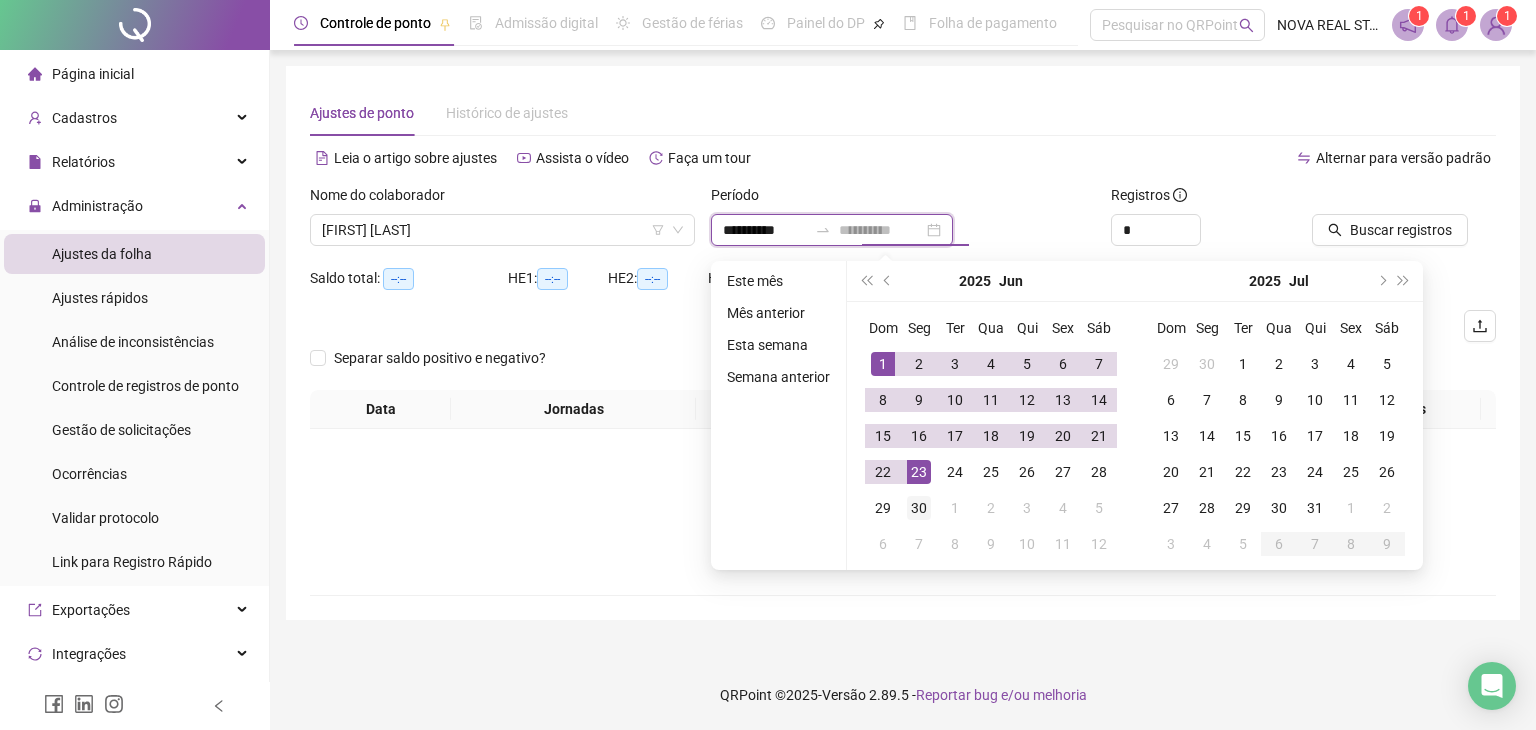 type on "**********" 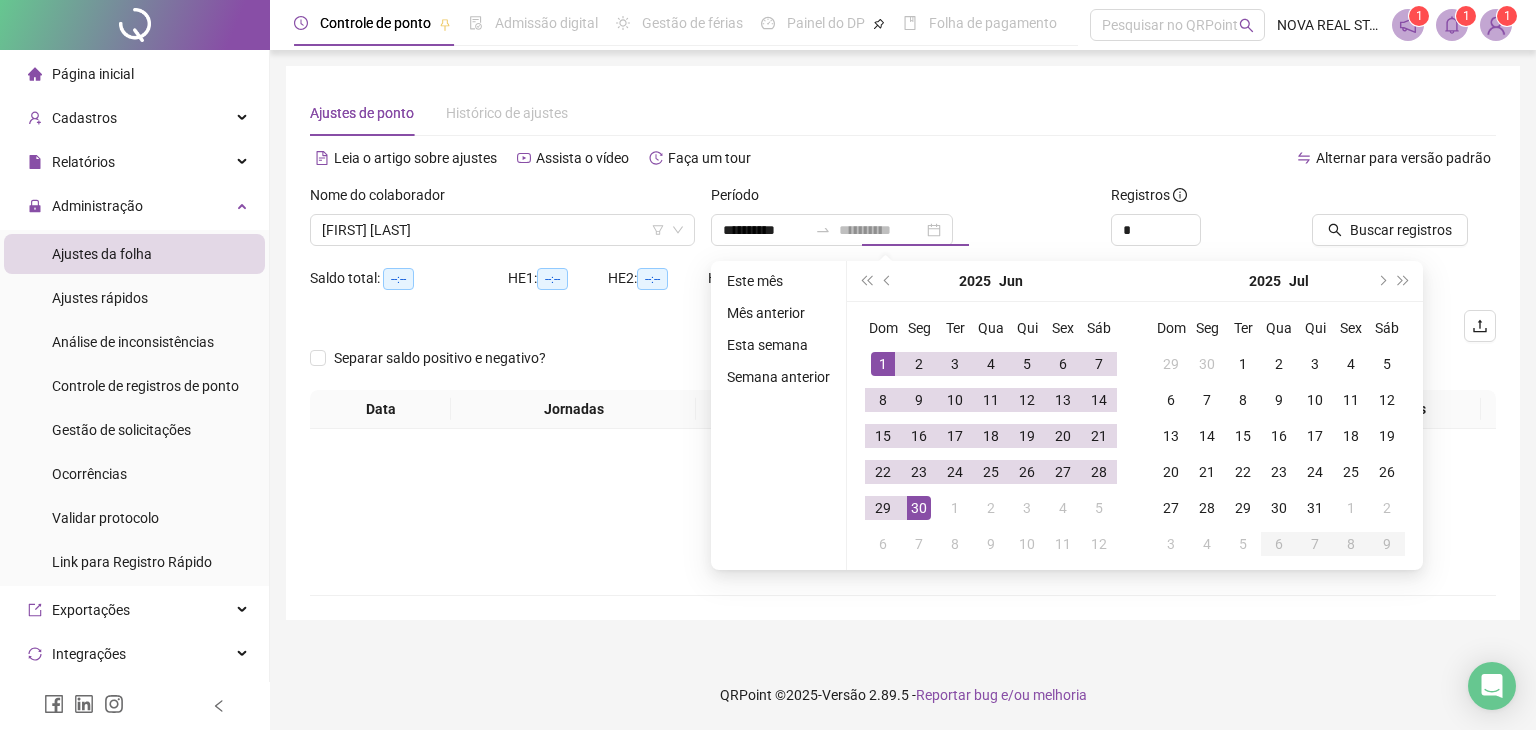 click on "30" at bounding box center (919, 508) 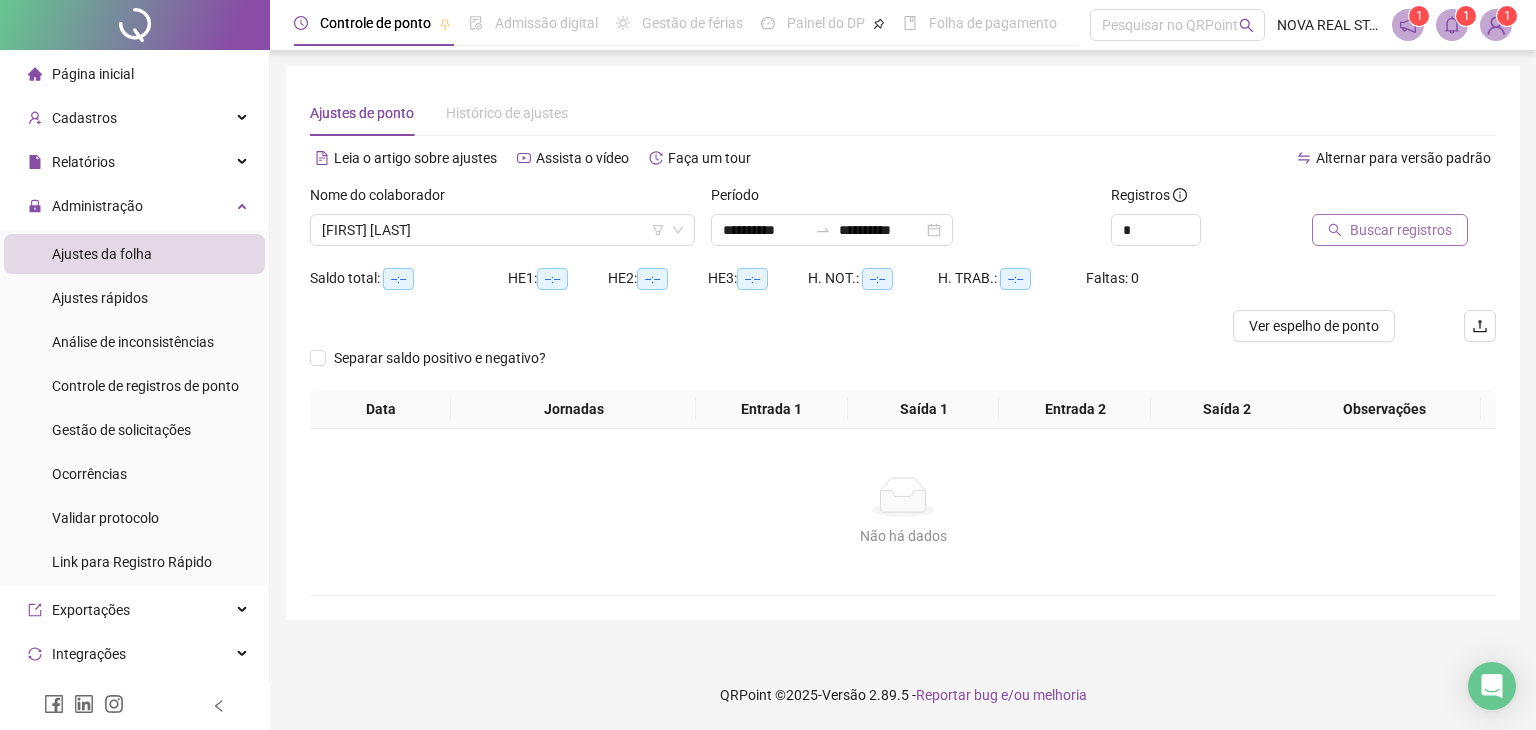 click on "Buscar registros" at bounding box center (1401, 230) 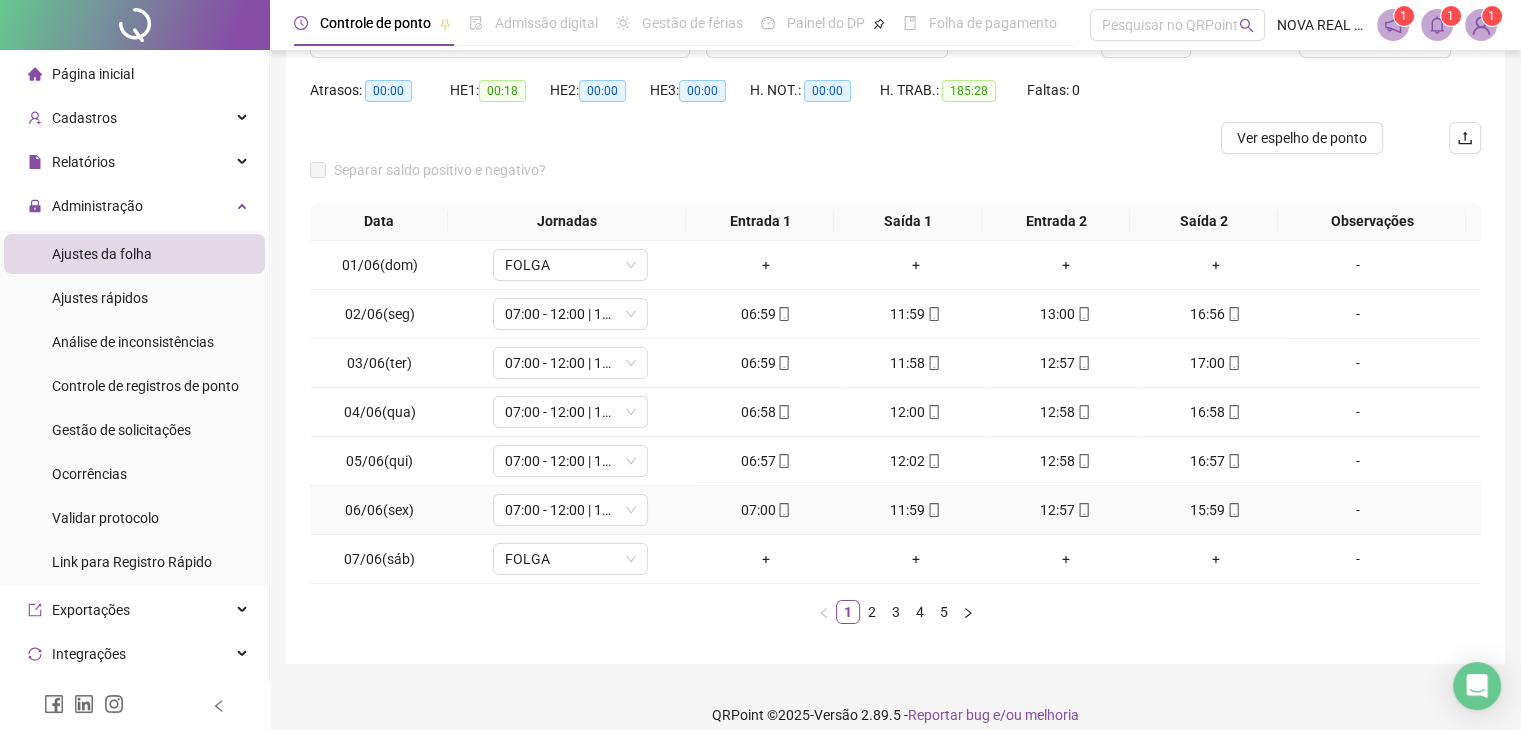 scroll, scrollTop: 200, scrollLeft: 0, axis: vertical 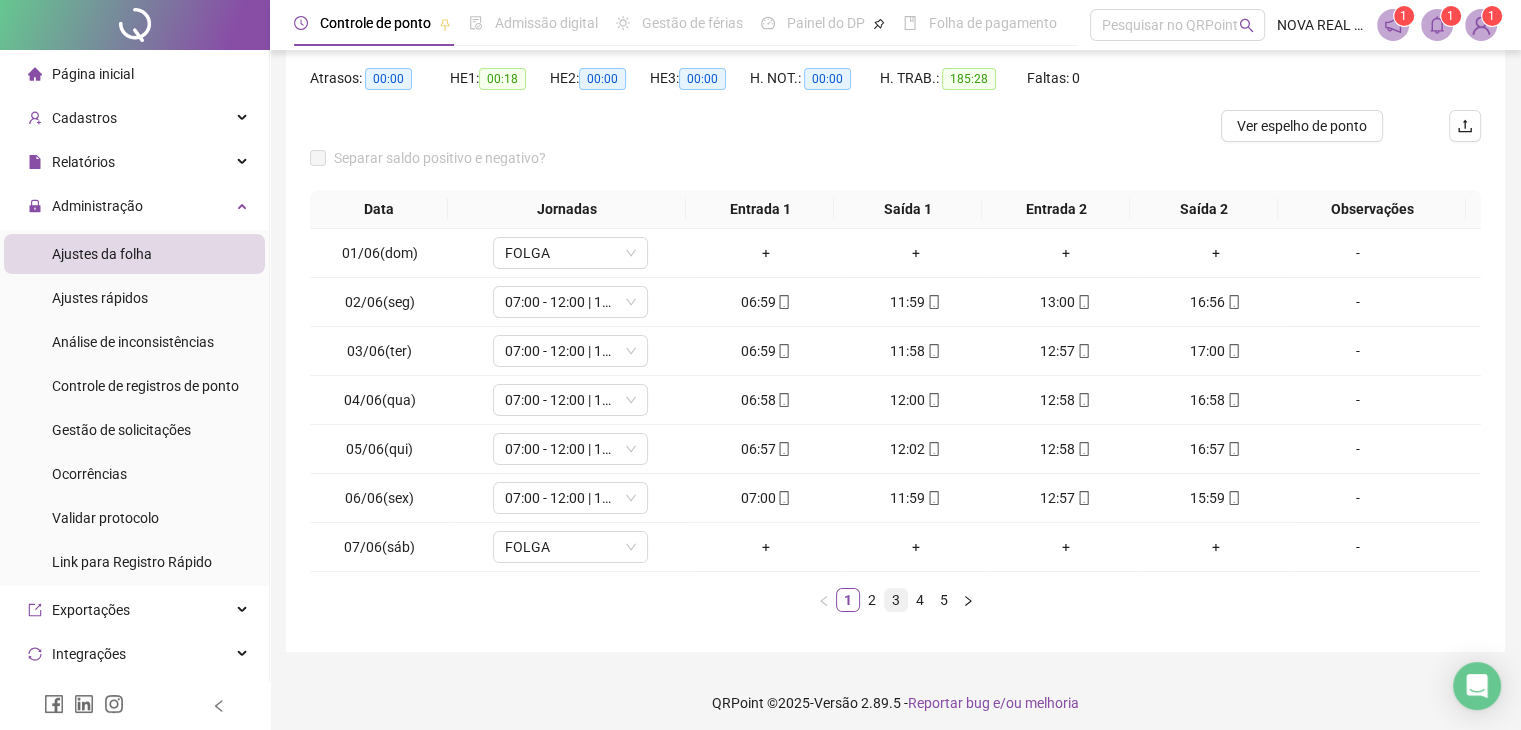 click on "3" at bounding box center [896, 600] 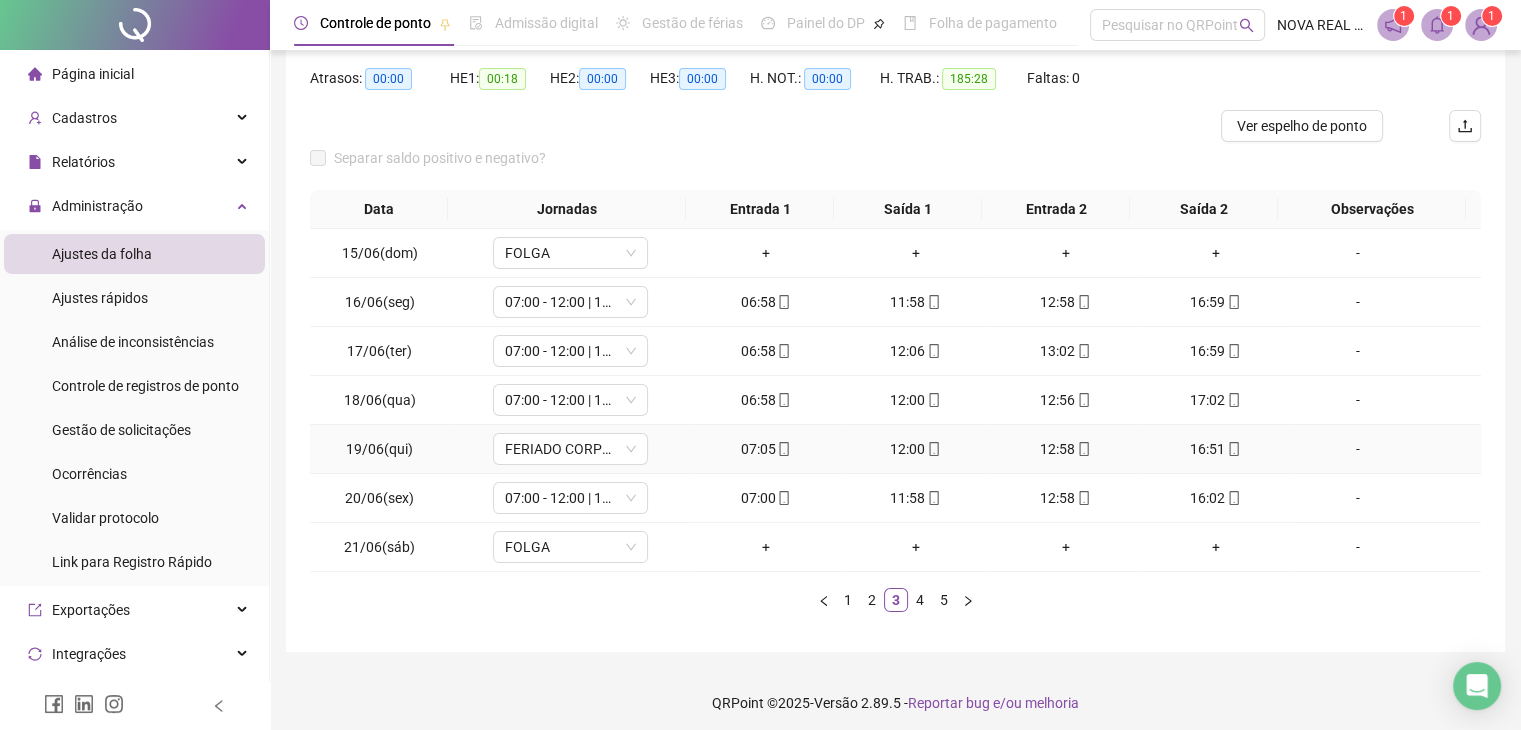 click on "-" at bounding box center [1357, 449] 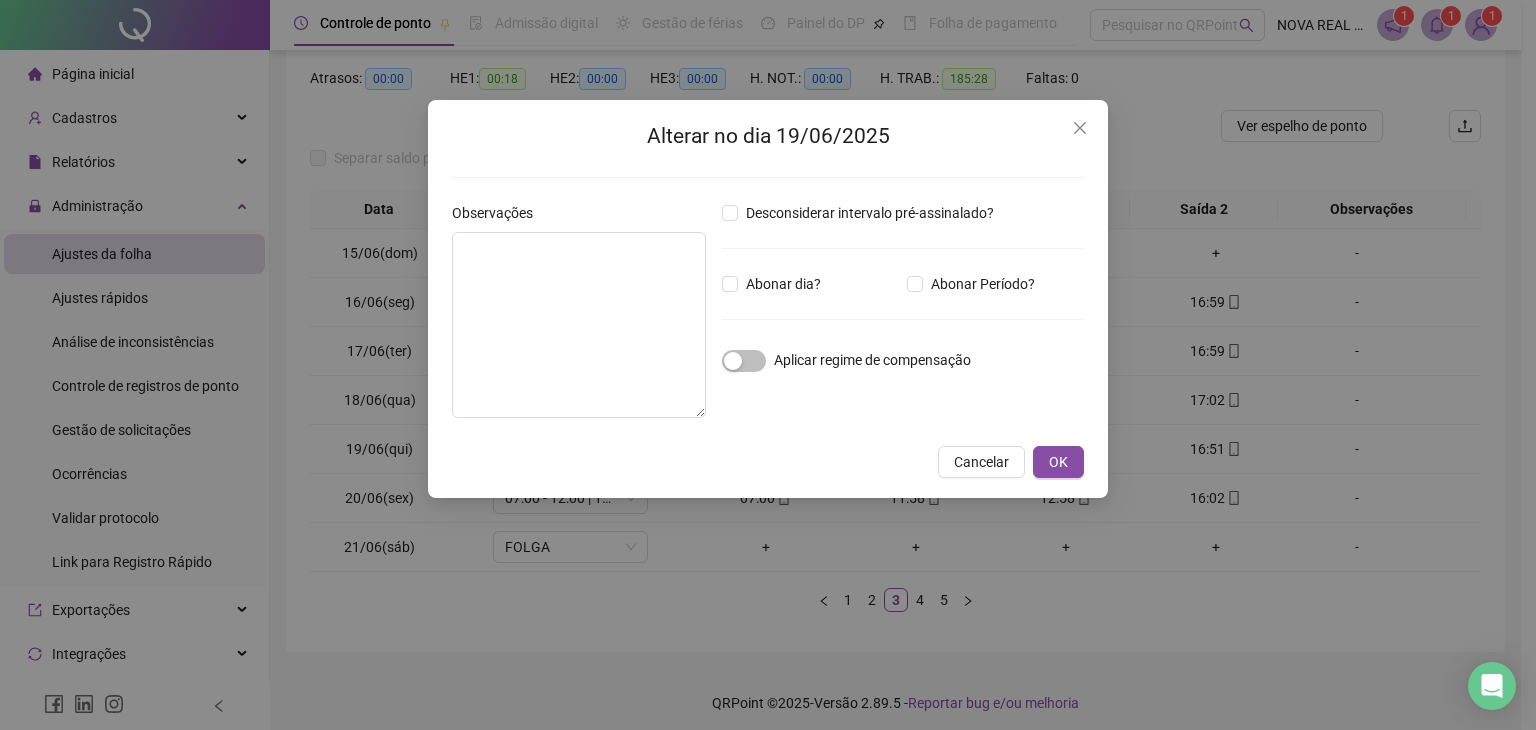 click on "Desconsiderar intervalo pré-assinalado? Abonar dia? Abonar Período? Horas a abonar ***** Aplicar regime de compensação" at bounding box center [903, 318] 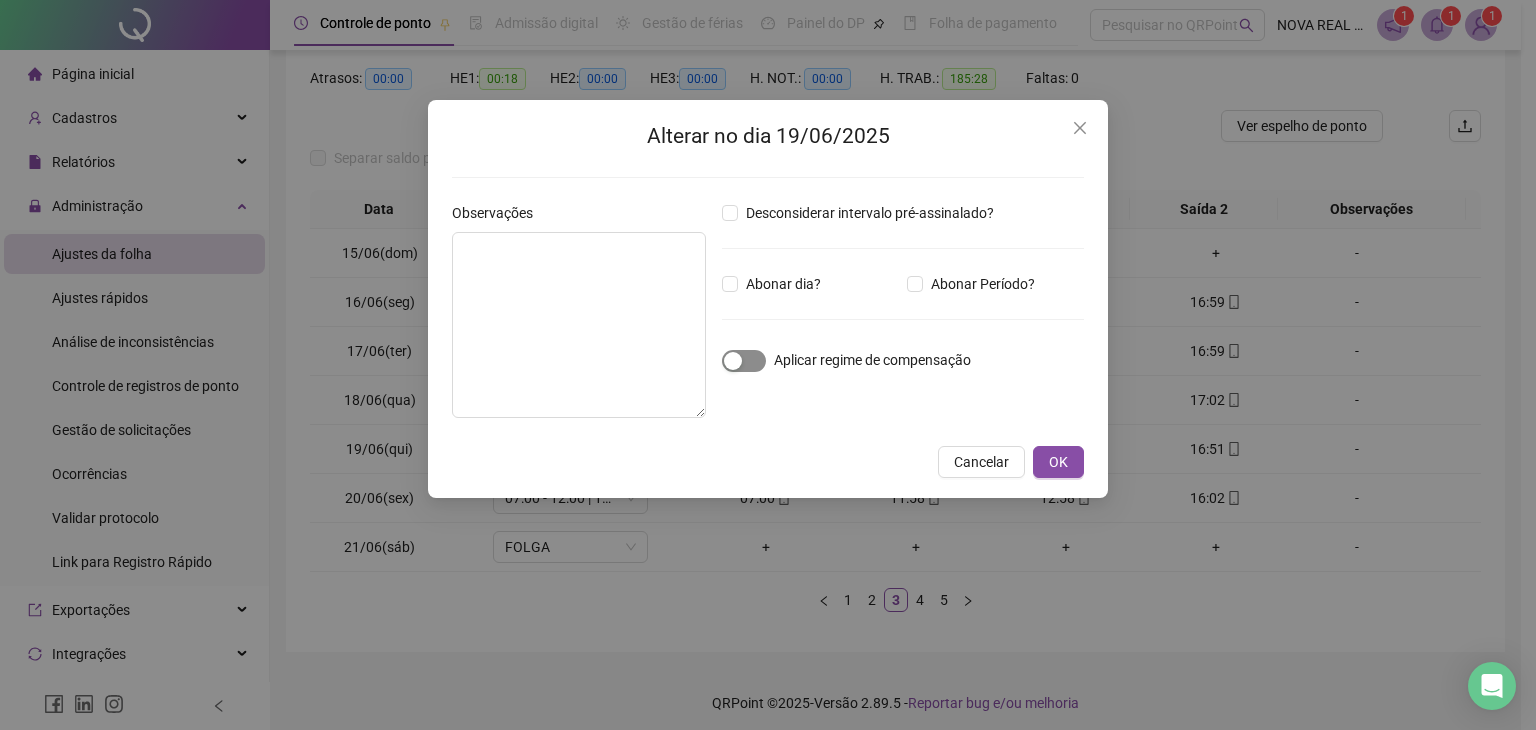 click at bounding box center (733, 361) 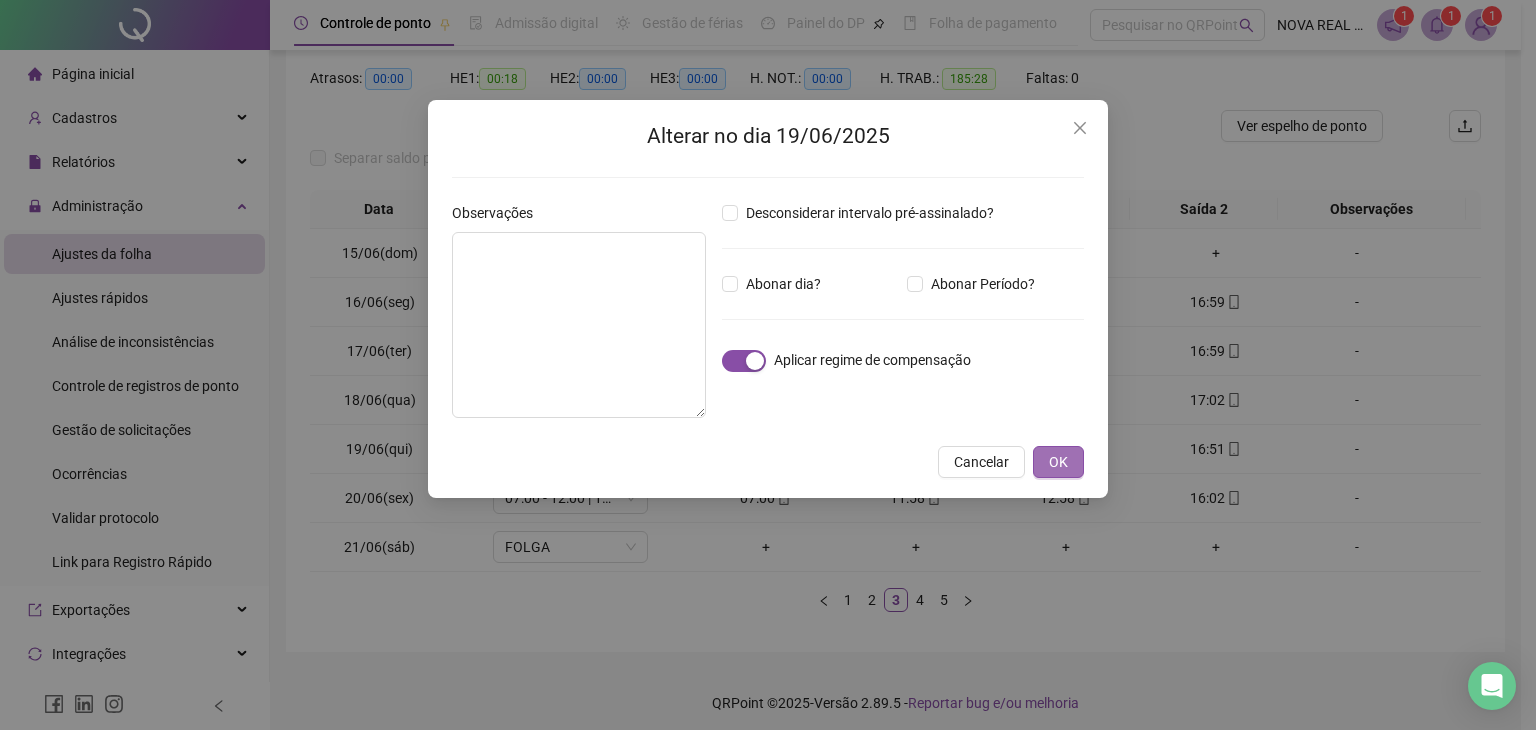 click on "OK" at bounding box center [1058, 462] 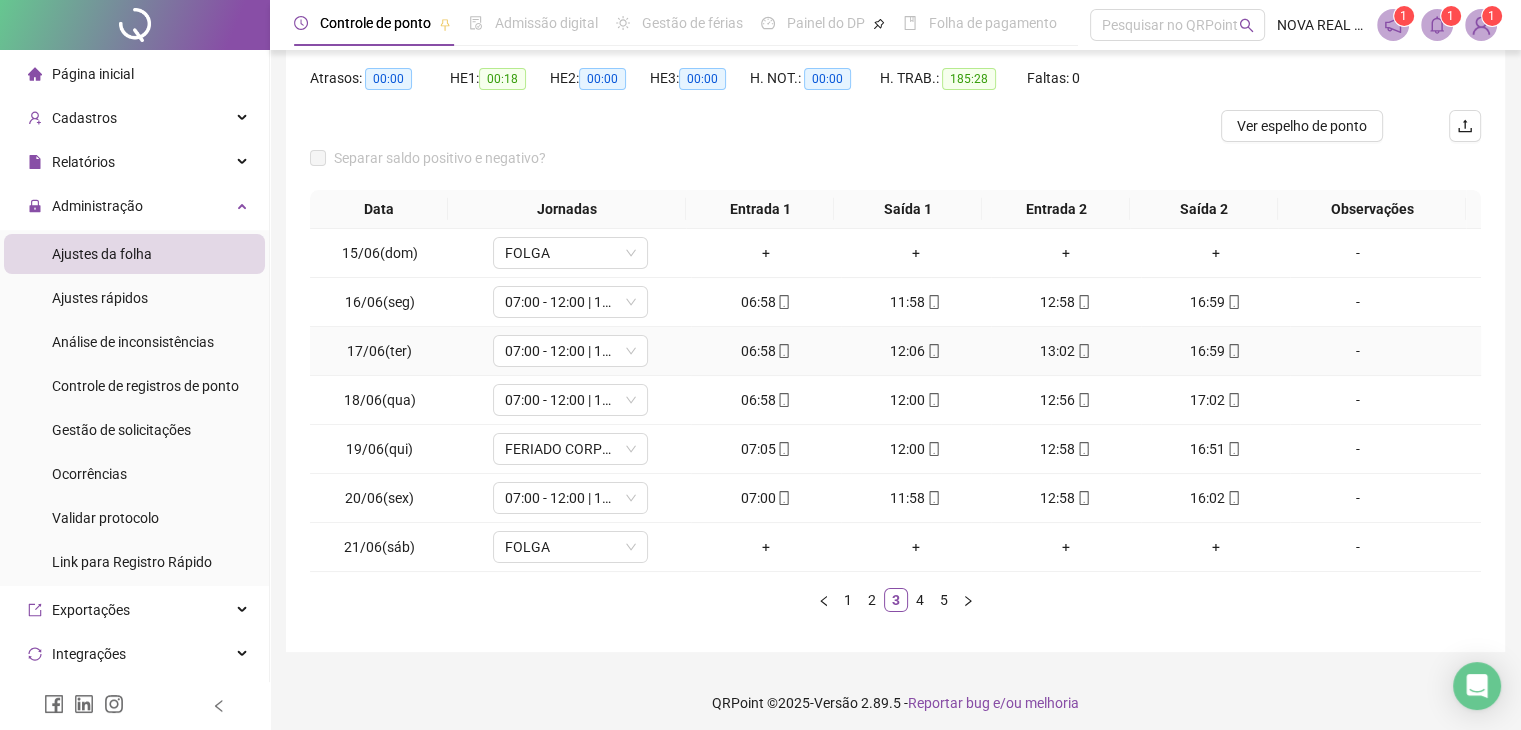 scroll, scrollTop: 100, scrollLeft: 0, axis: vertical 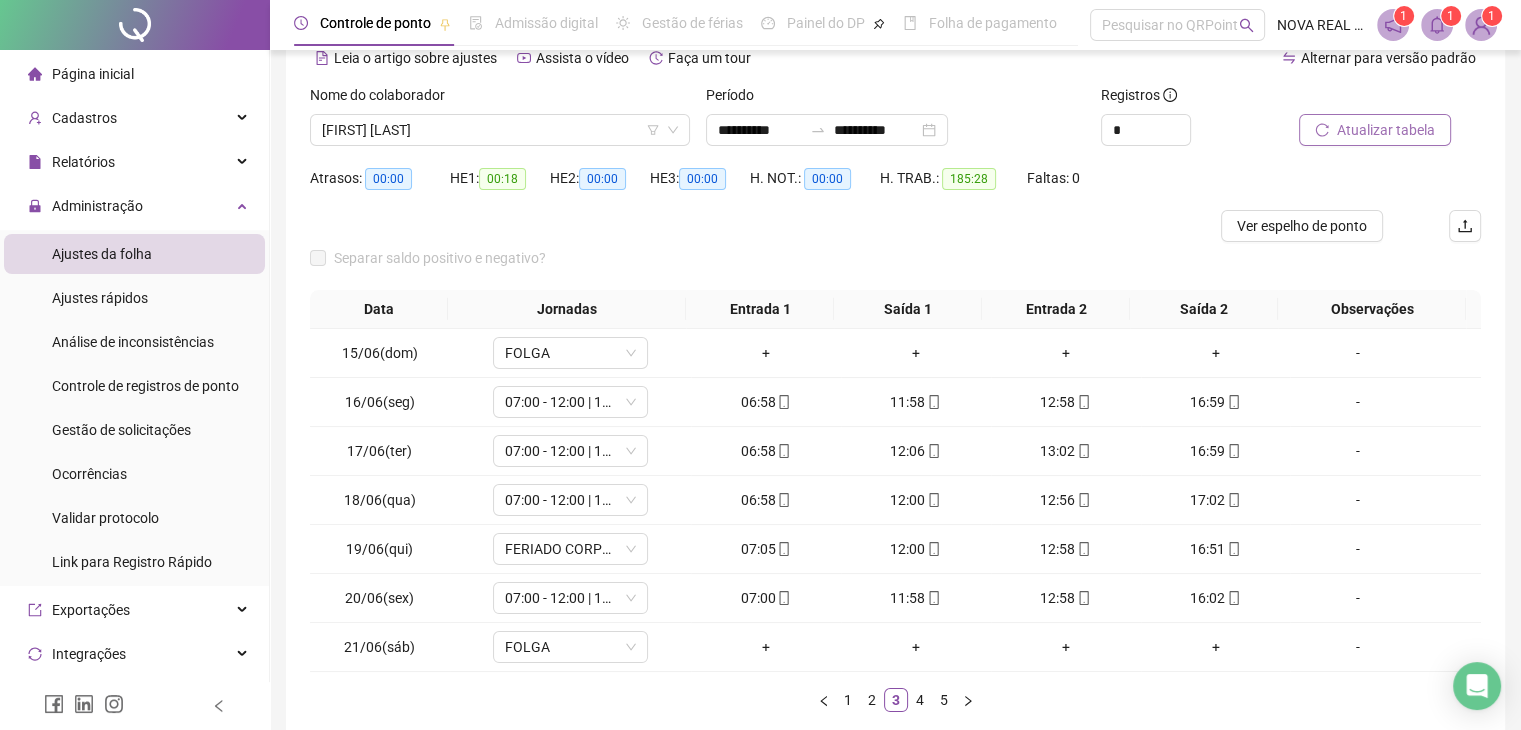drag, startPoint x: 1328, startPoint y: 157, endPoint x: 1340, endPoint y: 137, distance: 23.323807 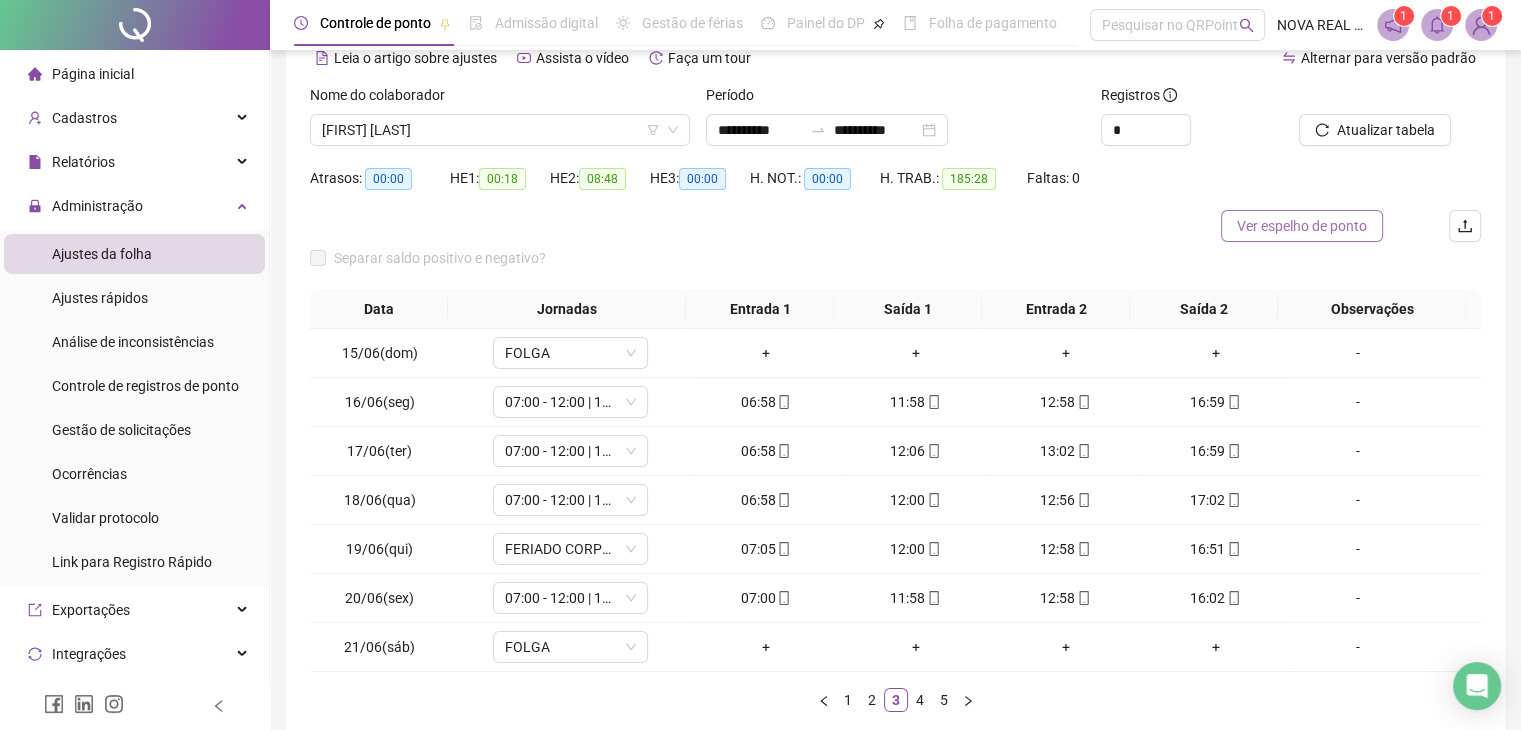 click on "Ver espelho de ponto" at bounding box center (1302, 226) 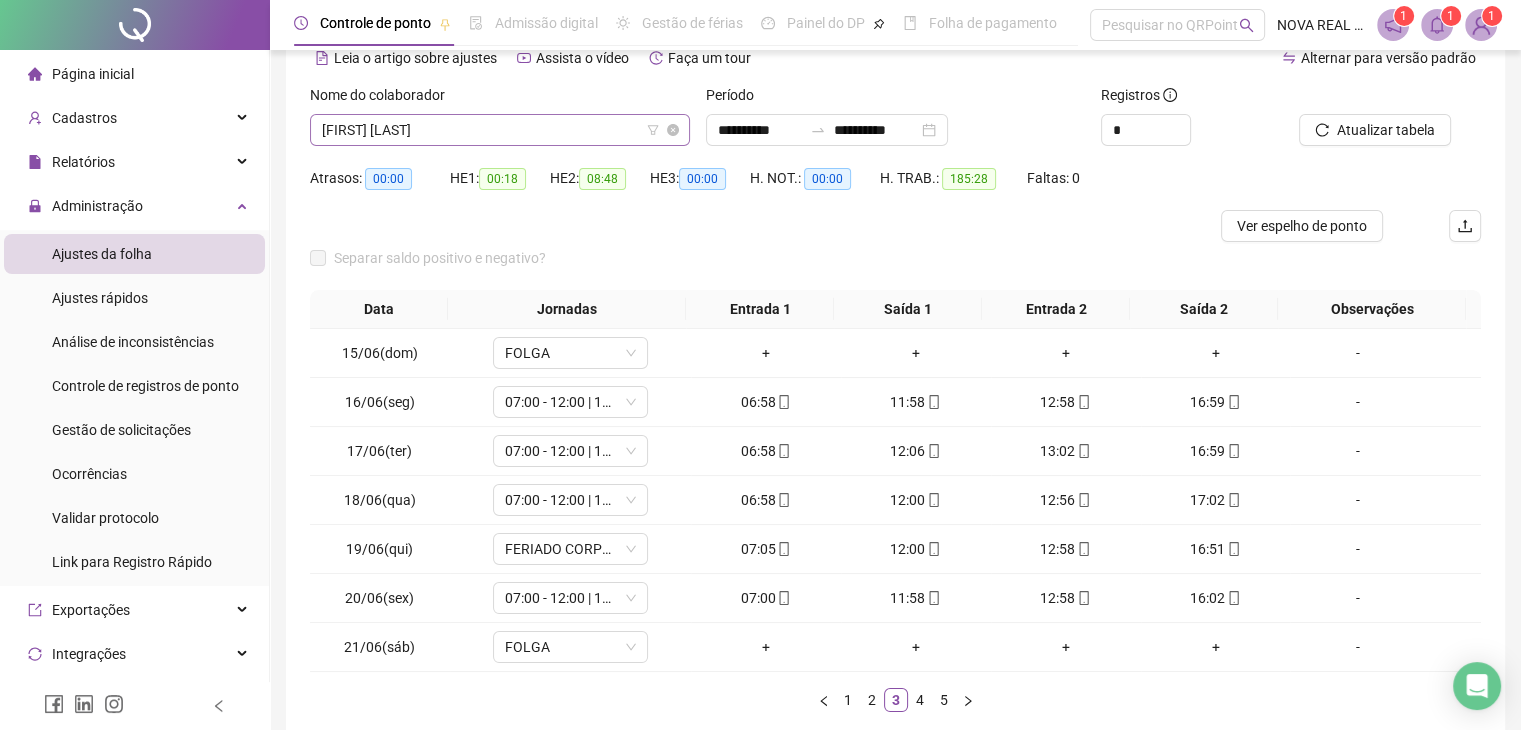 click on "[FIRST] [LAST]" at bounding box center (500, 130) 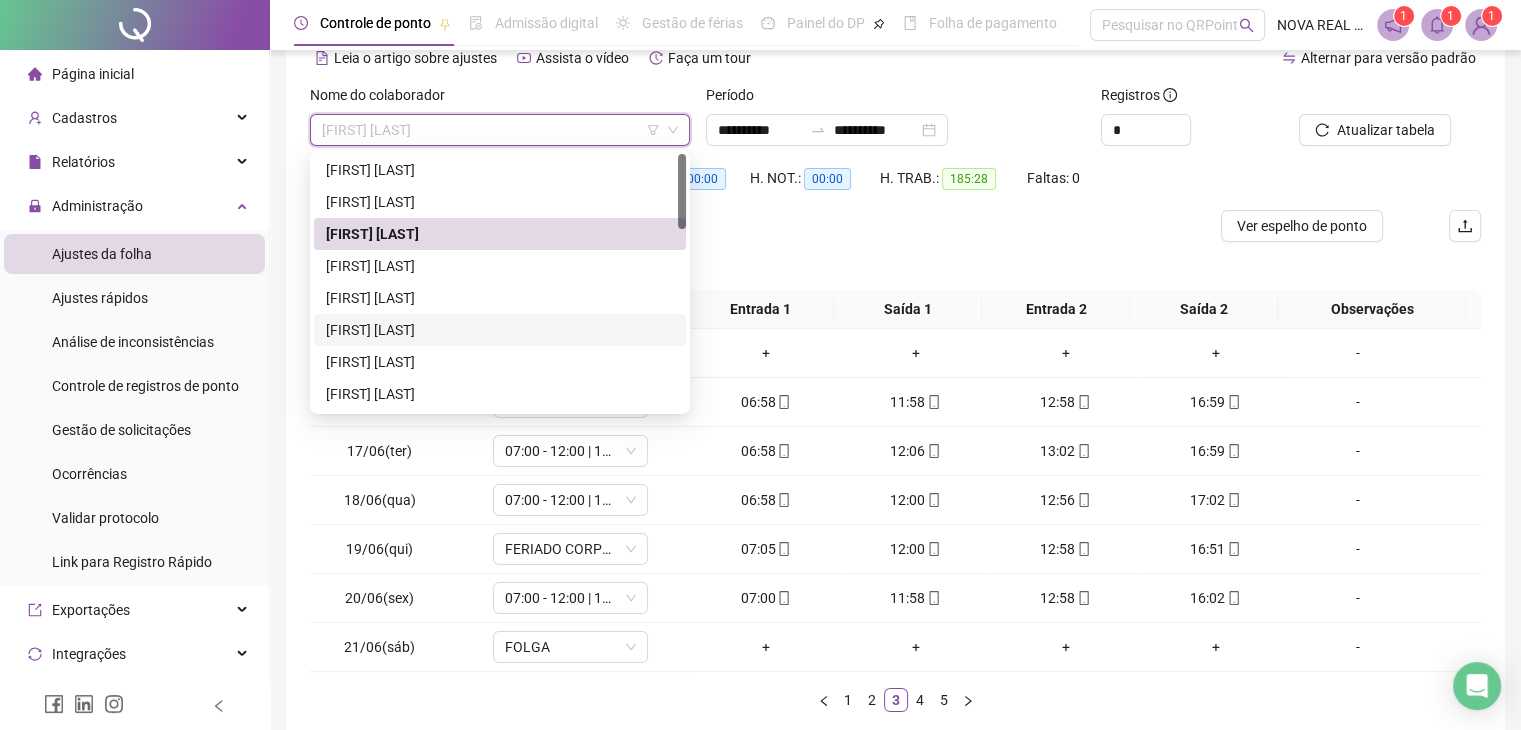 scroll, scrollTop: 100, scrollLeft: 0, axis: vertical 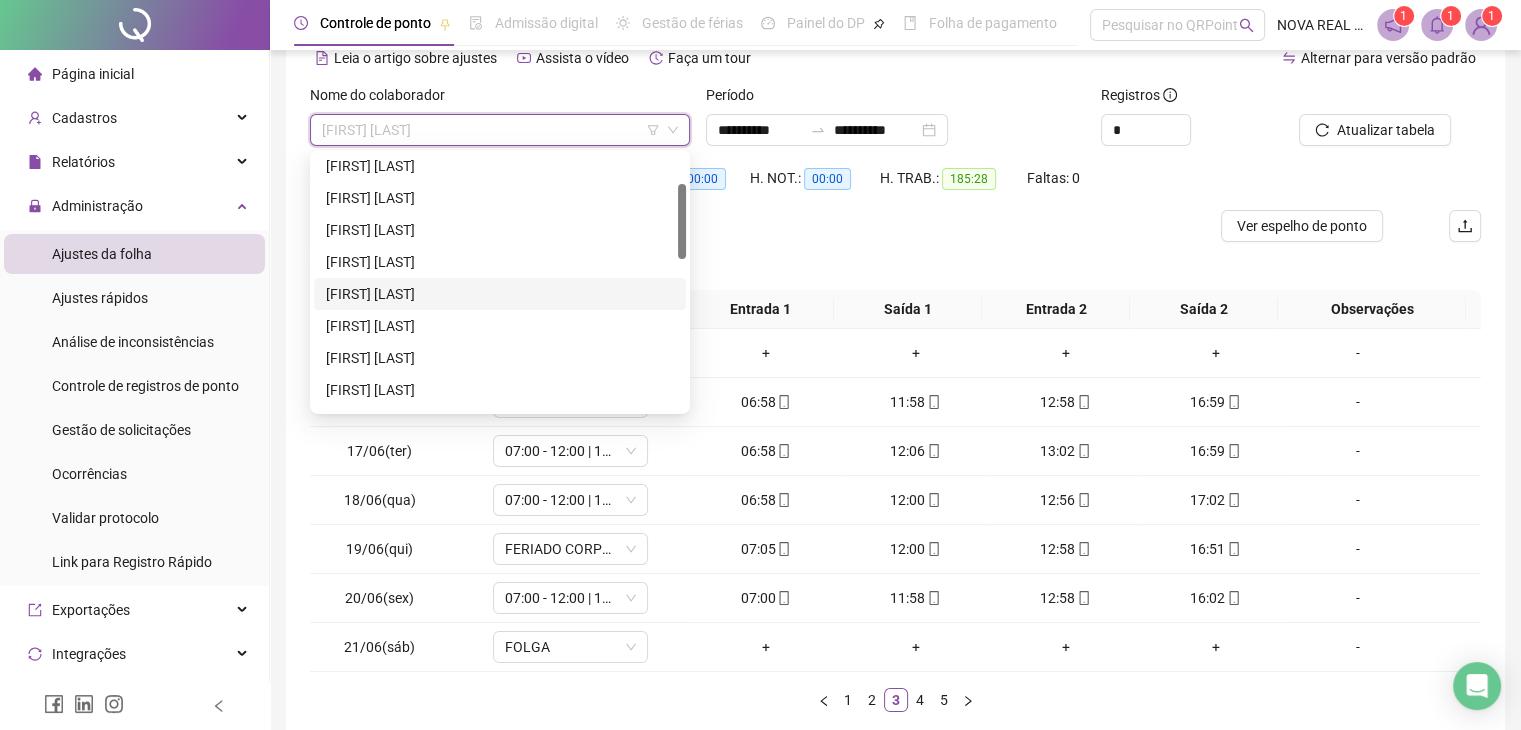click on "[FIRST] [LAST]" at bounding box center [500, 294] 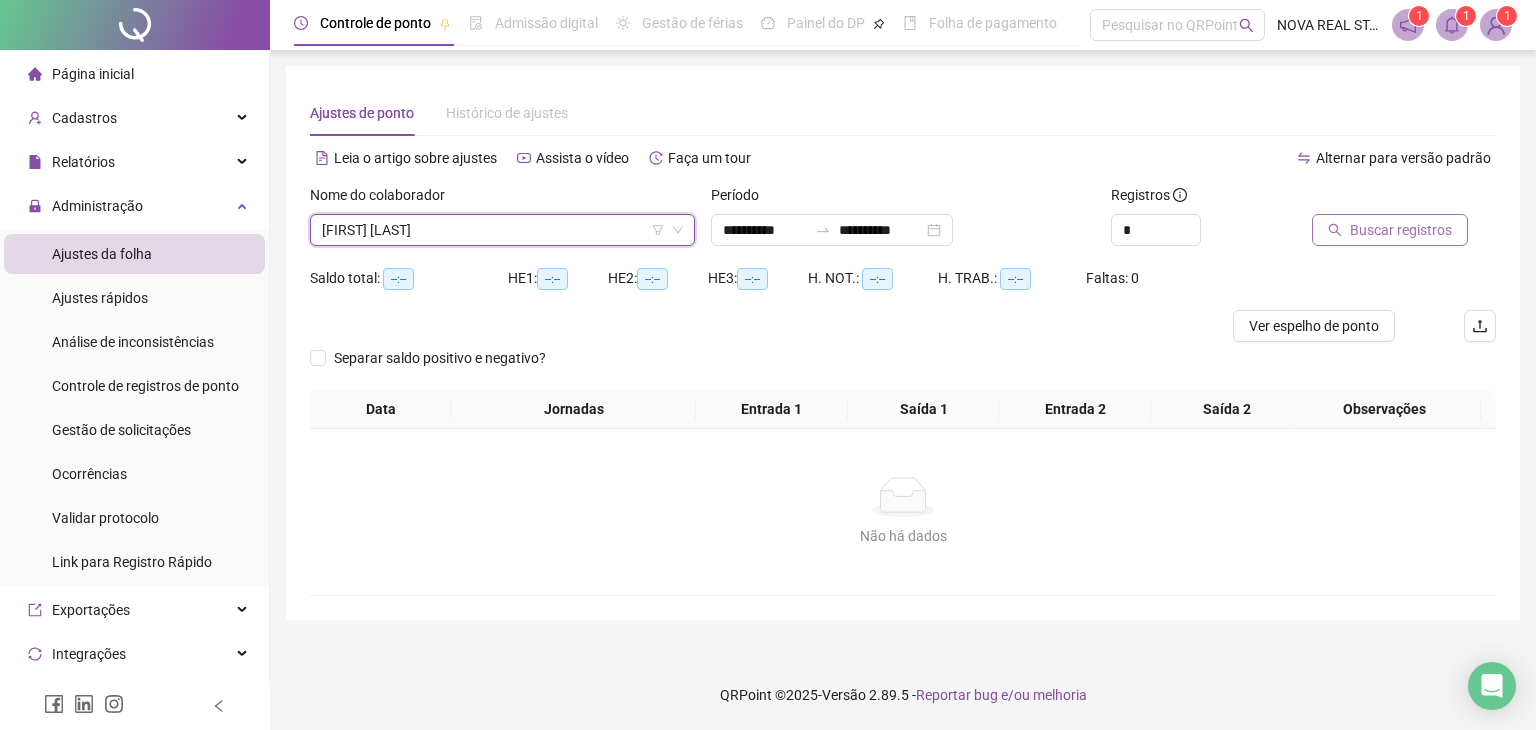 click on "Buscar registros" at bounding box center [1401, 230] 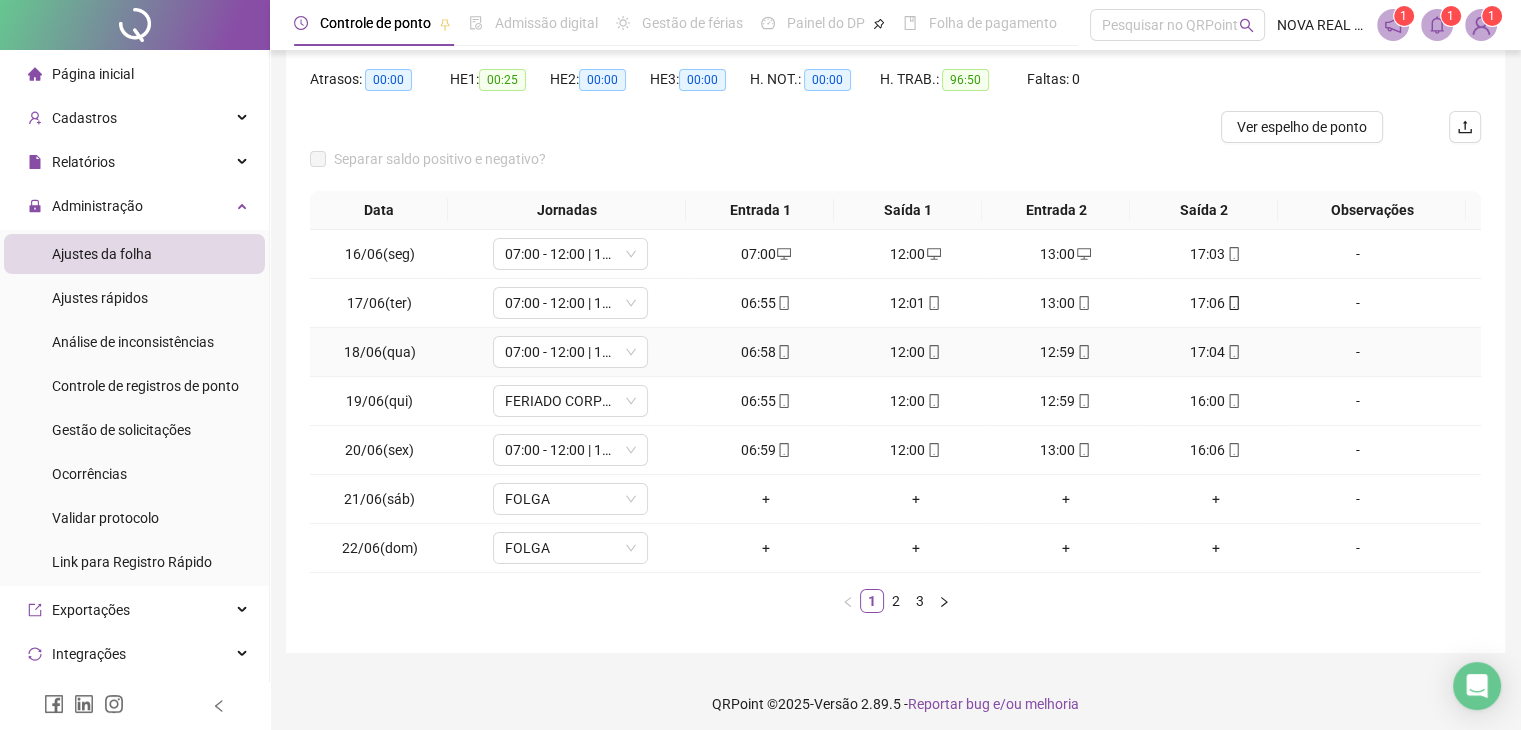 scroll, scrollTop: 200, scrollLeft: 0, axis: vertical 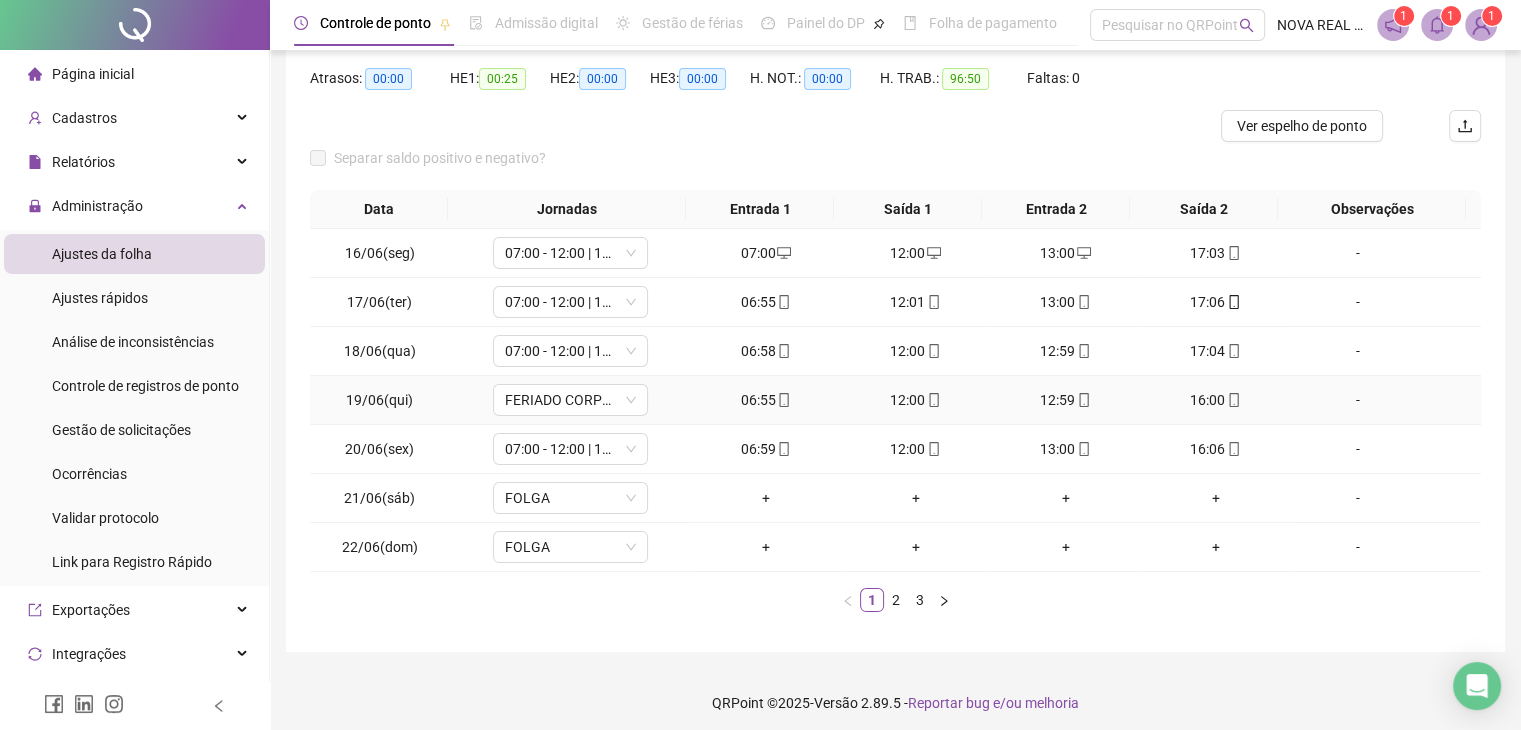click on "-" at bounding box center (1357, 400) 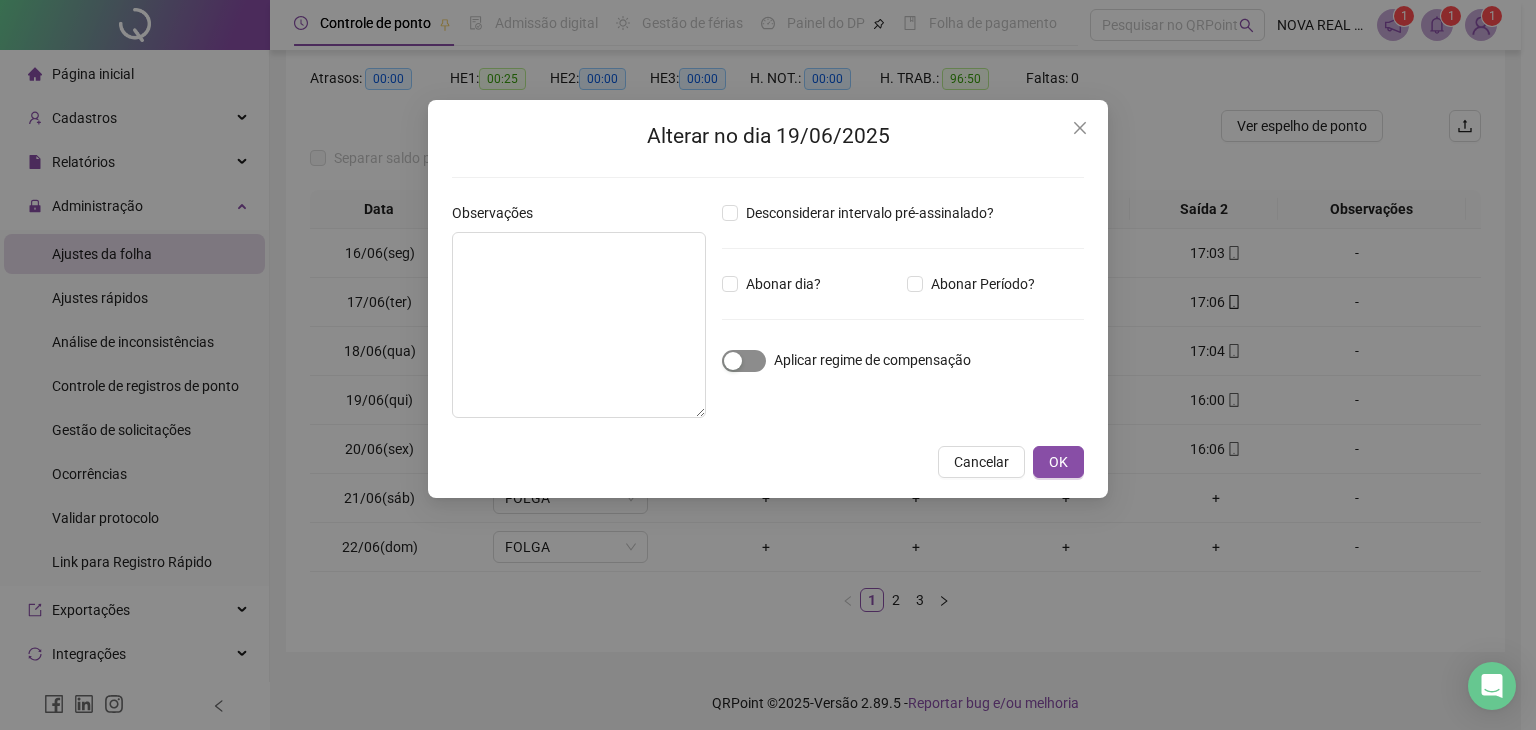 click at bounding box center (744, 361) 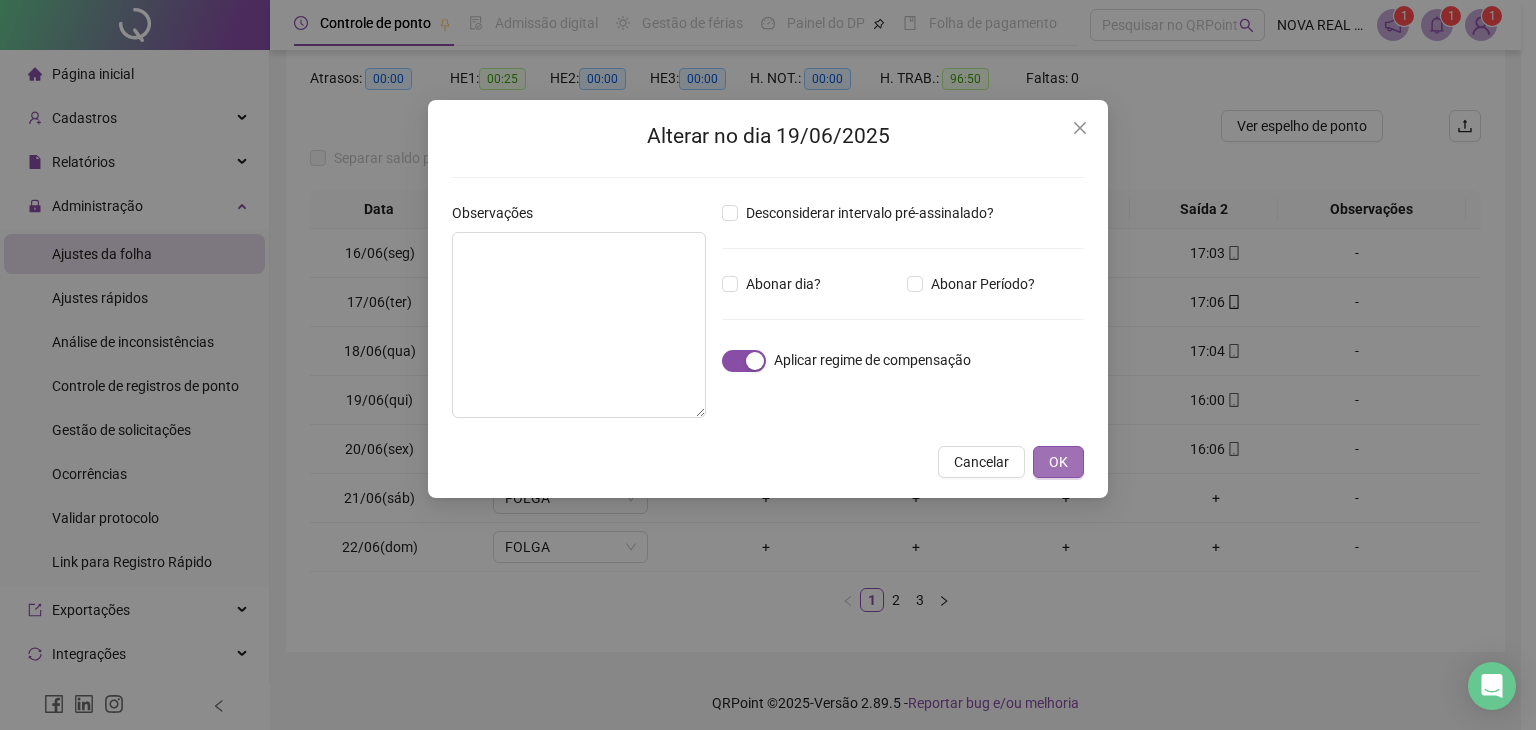 click on "OK" at bounding box center [1058, 462] 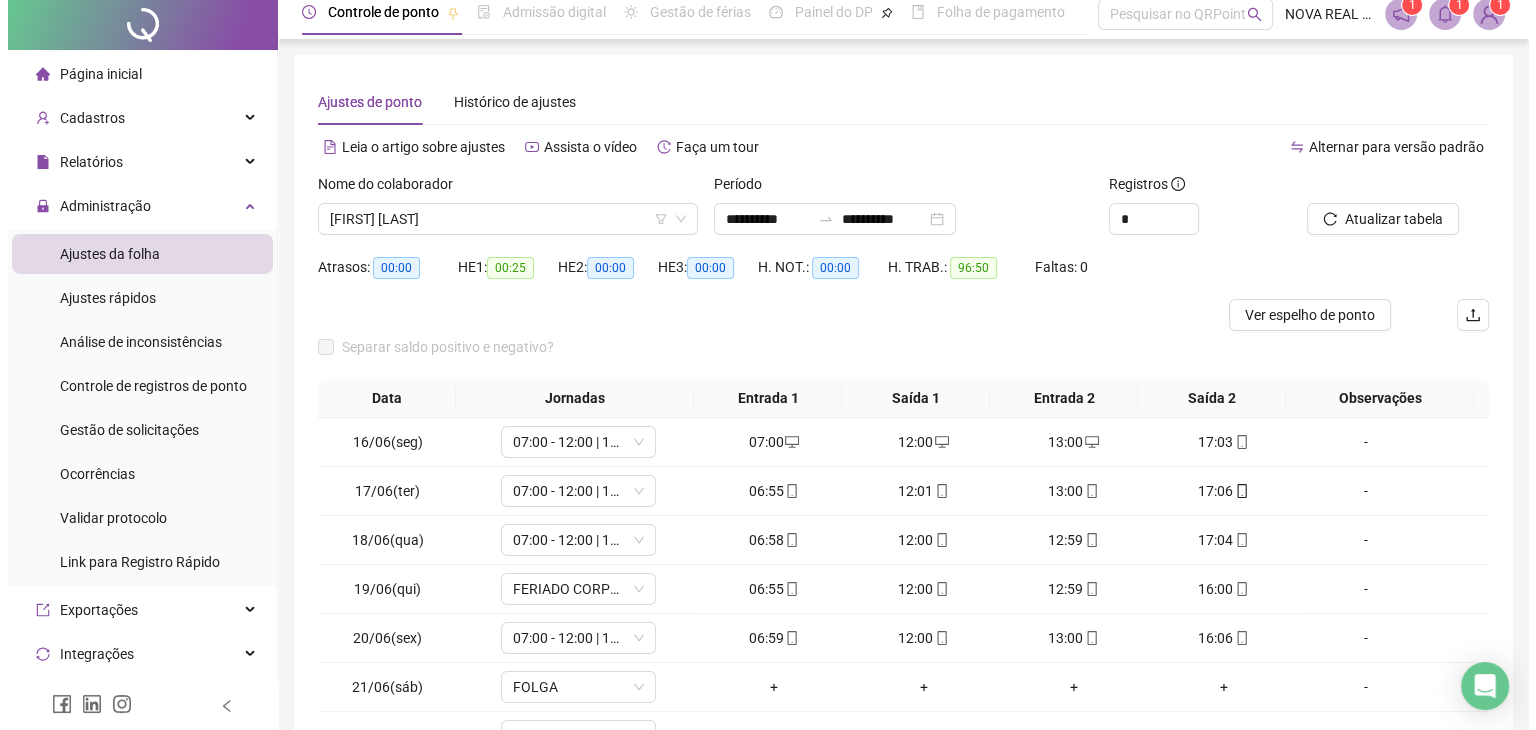 scroll, scrollTop: 0, scrollLeft: 0, axis: both 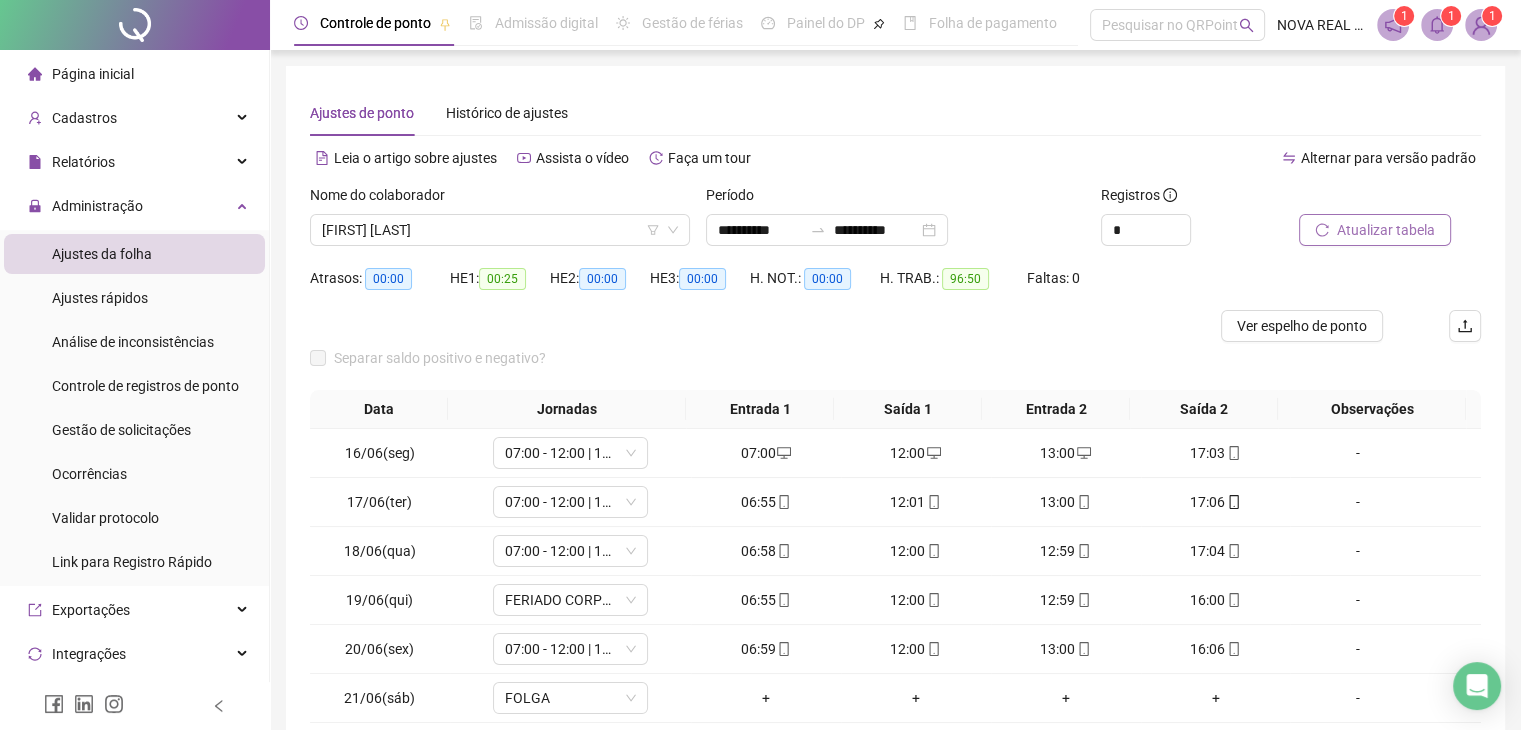 click on "Atualizar tabela" at bounding box center (1386, 230) 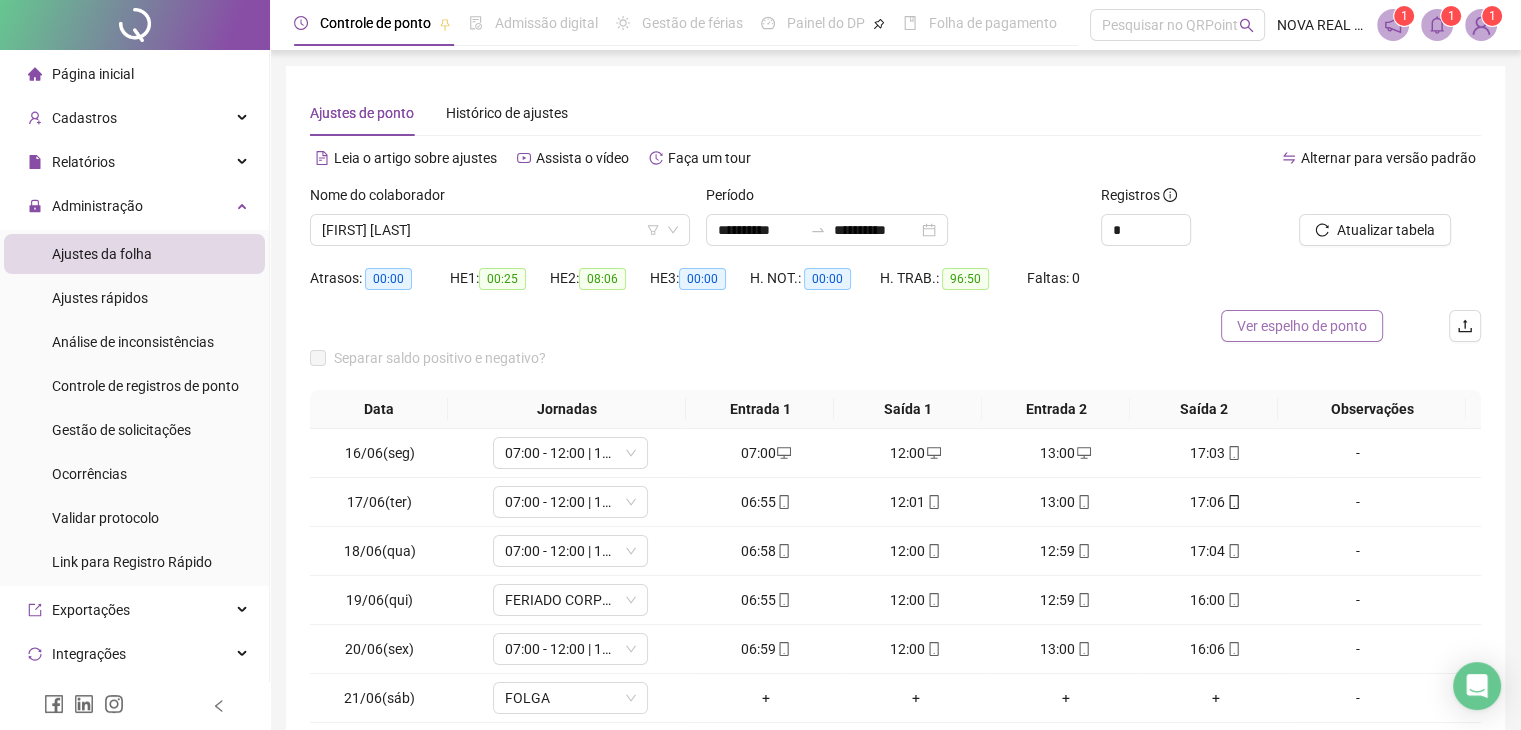 click on "Ver espelho de ponto" at bounding box center [1302, 326] 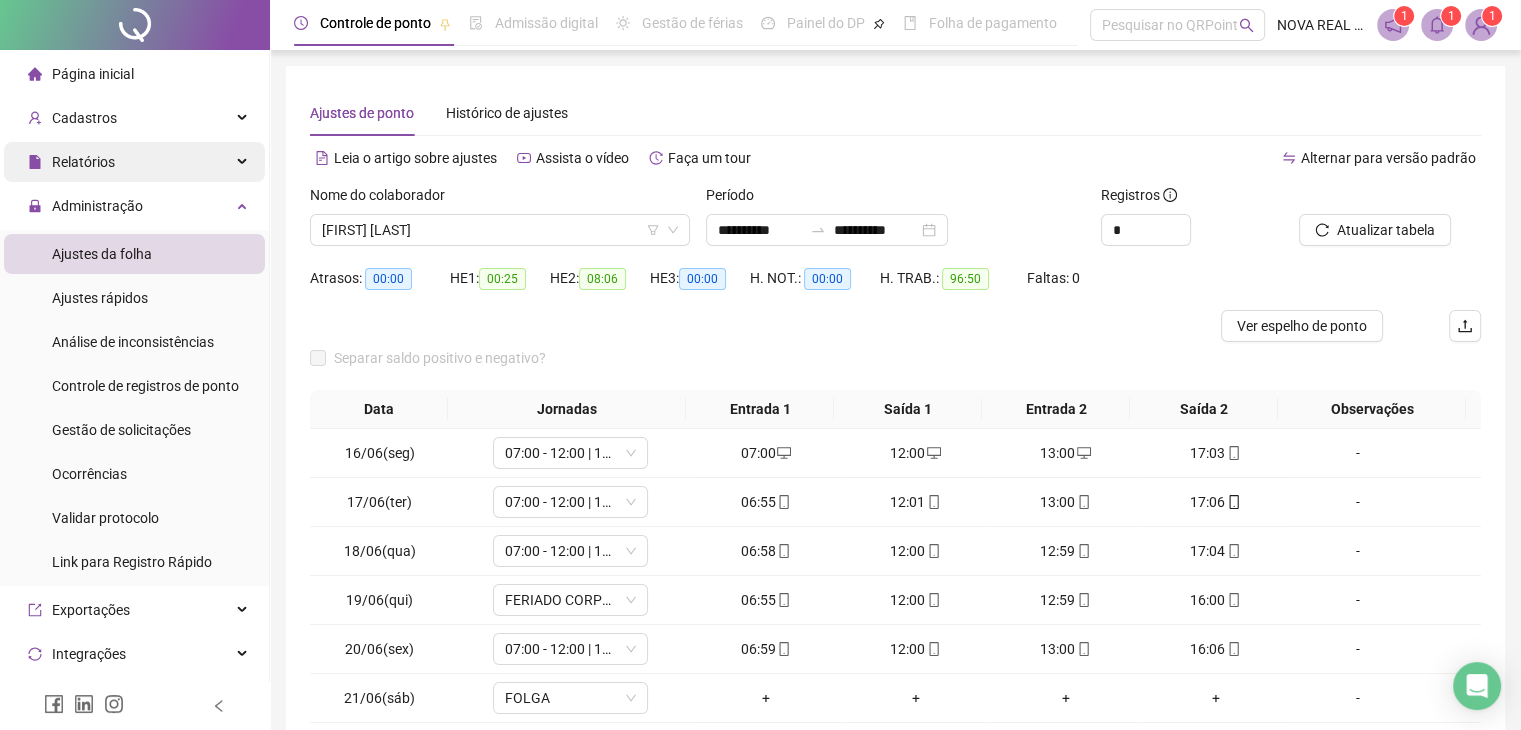 click on "Relatórios" at bounding box center [134, 162] 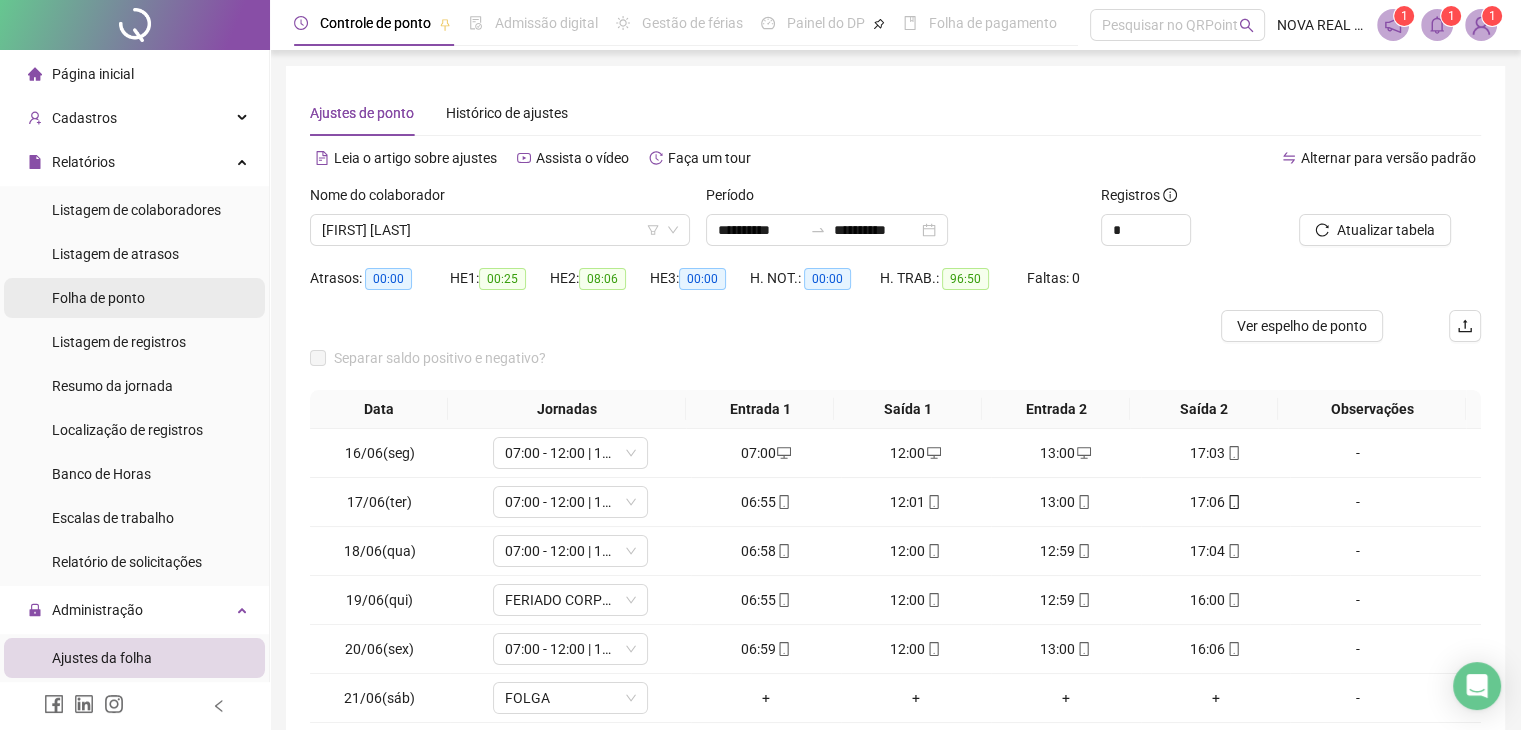 click on "Folha de ponto" at bounding box center (98, 298) 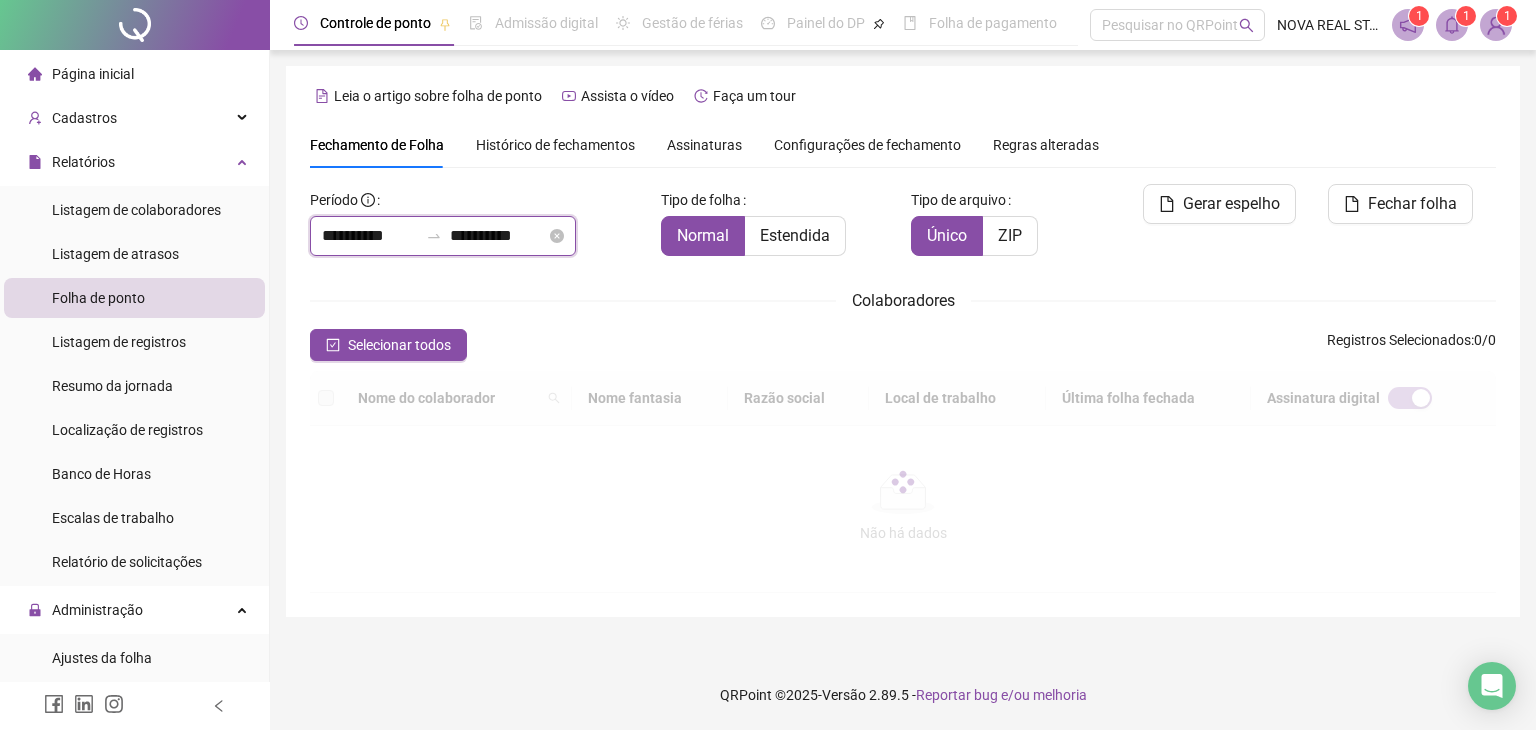 click on "**********" at bounding box center [903, 388] 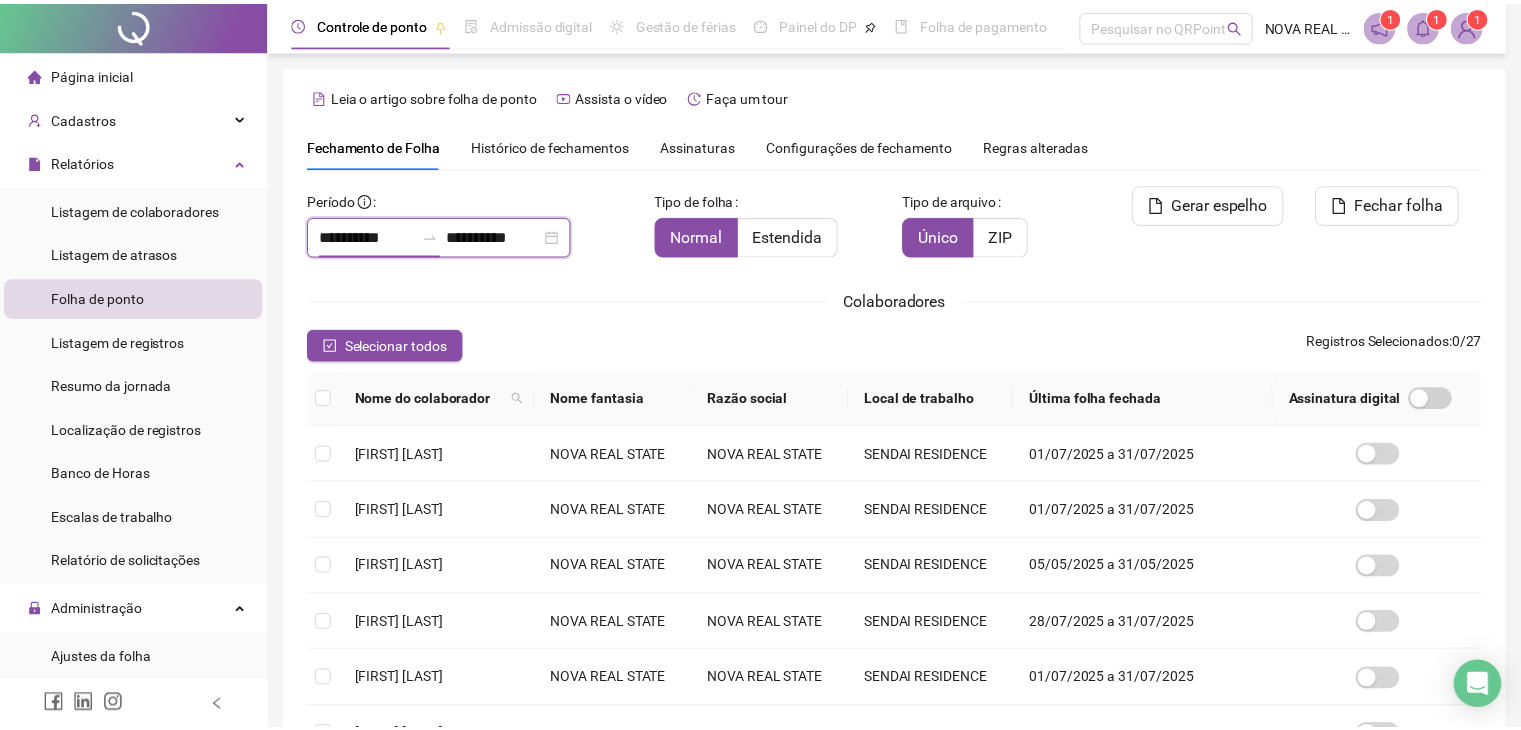 scroll, scrollTop: 33, scrollLeft: 0, axis: vertical 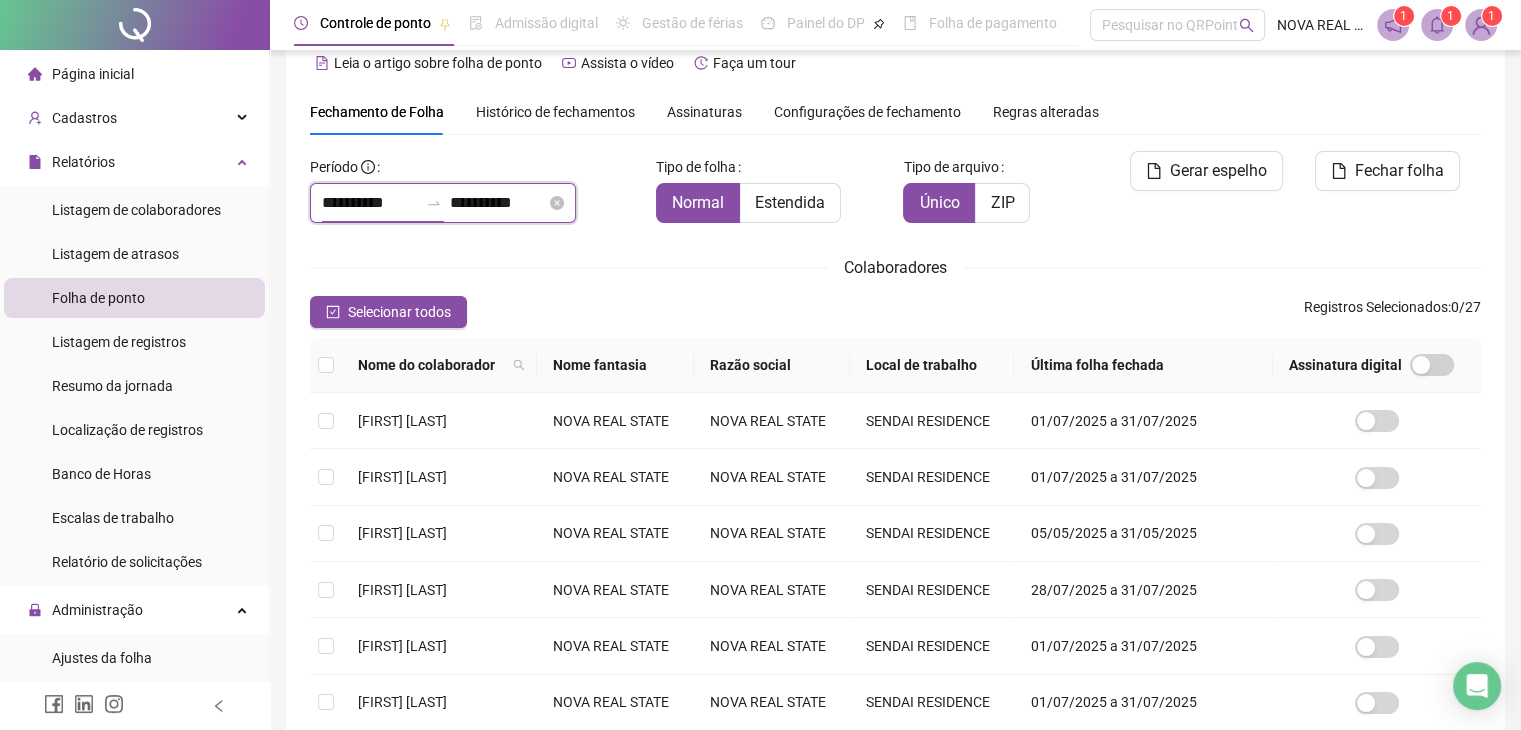 click on "**********" at bounding box center (370, 203) 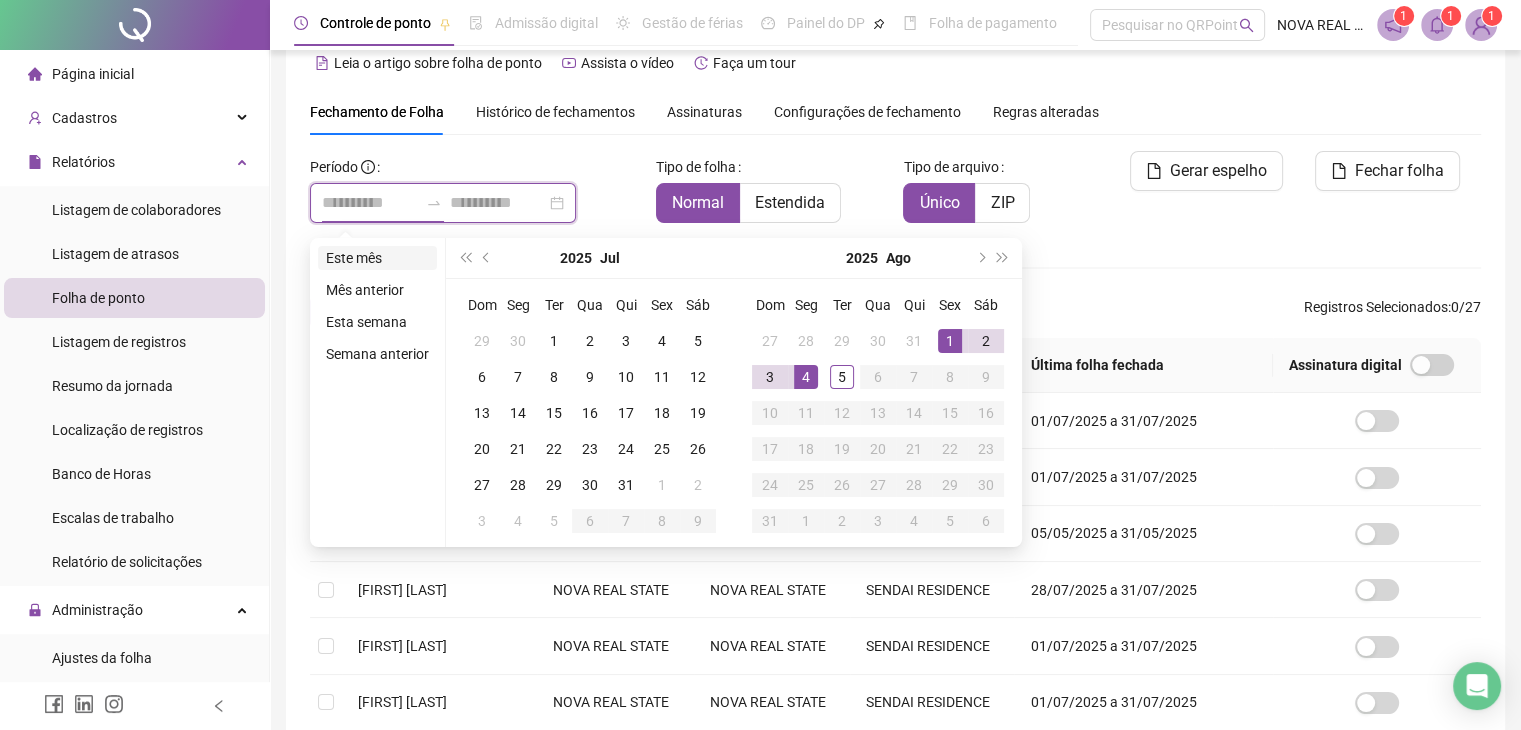 type on "**********" 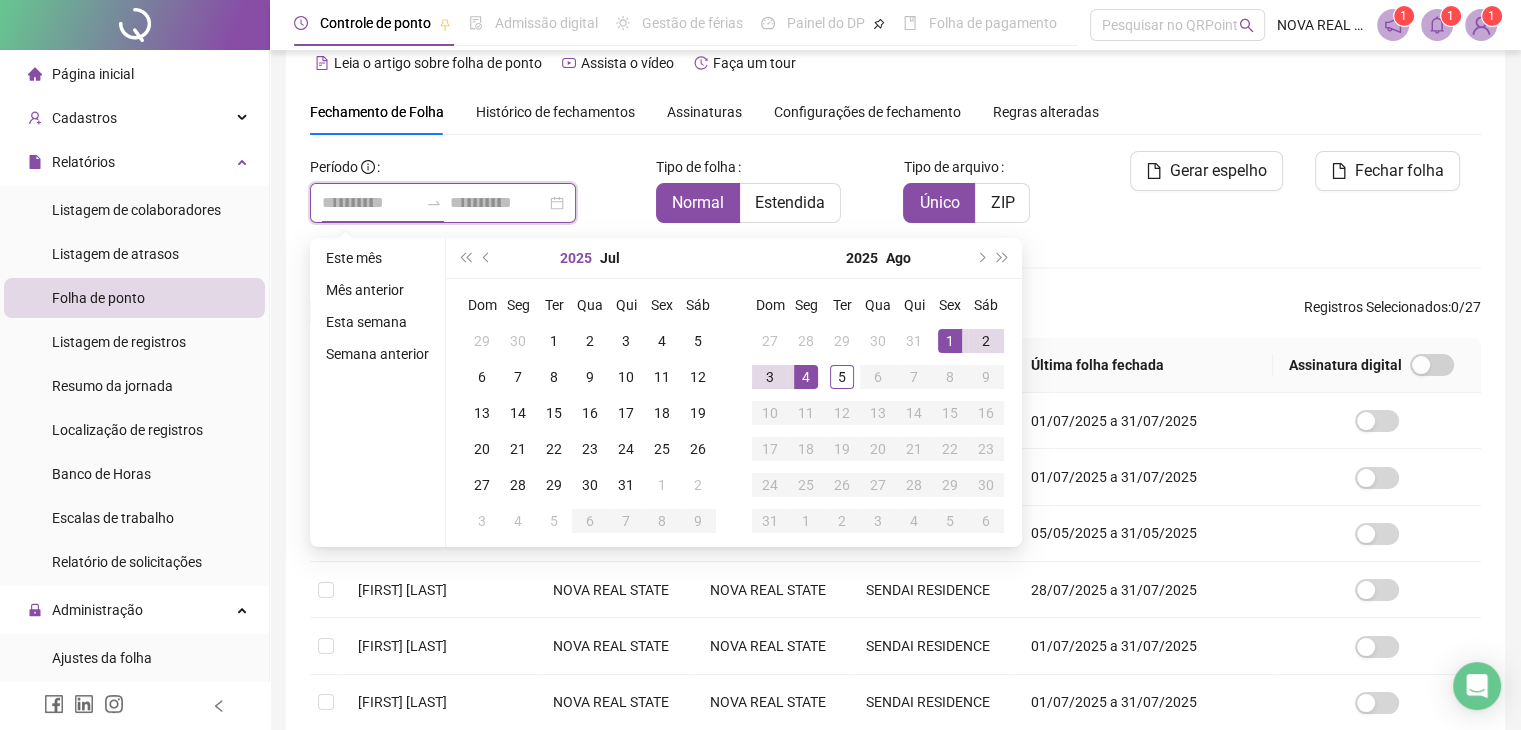 type on "**********" 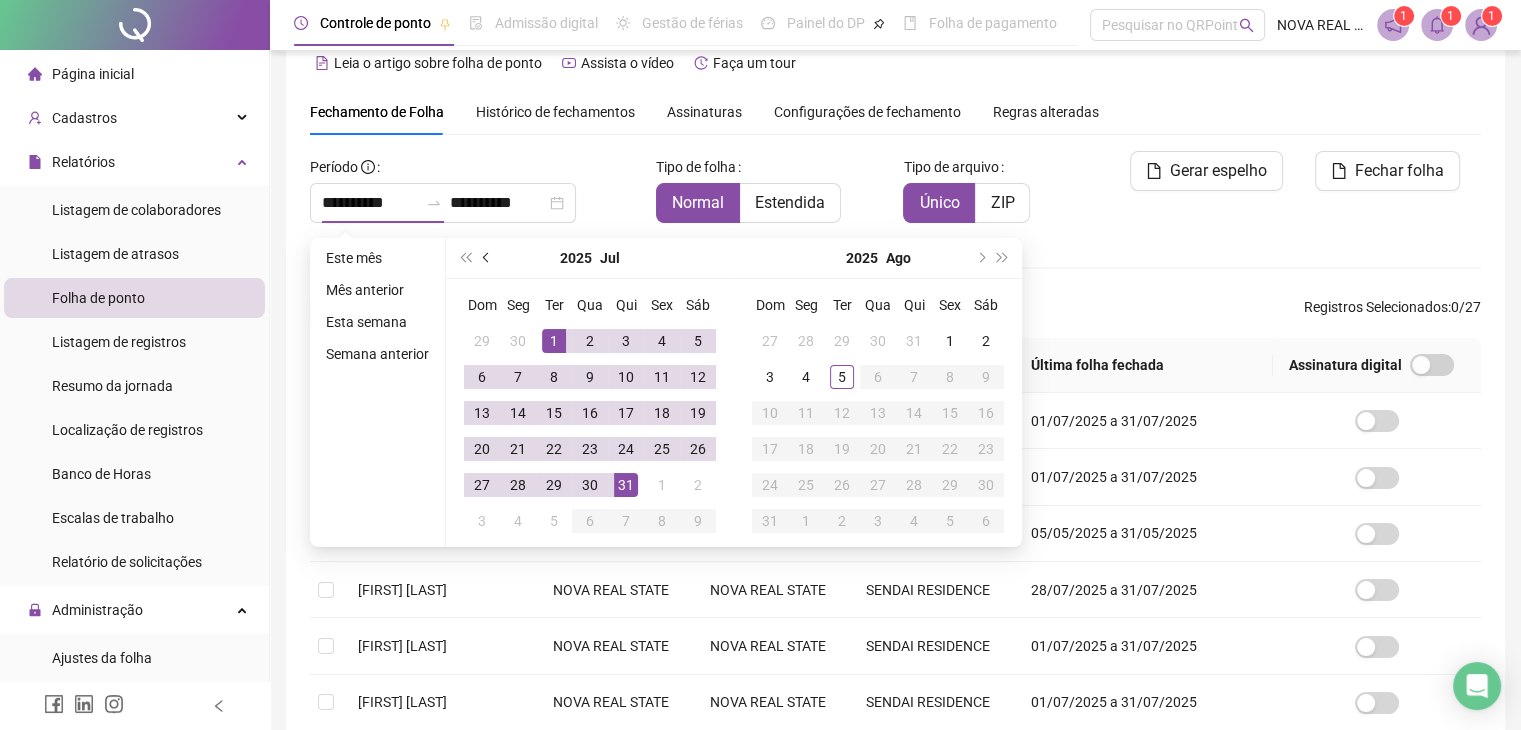 click at bounding box center [488, 258] 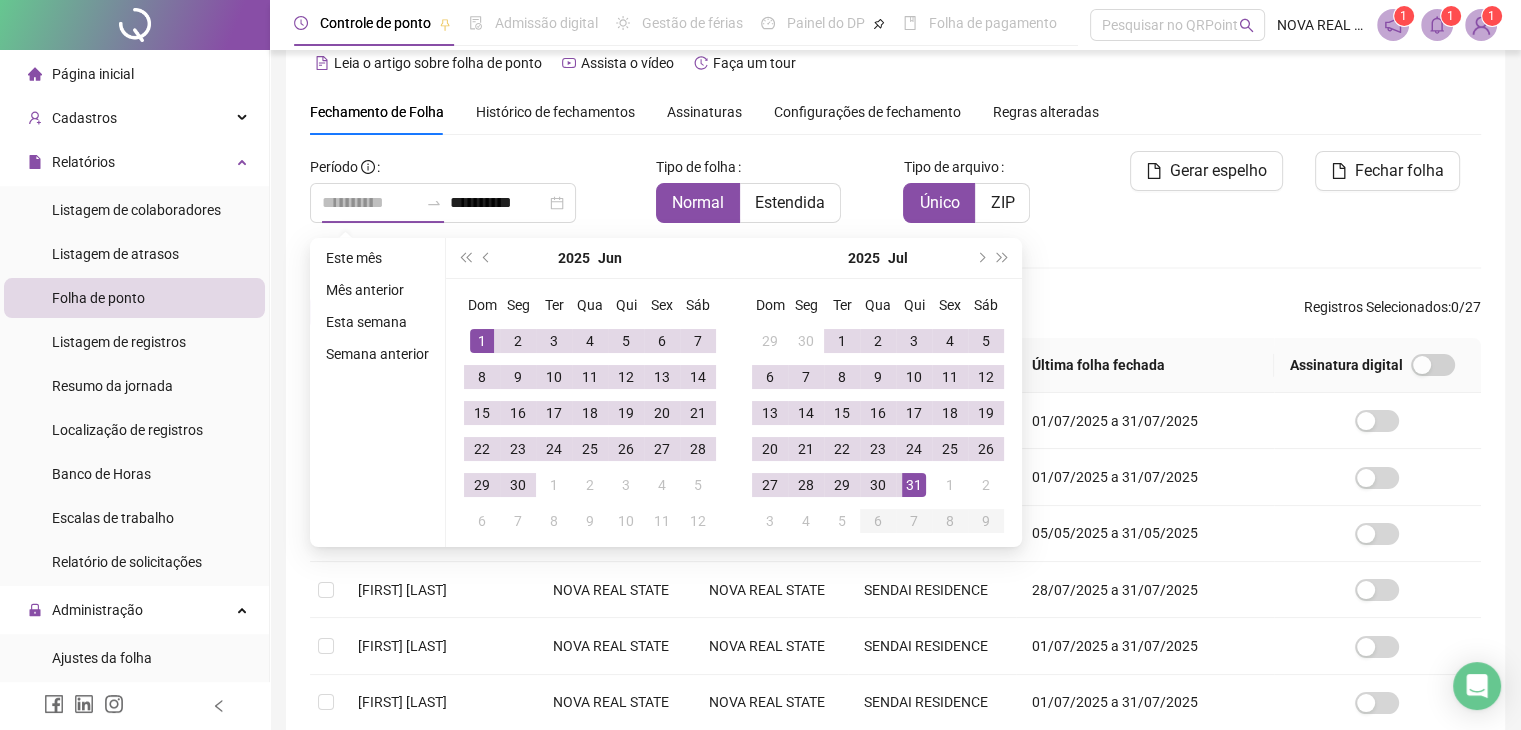 type on "**********" 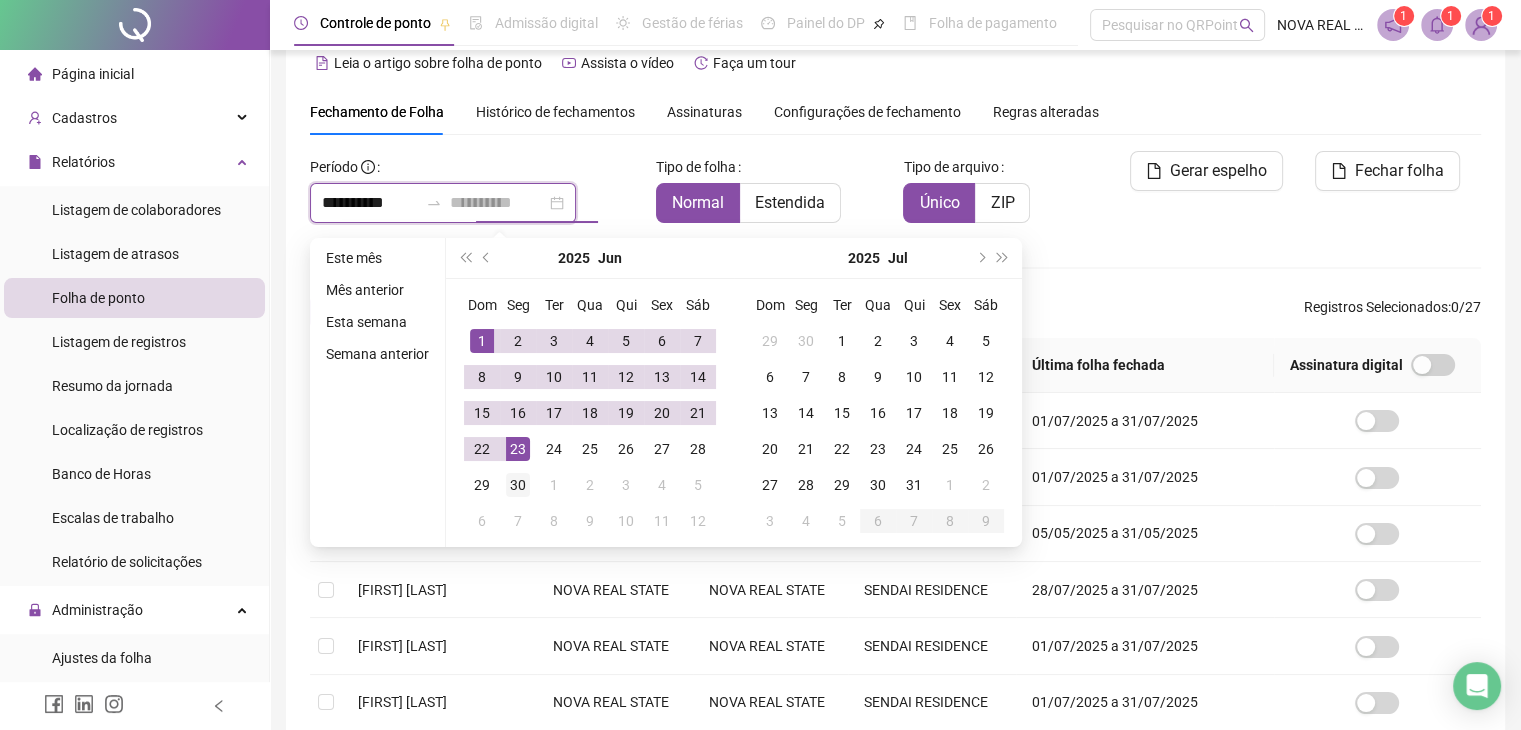 type on "**********" 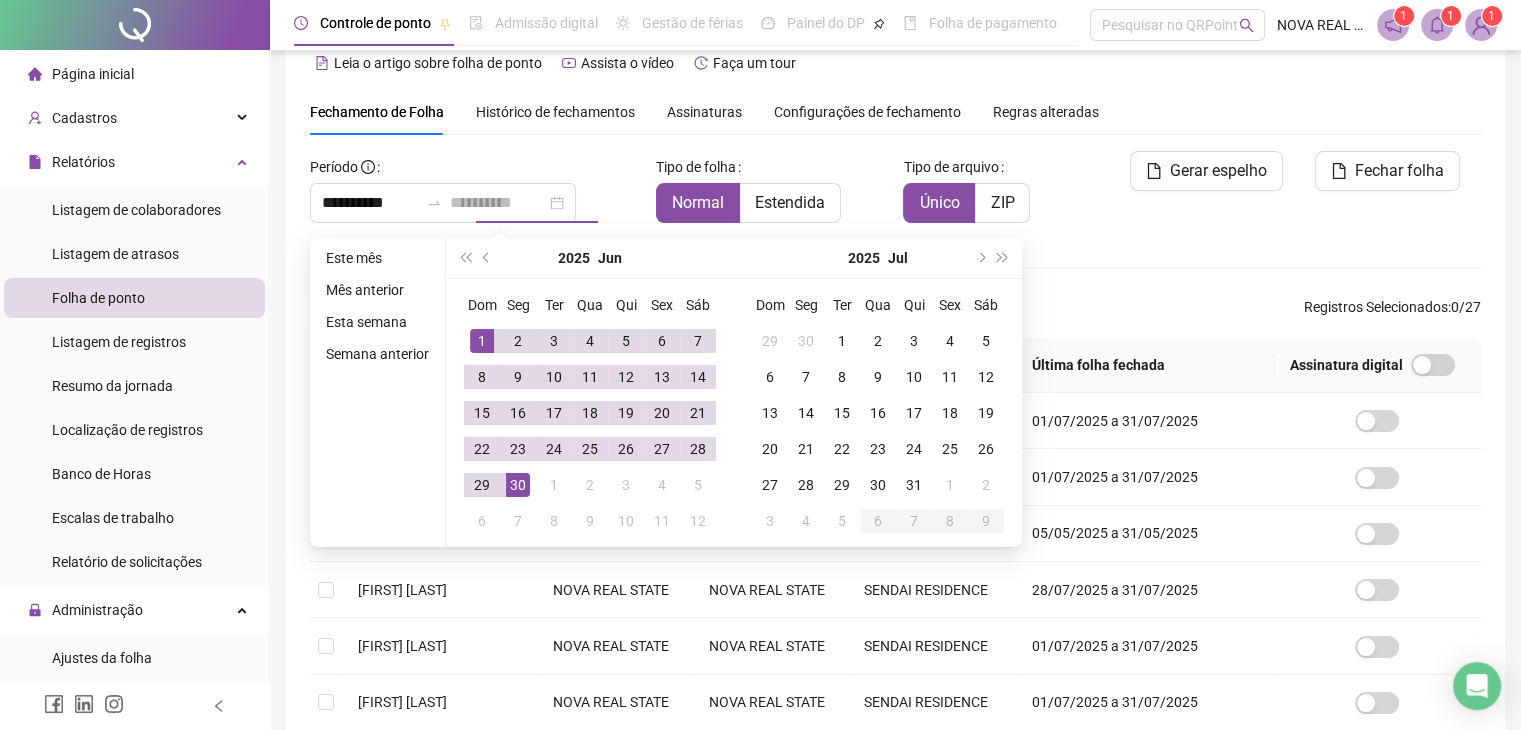 click on "30" at bounding box center [518, 485] 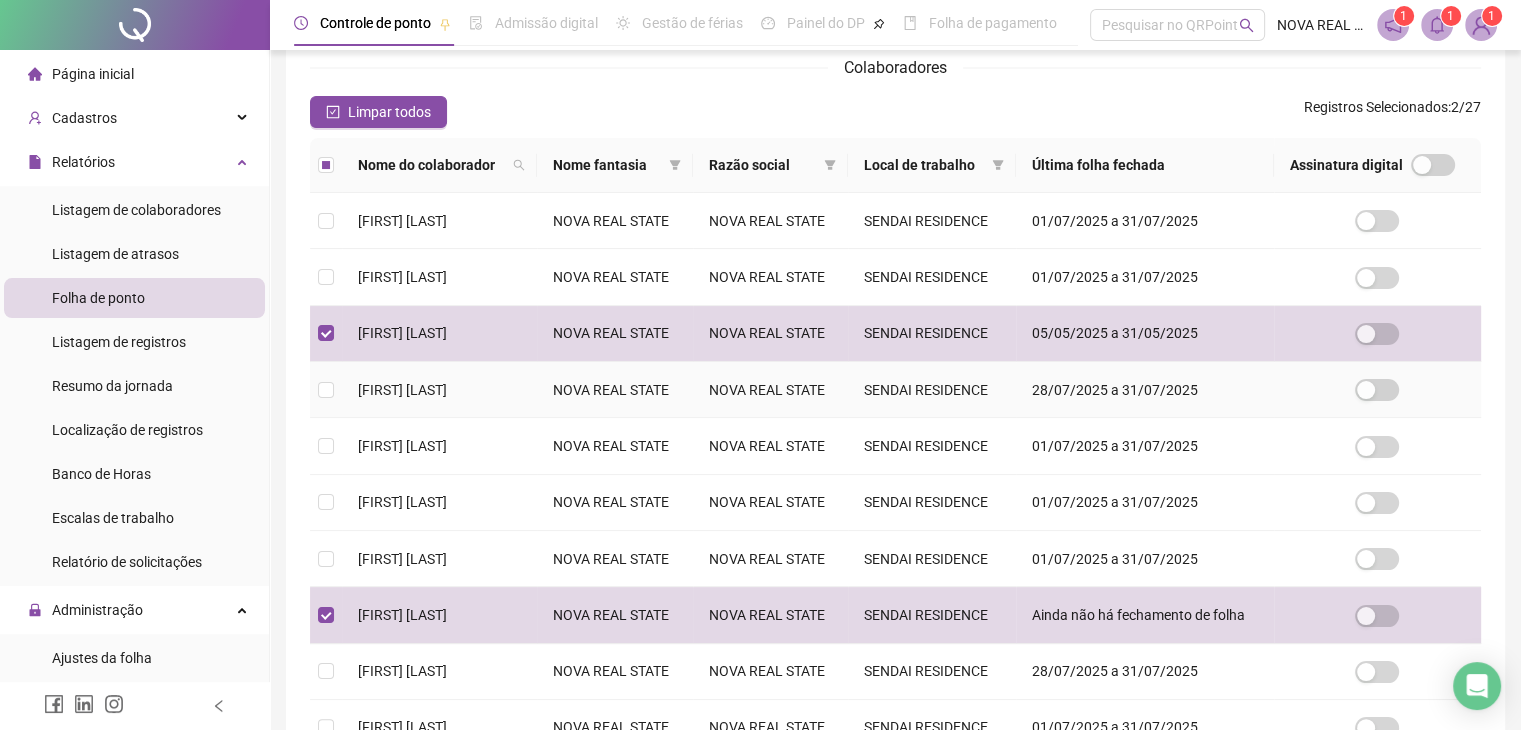scroll, scrollTop: 33, scrollLeft: 0, axis: vertical 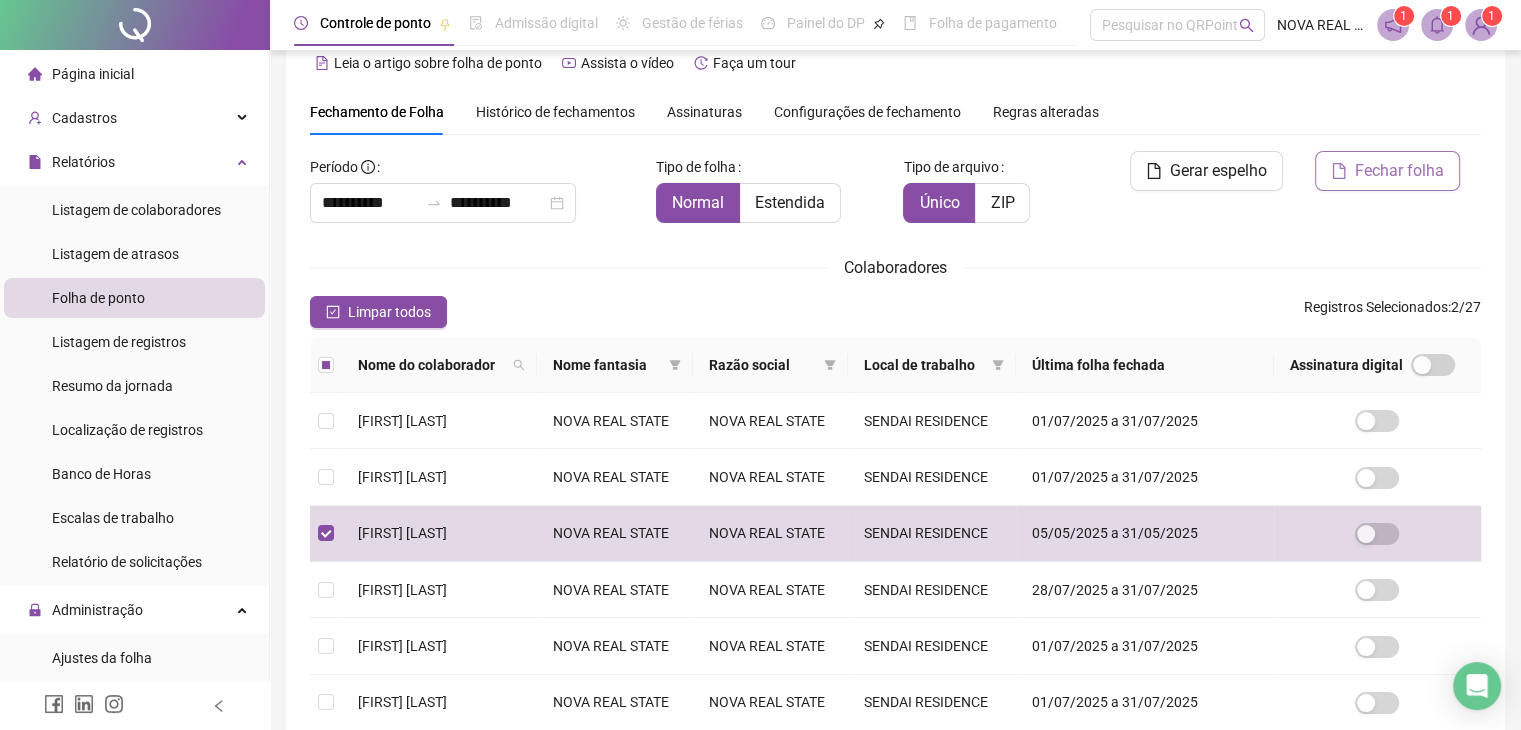 click on "Fechar folha" at bounding box center (1399, 171) 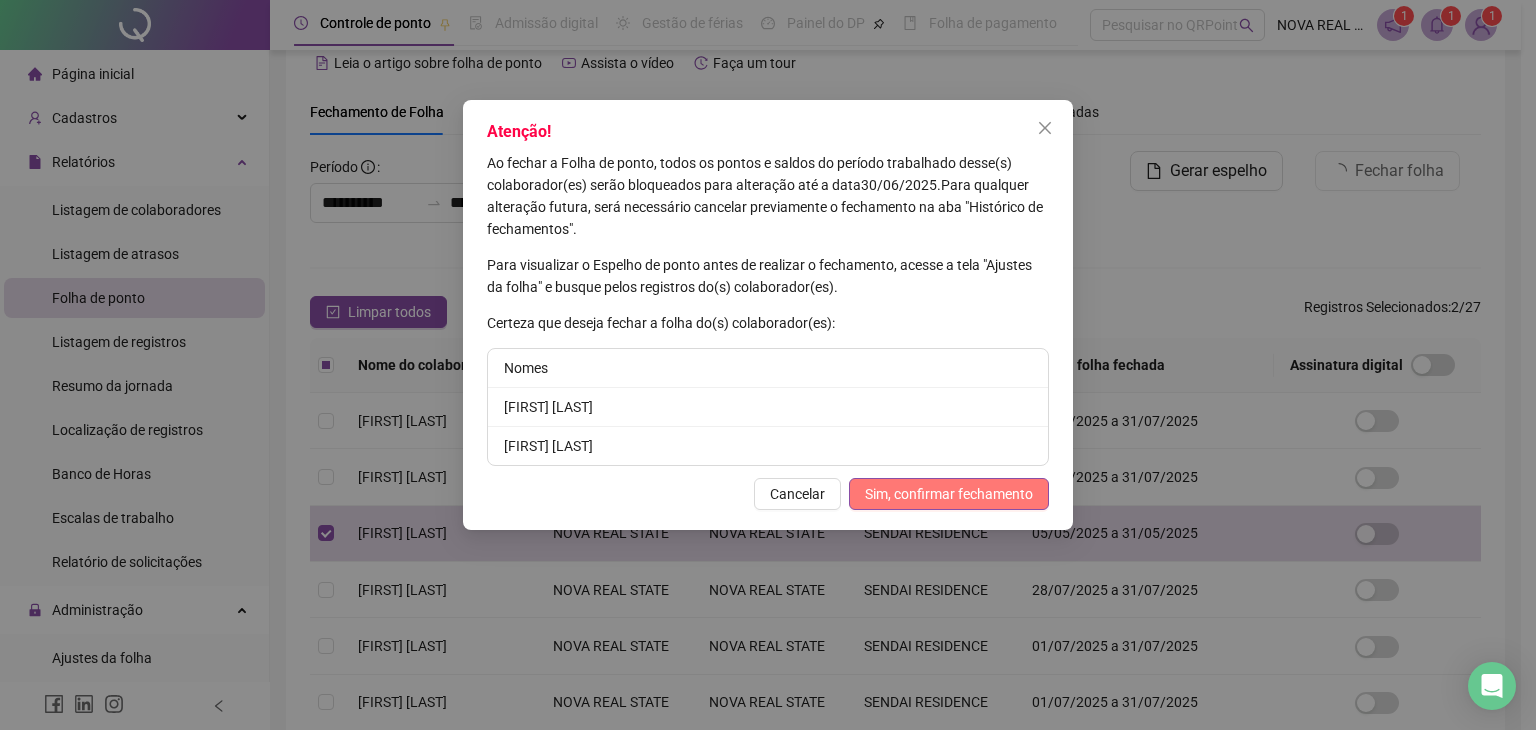 click on "Sim, confirmar fechamento" at bounding box center [949, 494] 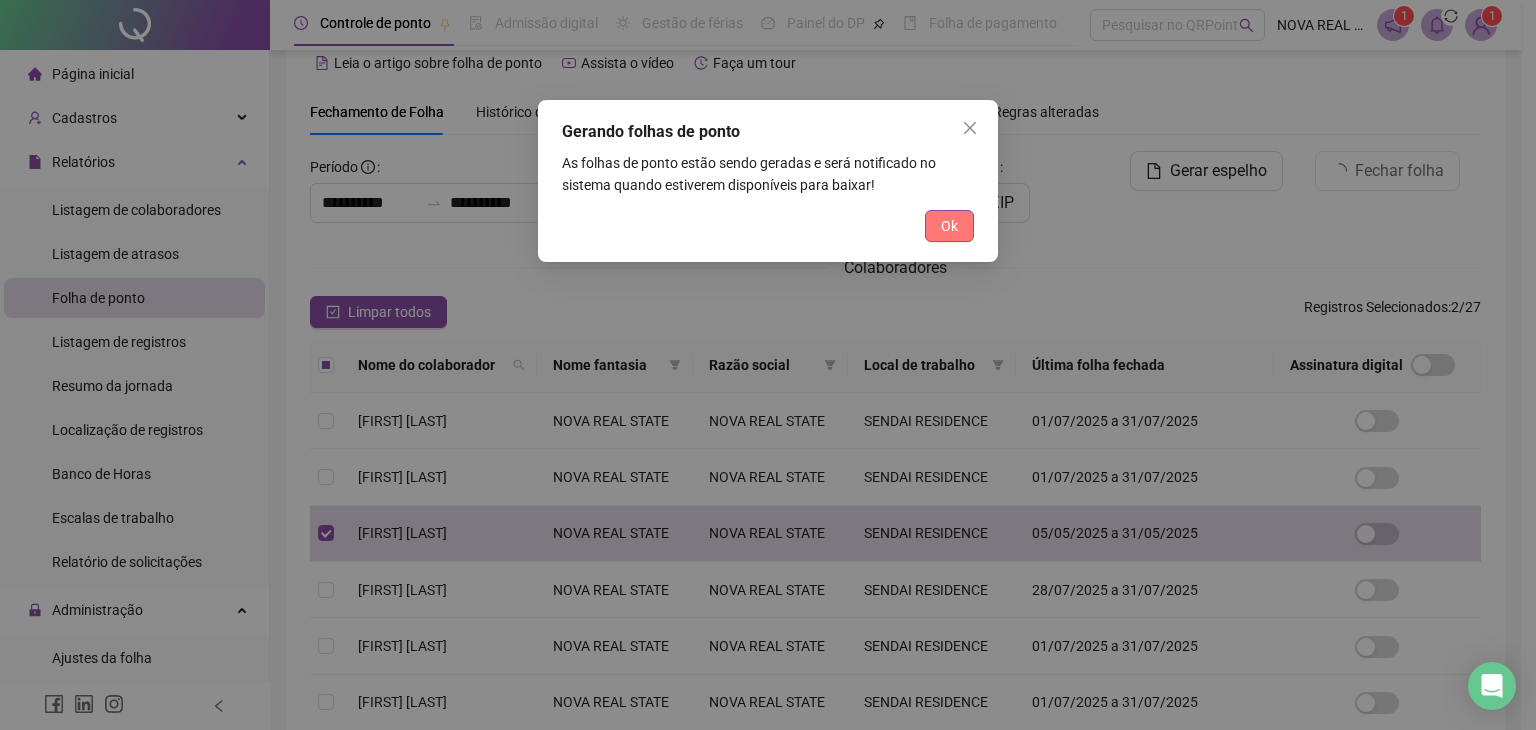 click on "Ok" at bounding box center [949, 226] 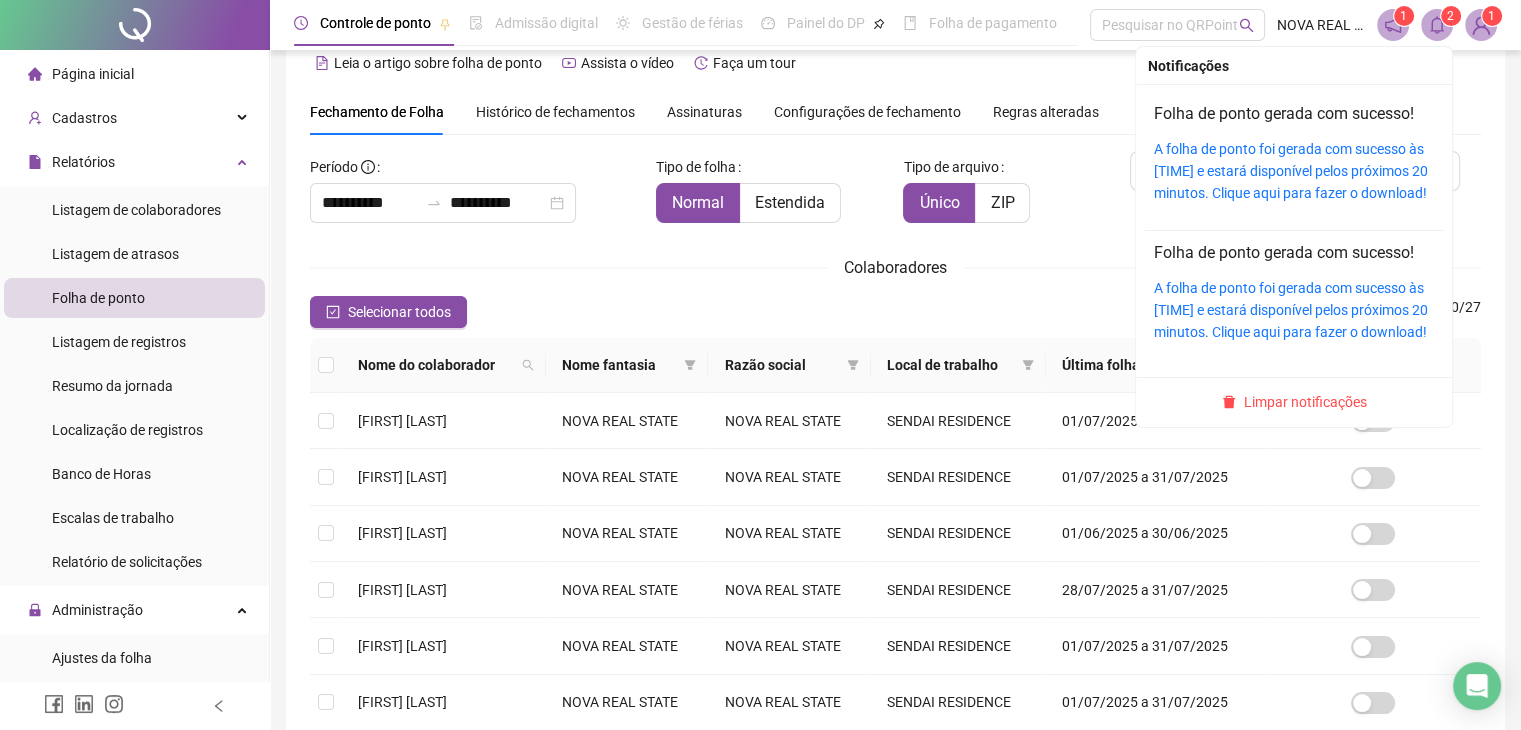 click at bounding box center (1437, 25) 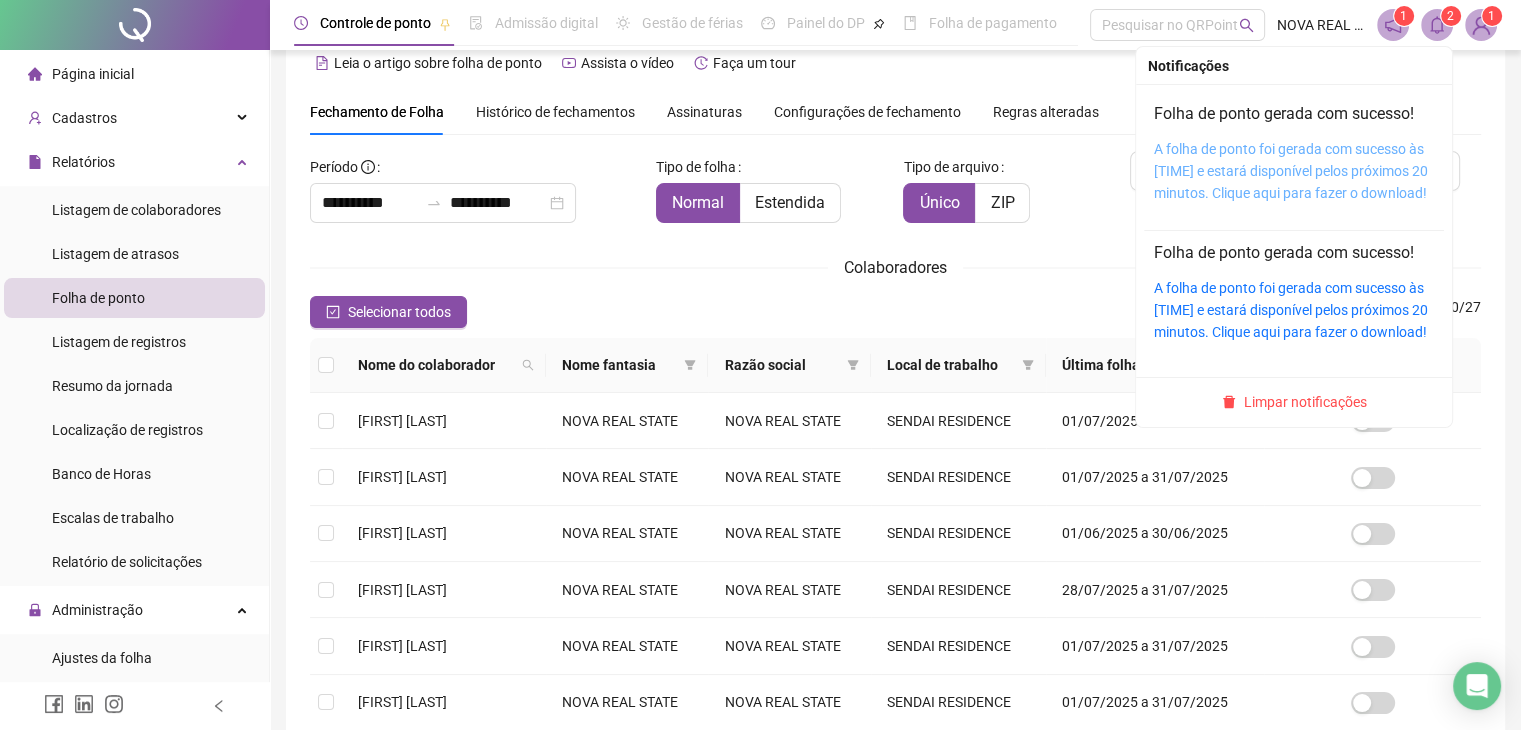 click on "A folha de ponto foi gerada com sucesso às [TIME] e estará disponível pelos próximos 20 minutos.
Clique aqui para fazer o download!" at bounding box center (1291, 171) 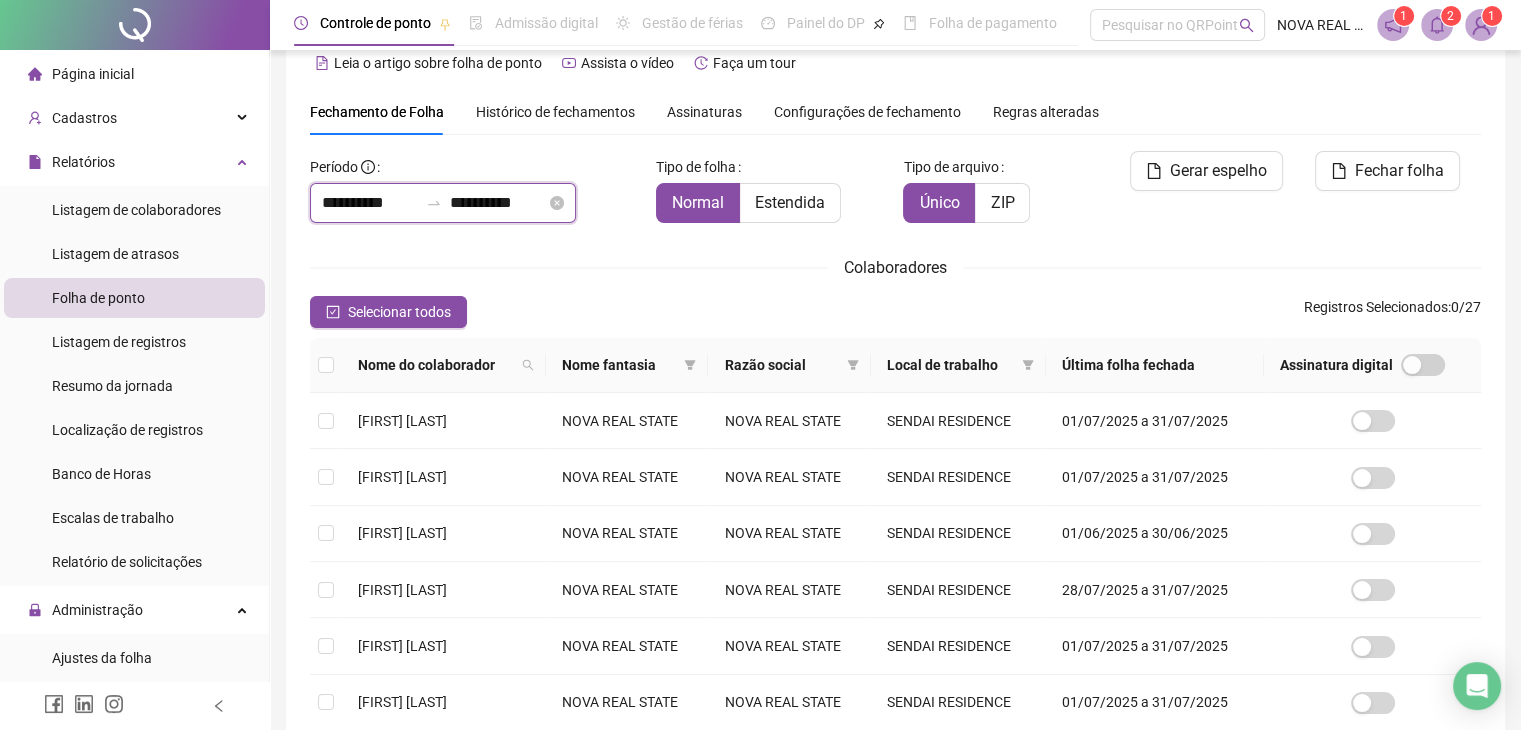 click on "**********" at bounding box center [370, 203] 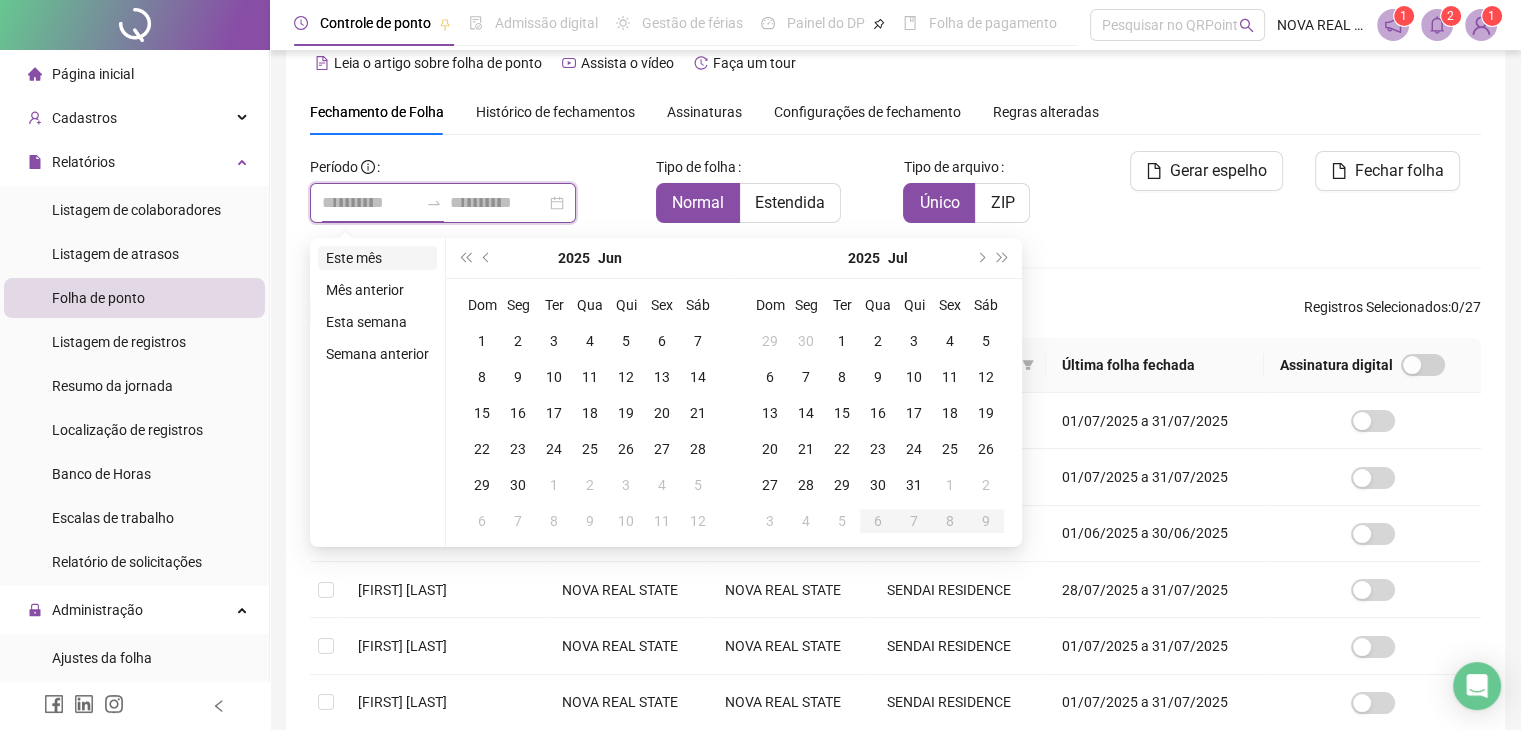 type on "**********" 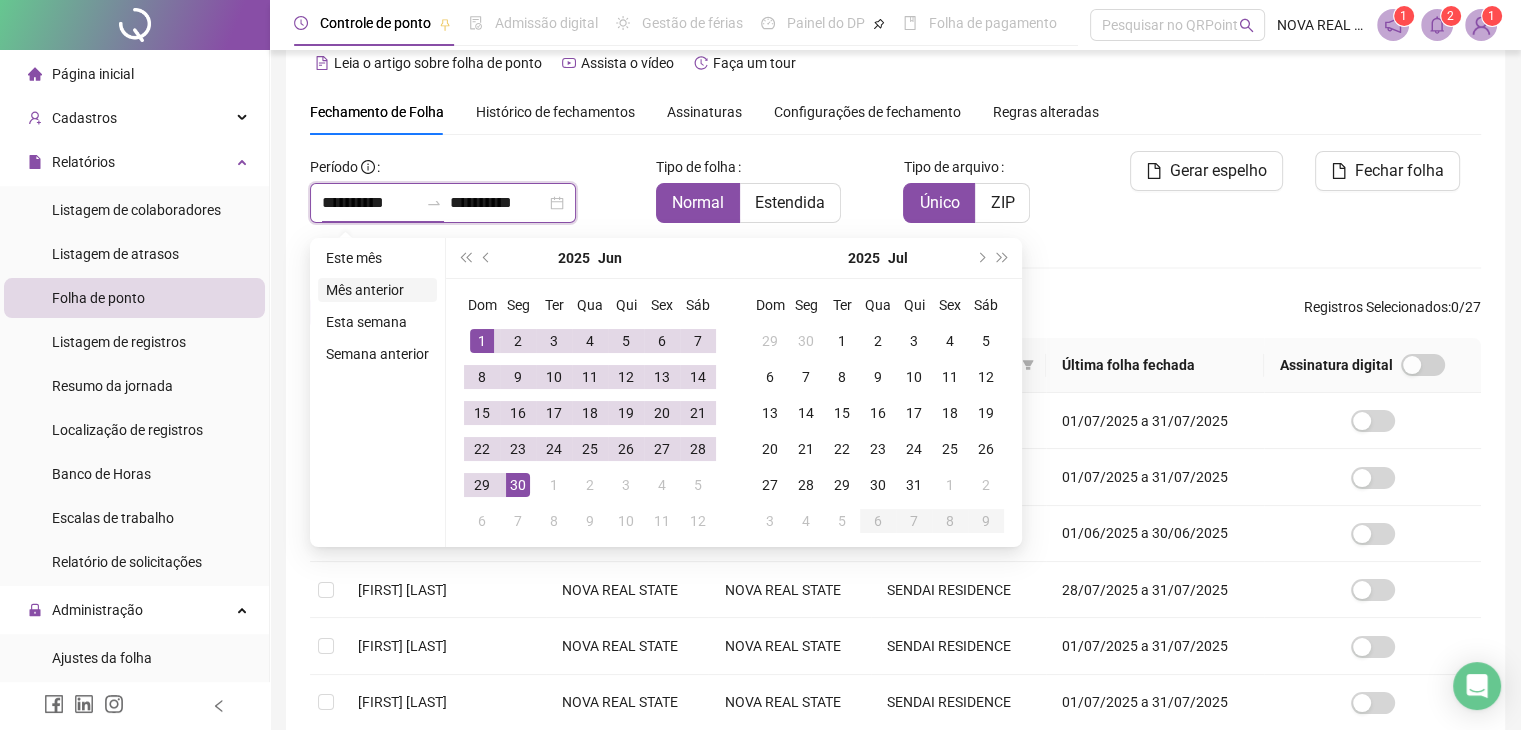 type on "**********" 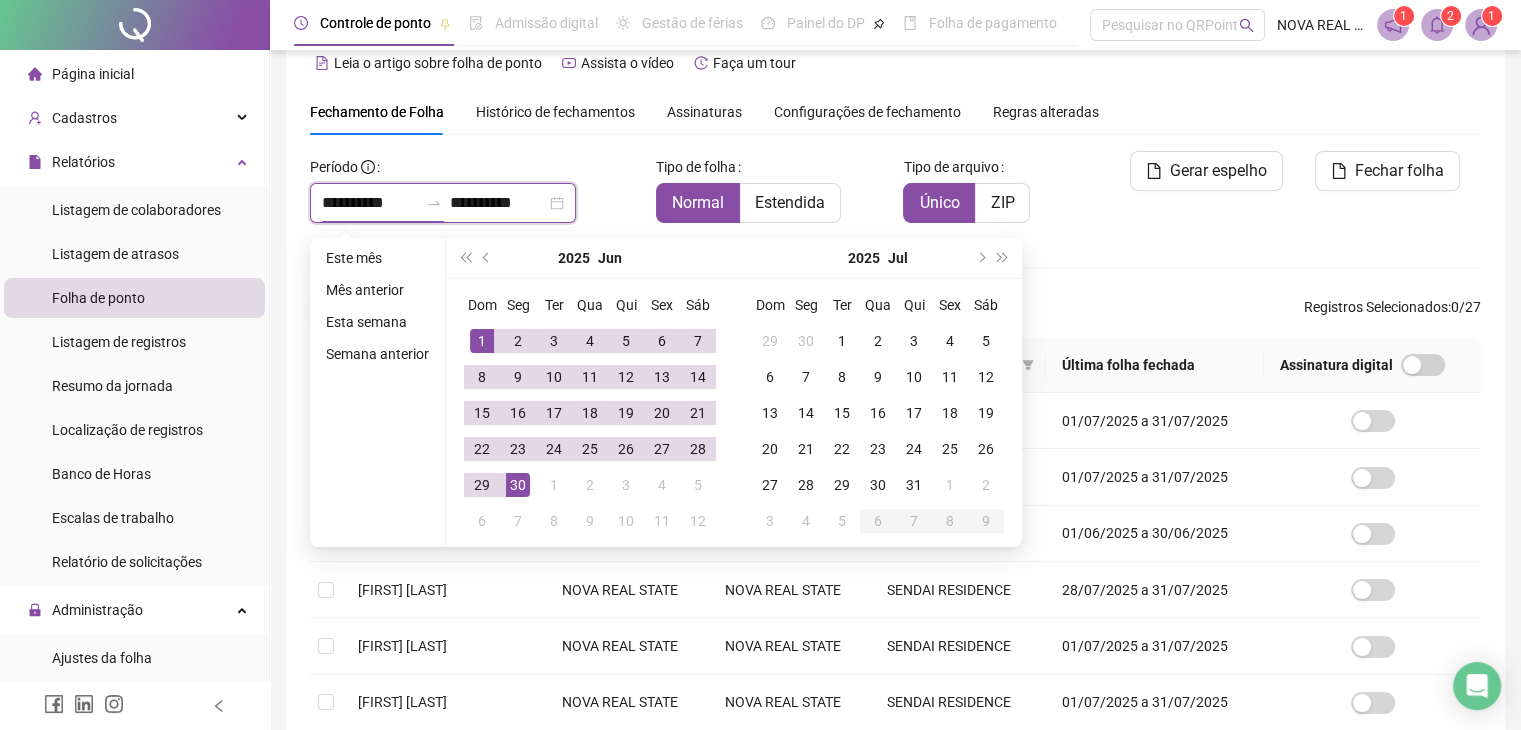 type on "**********" 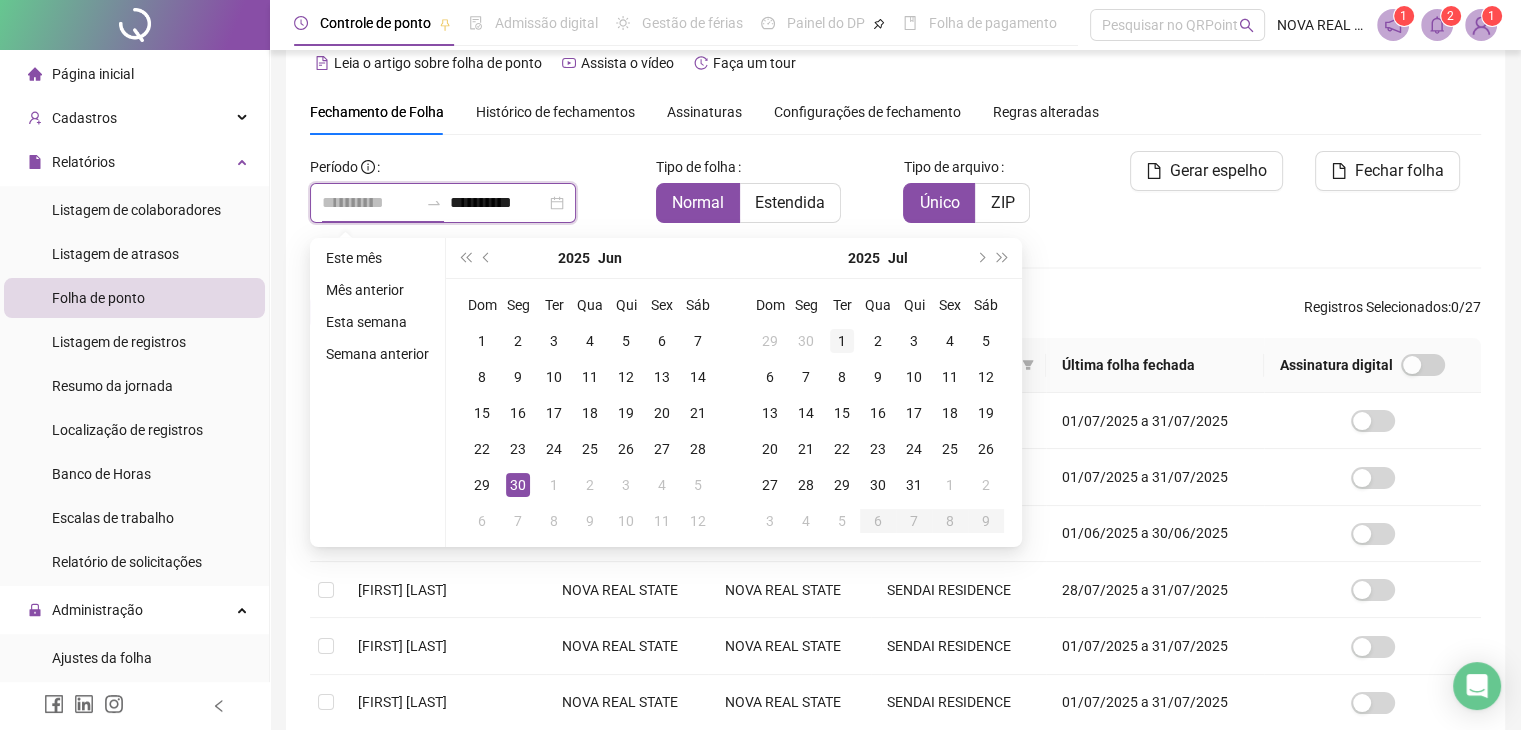 type on "**********" 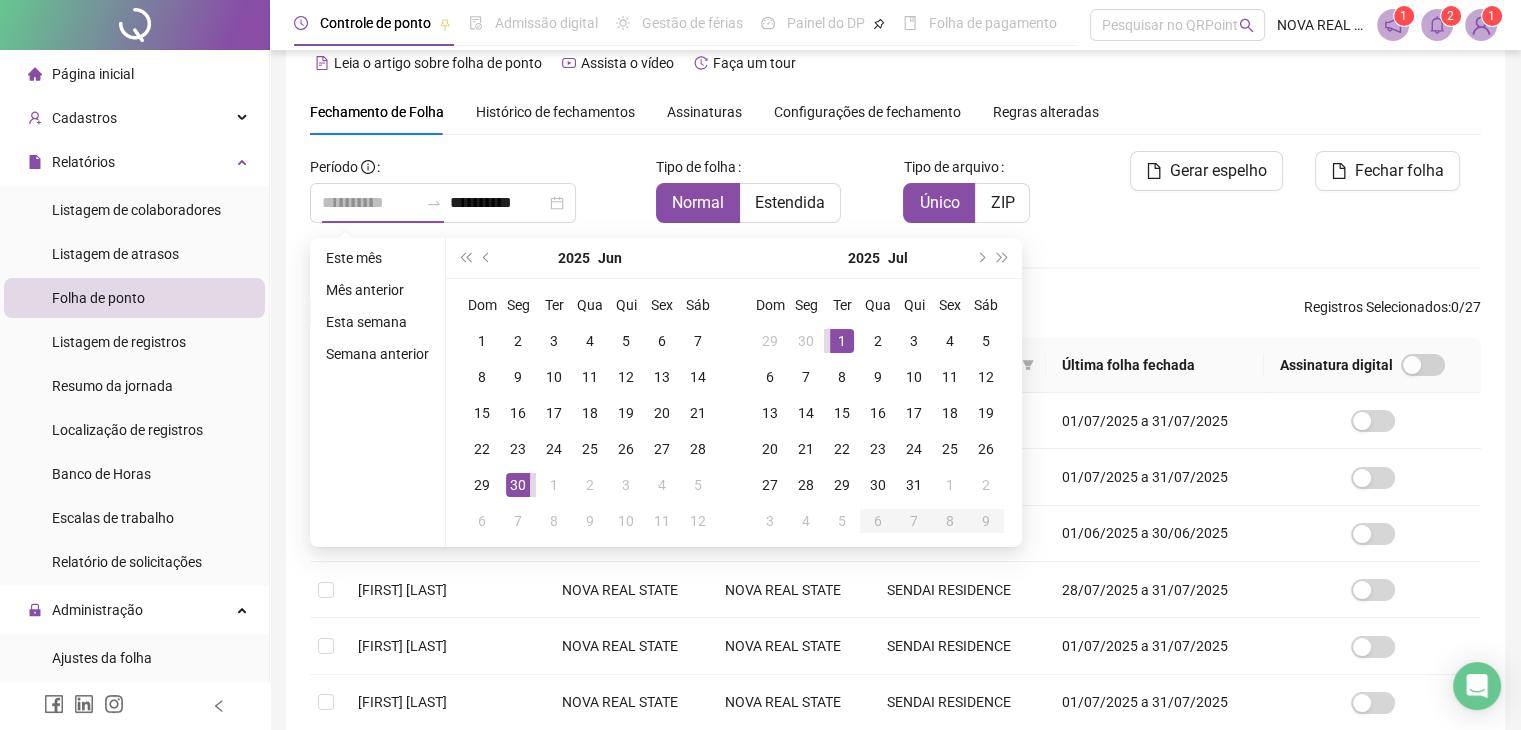 click on "1" at bounding box center (842, 341) 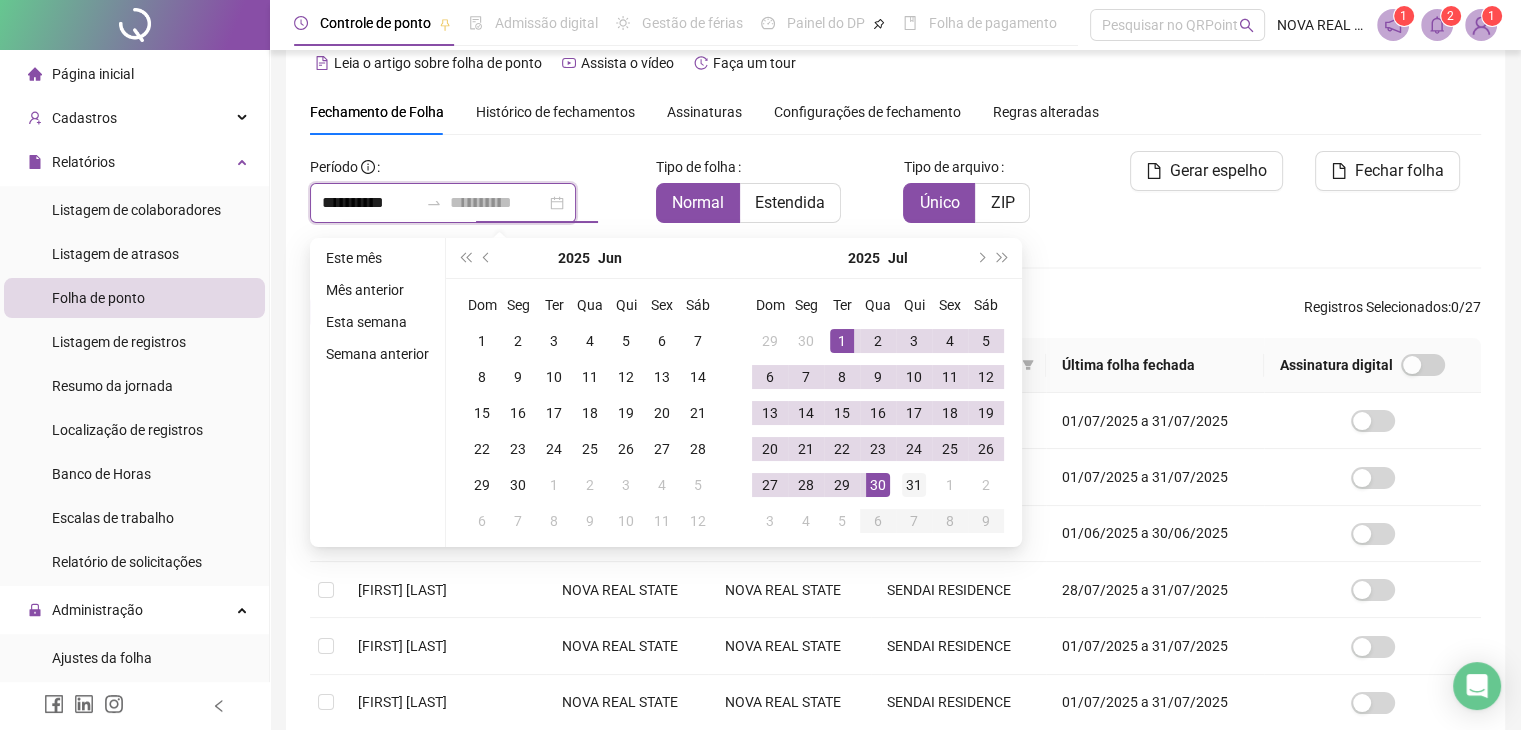 type on "**********" 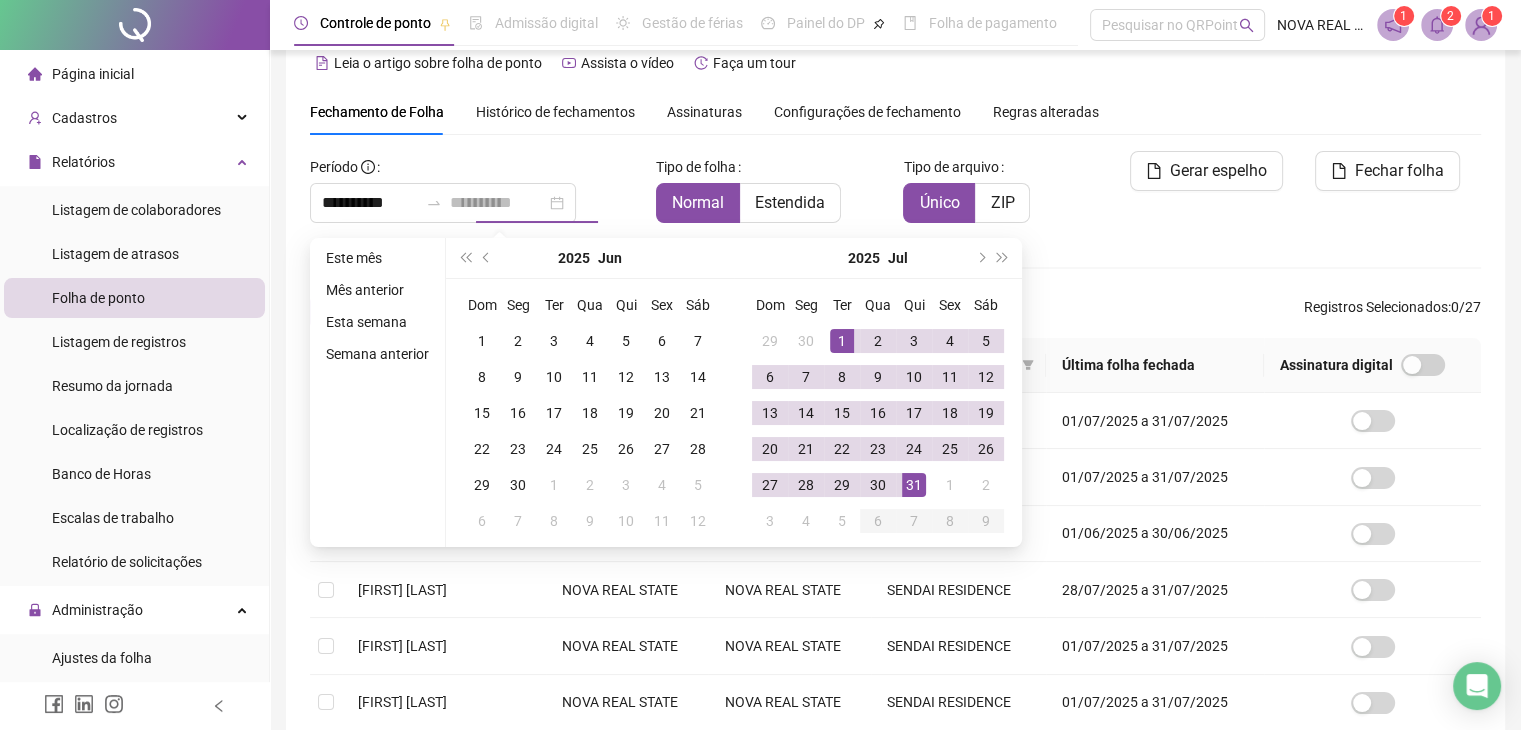 click on "31" at bounding box center (914, 485) 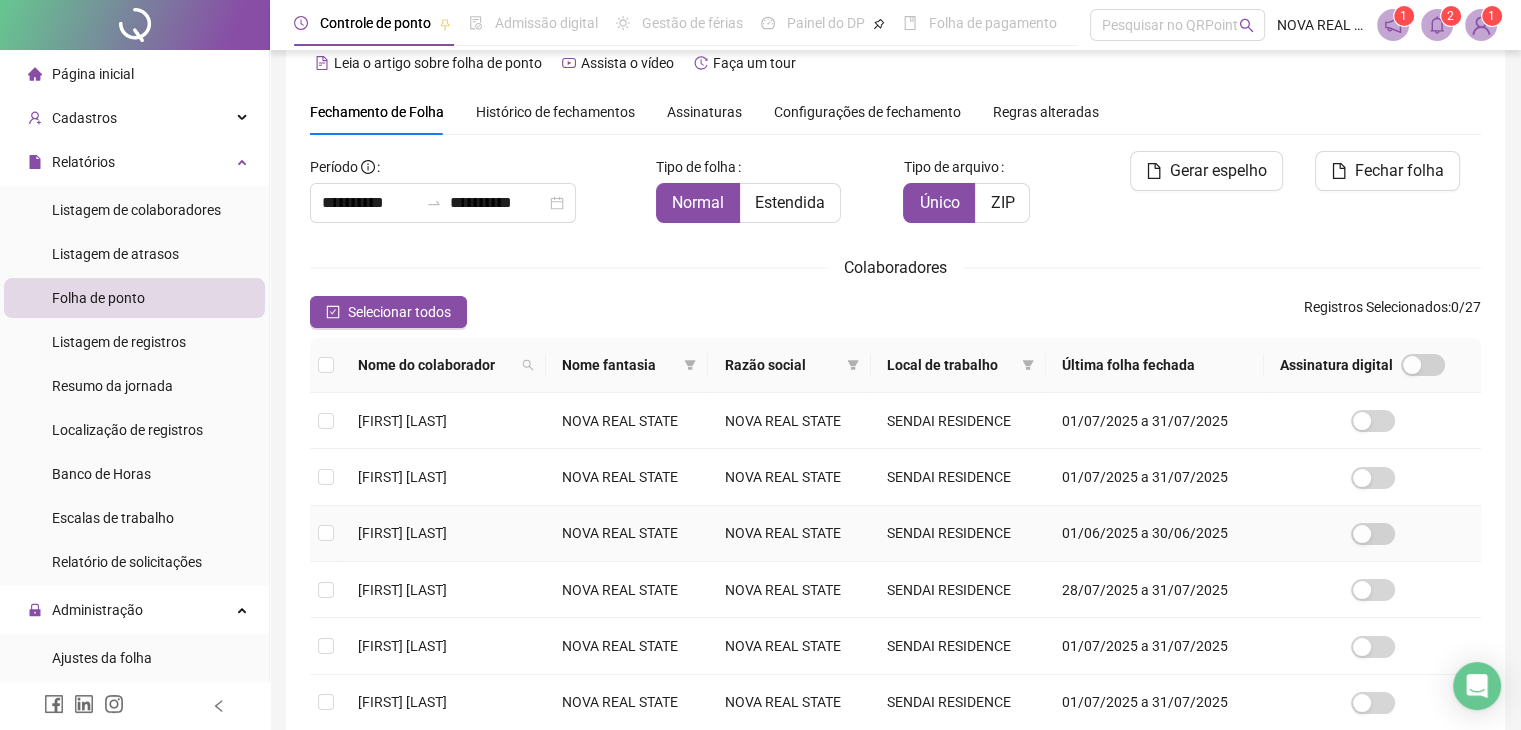 click at bounding box center [326, 534] 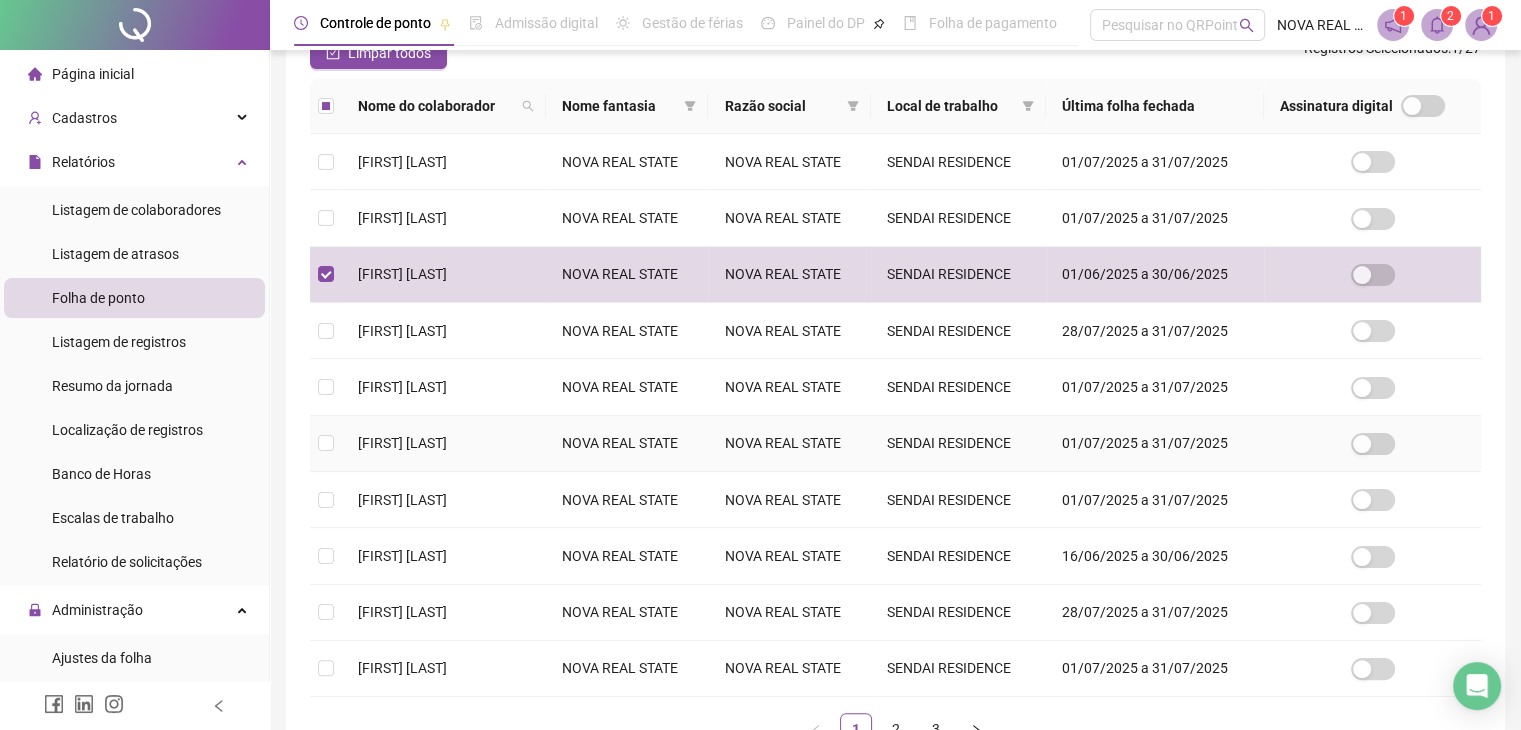 scroll, scrollTop: 333, scrollLeft: 0, axis: vertical 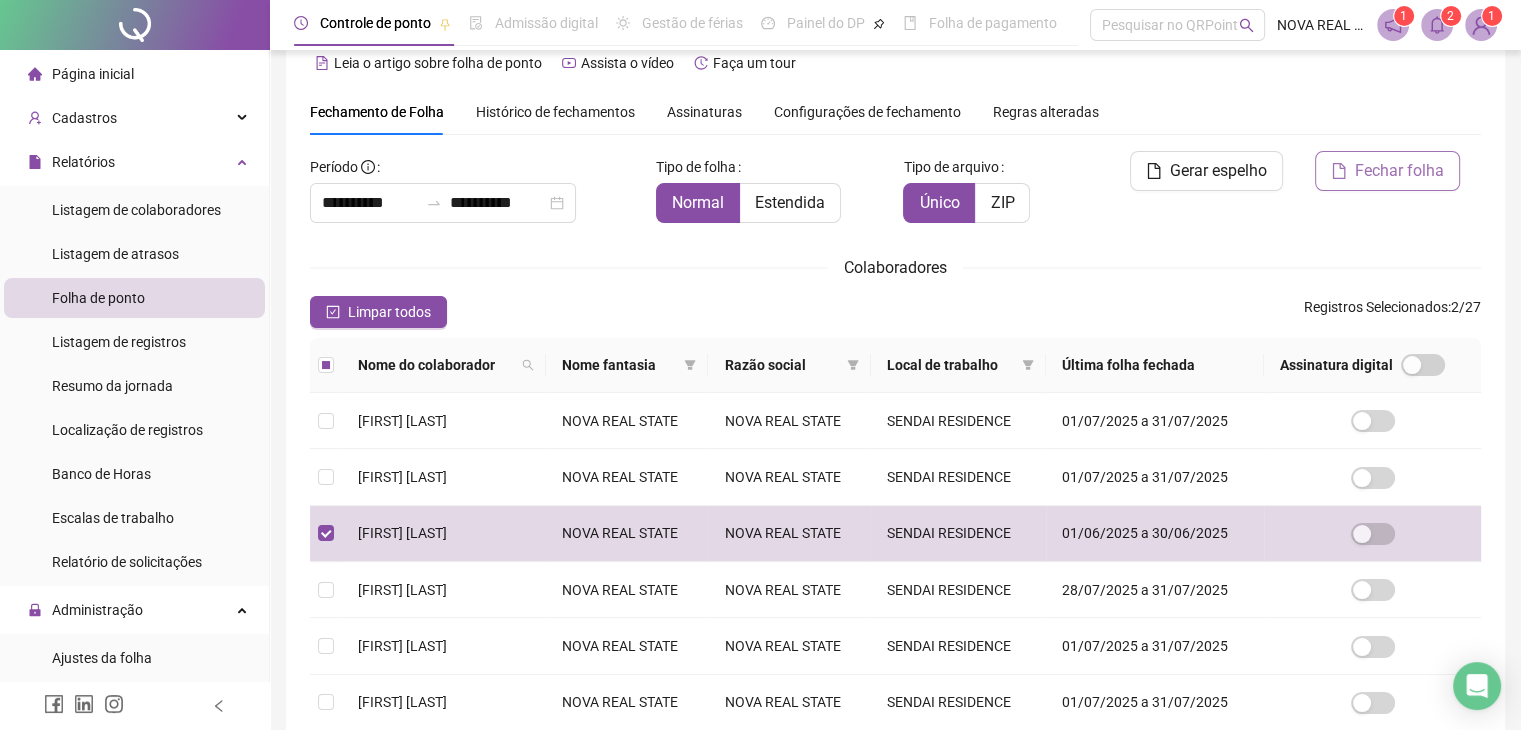 click on "Fechar folha" at bounding box center (1399, 171) 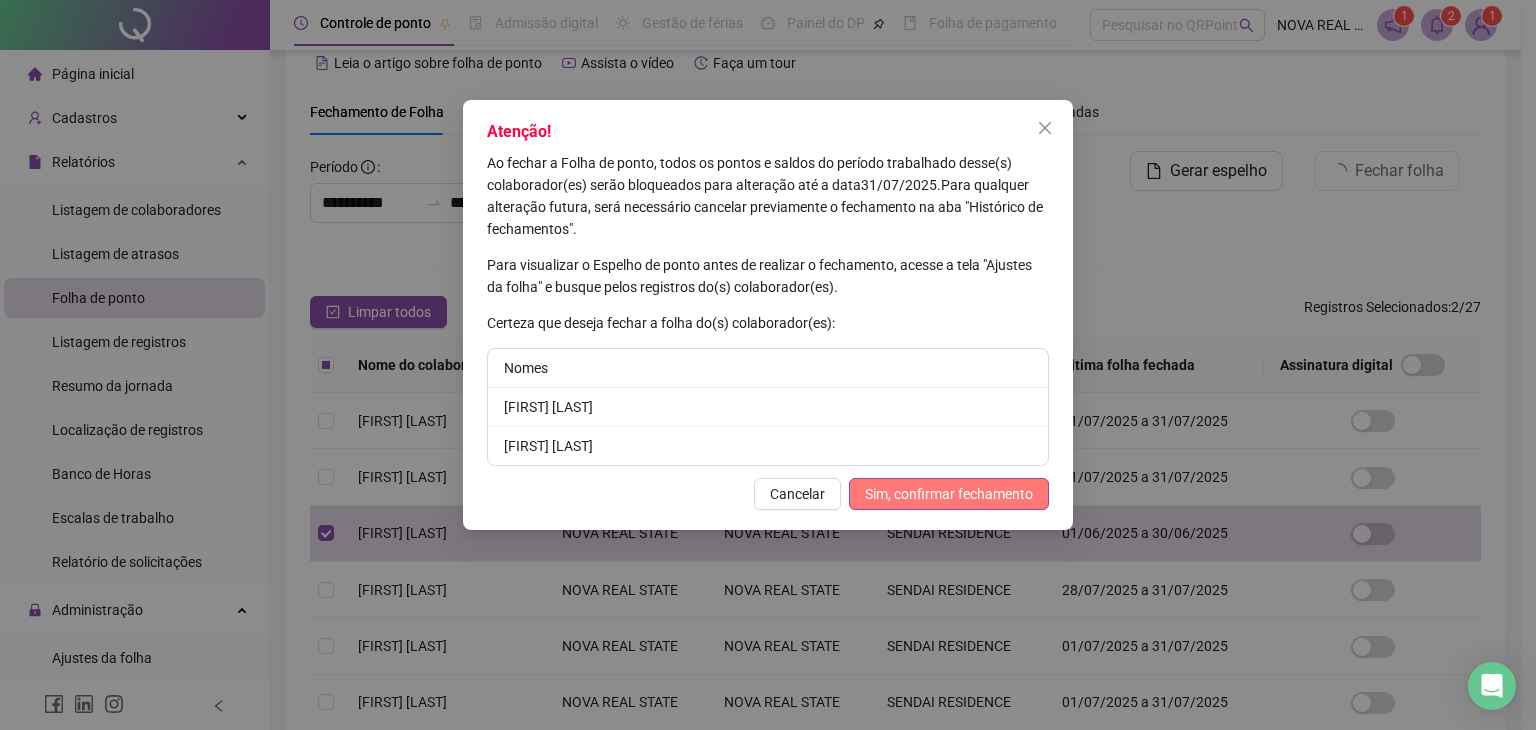 click on "Sim, confirmar fechamento" at bounding box center [949, 494] 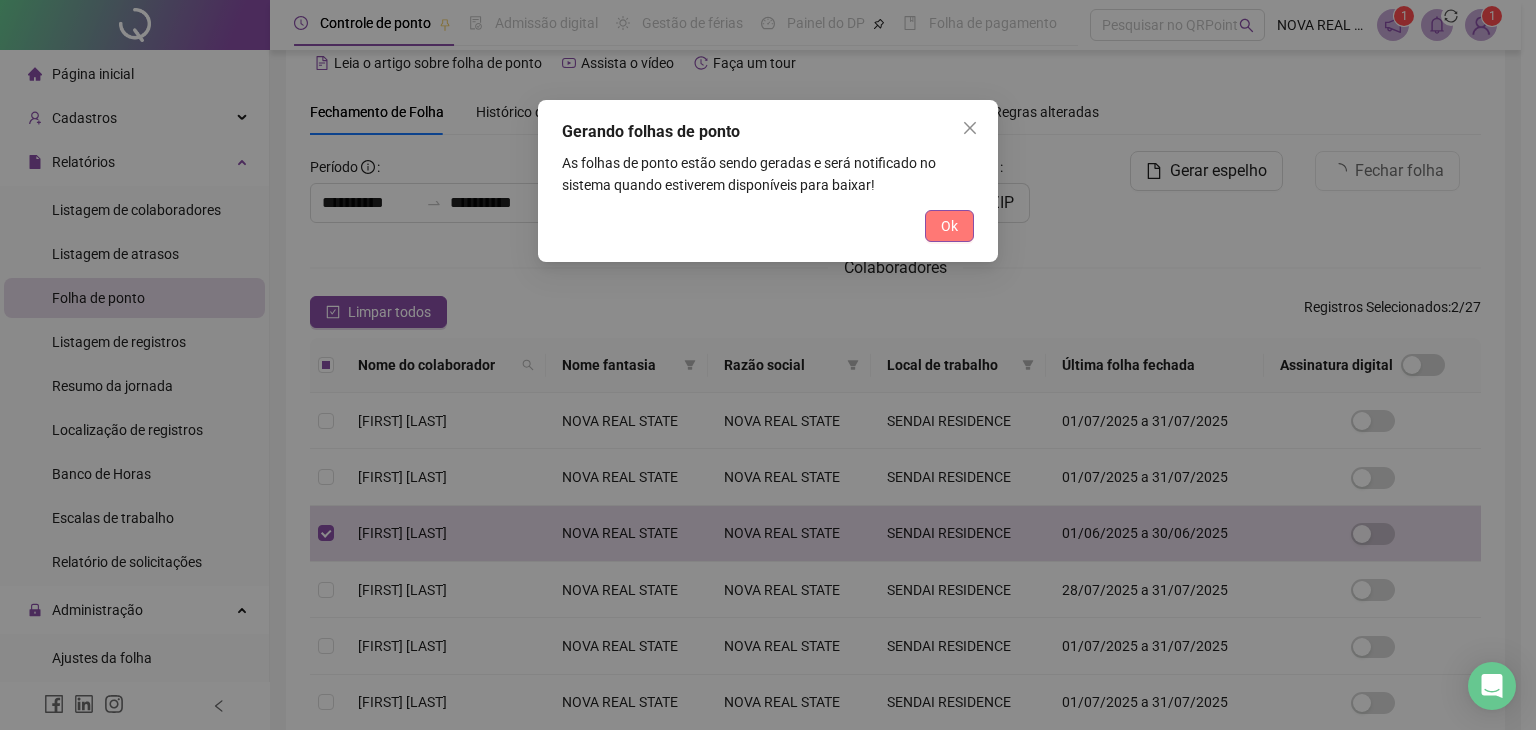 click on "Ok" at bounding box center [949, 226] 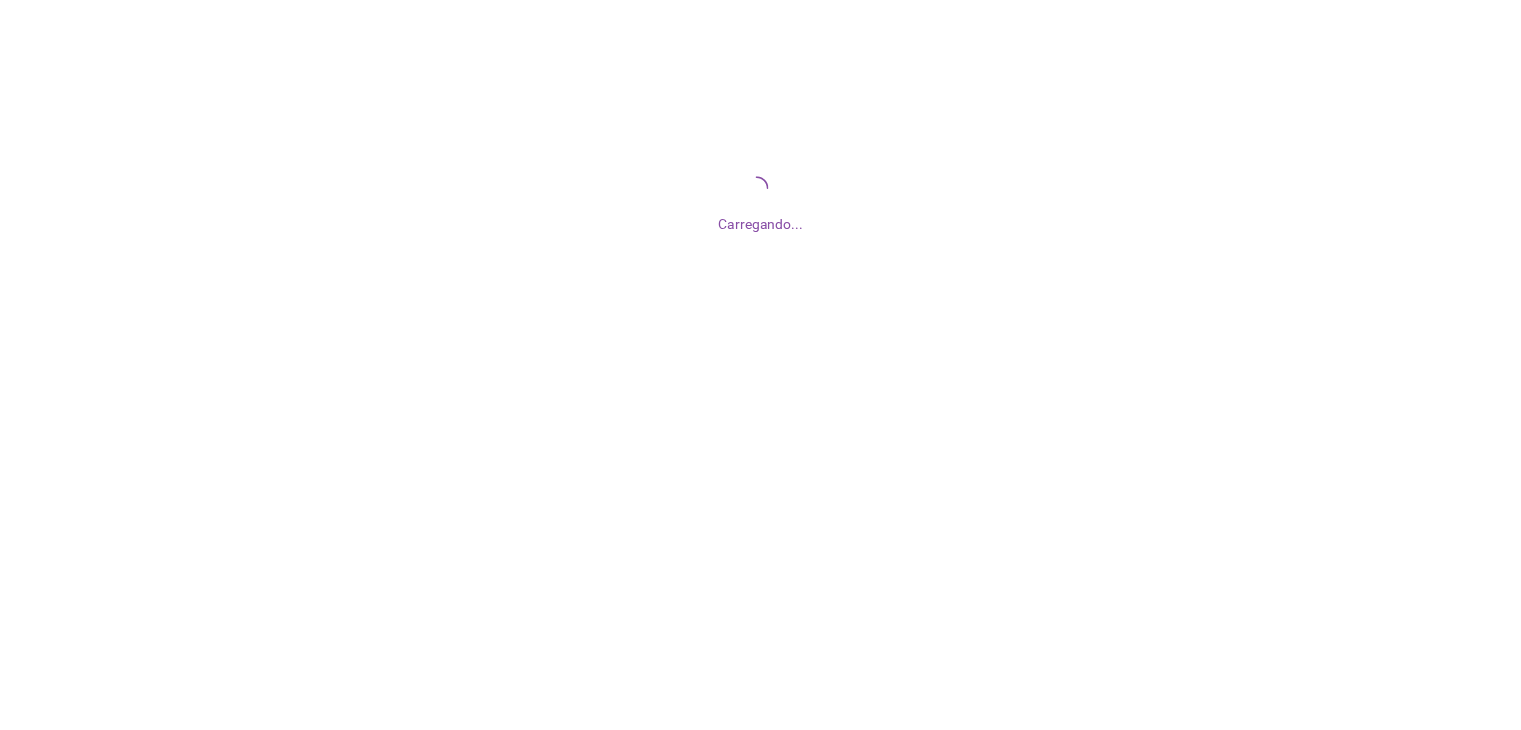 scroll, scrollTop: 0, scrollLeft: 0, axis: both 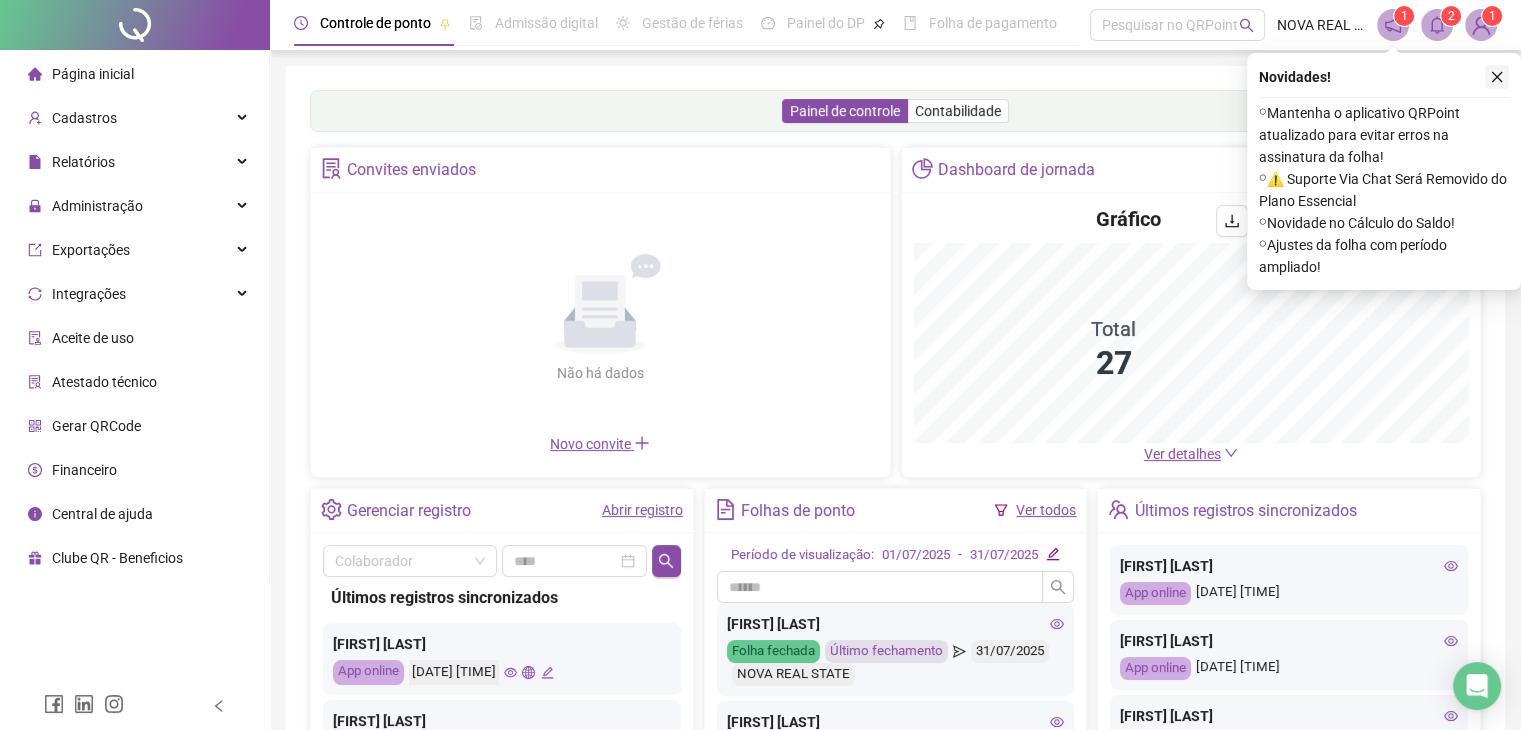 click 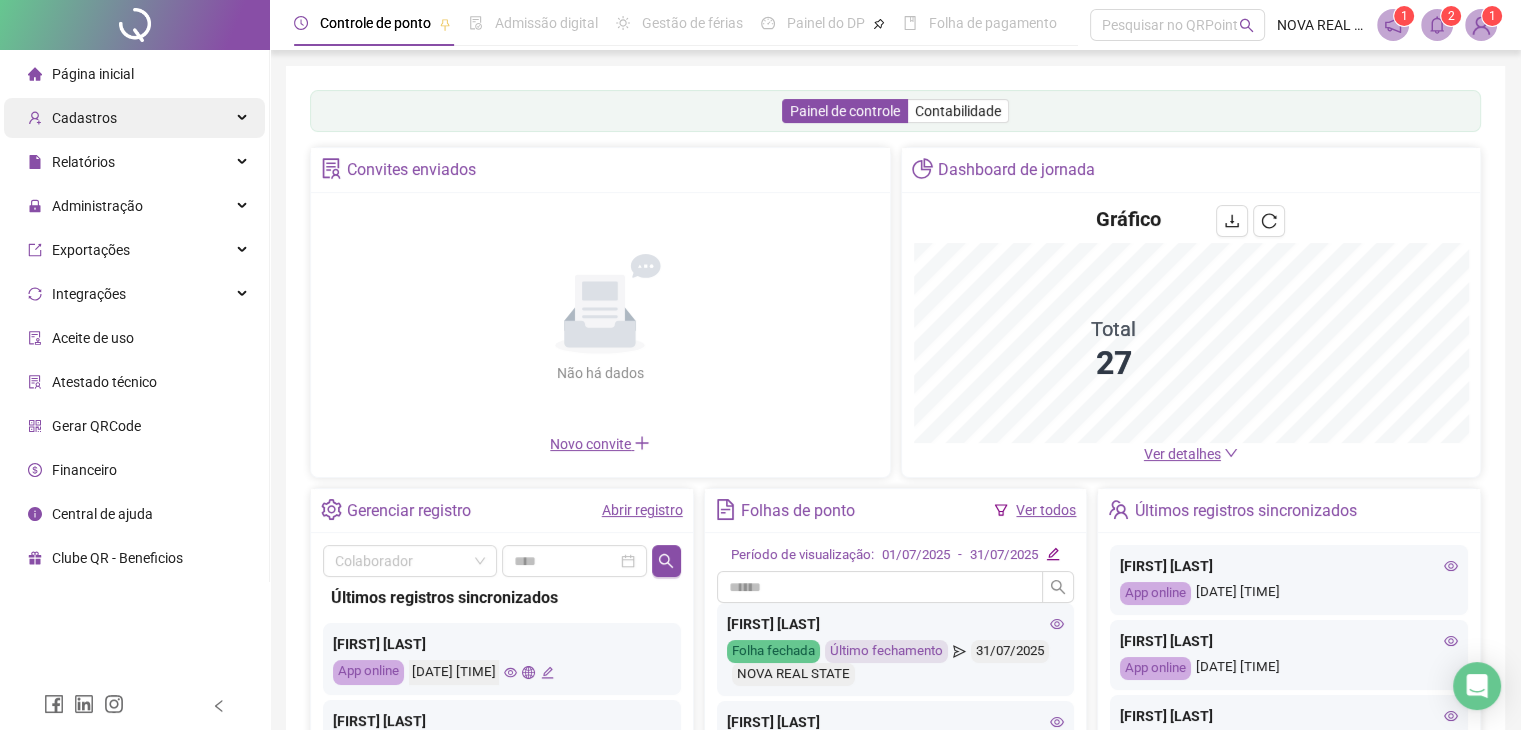 click on "Cadastros" at bounding box center (72, 118) 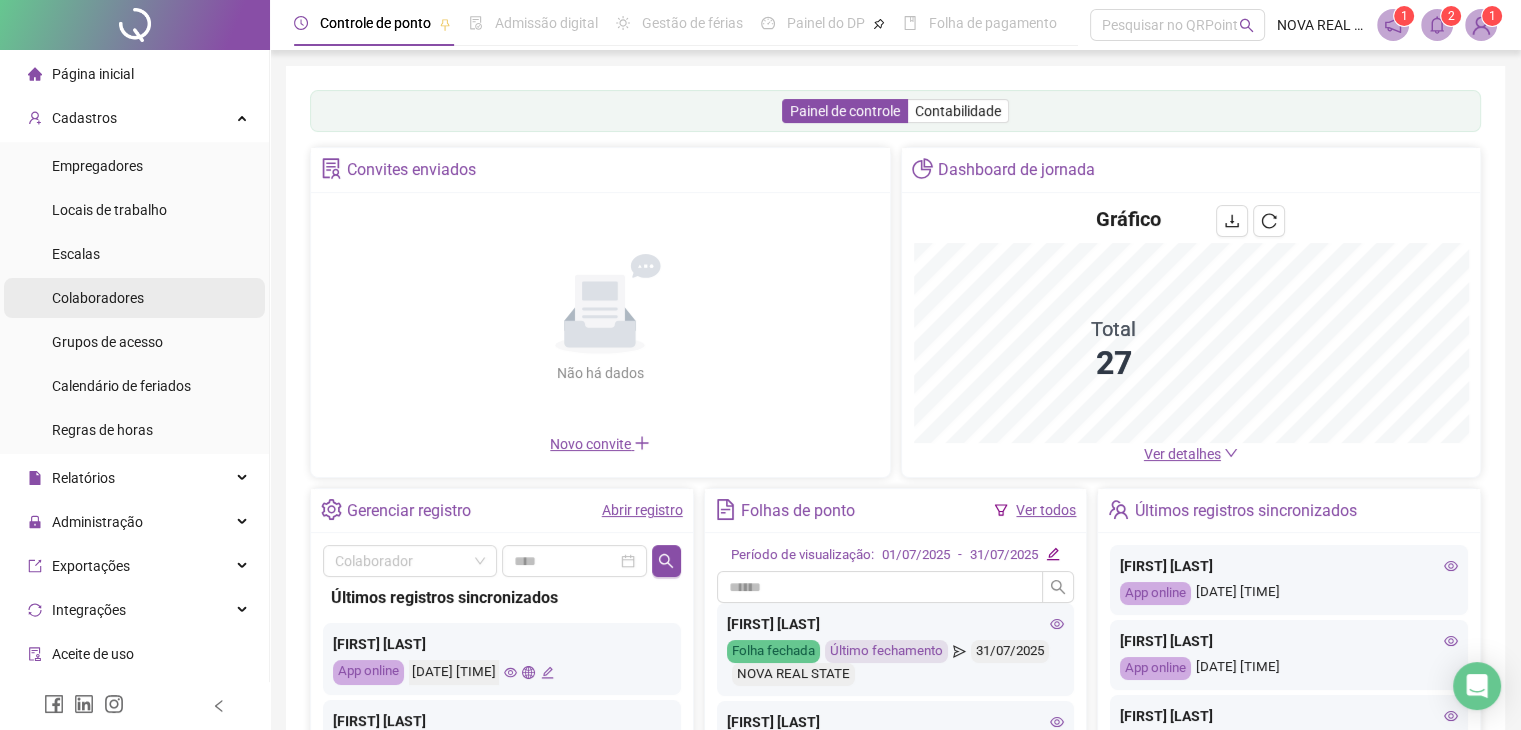 click on "Colaboradores" at bounding box center (134, 298) 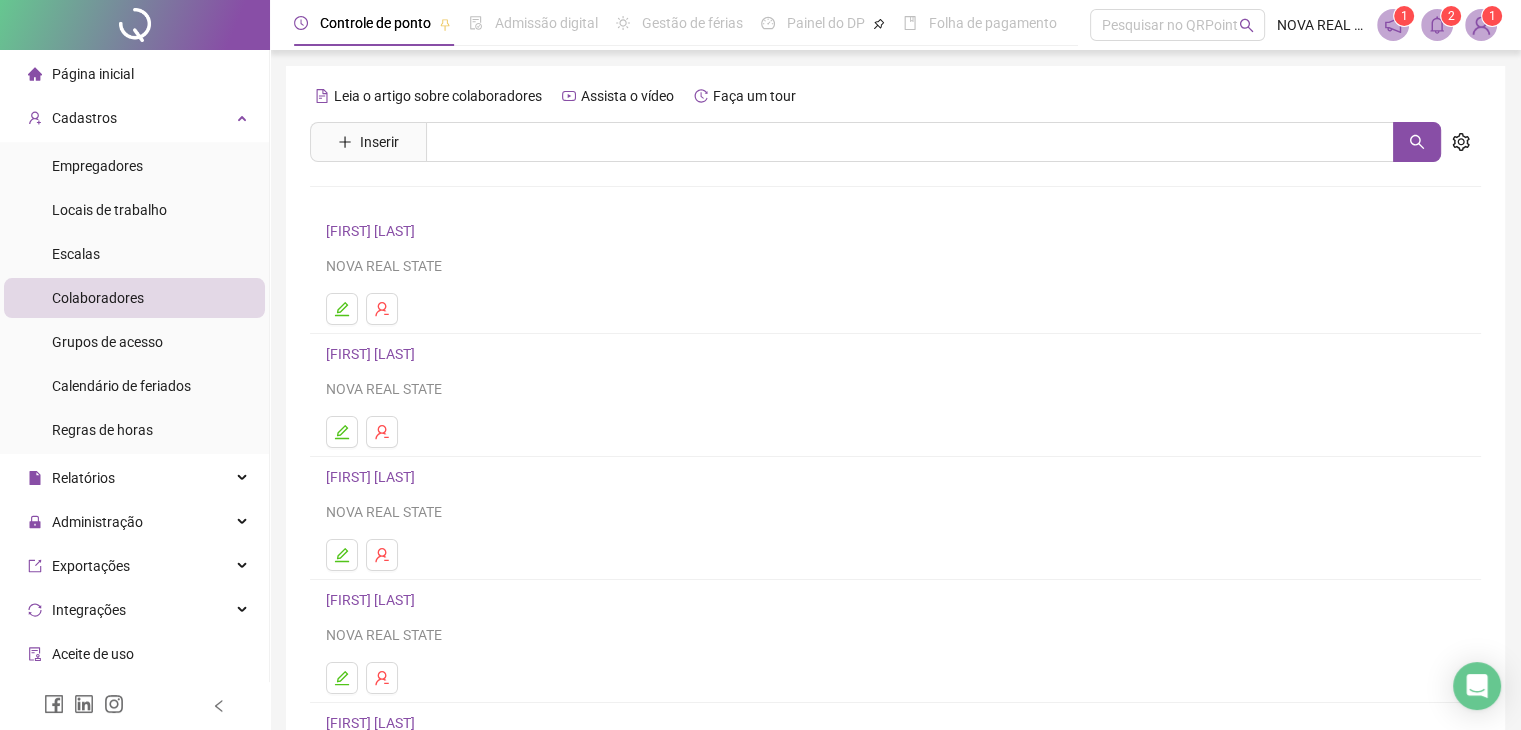 scroll, scrollTop: 236, scrollLeft: 0, axis: vertical 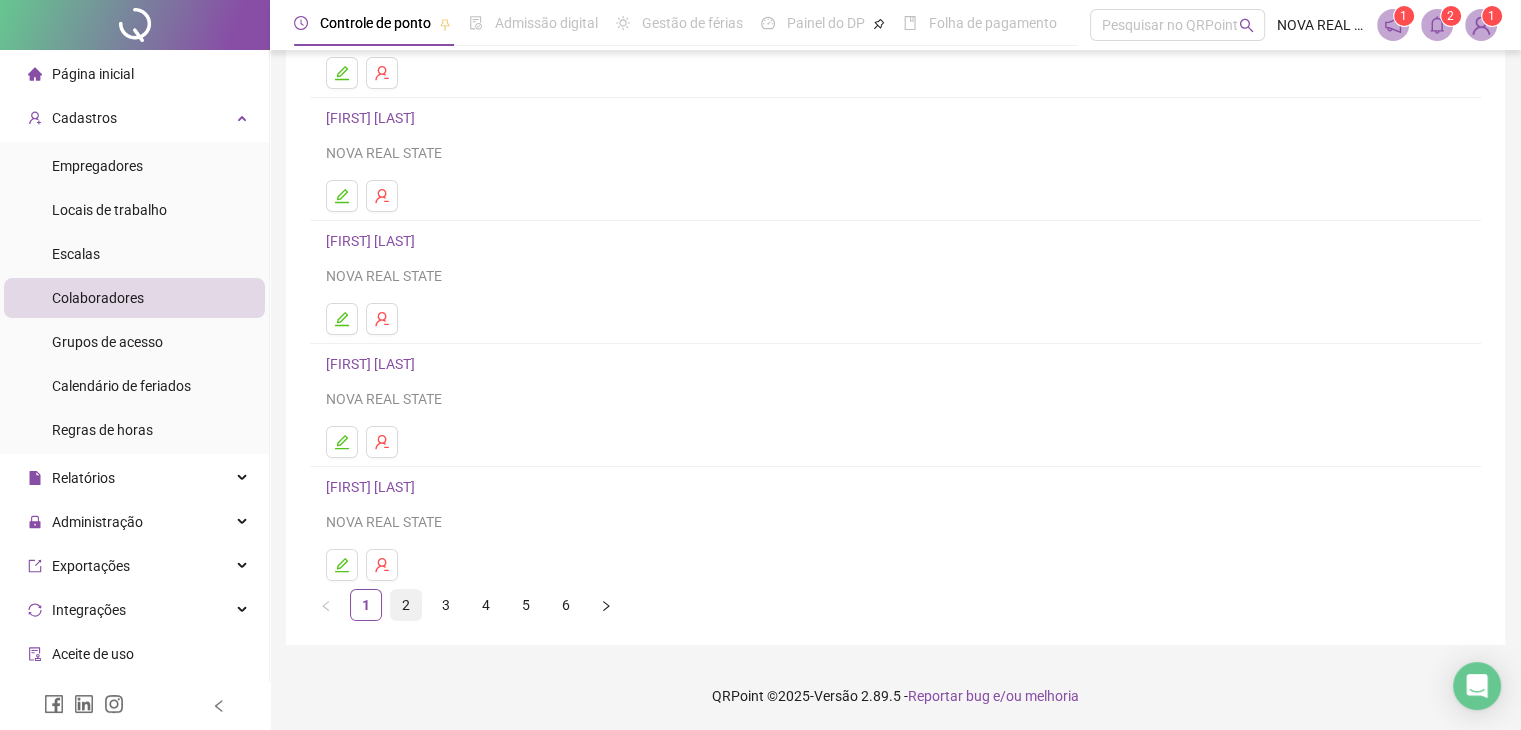 click on "2" at bounding box center (406, 605) 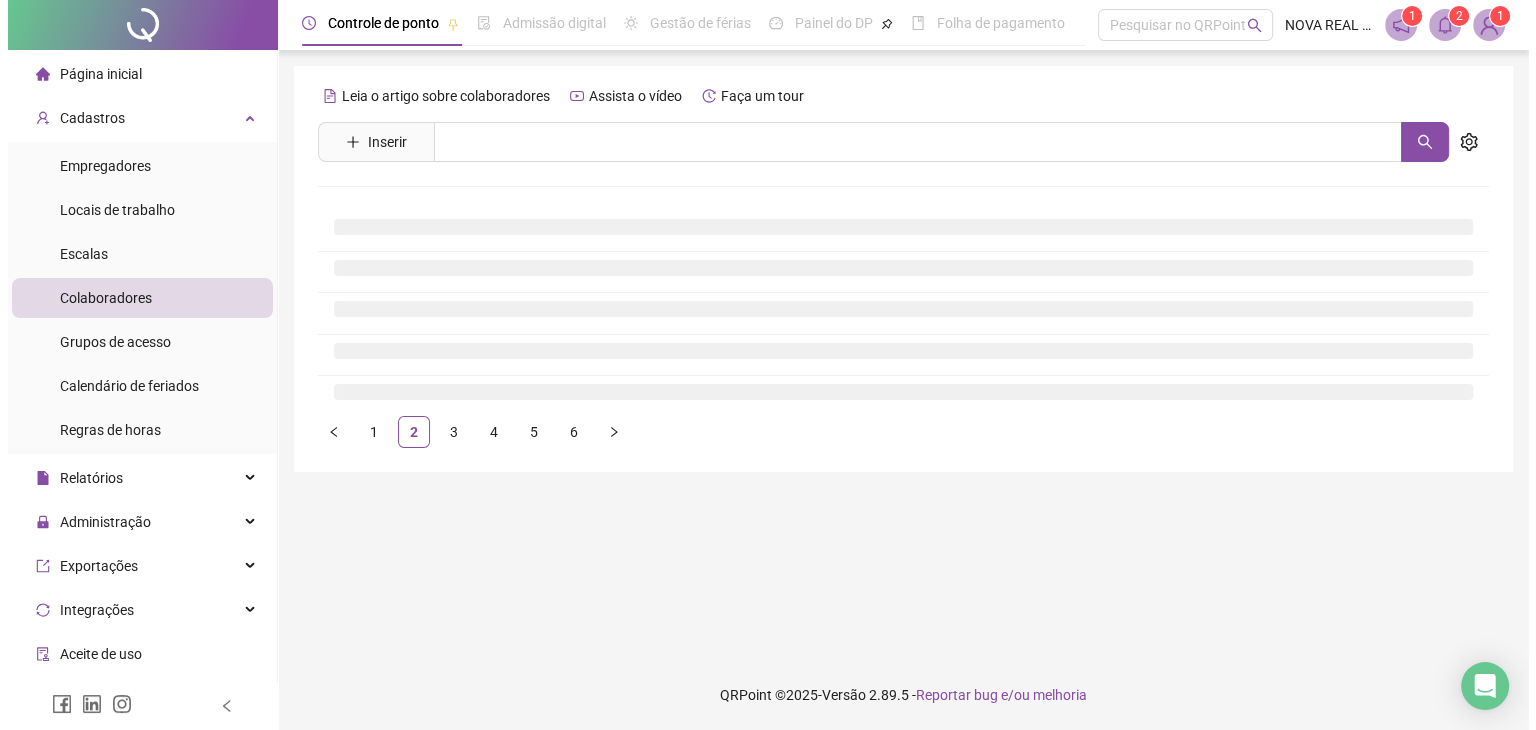 scroll, scrollTop: 0, scrollLeft: 0, axis: both 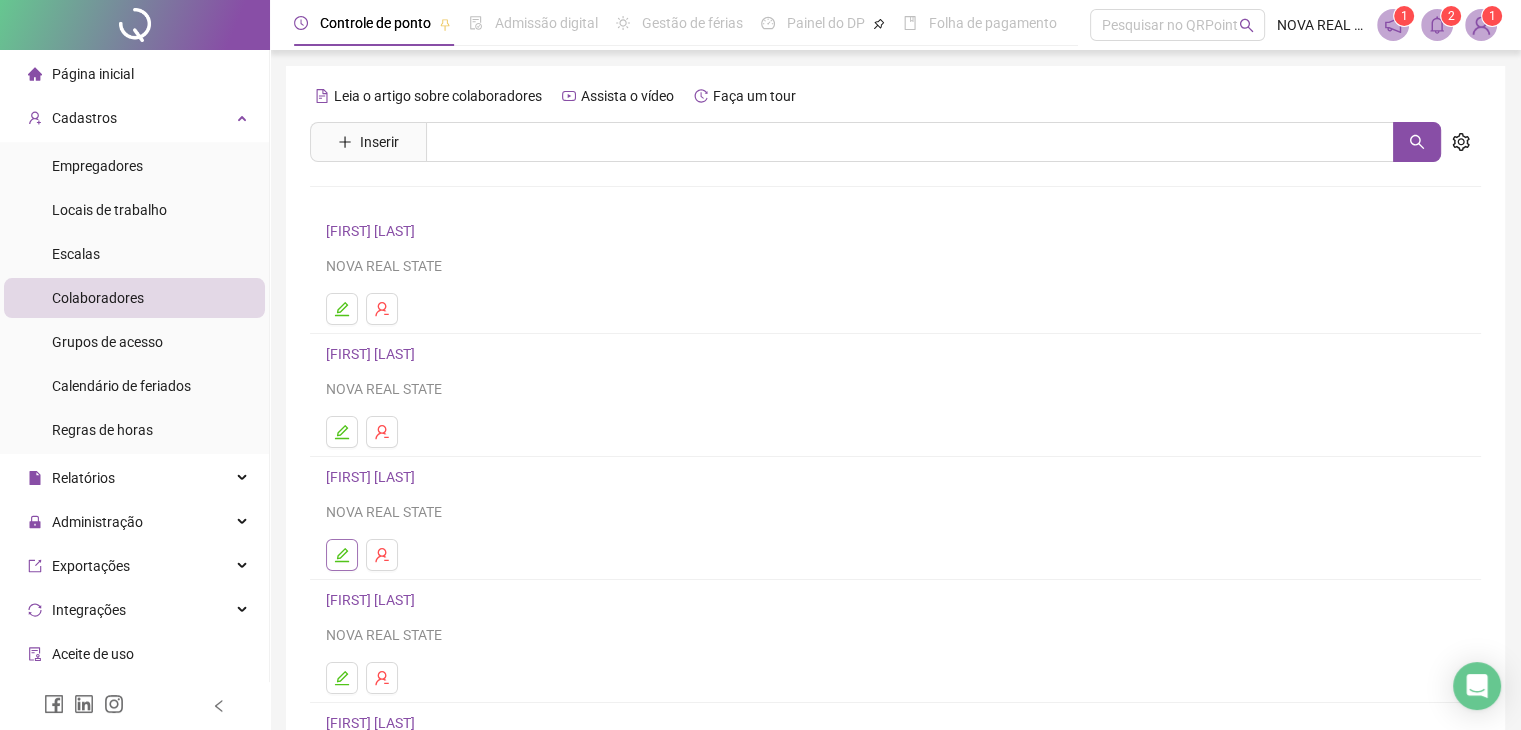 click at bounding box center (342, 555) 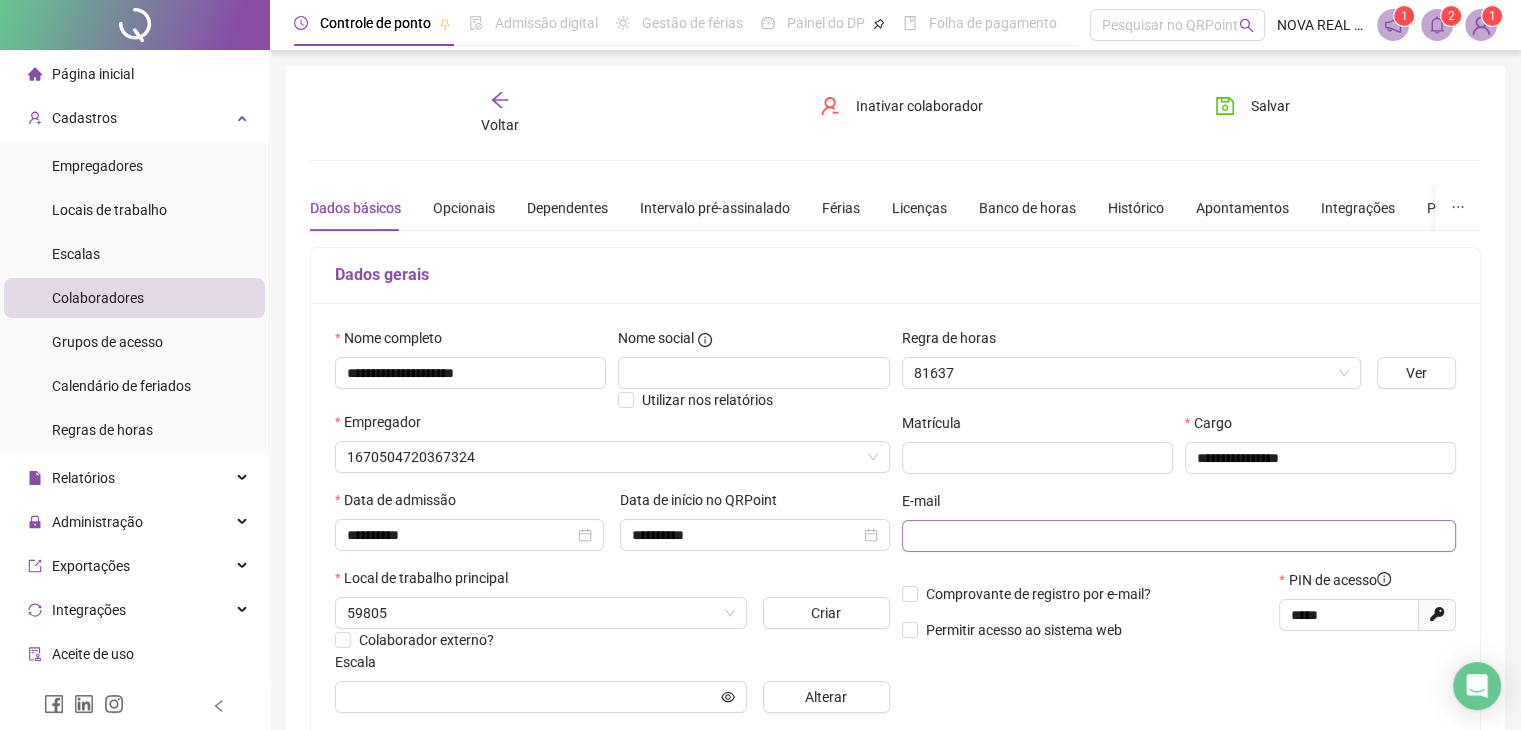 type on "****" 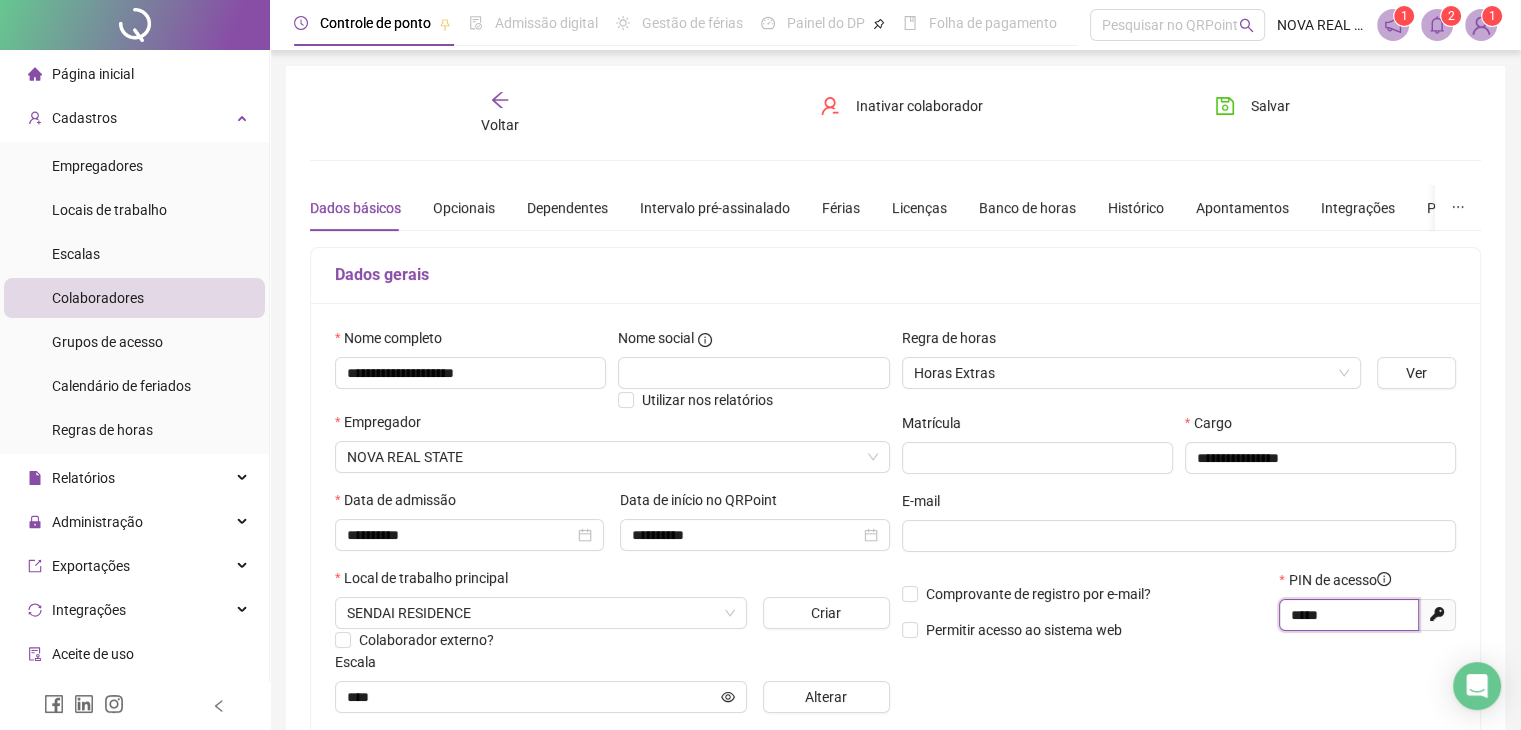 drag, startPoint x: 1358, startPoint y: 612, endPoint x: 1176, endPoint y: 625, distance: 182.4637 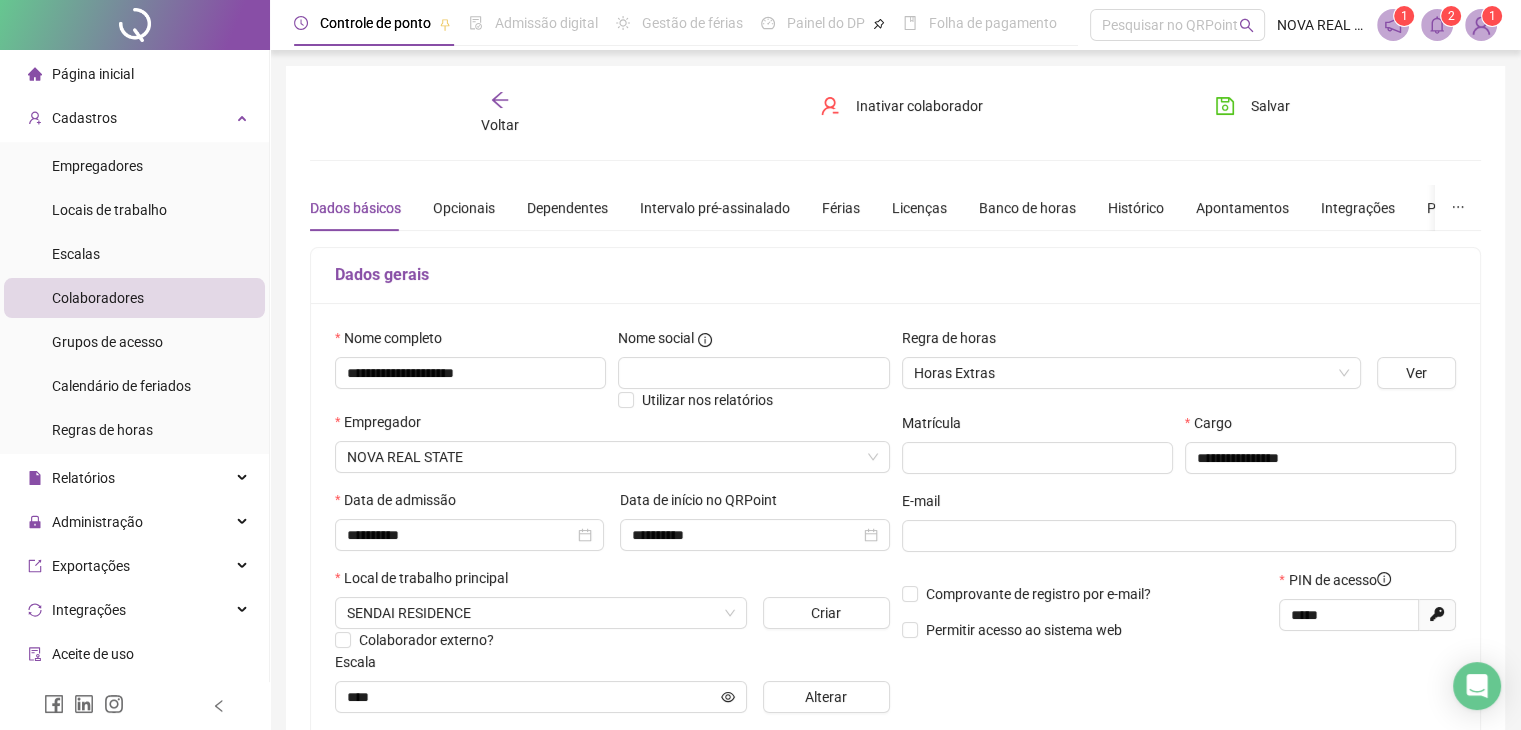 click on "Cadastros Empregadores Locais de trabalho Escalas Colaboradores Grupos de acesso Calendário de feriados Regras de horas" at bounding box center [134, 276] 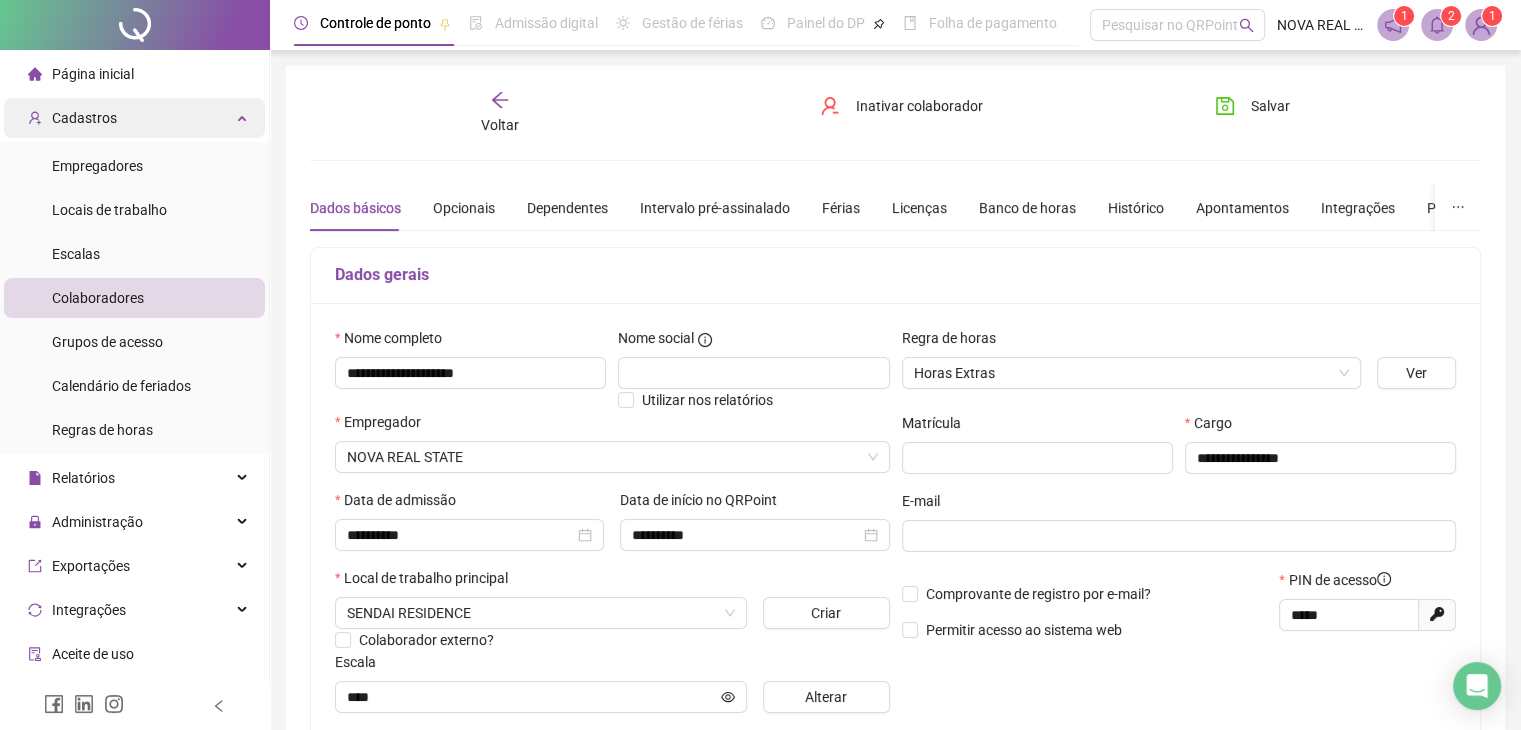 click on "Cadastros" at bounding box center [134, 118] 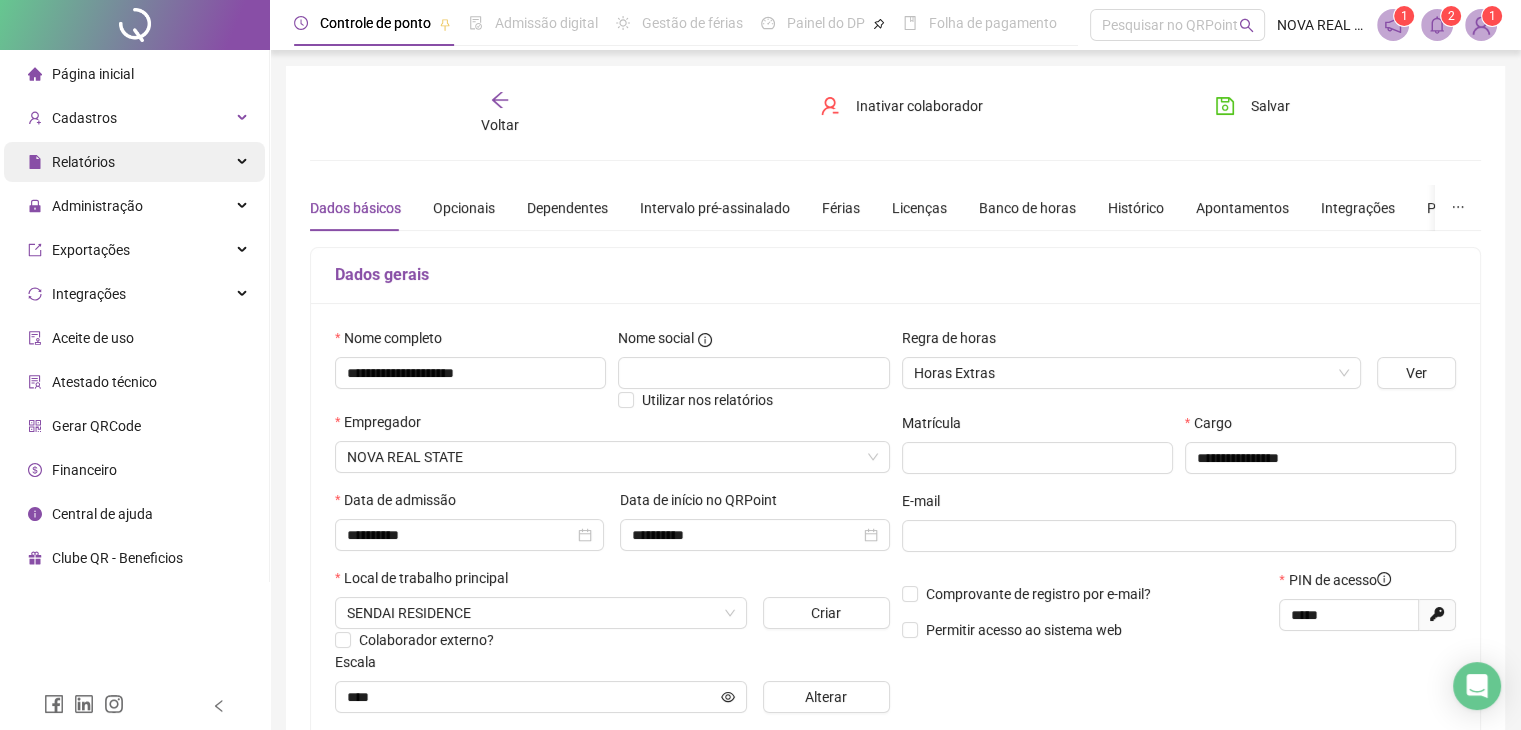 click on "Relatórios" at bounding box center (134, 162) 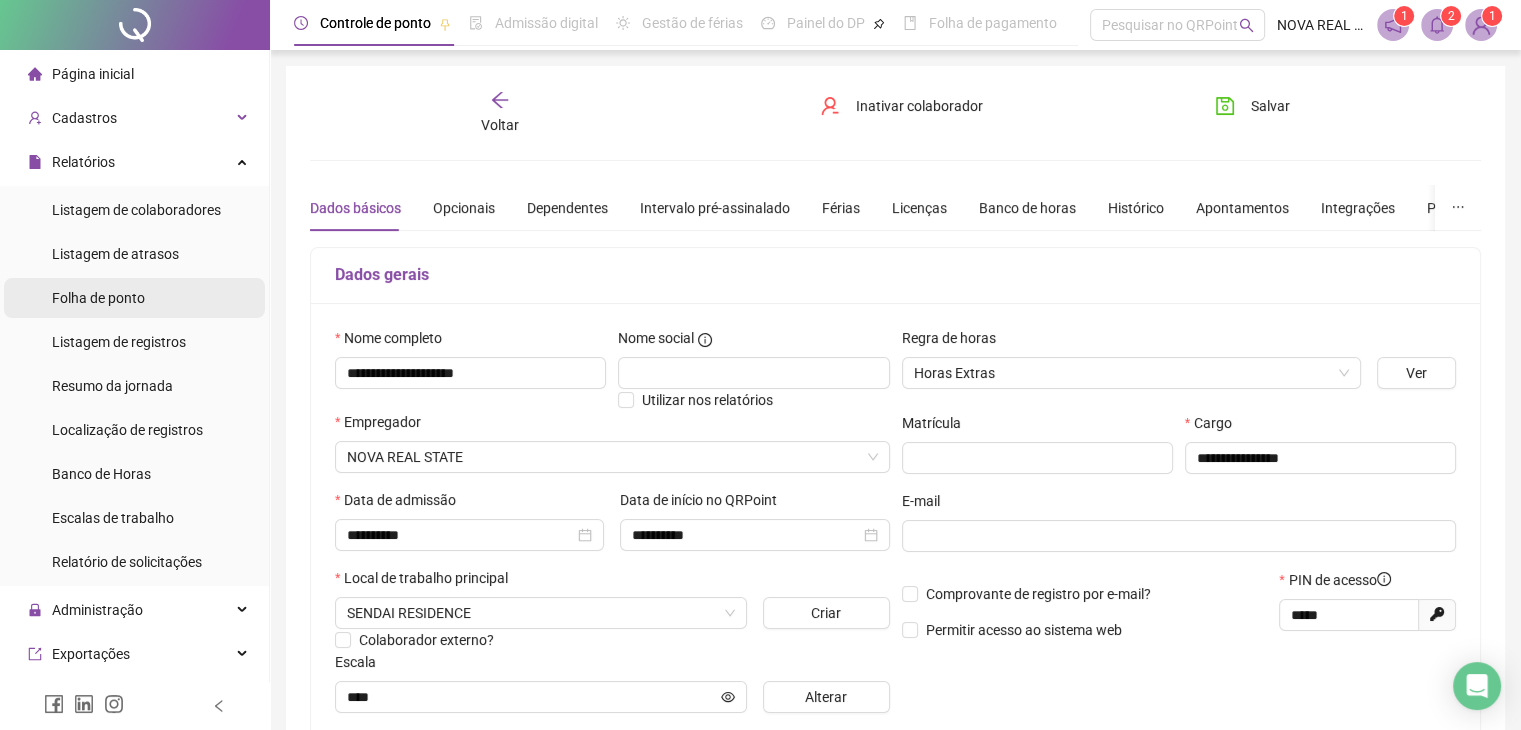 click on "Folha de ponto" at bounding box center (98, 298) 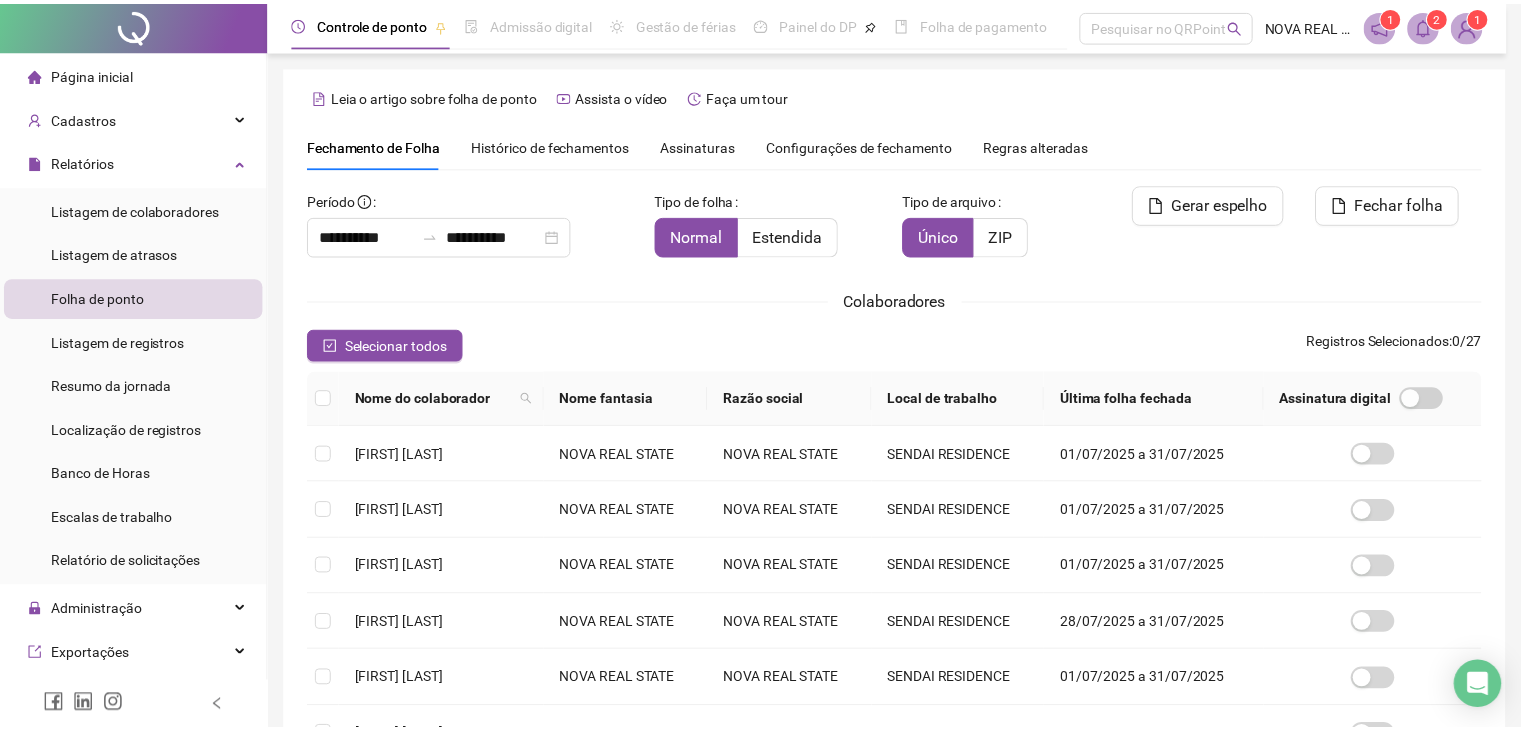 scroll, scrollTop: 33, scrollLeft: 0, axis: vertical 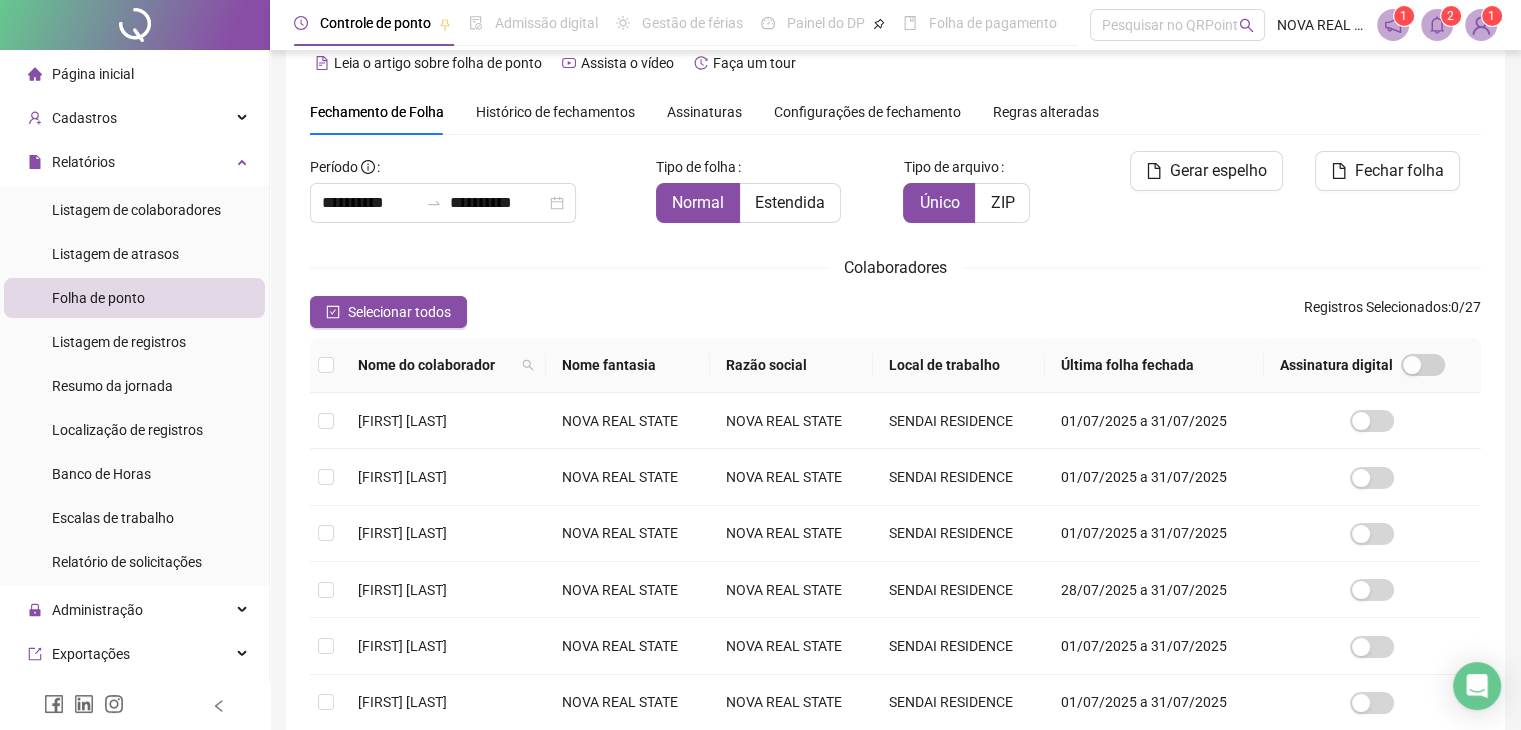 click on "Histórico de fechamentos" at bounding box center (555, 112) 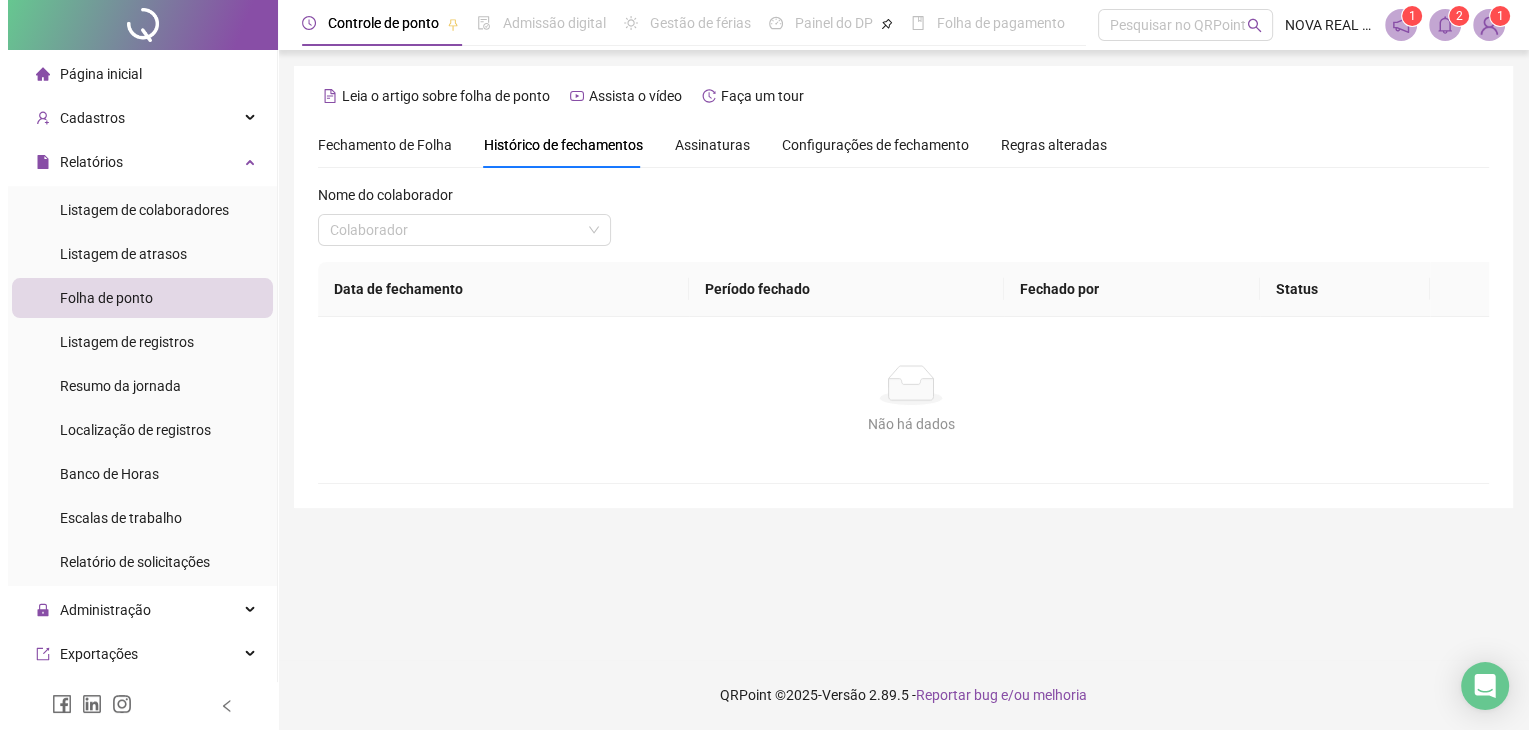 scroll, scrollTop: 0, scrollLeft: 0, axis: both 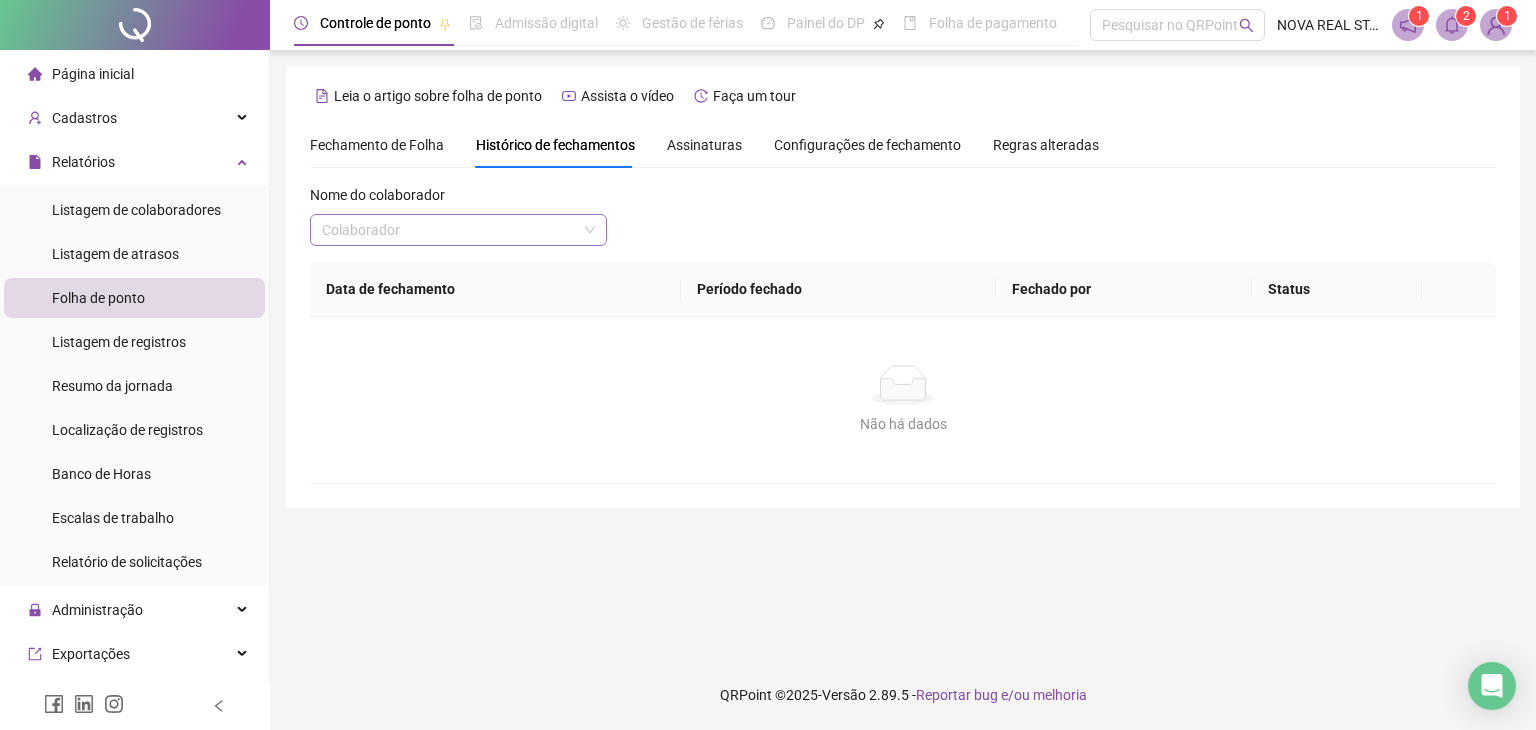 click at bounding box center (449, 230) 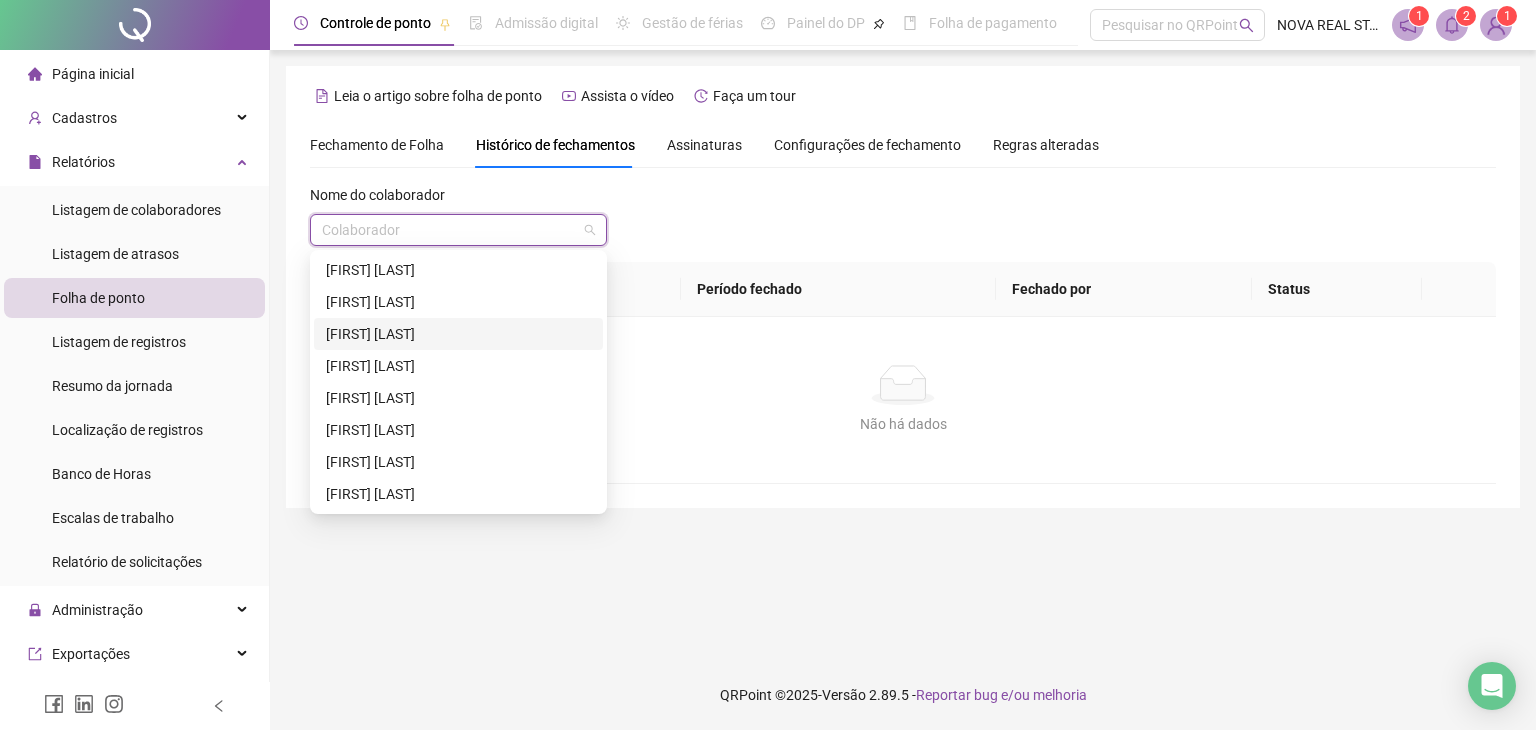click on "[FIRST] [LAST]" at bounding box center (458, 334) 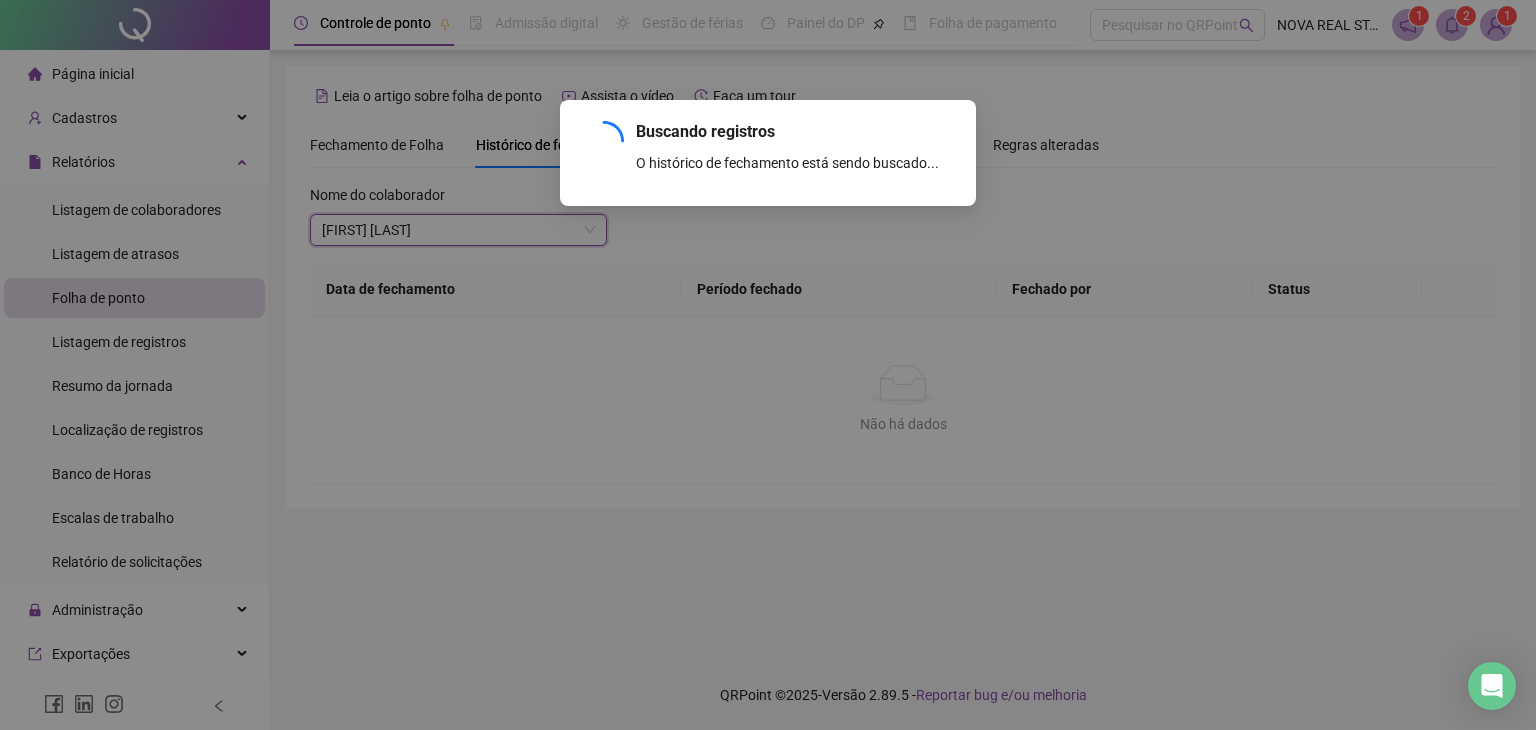 scroll, scrollTop: 85, scrollLeft: 0, axis: vertical 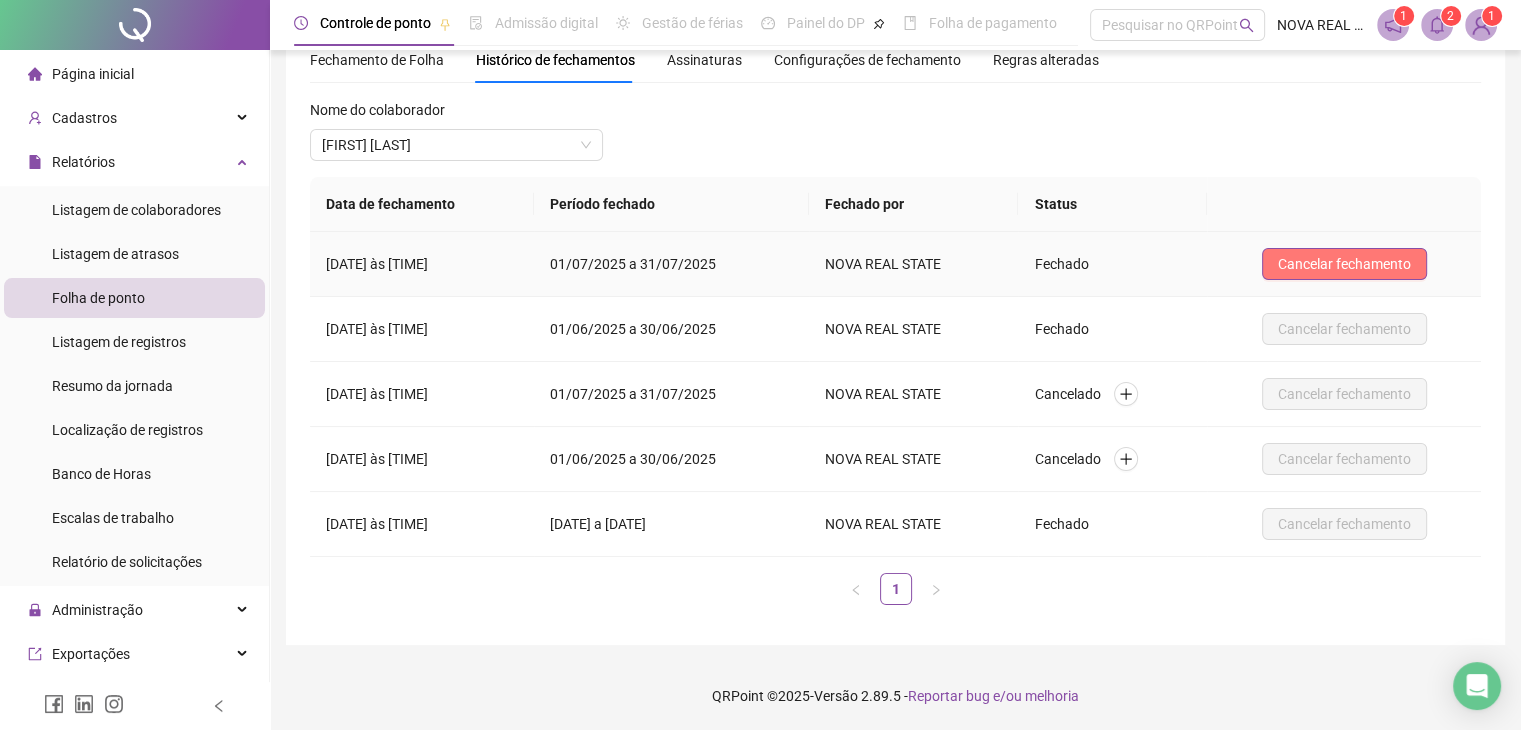 click on "Cancelar fechamento" at bounding box center [1344, 264] 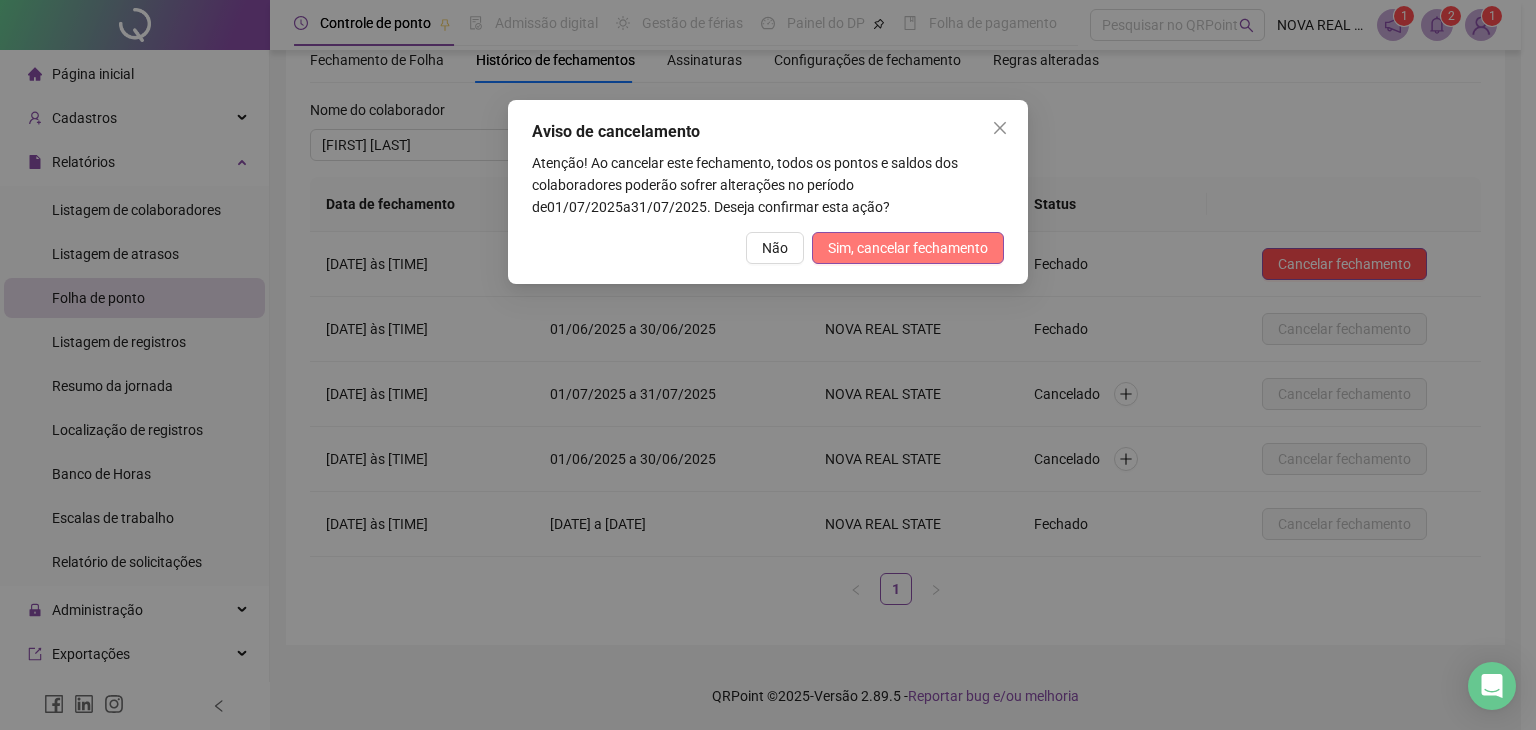 click on "Sim, cancelar fechamento" at bounding box center (908, 248) 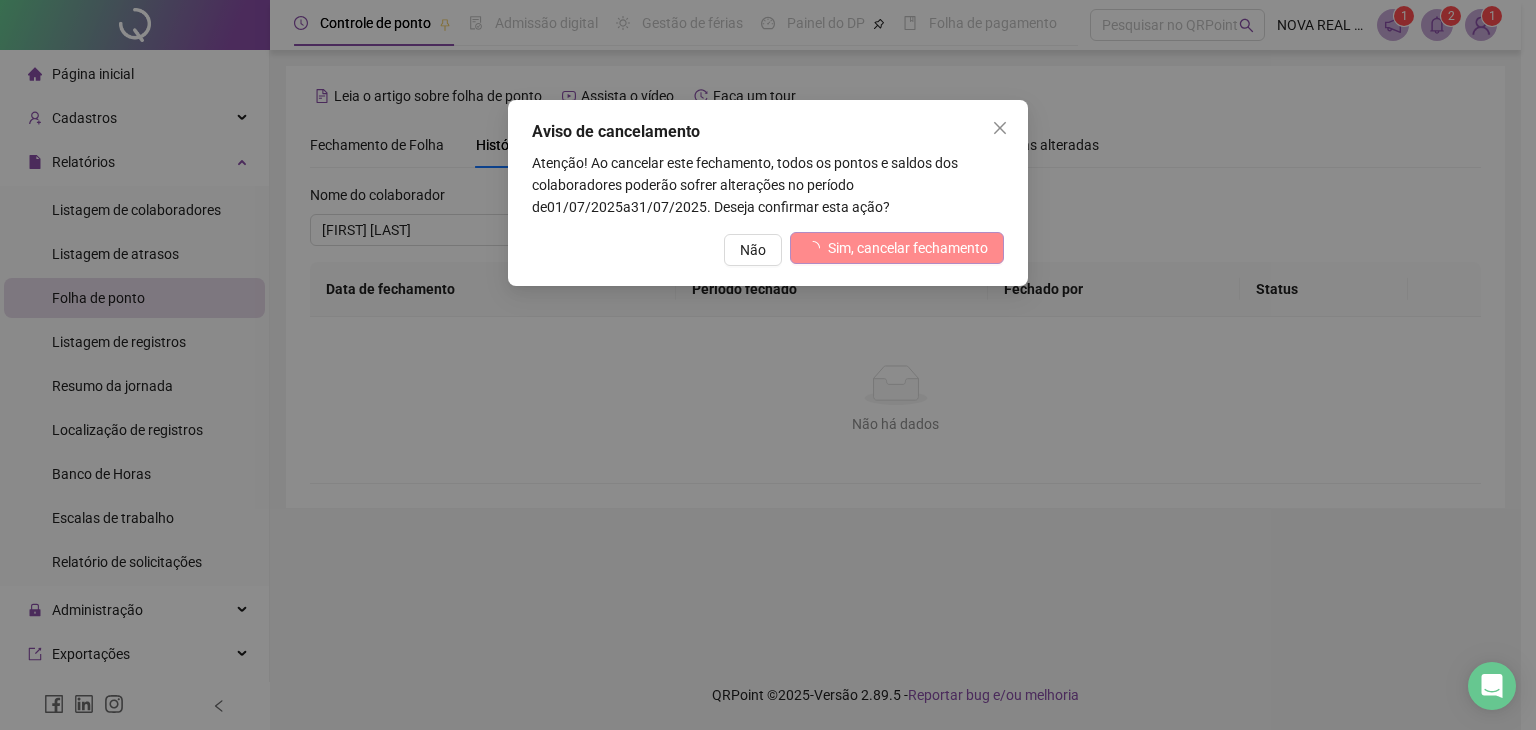 scroll, scrollTop: 0, scrollLeft: 0, axis: both 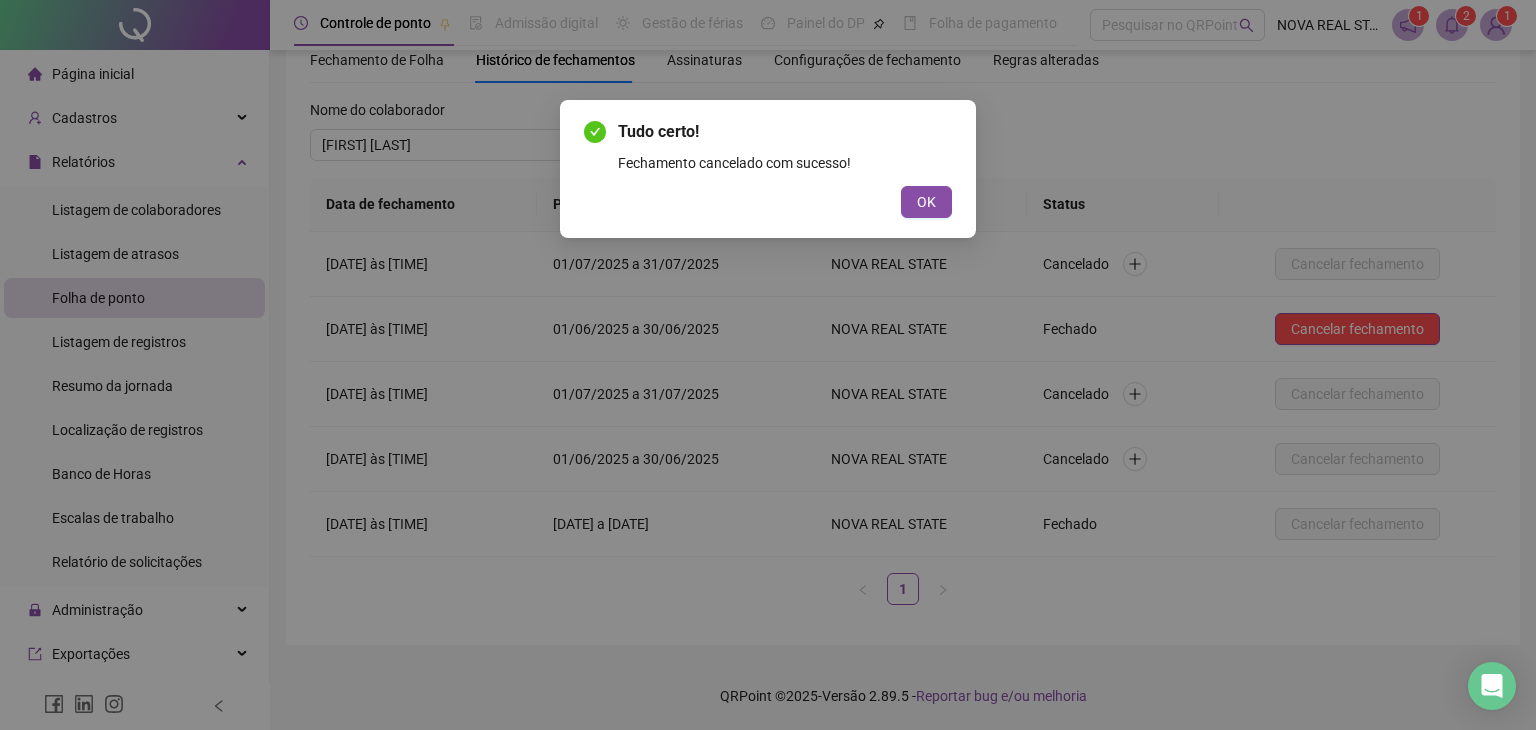 click on "Tudo certo! Fechamento cancelado com sucesso! OK" at bounding box center (768, 365) 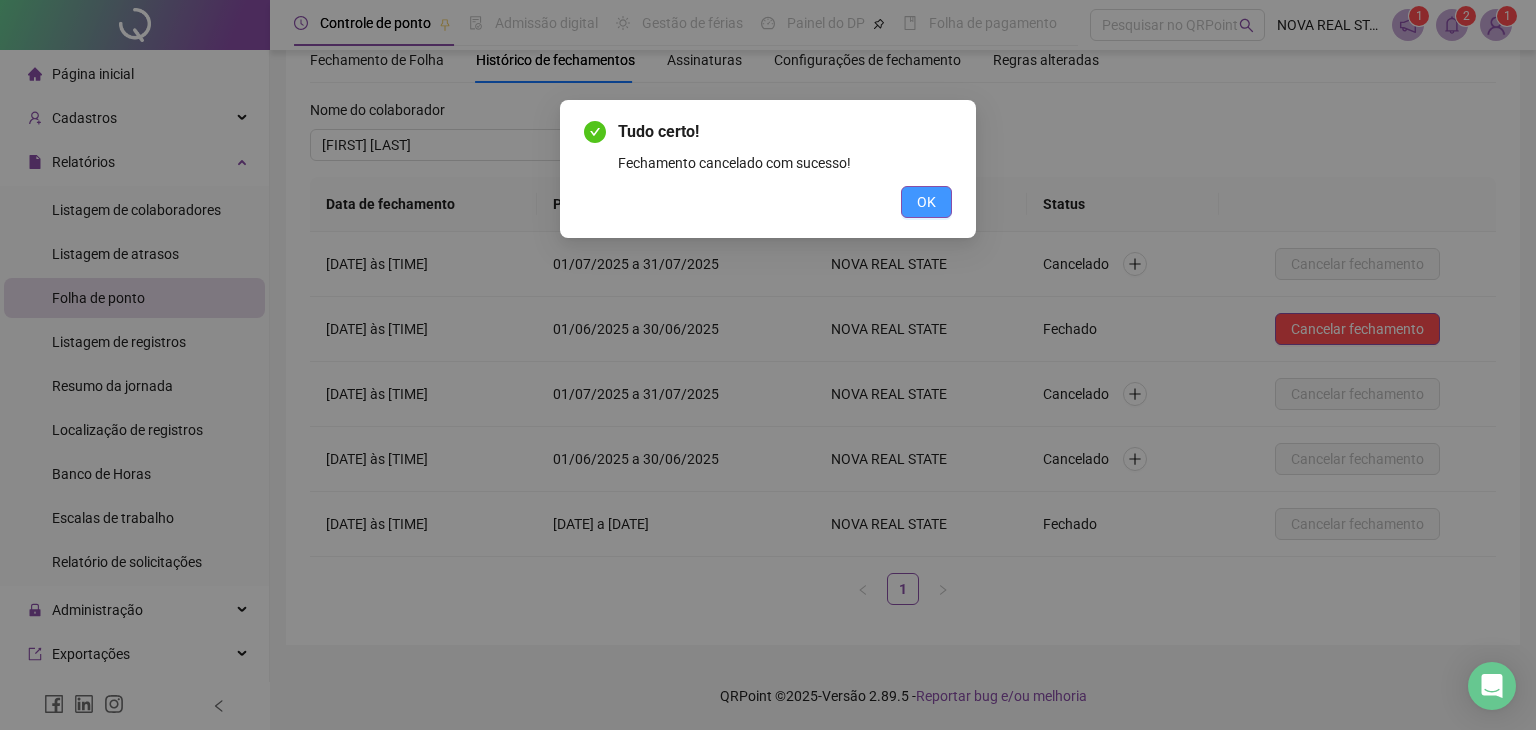 click on "OK" at bounding box center [926, 202] 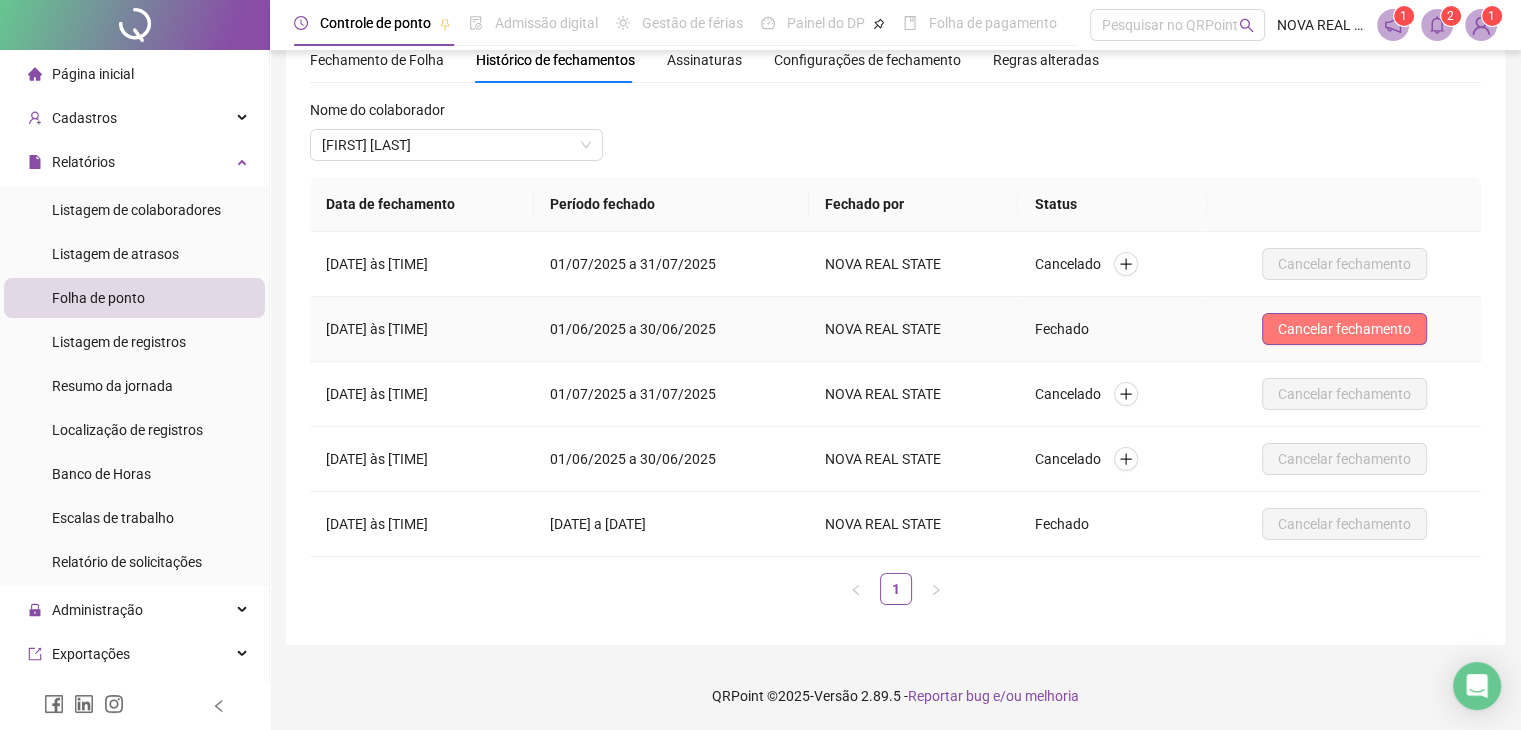 click on "Cancelar fechamento" at bounding box center (1344, 329) 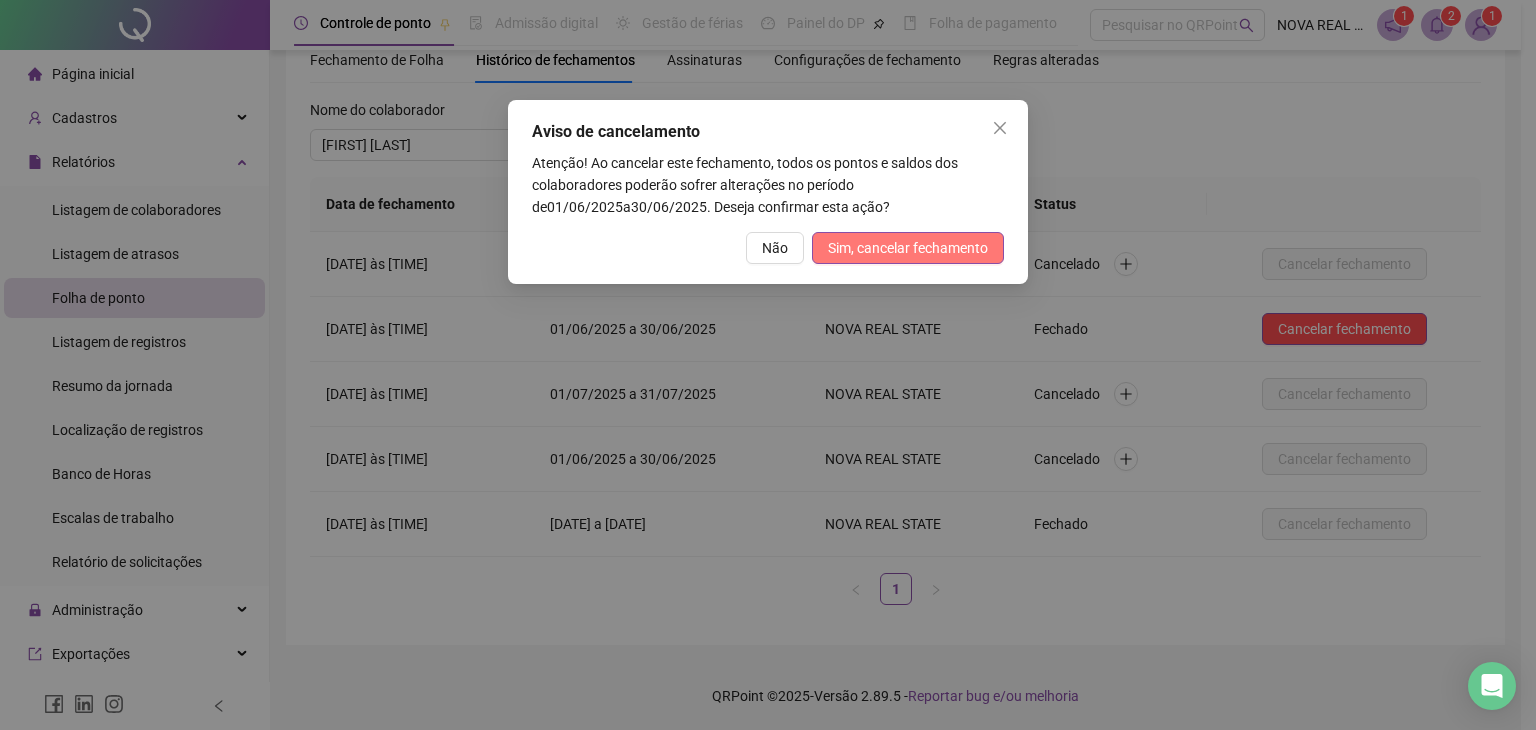 click on "Sim, cancelar fechamento" at bounding box center [908, 248] 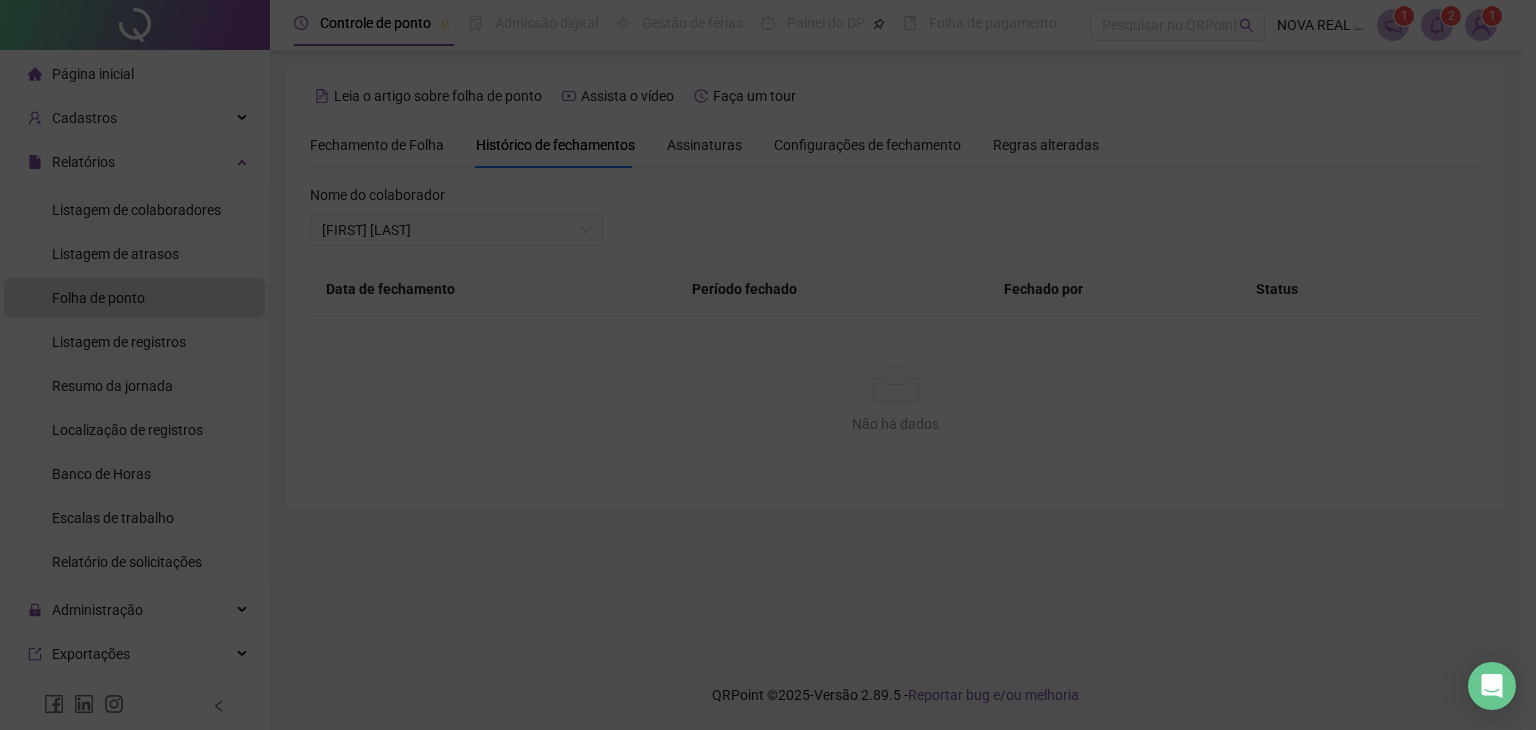scroll, scrollTop: 0, scrollLeft: 0, axis: both 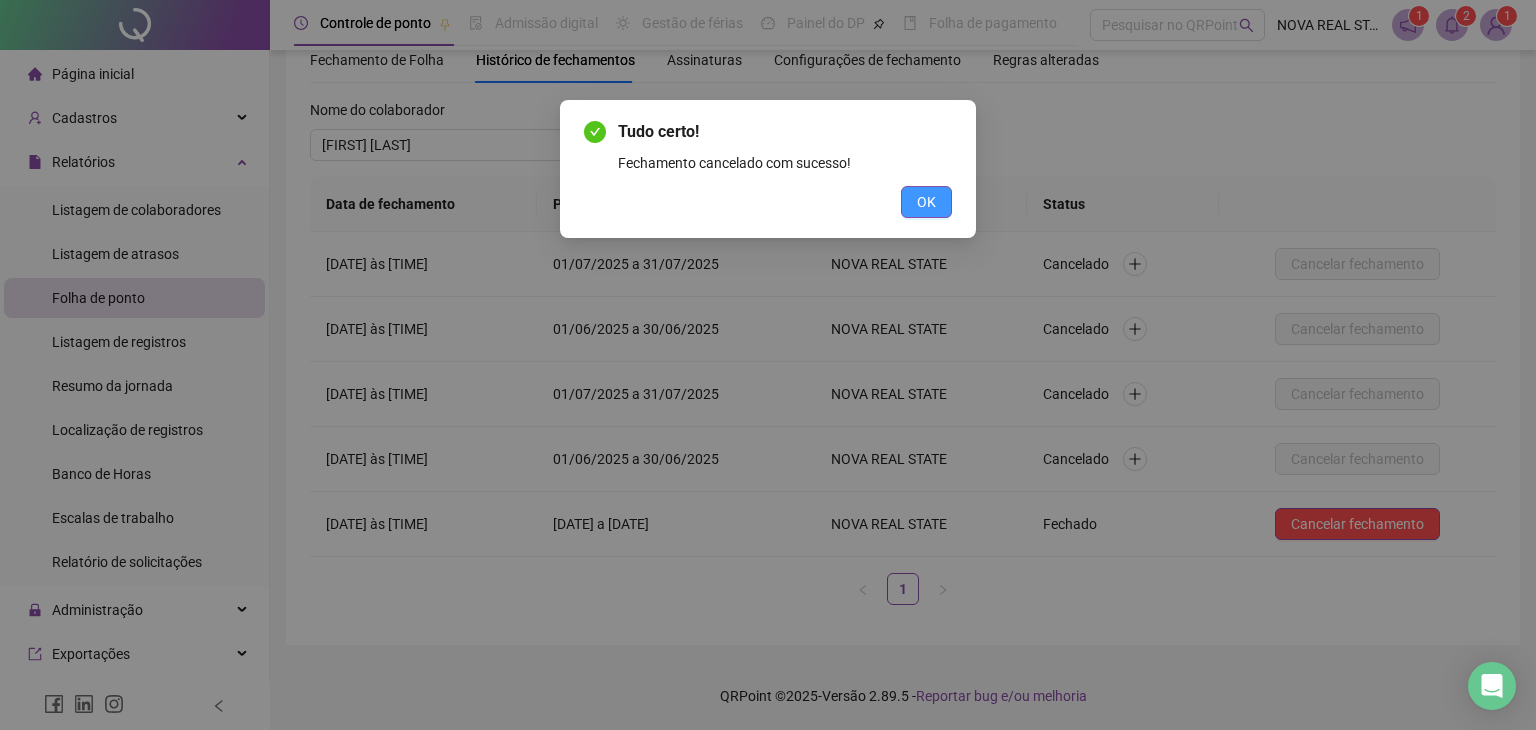 click on "OK" at bounding box center (926, 202) 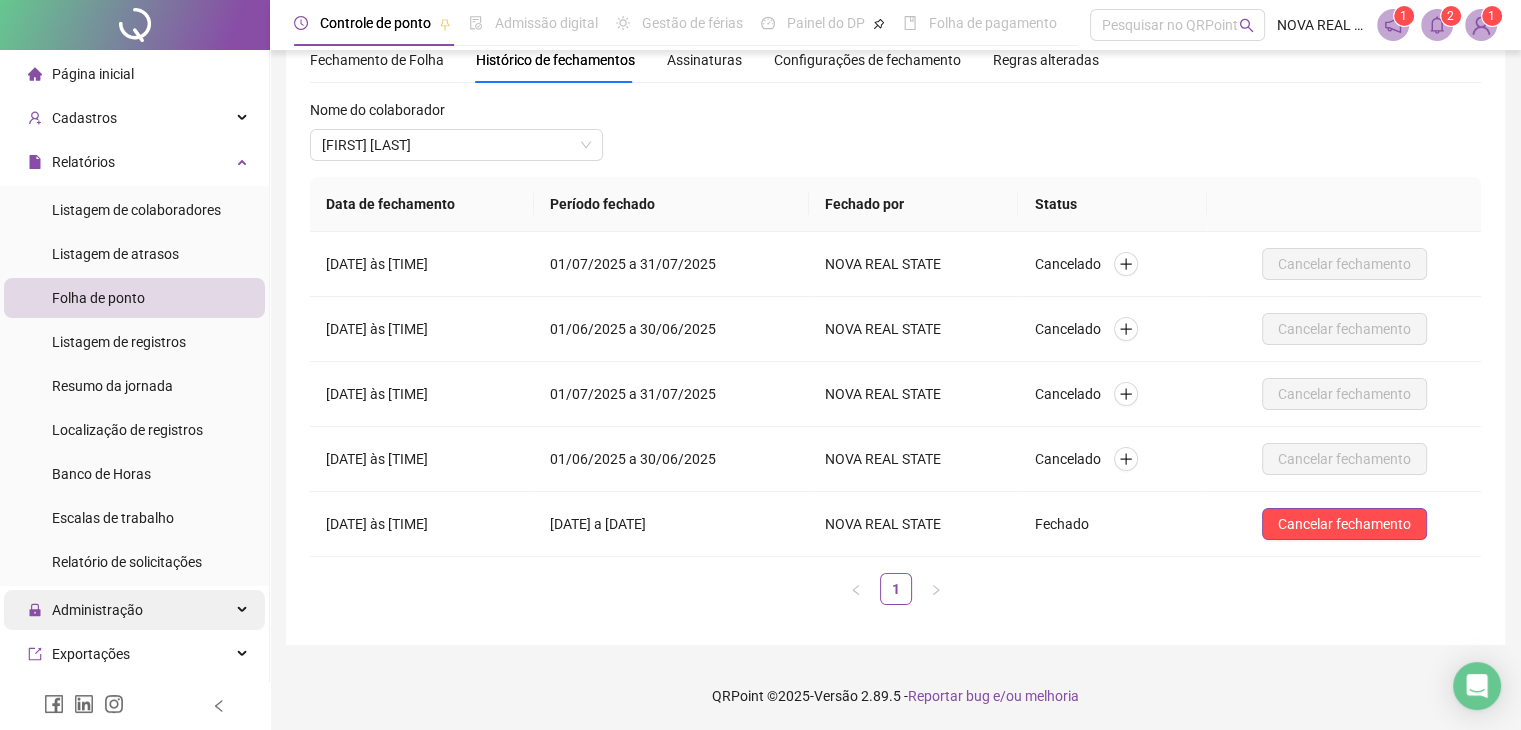 click on "Administração" at bounding box center (97, 610) 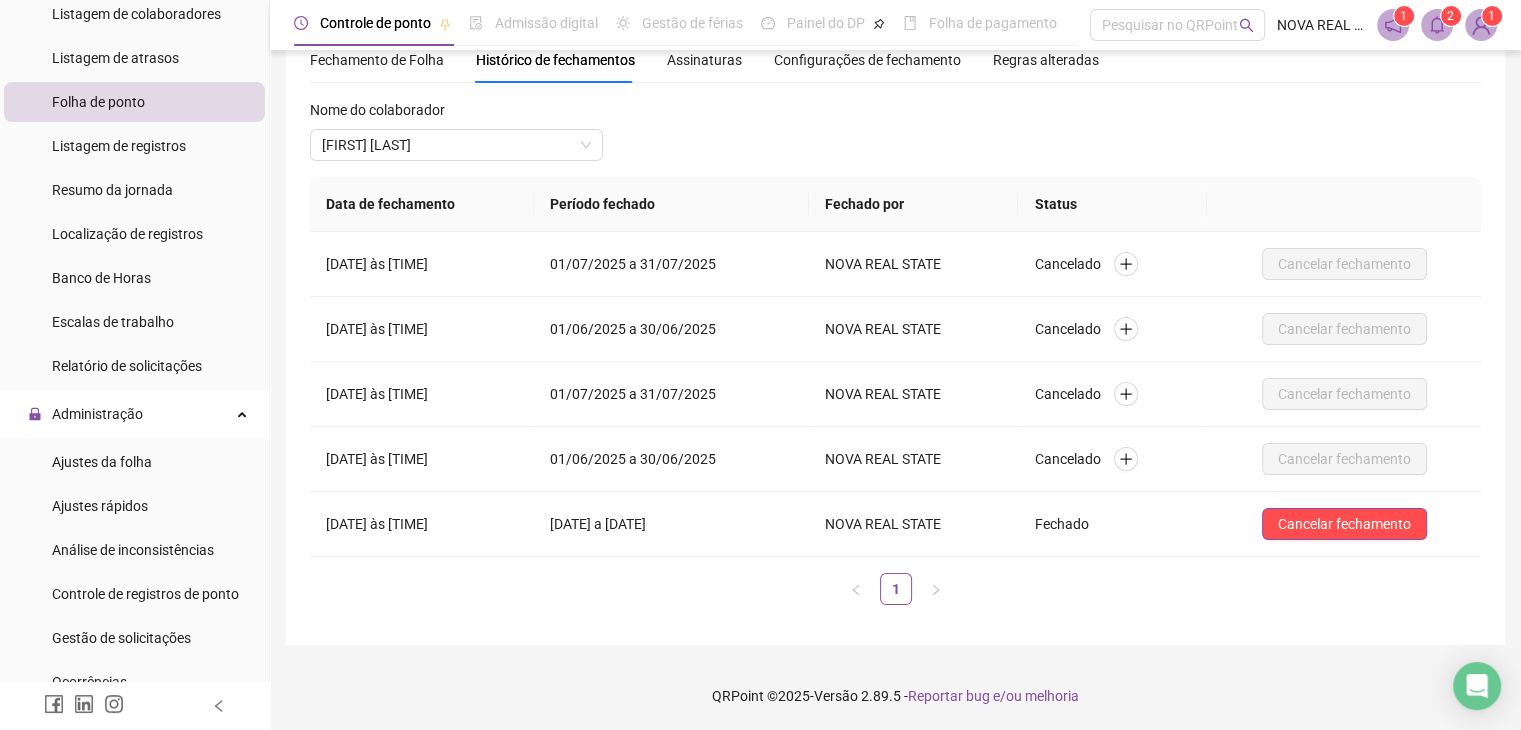 scroll, scrollTop: 200, scrollLeft: 0, axis: vertical 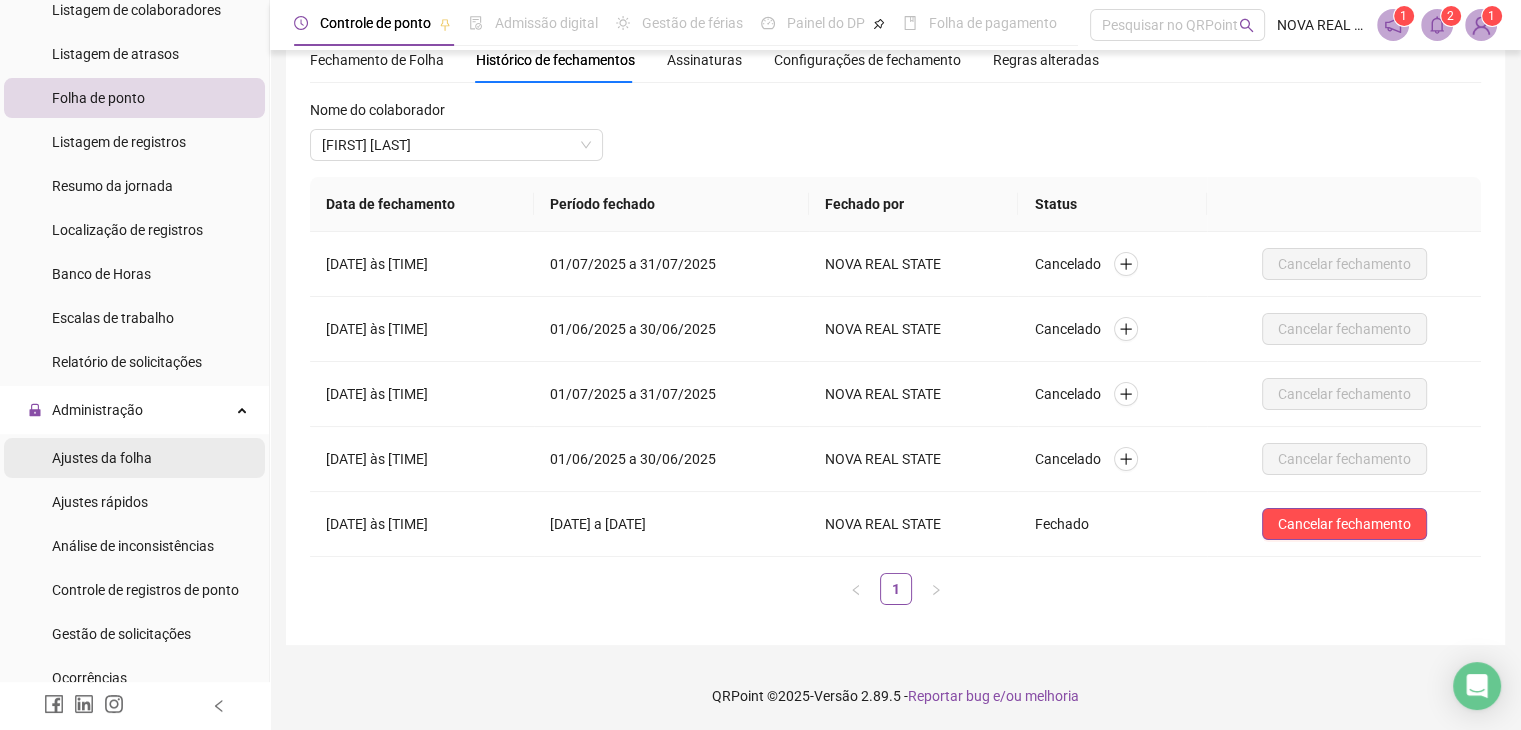 click on "Ajustes da folha" at bounding box center [102, 458] 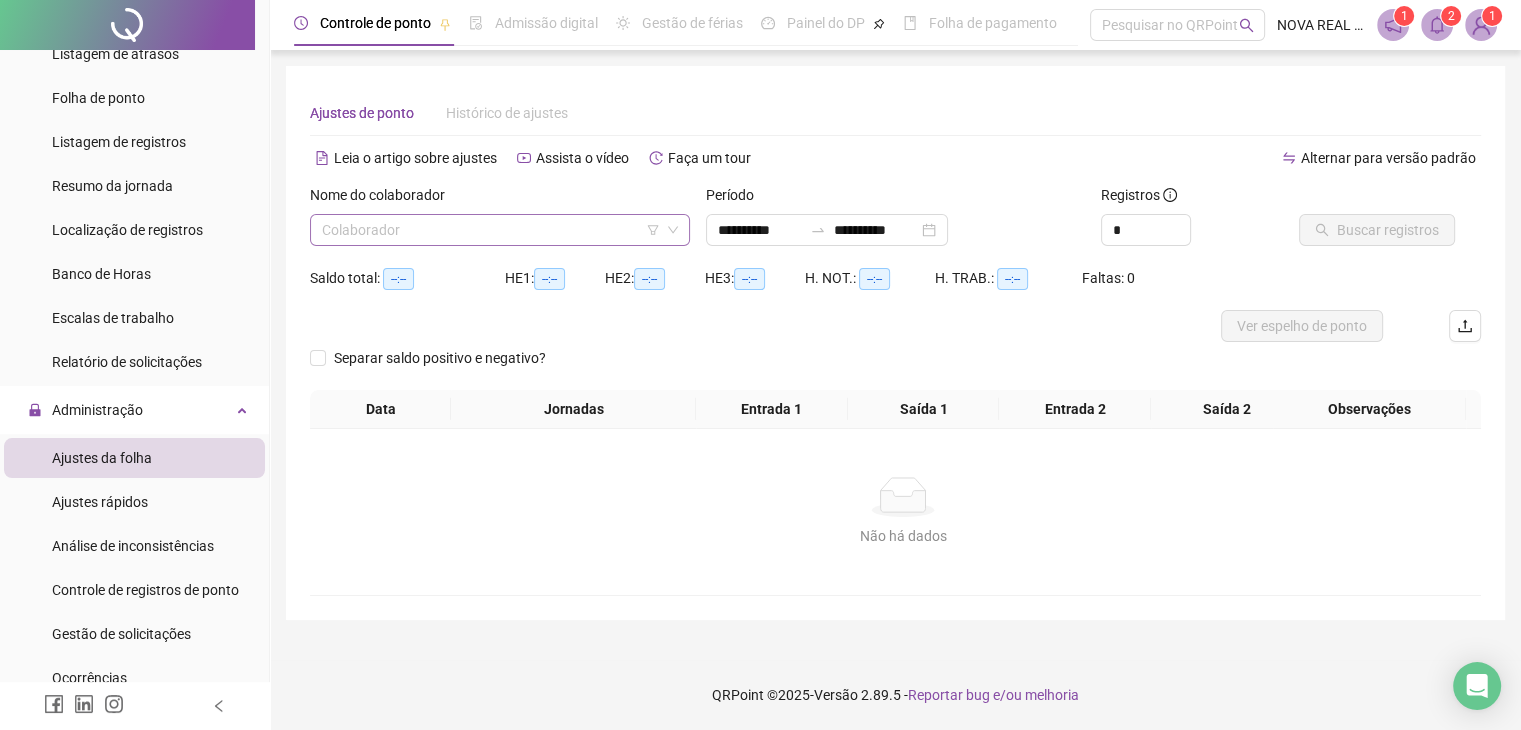 scroll, scrollTop: 0, scrollLeft: 0, axis: both 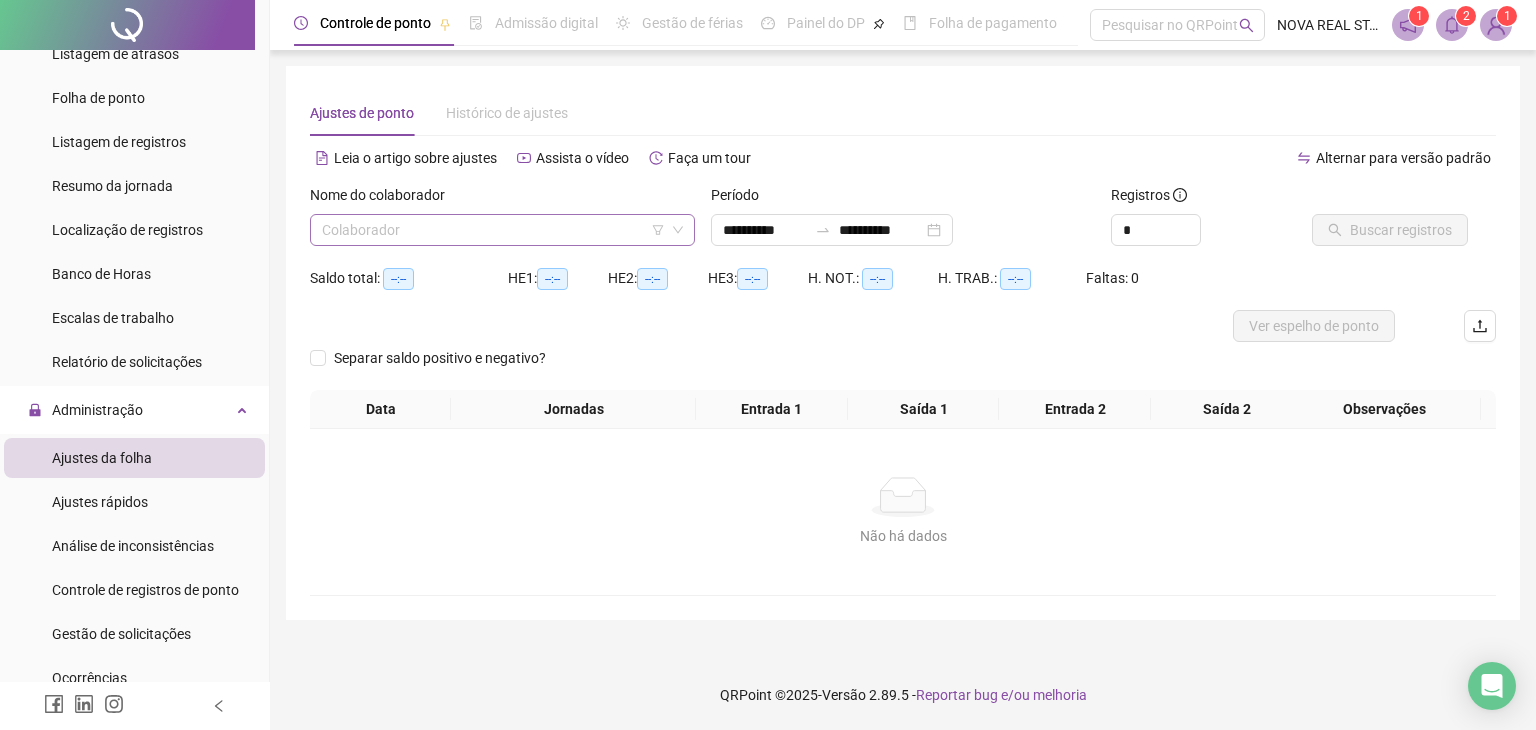 click at bounding box center [493, 230] 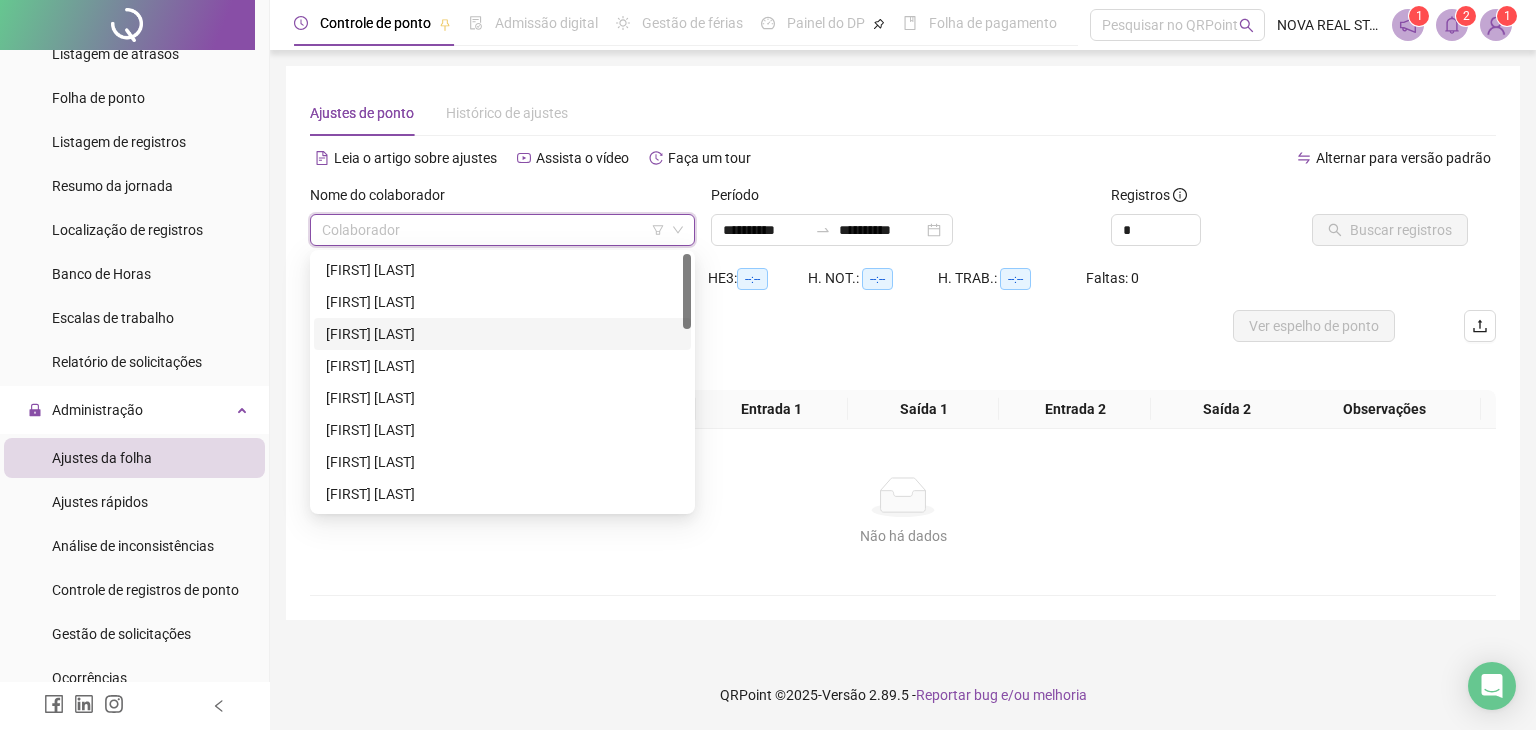 click on "[FIRST] [LAST]" at bounding box center (502, 334) 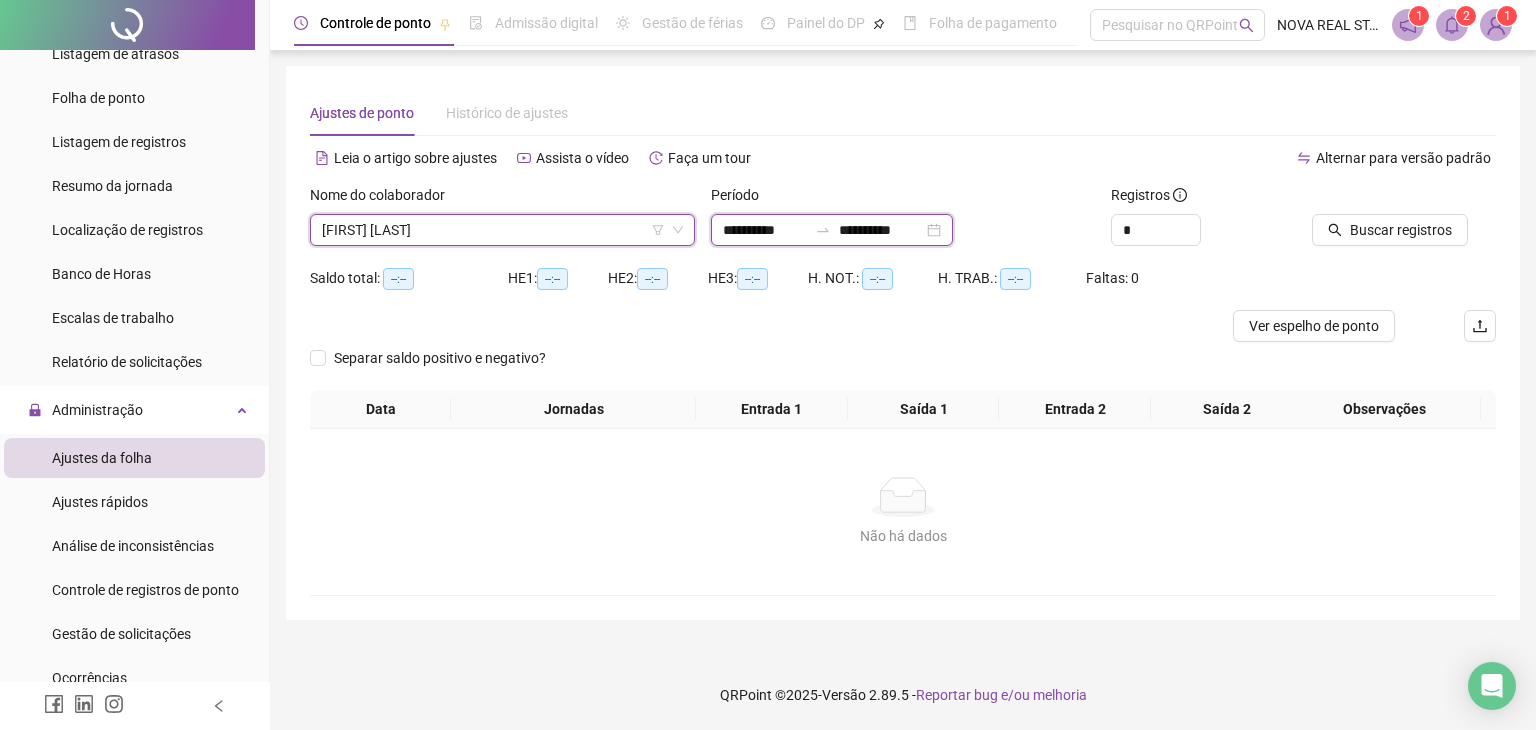 click on "**********" at bounding box center [765, 230] 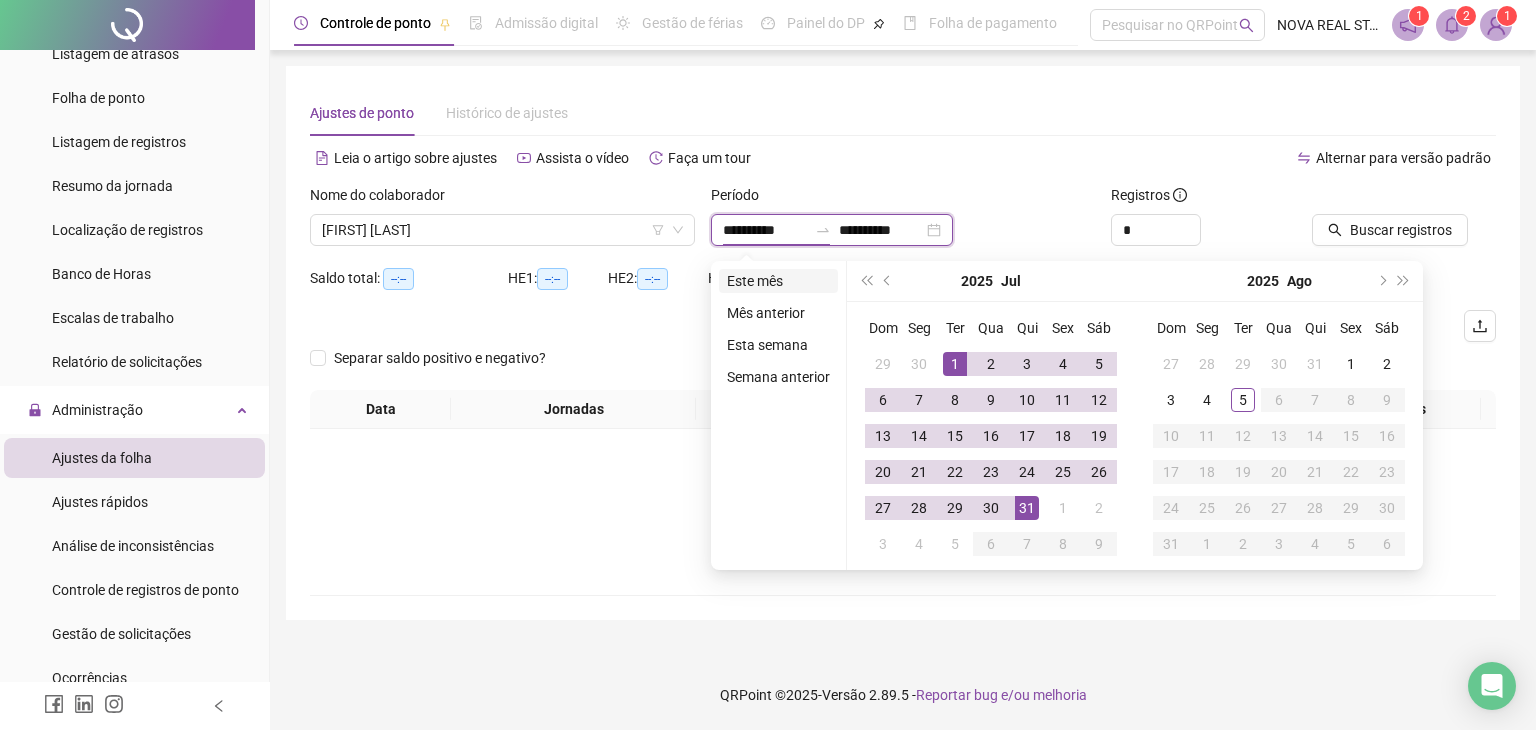 type on "**********" 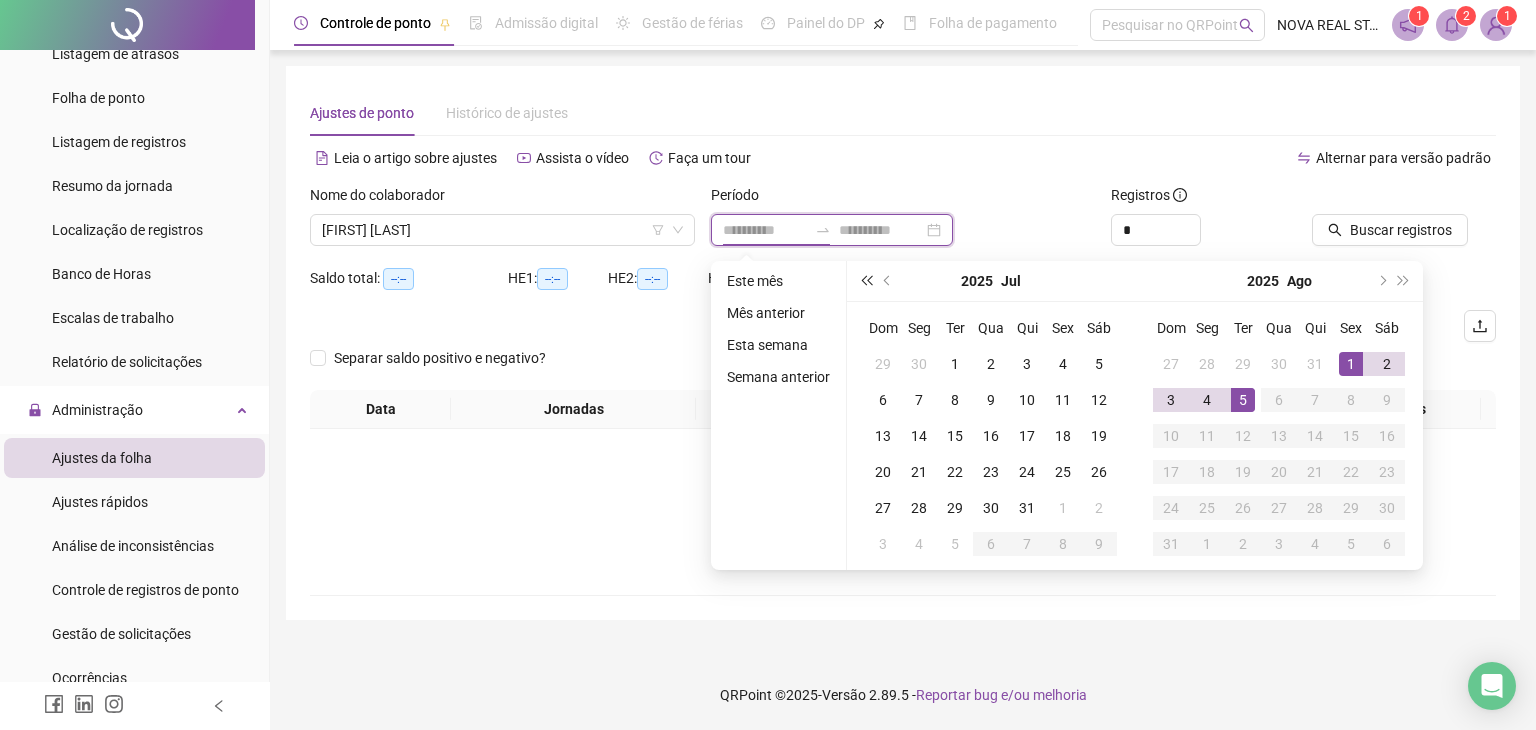 type on "**********" 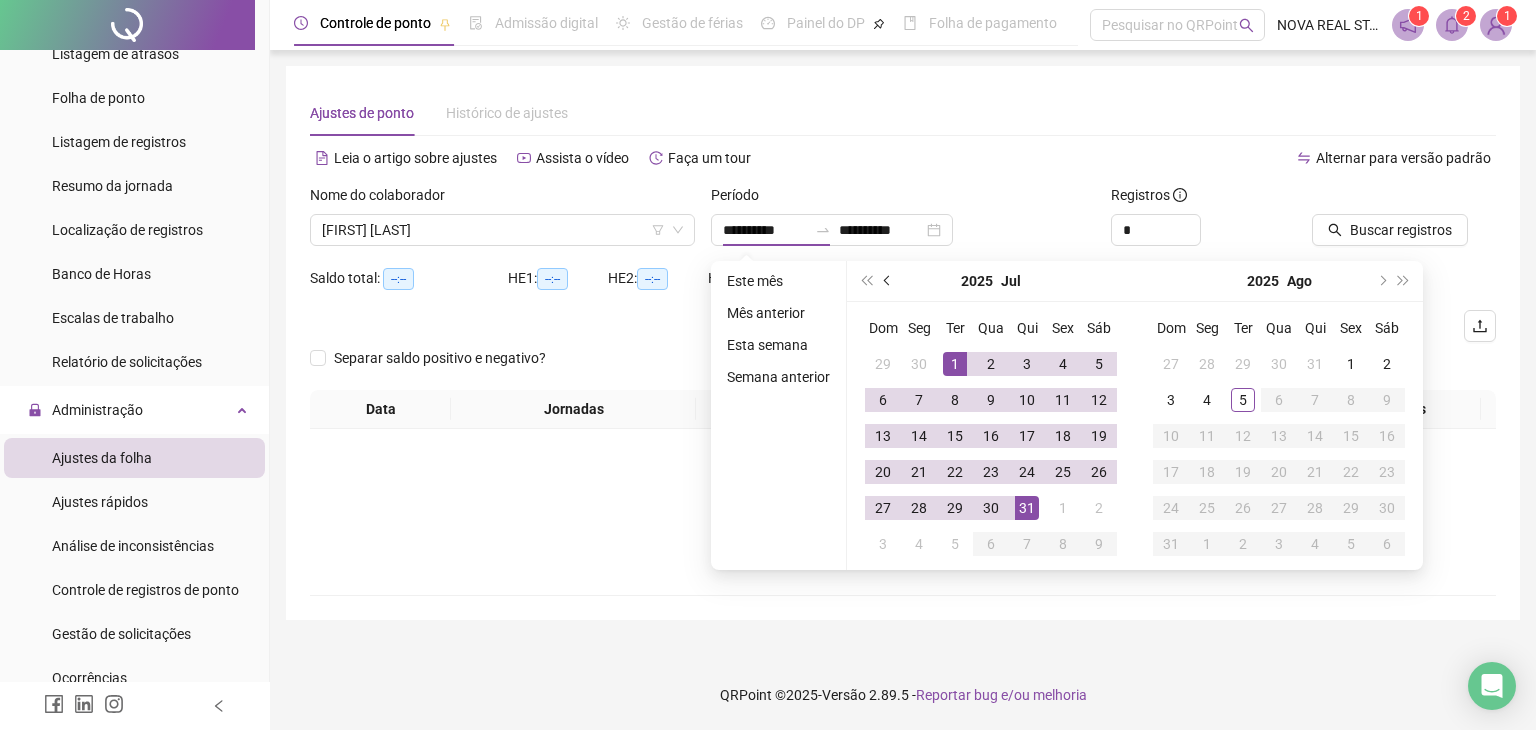 click at bounding box center [888, 281] 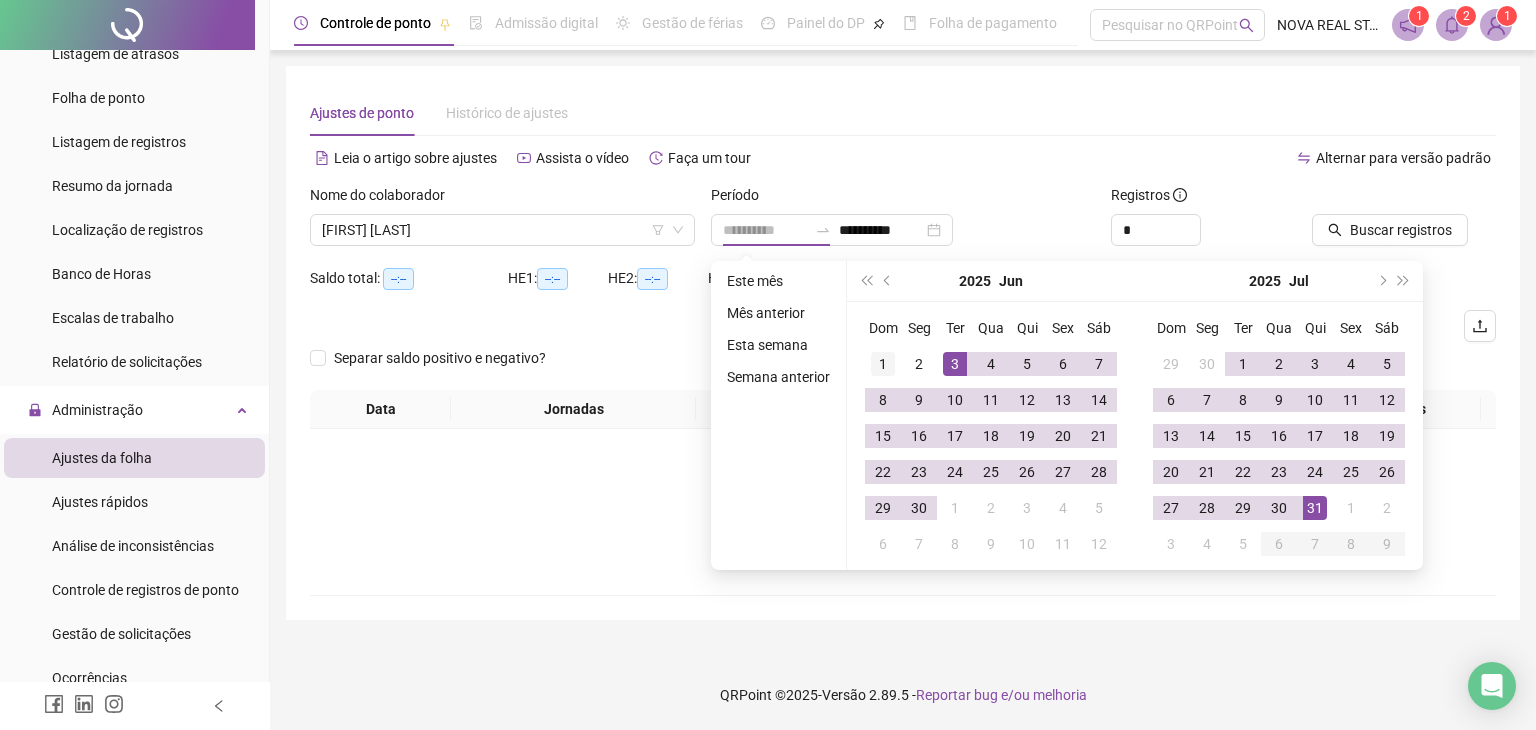 type on "**********" 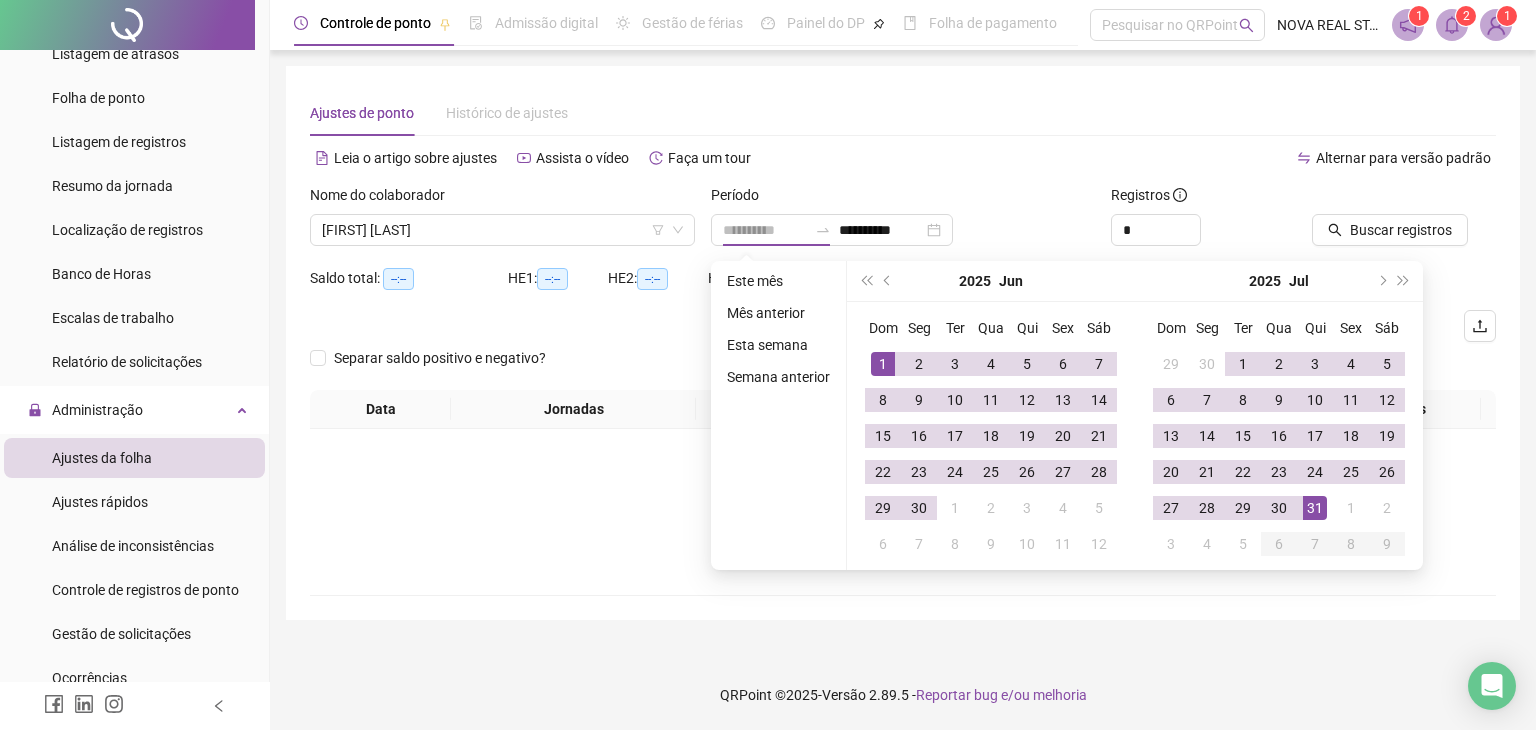 click on "1" at bounding box center (883, 364) 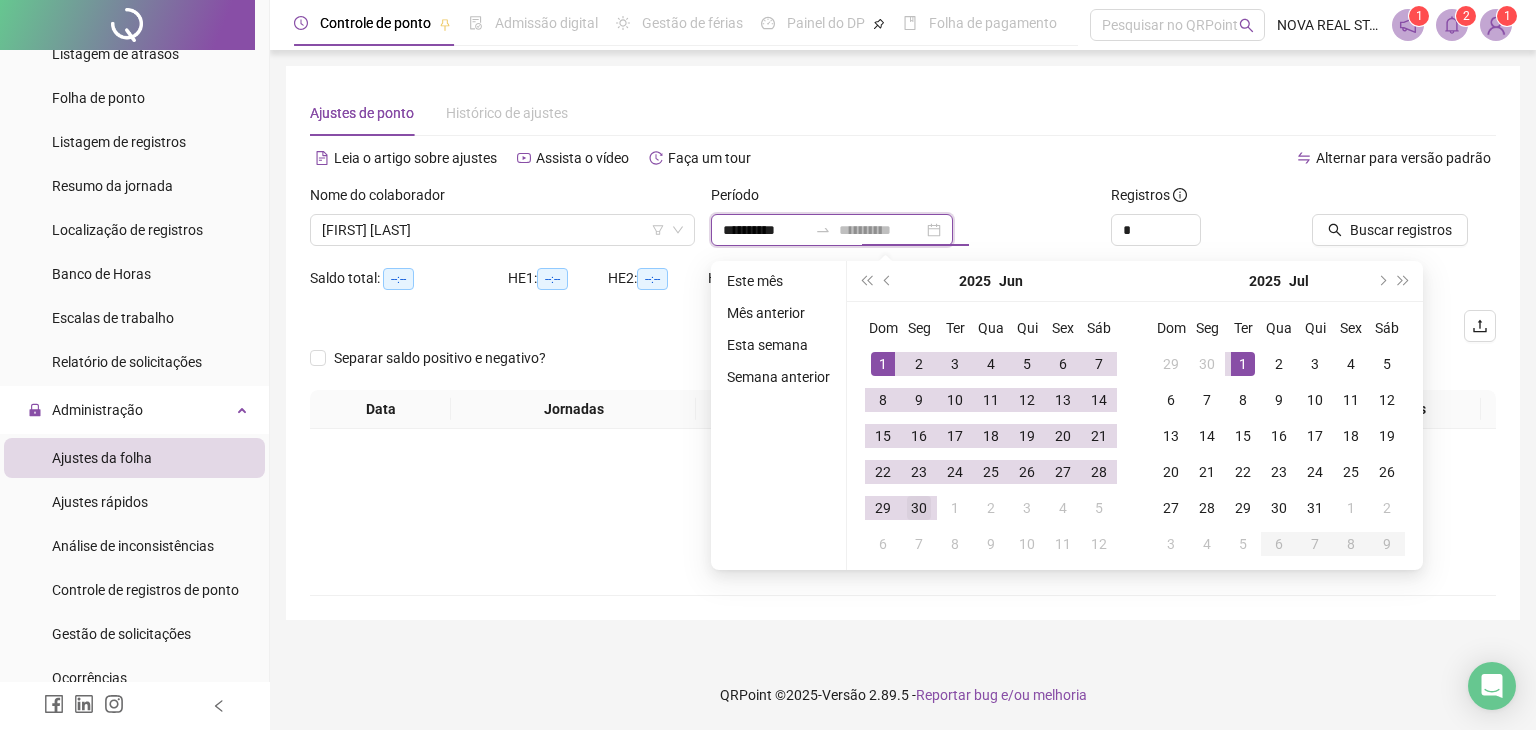 type on "**********" 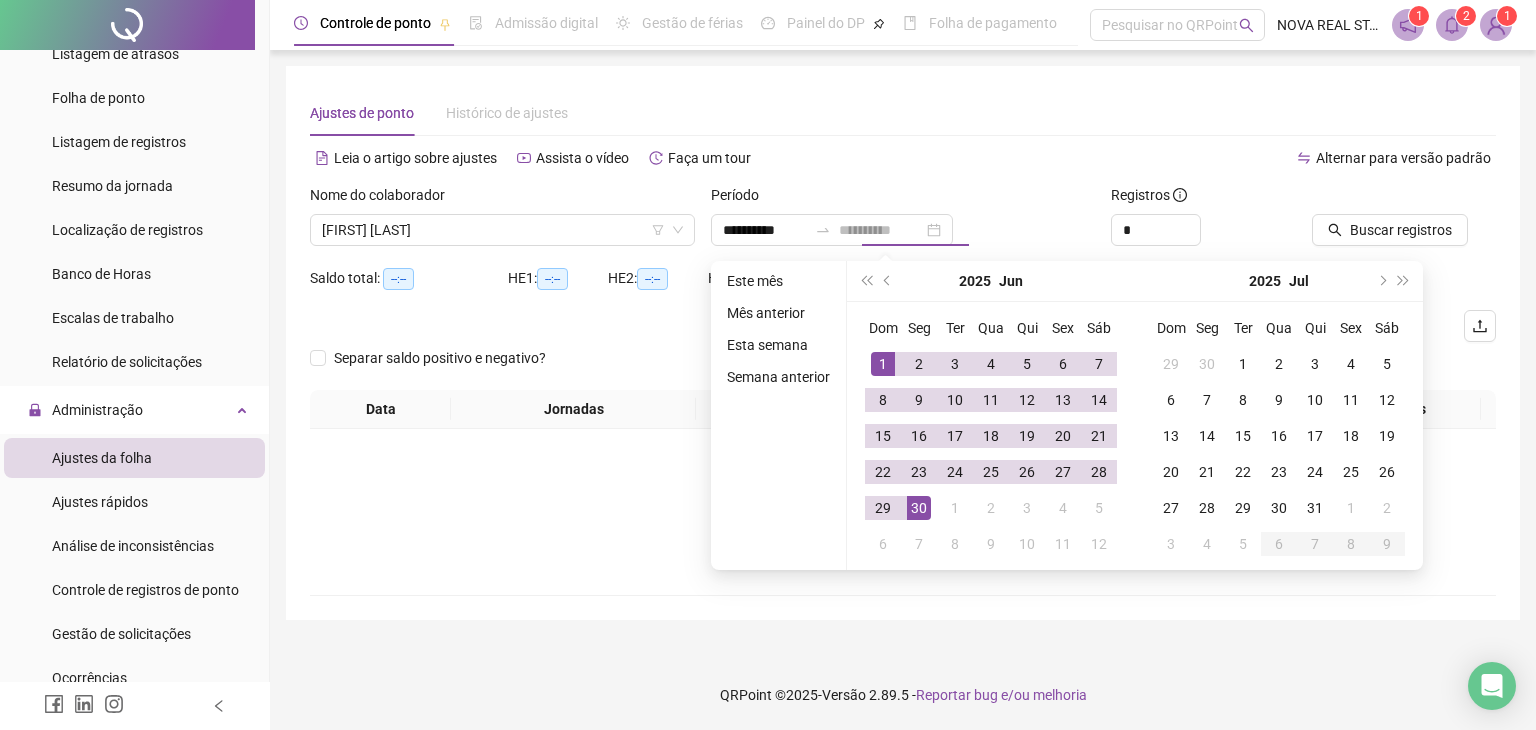 click on "30" at bounding box center (919, 508) 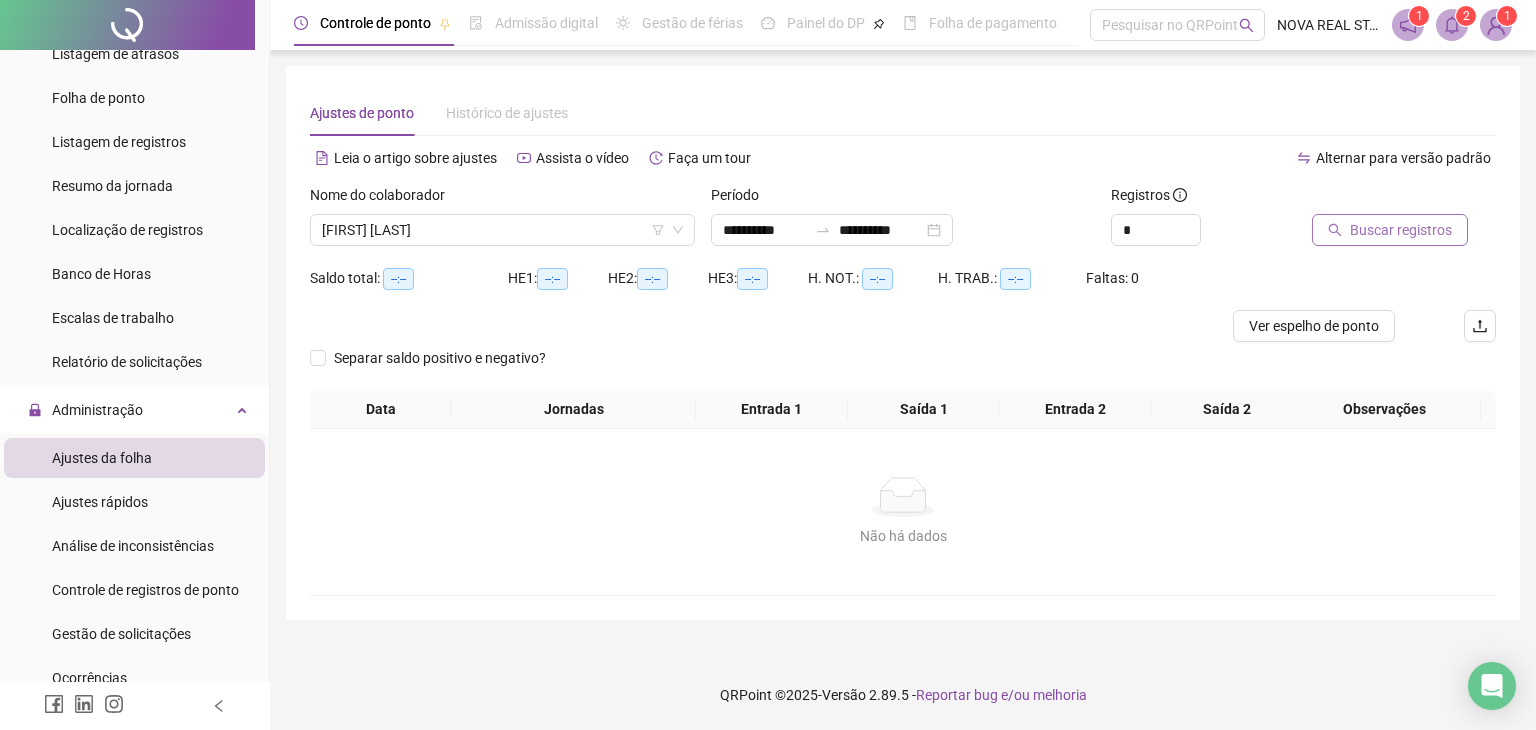 click on "Buscar registros" at bounding box center [1401, 230] 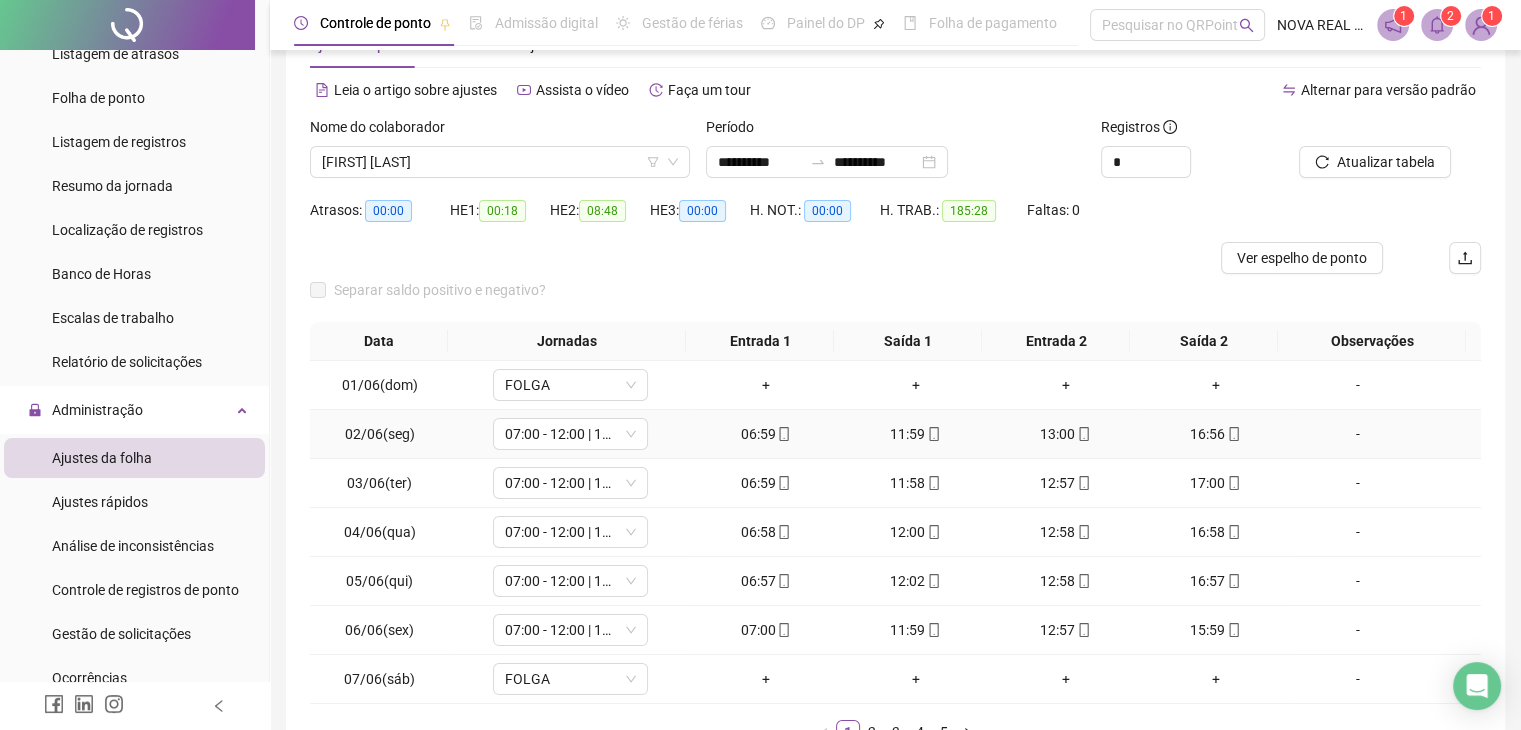 scroll, scrollTop: 100, scrollLeft: 0, axis: vertical 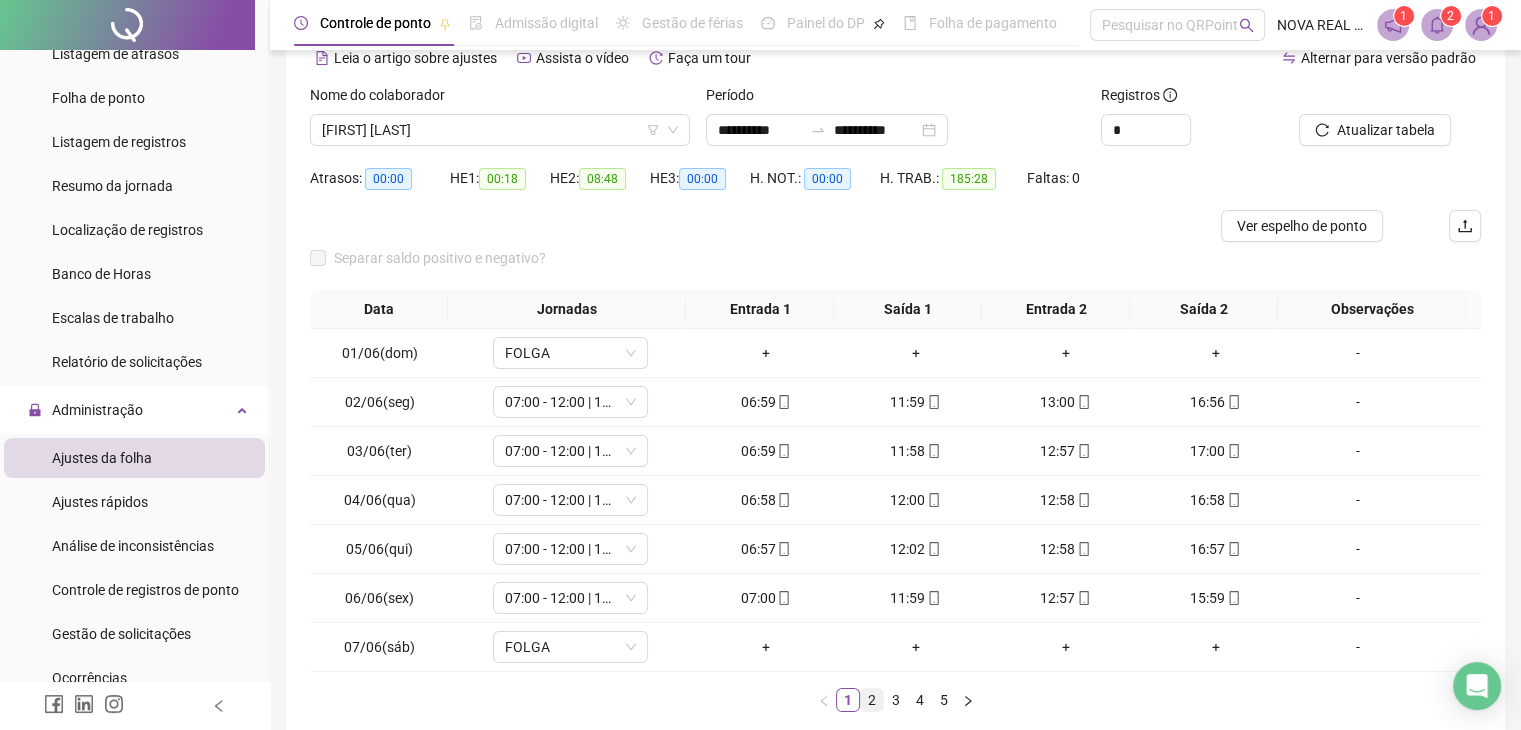 click on "2" at bounding box center [872, 700] 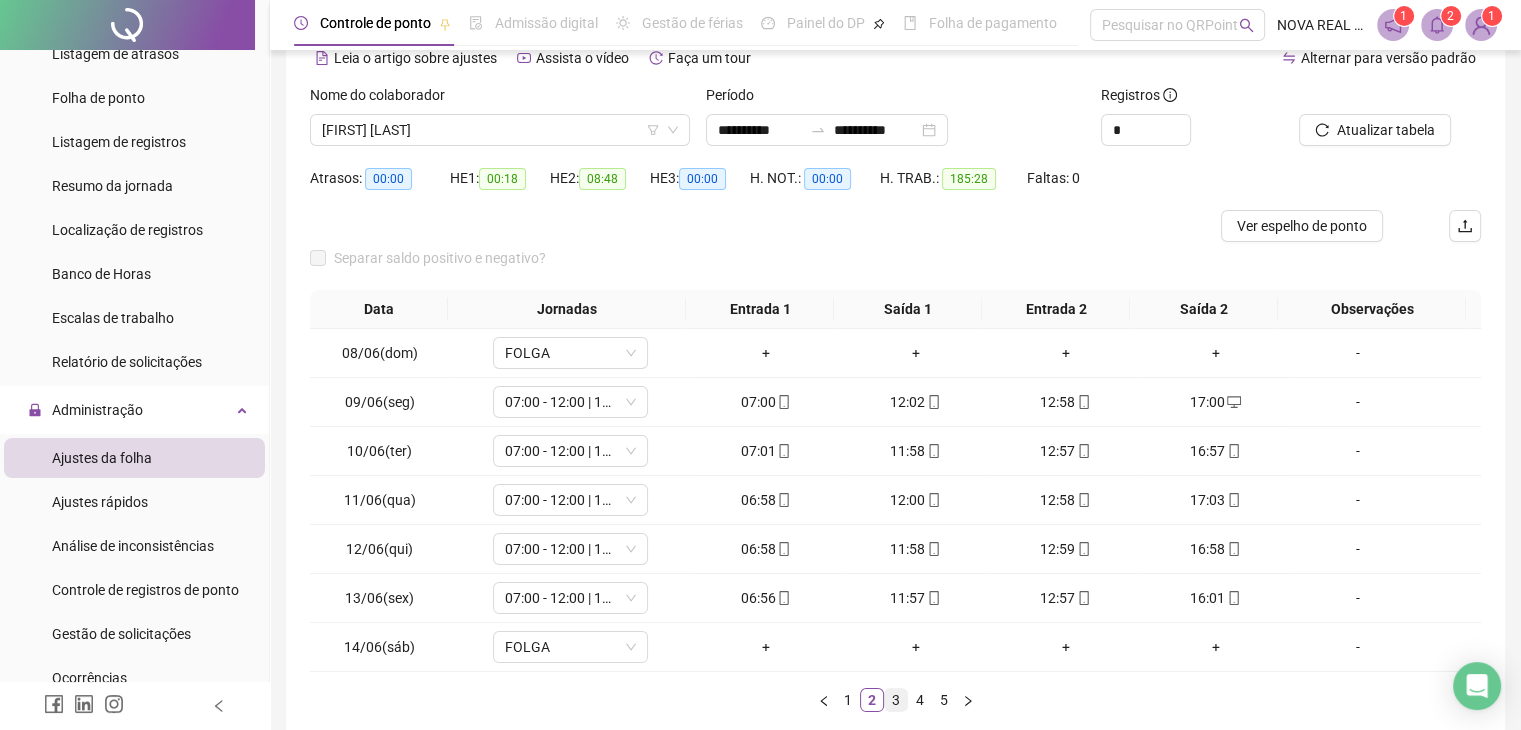 click on "3" at bounding box center [896, 700] 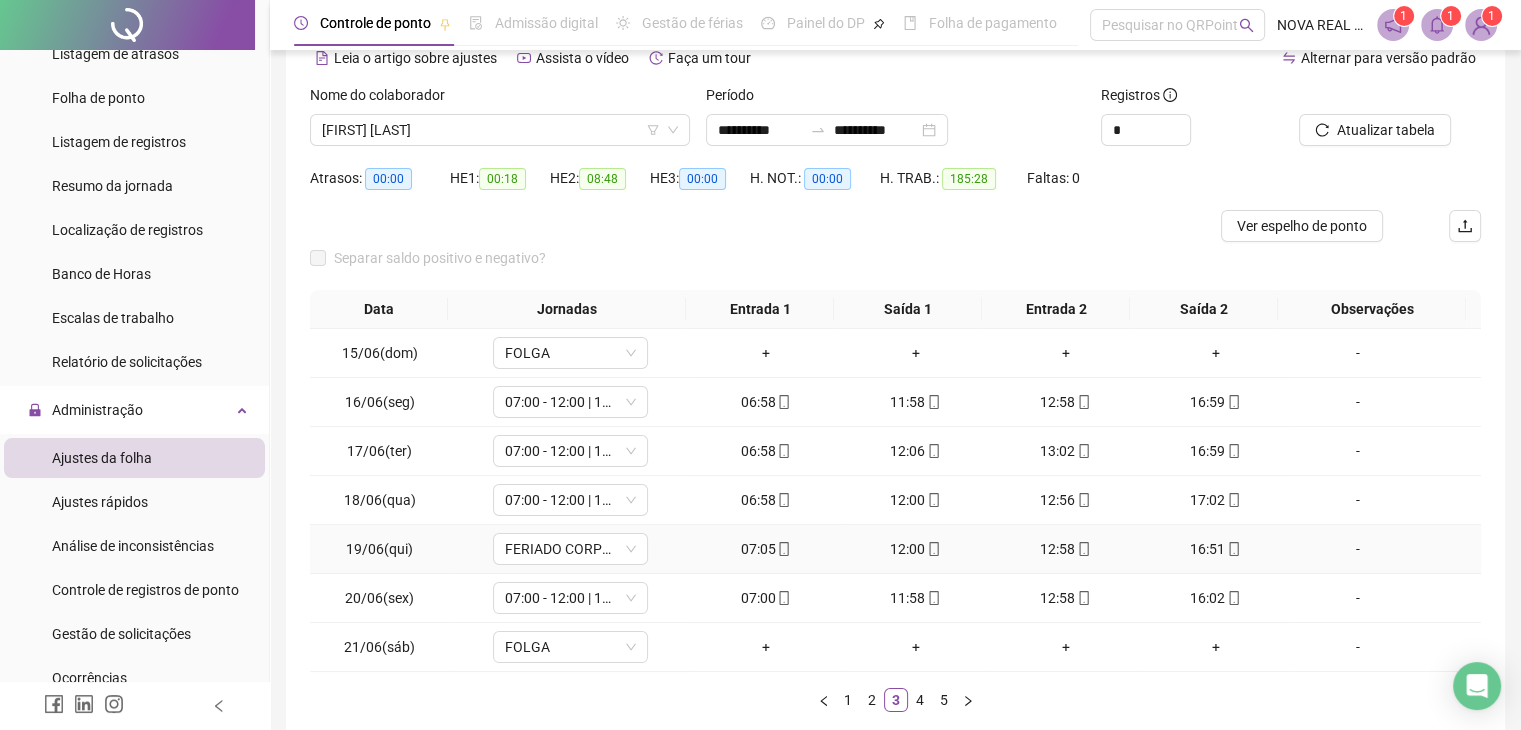 click on "-" at bounding box center [1357, 549] 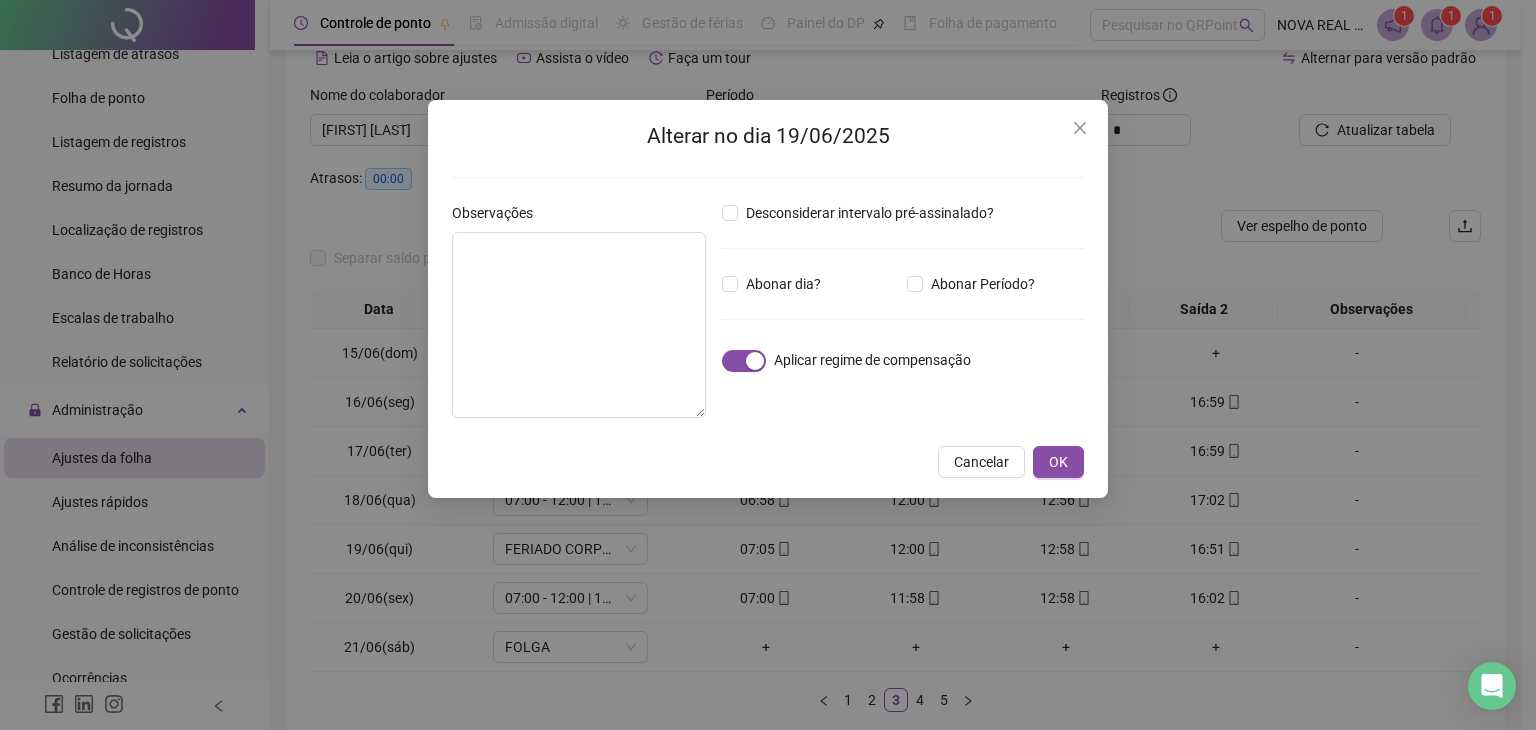 click on "Aplicar regime de compensação" at bounding box center (903, 360) 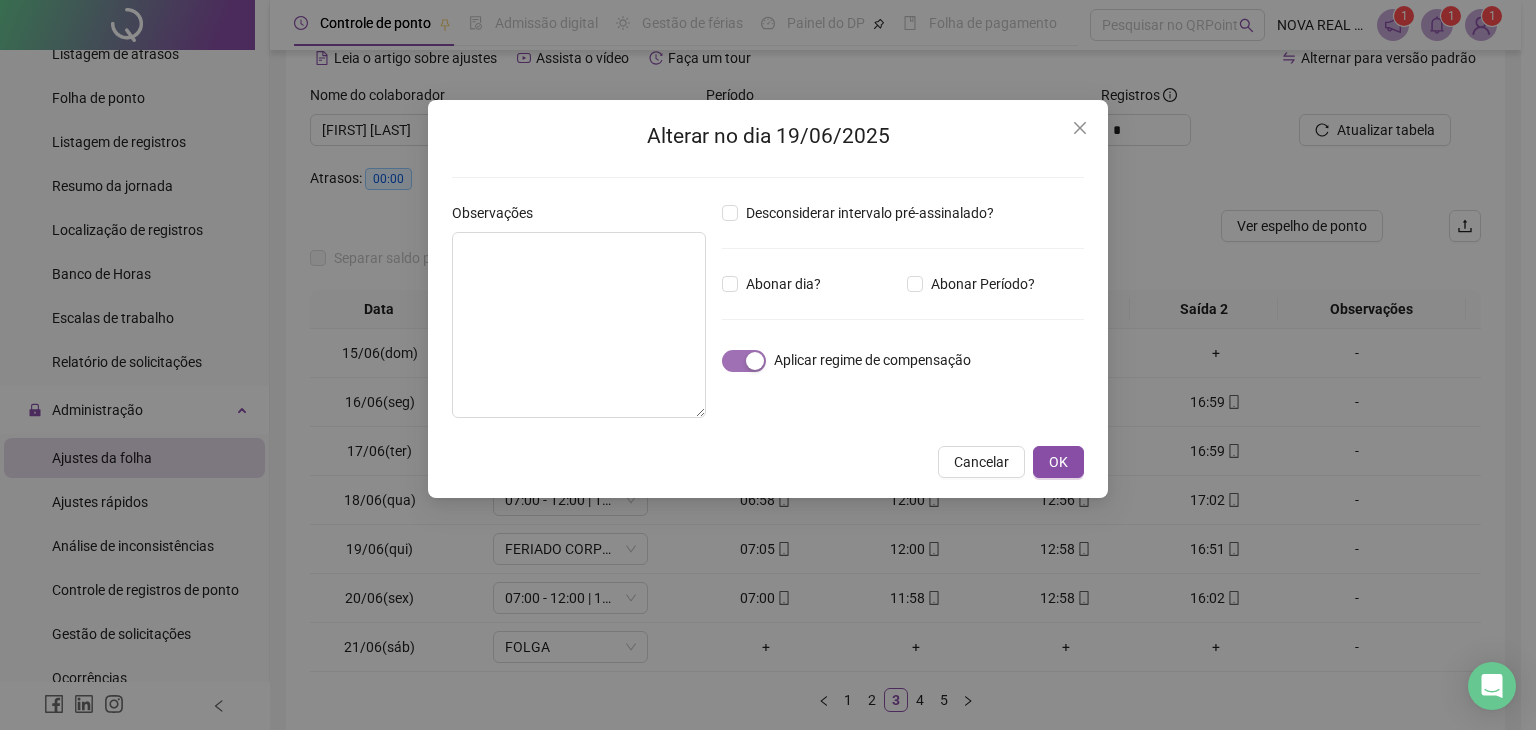 click at bounding box center [755, 361] 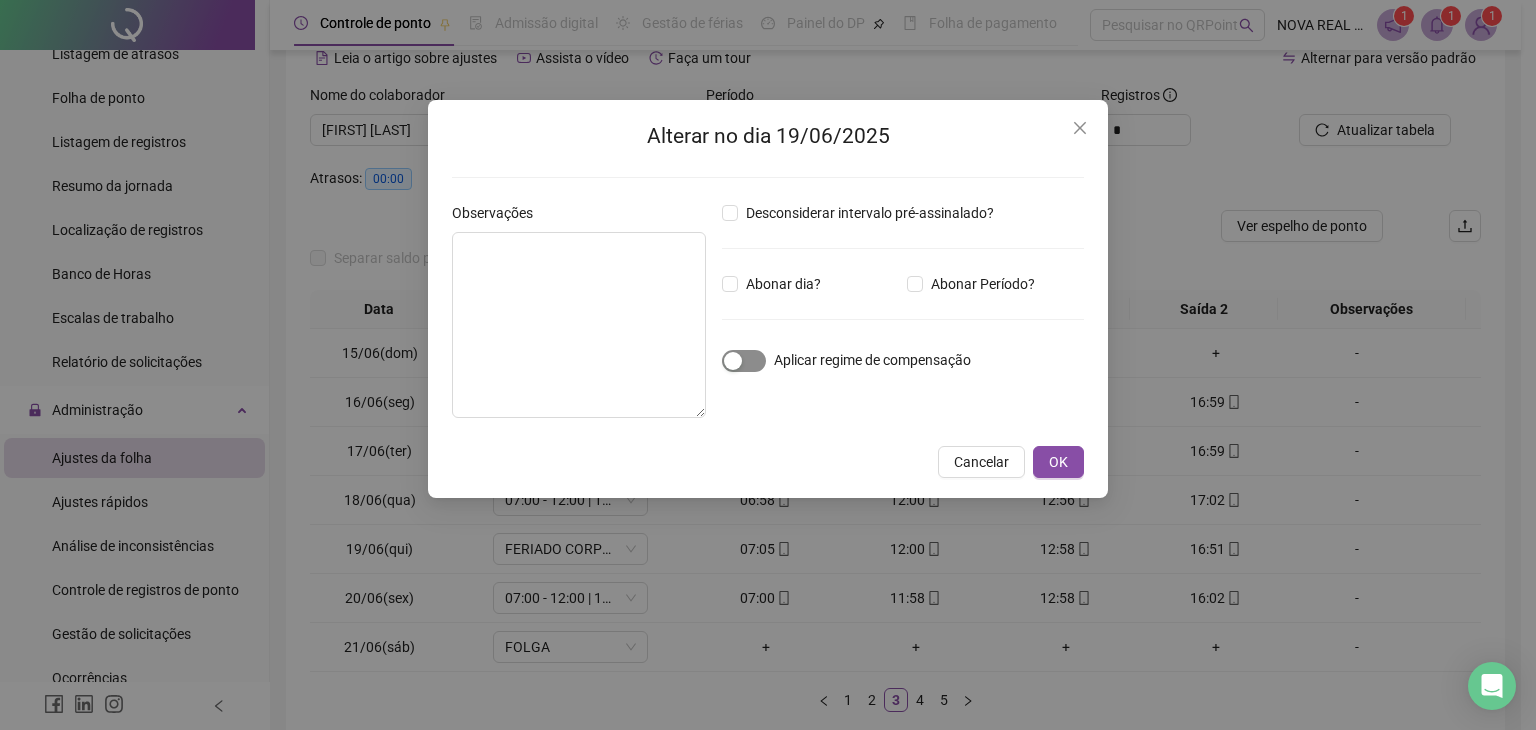 click at bounding box center (744, 361) 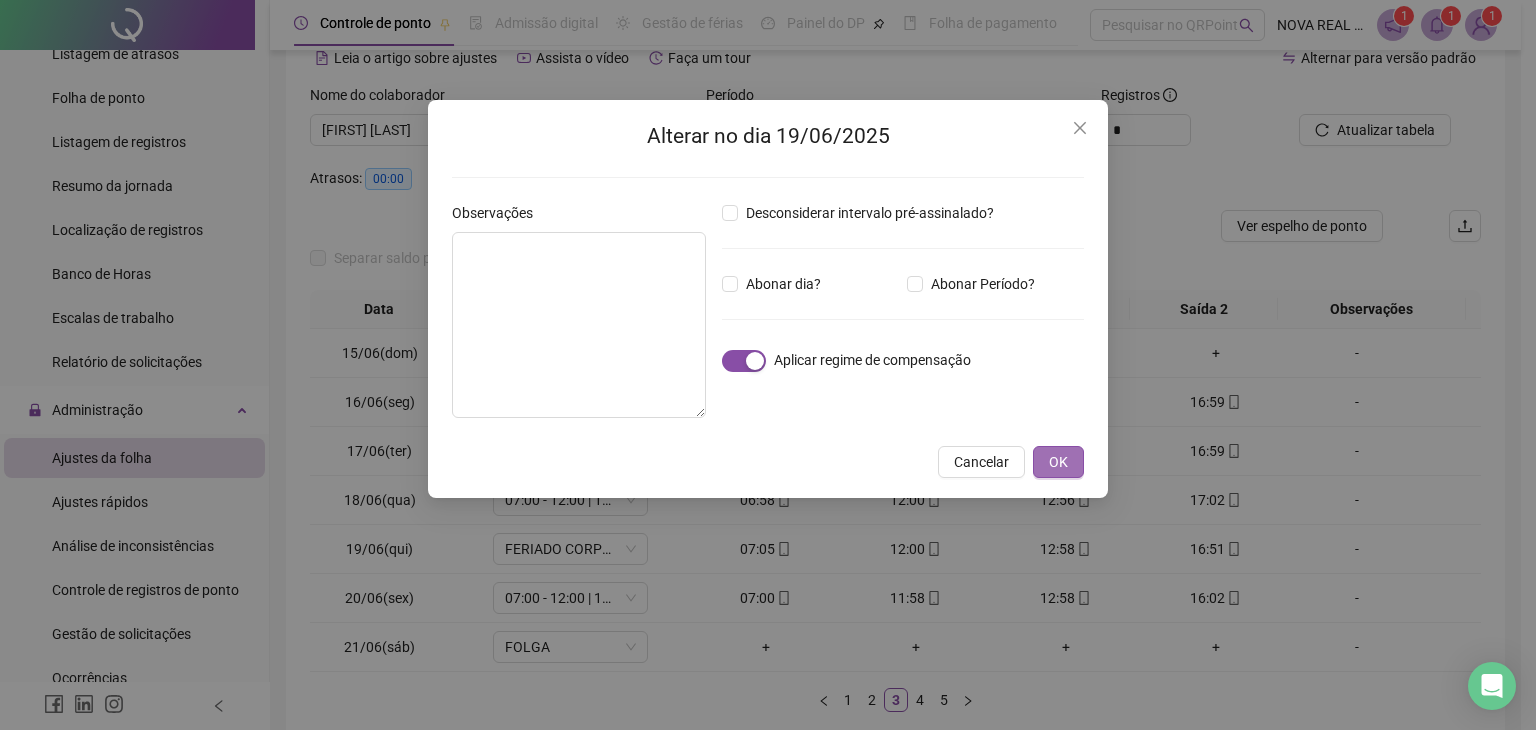 click on "OK" at bounding box center [1058, 462] 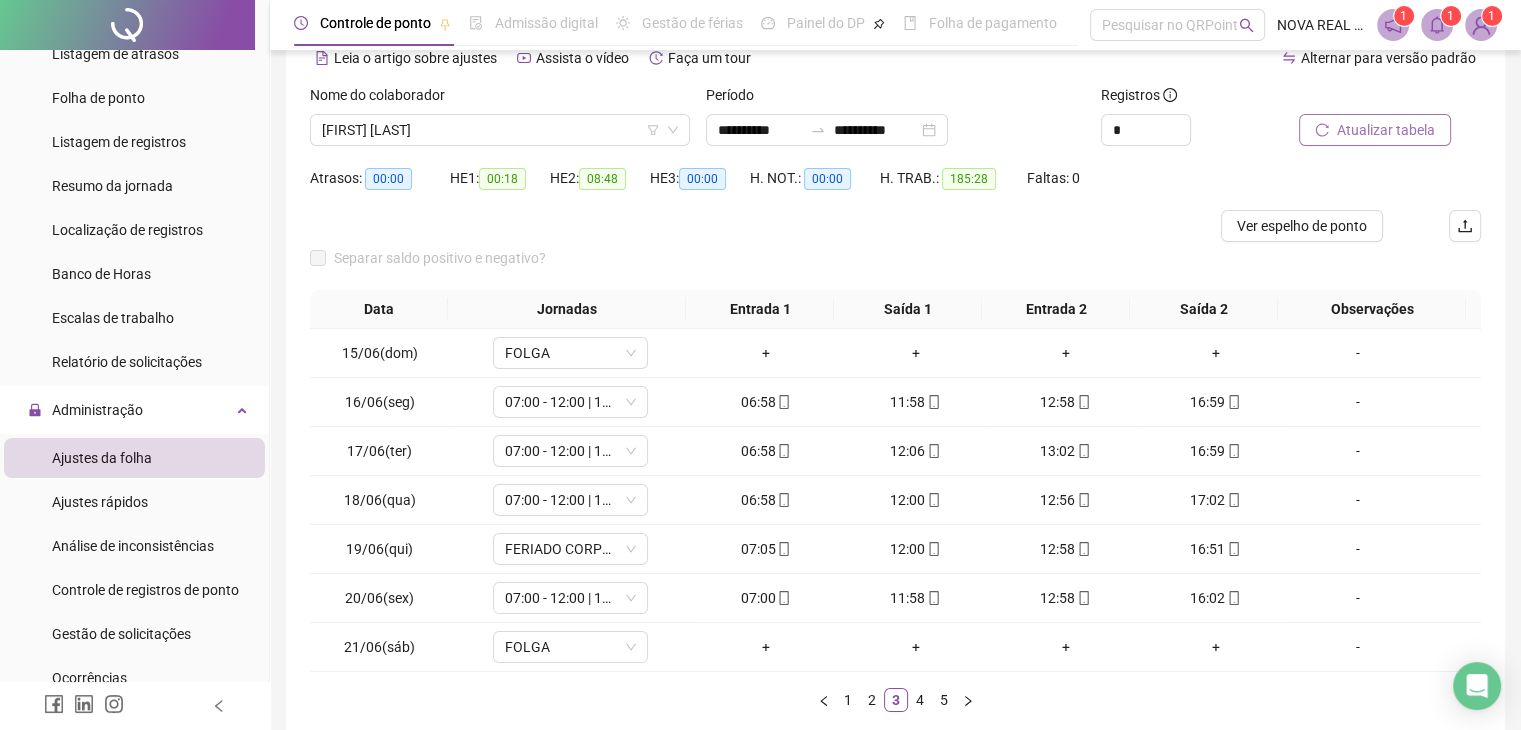 click on "Atualizar tabela" at bounding box center [1375, 130] 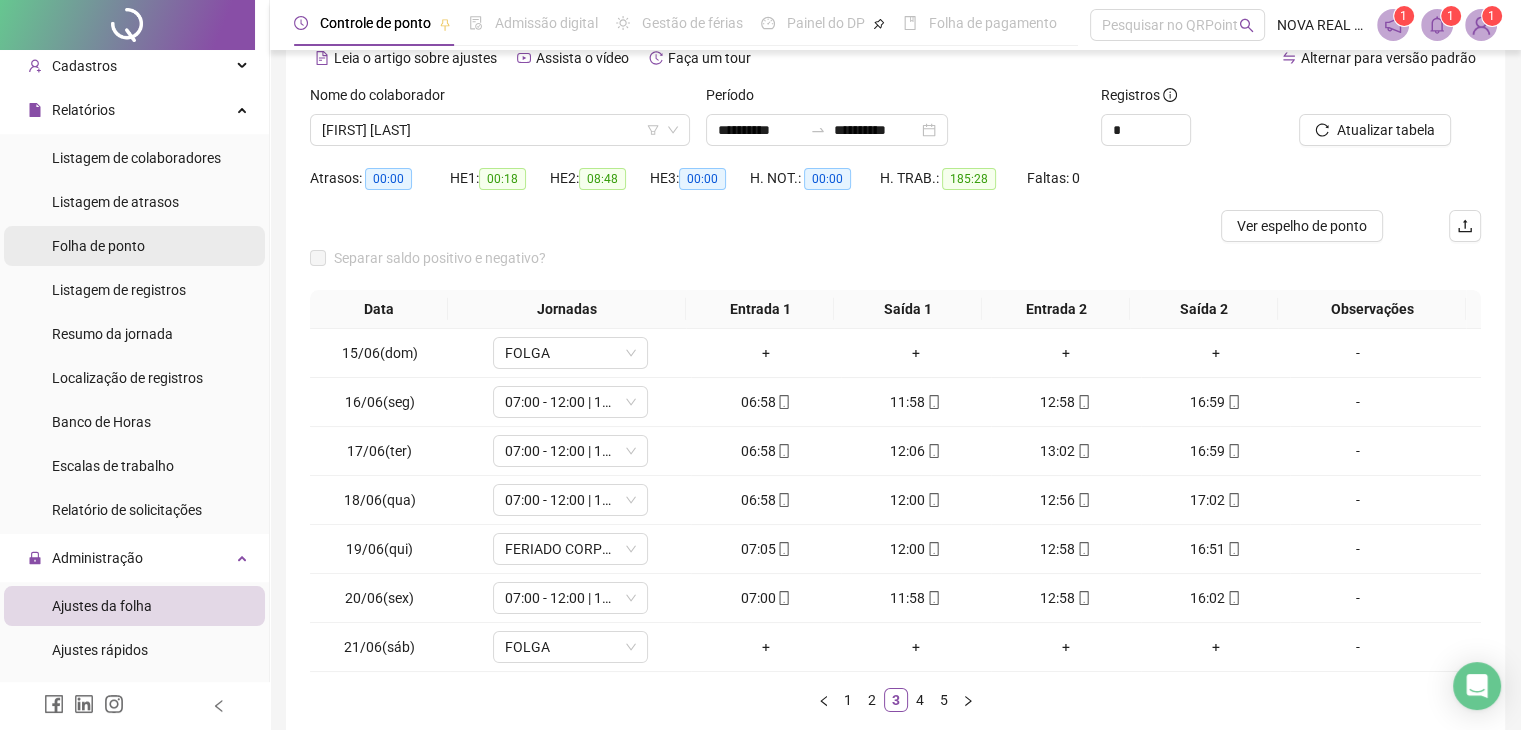 scroll, scrollTop: 0, scrollLeft: 0, axis: both 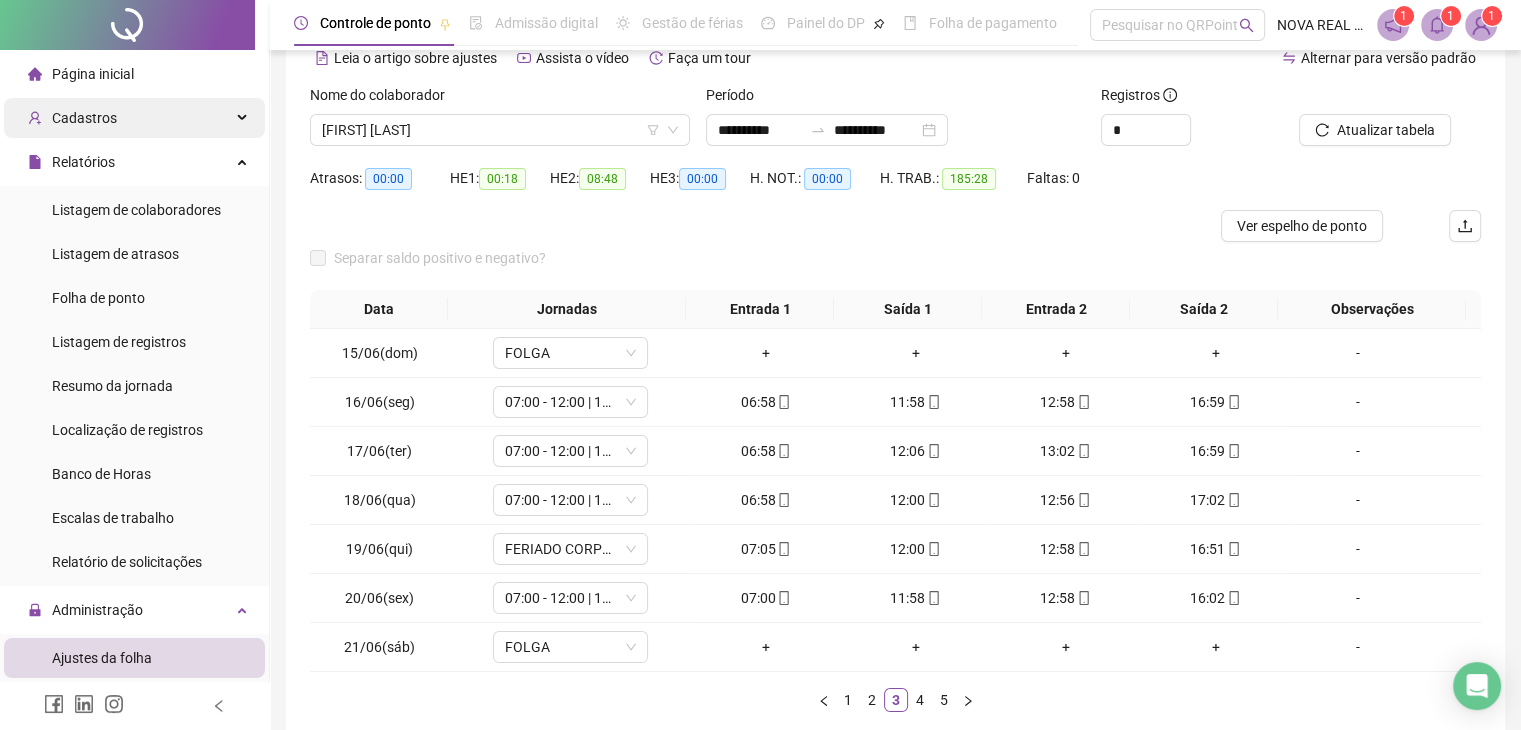 click on "Cadastros" at bounding box center (134, 118) 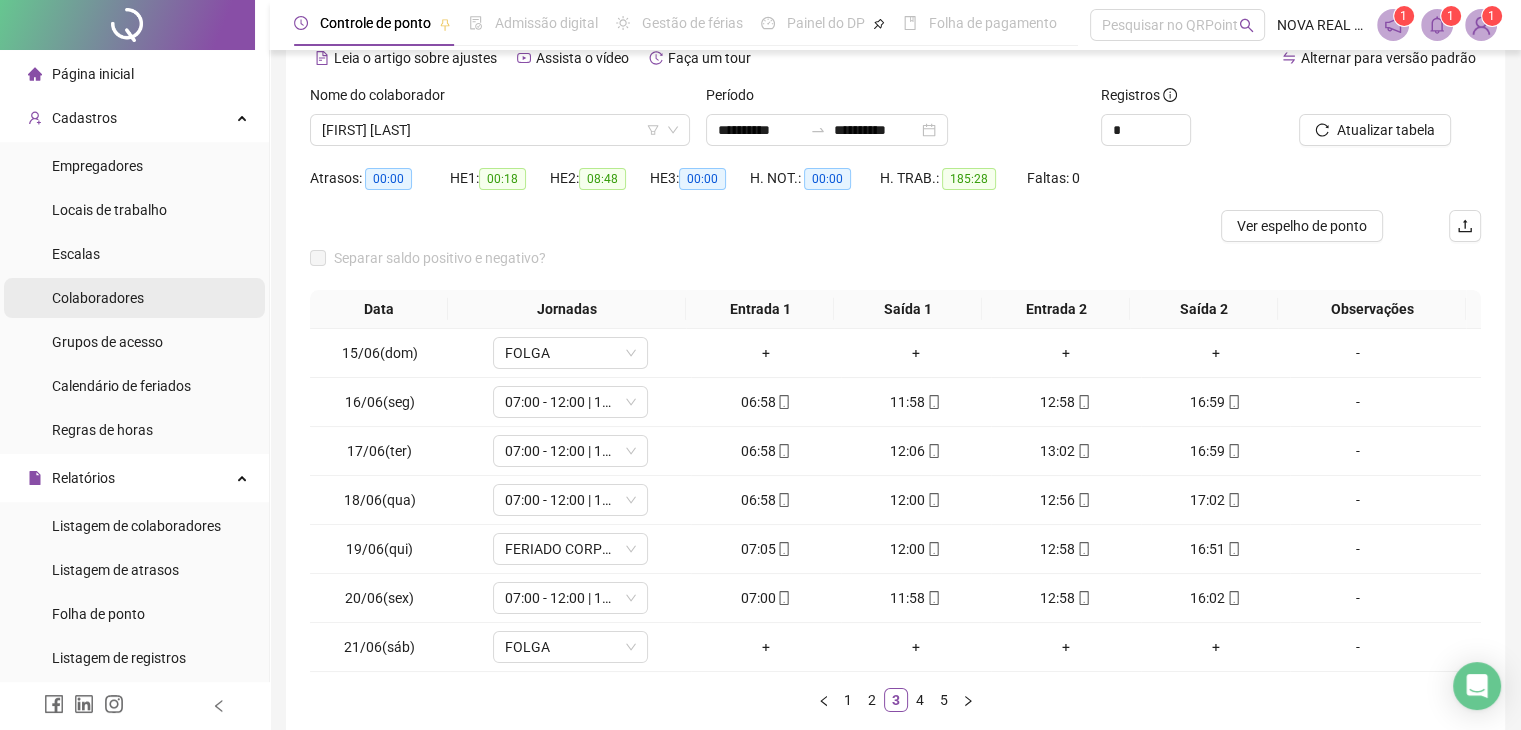 click on "Colaboradores" at bounding box center (98, 298) 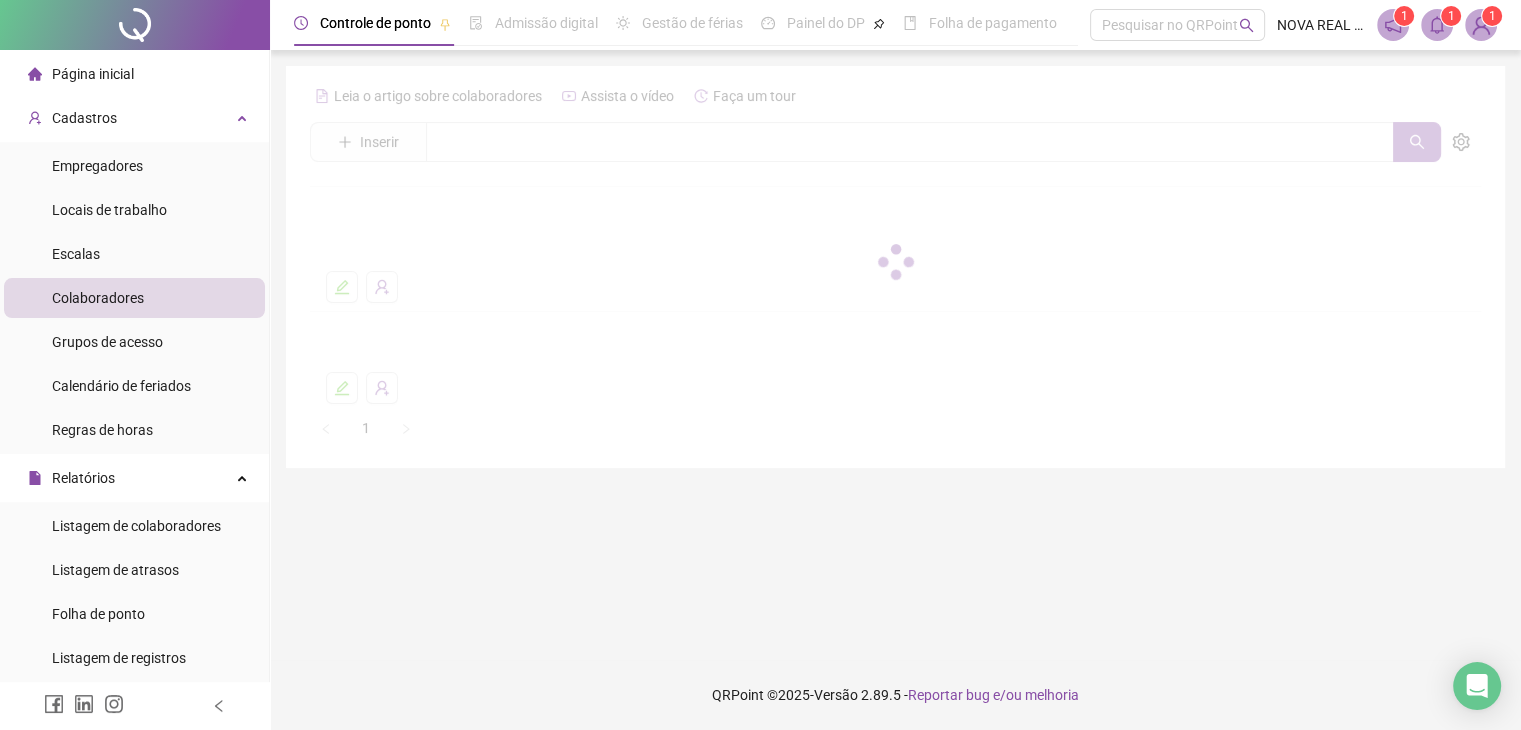 scroll, scrollTop: 0, scrollLeft: 0, axis: both 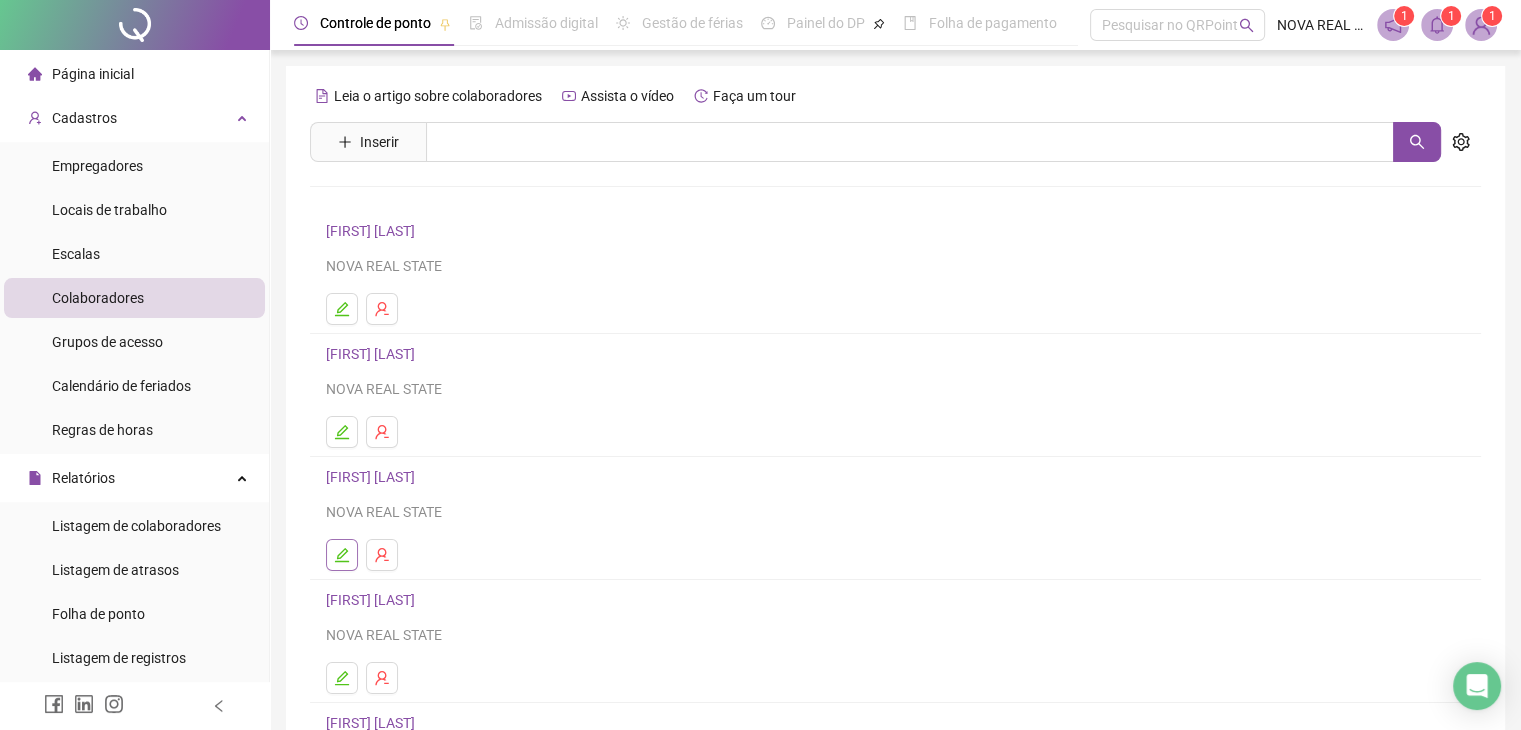 click 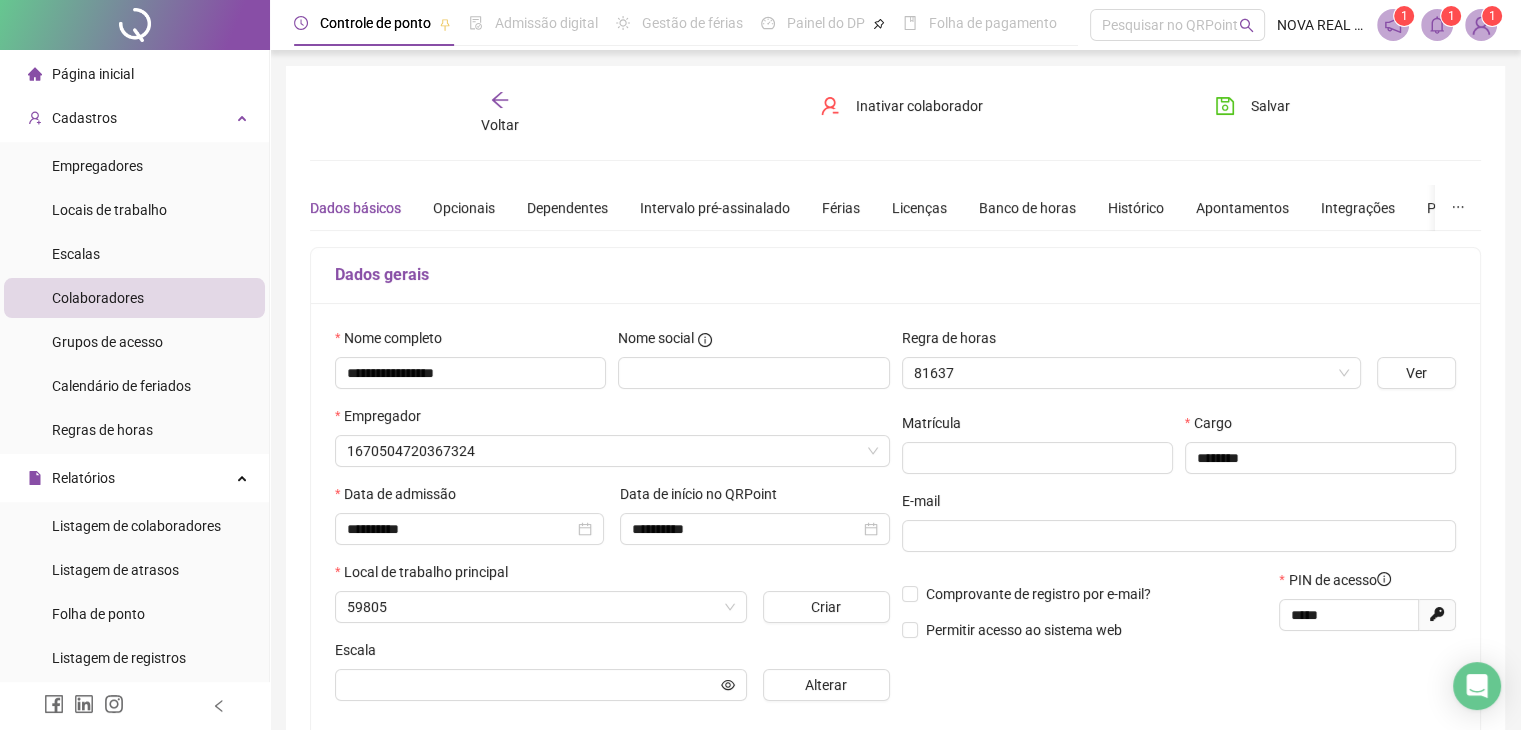 type on "****" 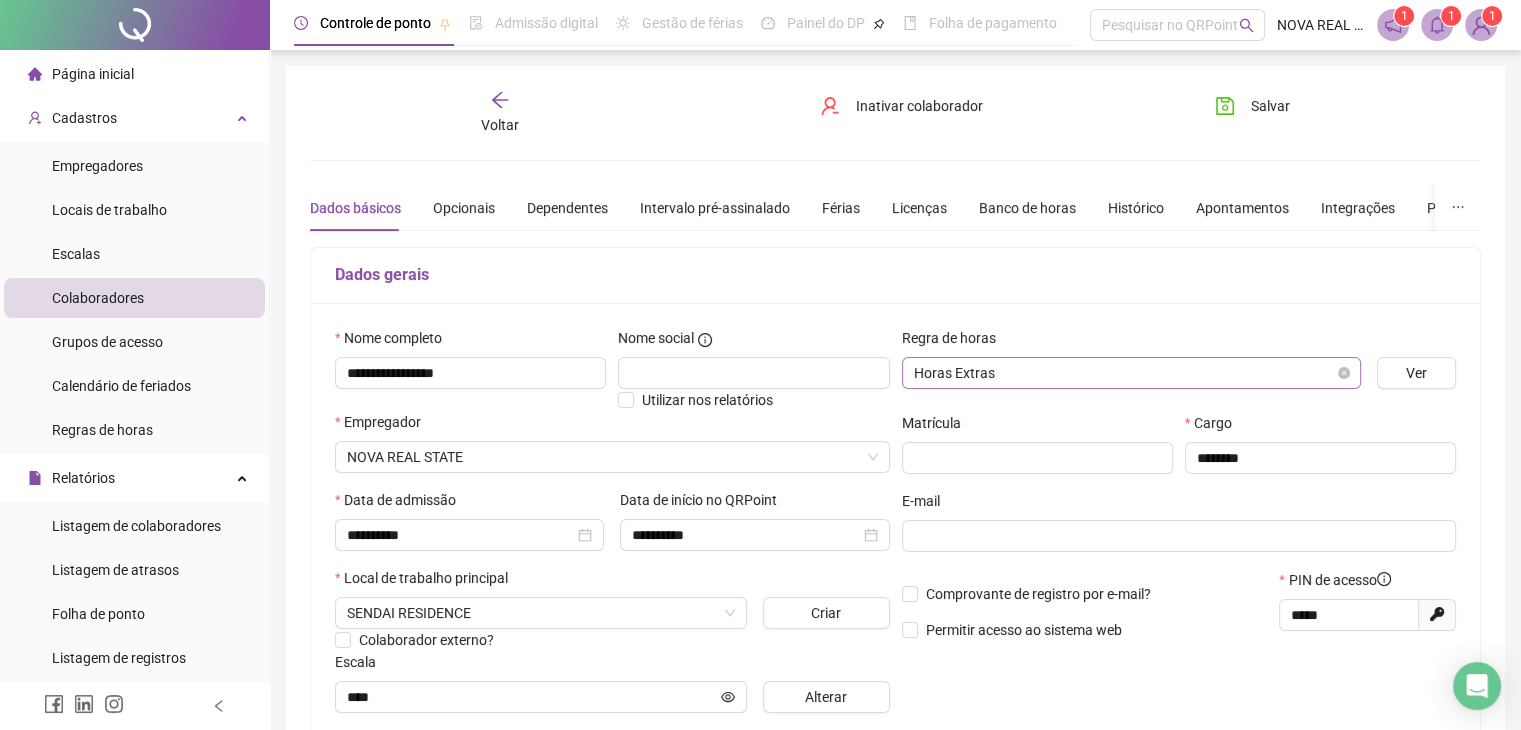 click on "Horas Extras" at bounding box center [1131, 373] 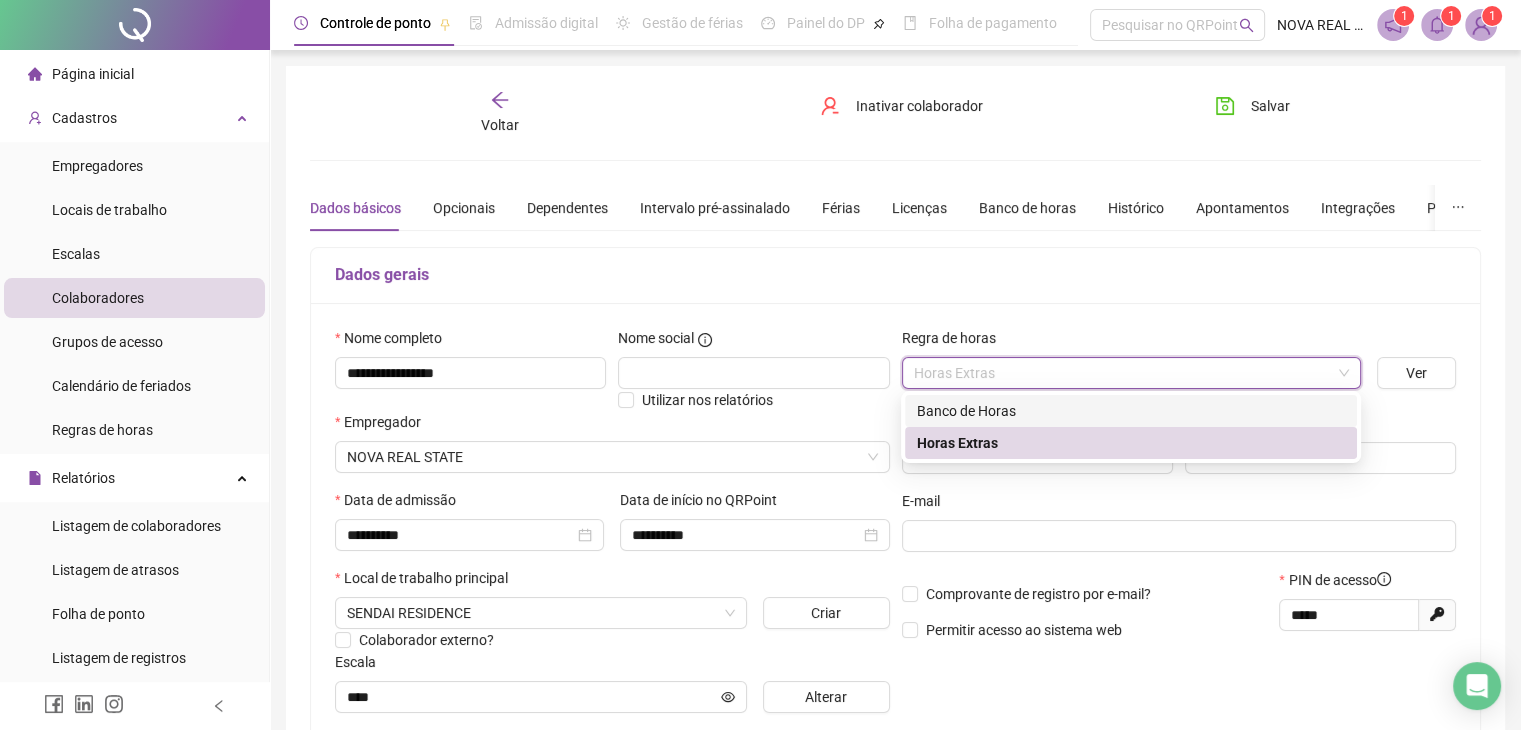 click on "Banco de Horas" at bounding box center (1131, 411) 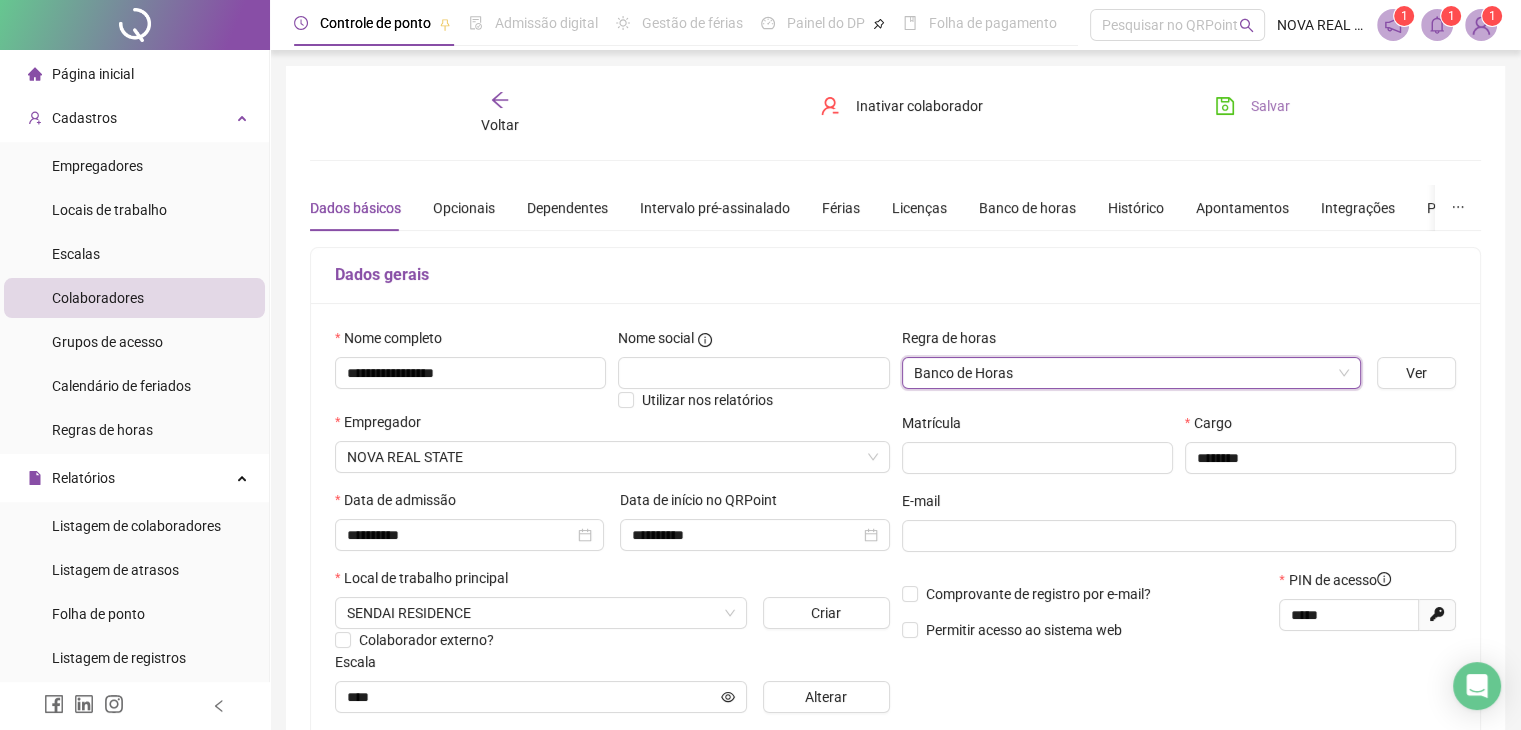 click on "Salvar" at bounding box center (1252, 106) 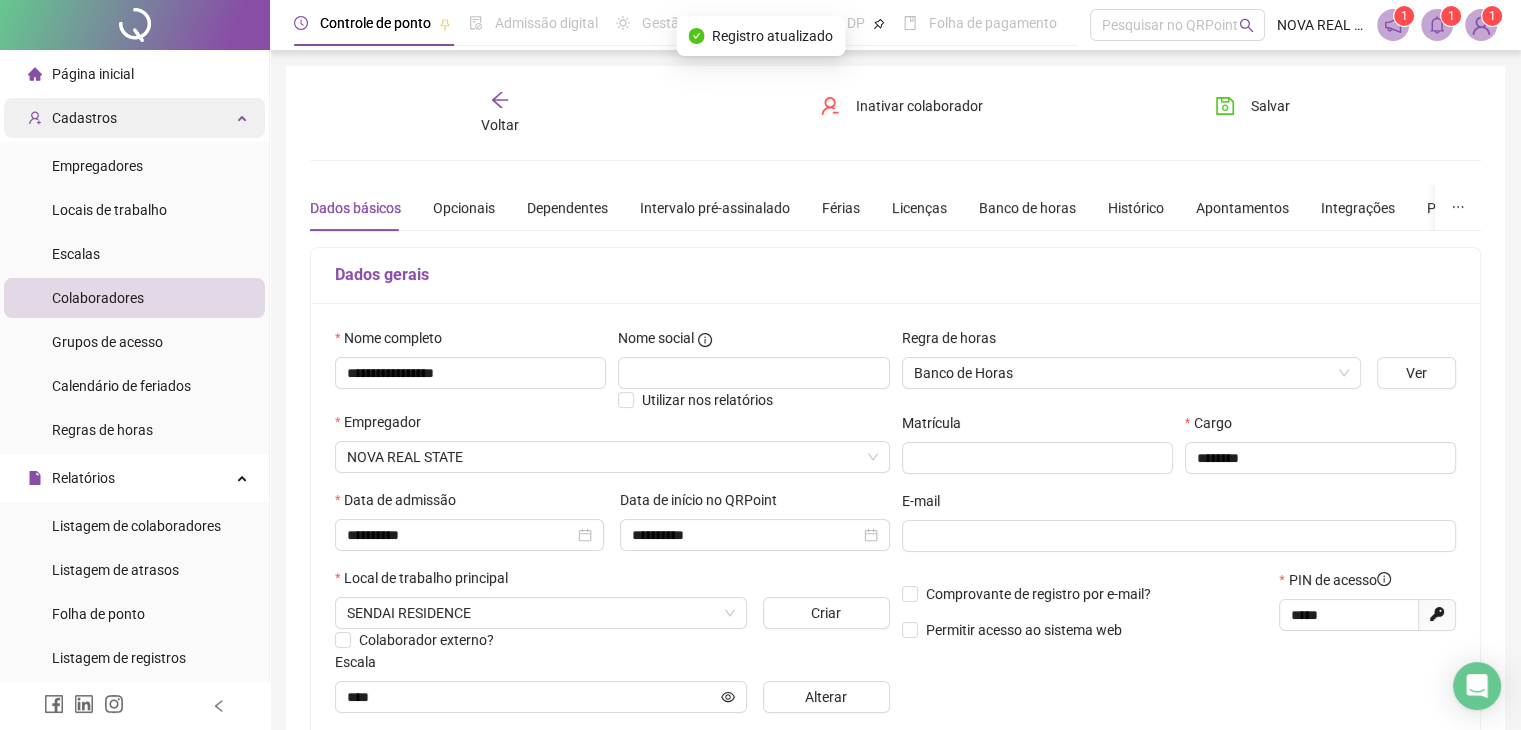 click on "Cadastros" at bounding box center (134, 118) 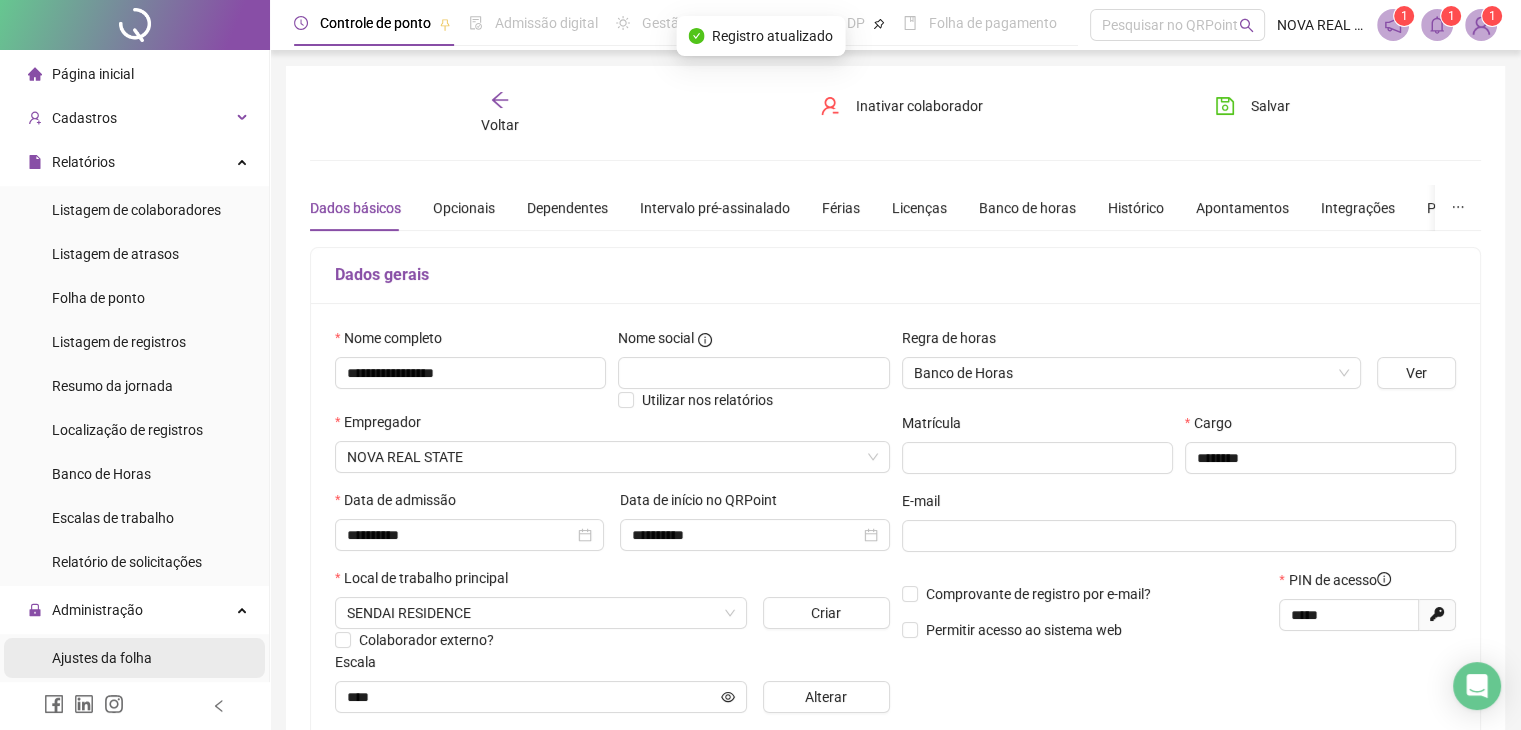 click on "Ajustes da folha" at bounding box center (102, 658) 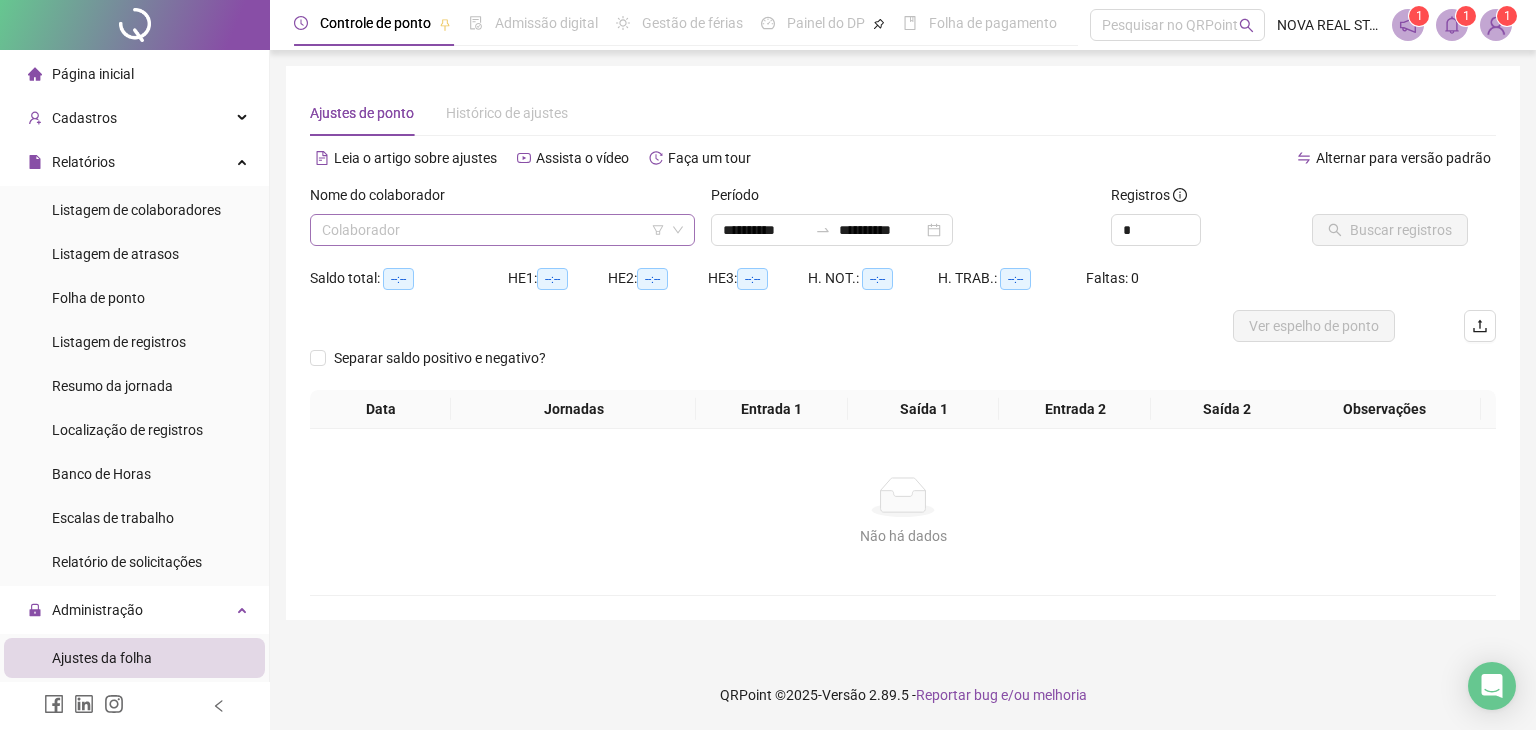 click at bounding box center (493, 230) 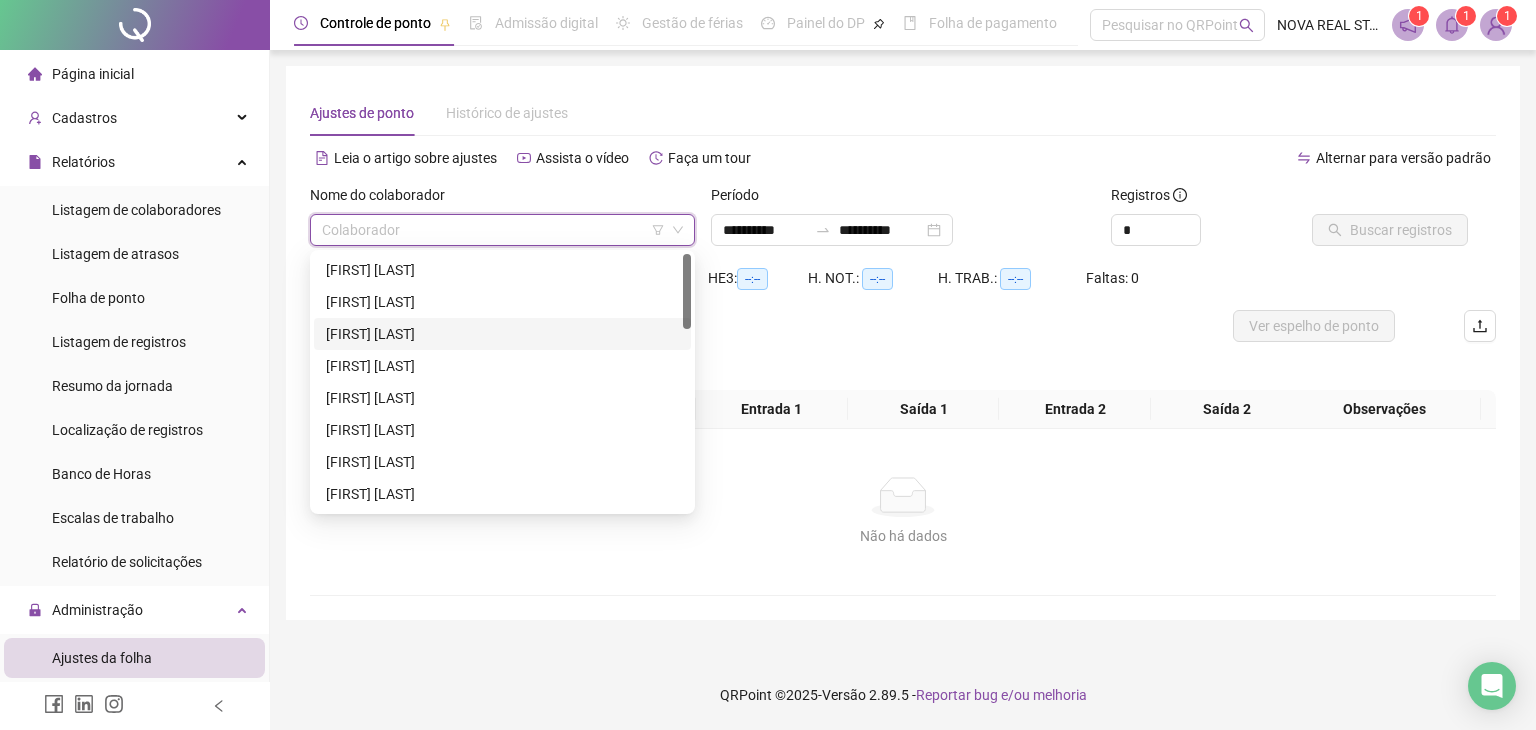 click on "[FIRST] [LAST]" at bounding box center [502, 334] 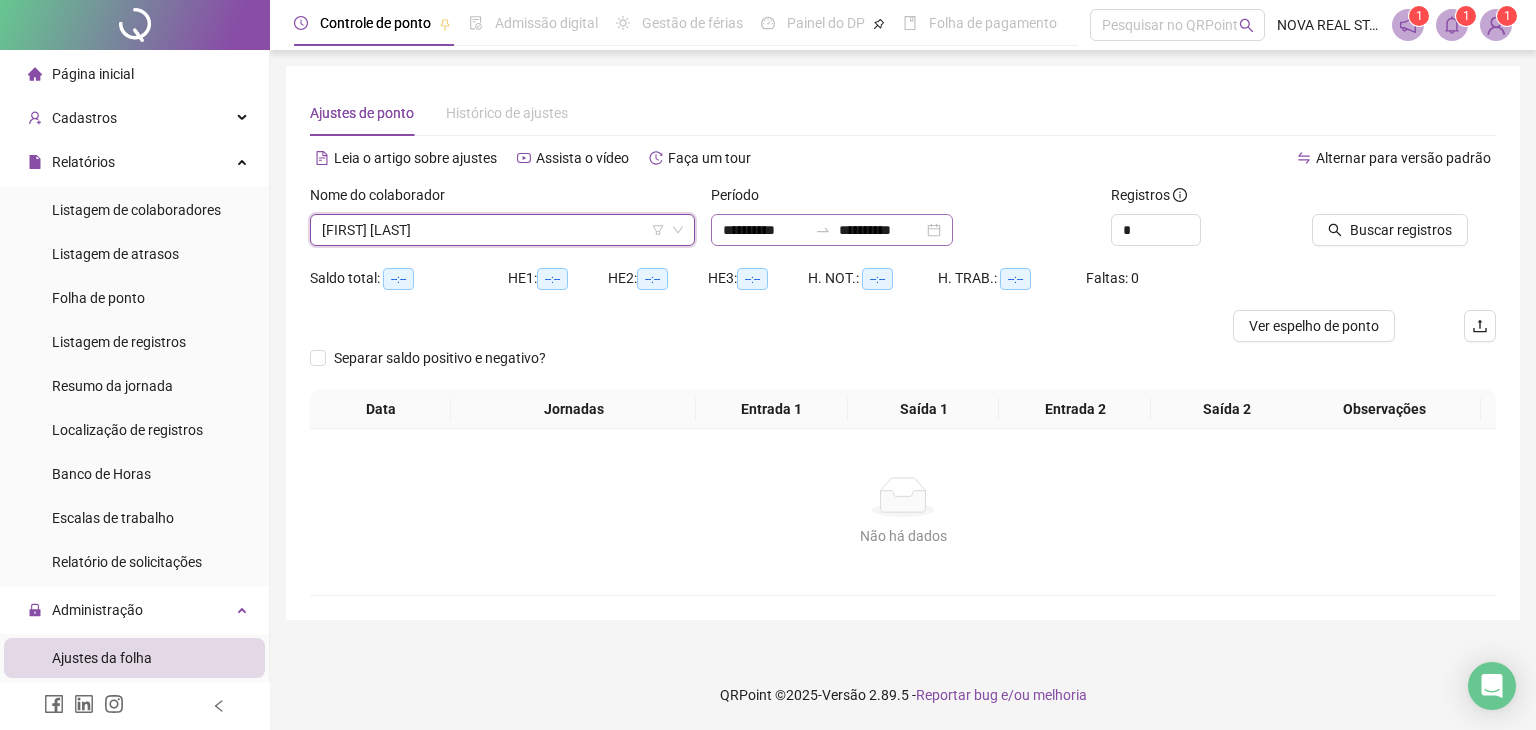 click on "**********" at bounding box center [832, 230] 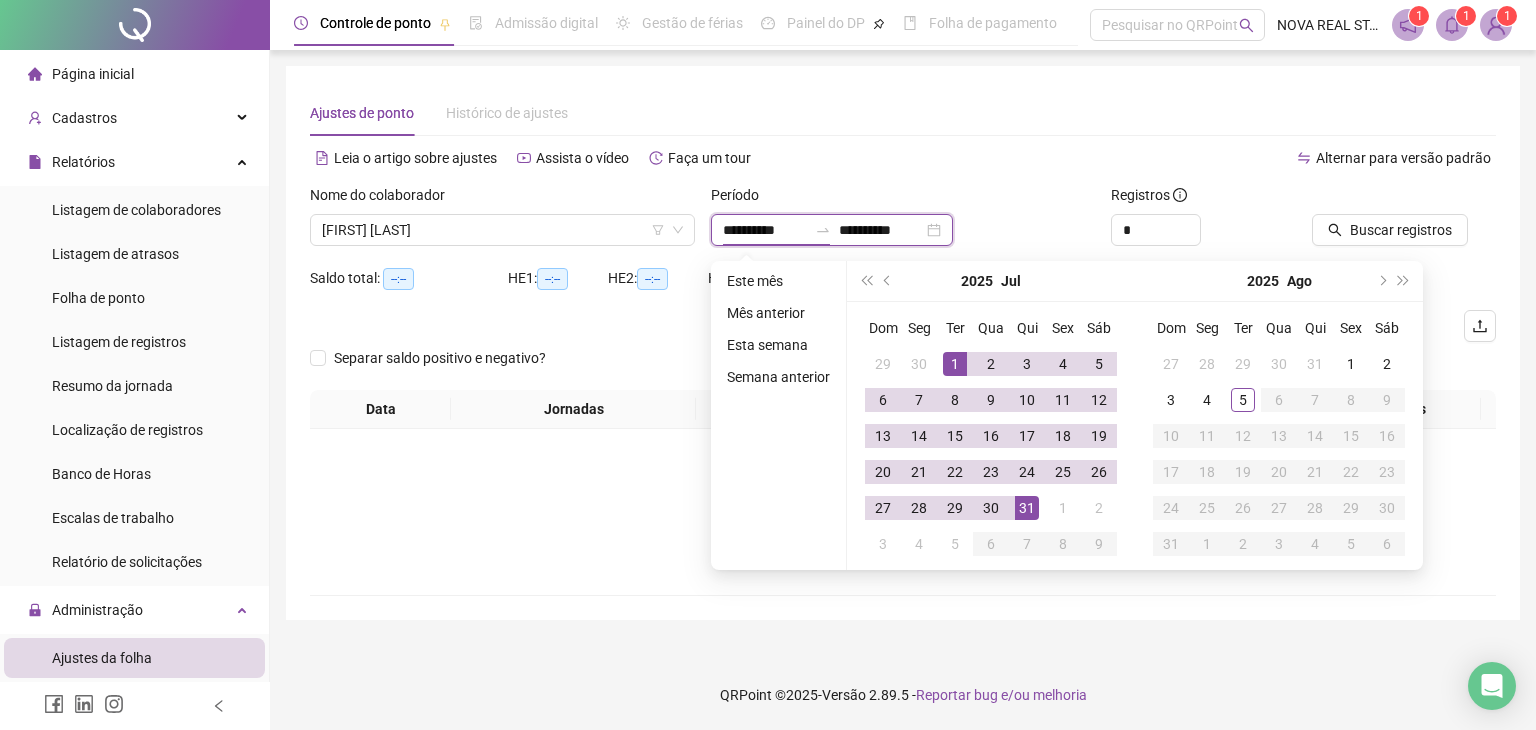 click on "**********" at bounding box center (765, 230) 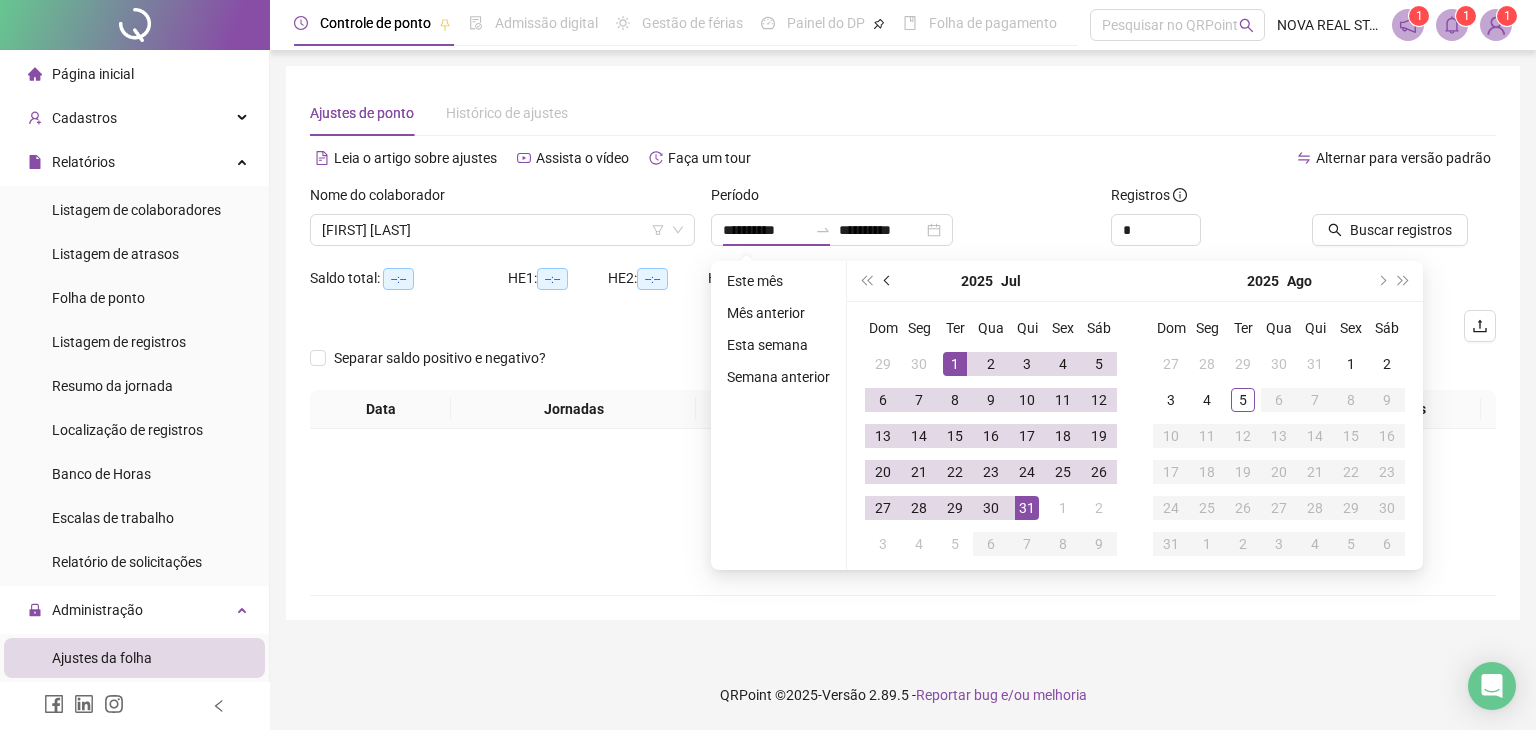 click at bounding box center [888, 281] 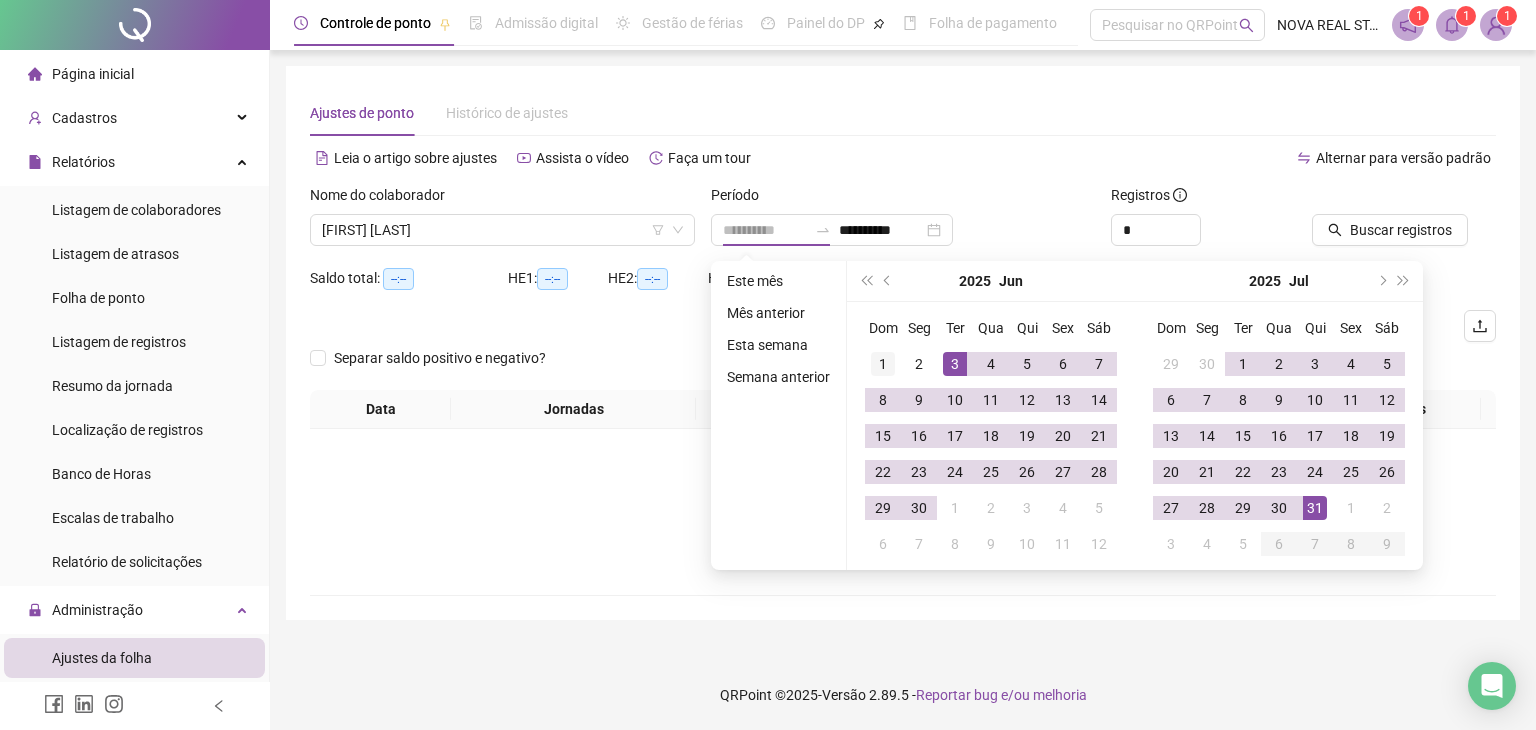 type on "**********" 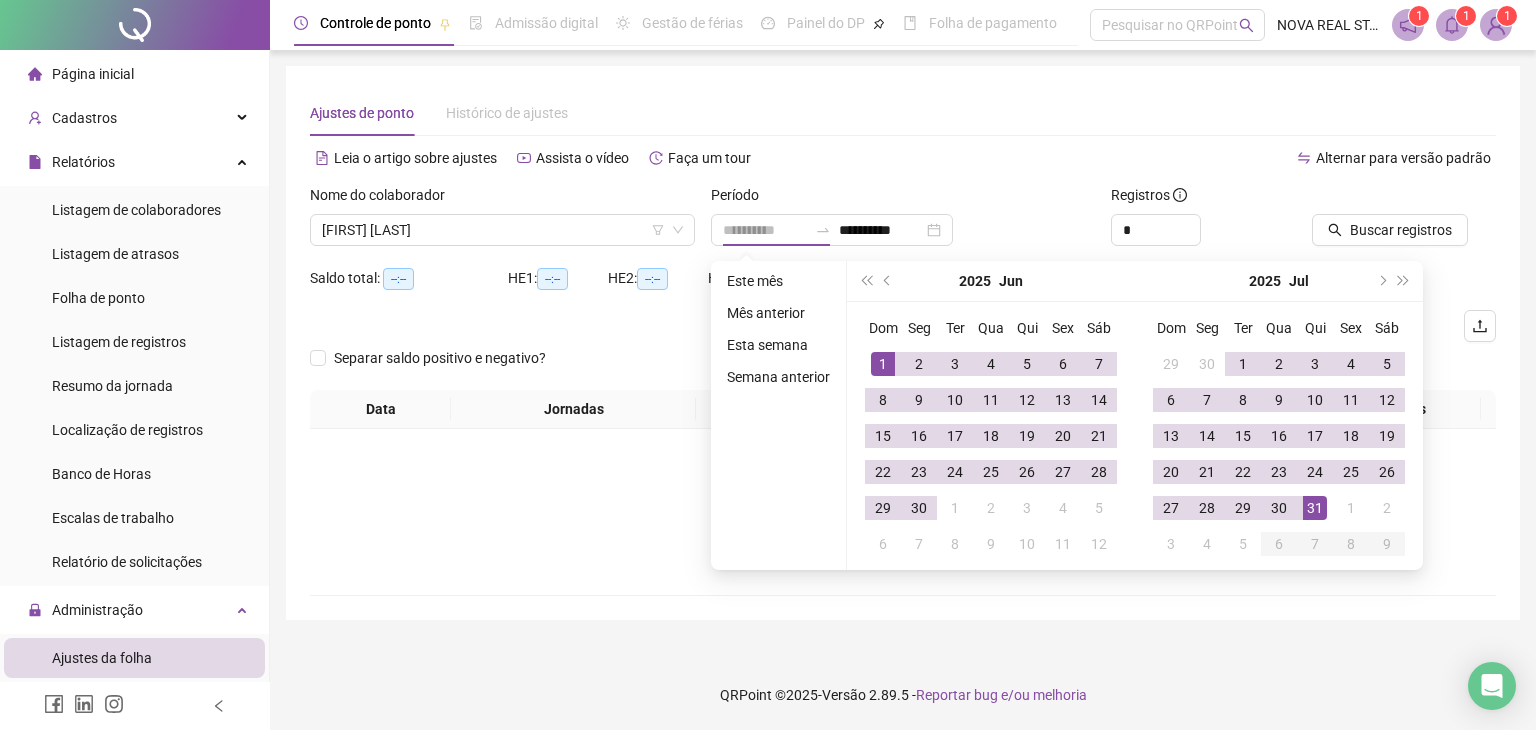 click on "1" at bounding box center (883, 364) 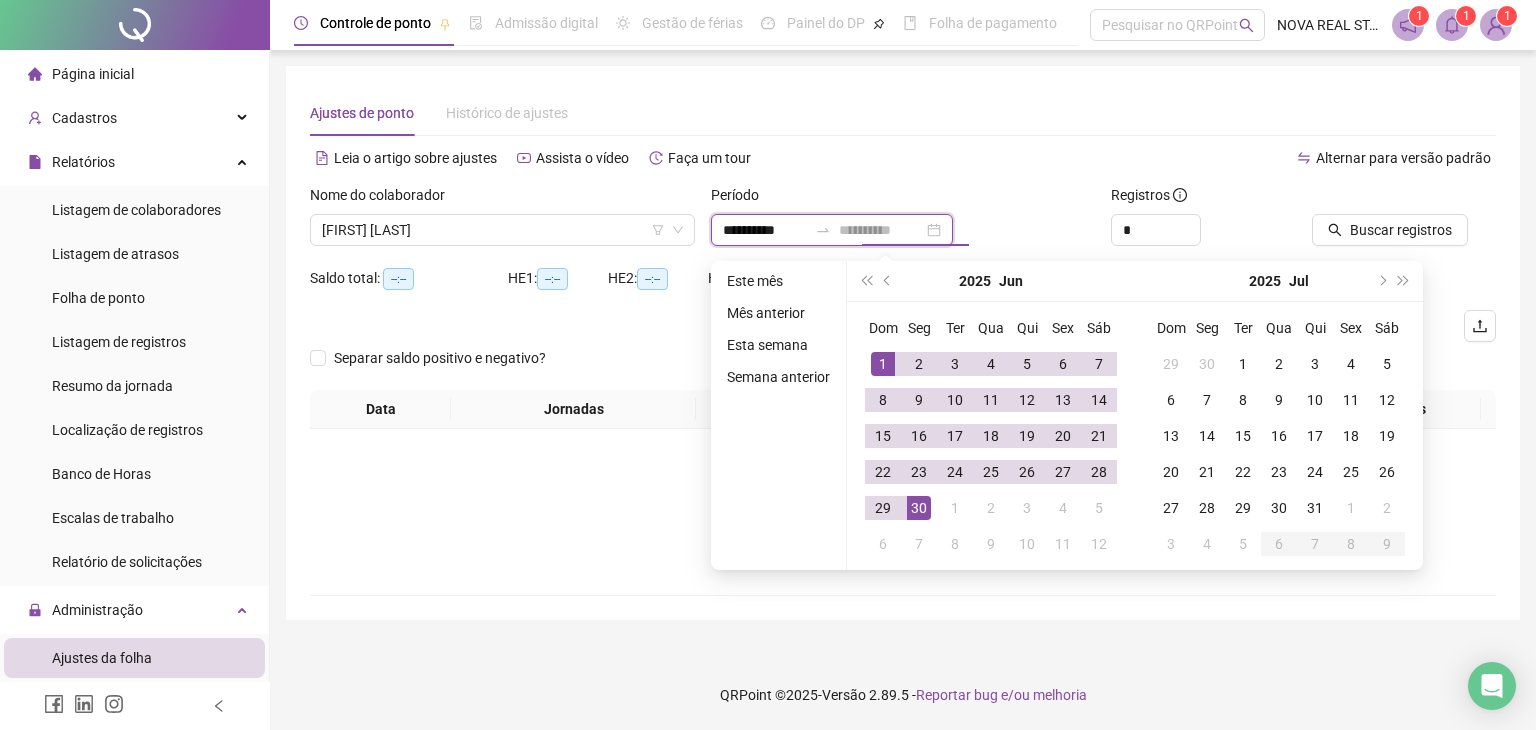 type on "**********" 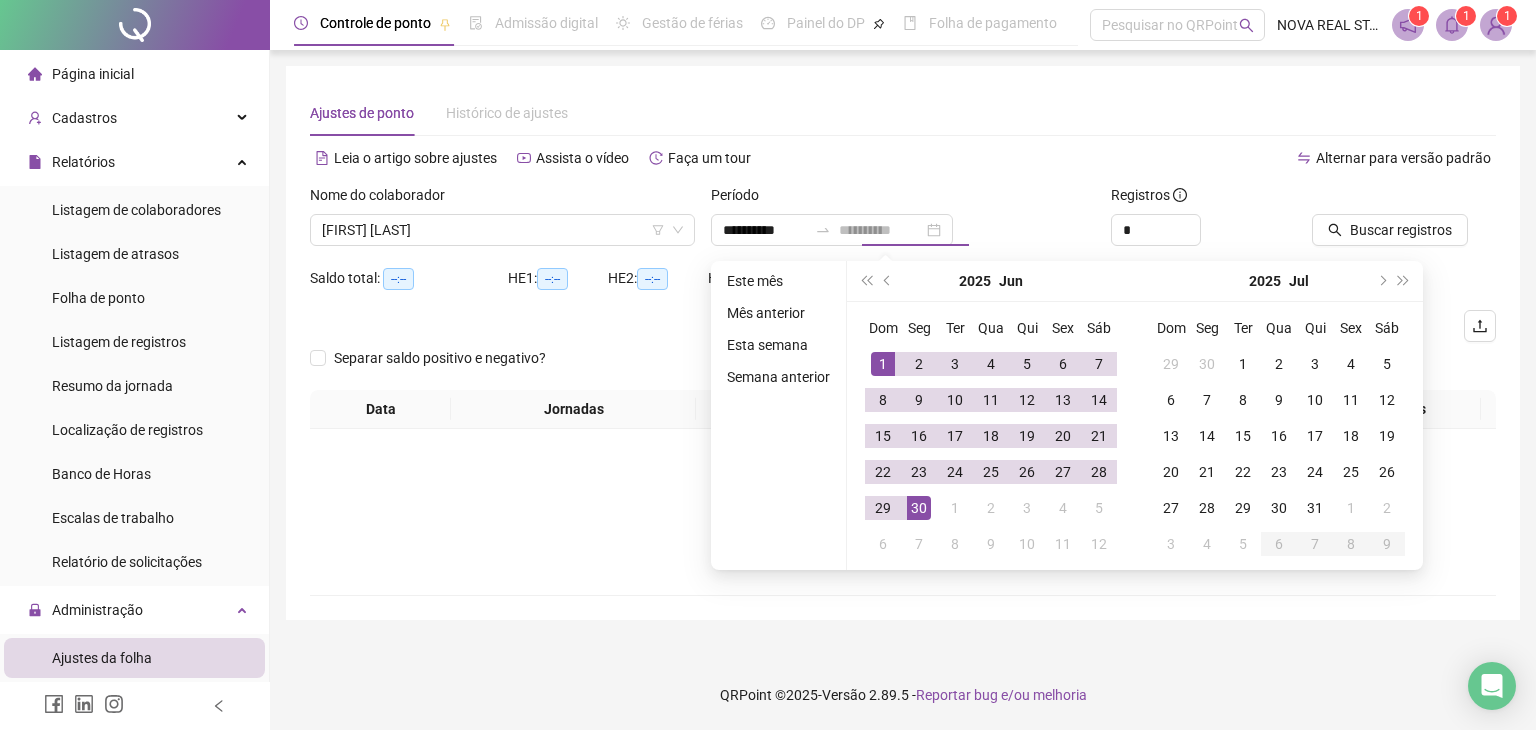 click on "30" at bounding box center (919, 508) 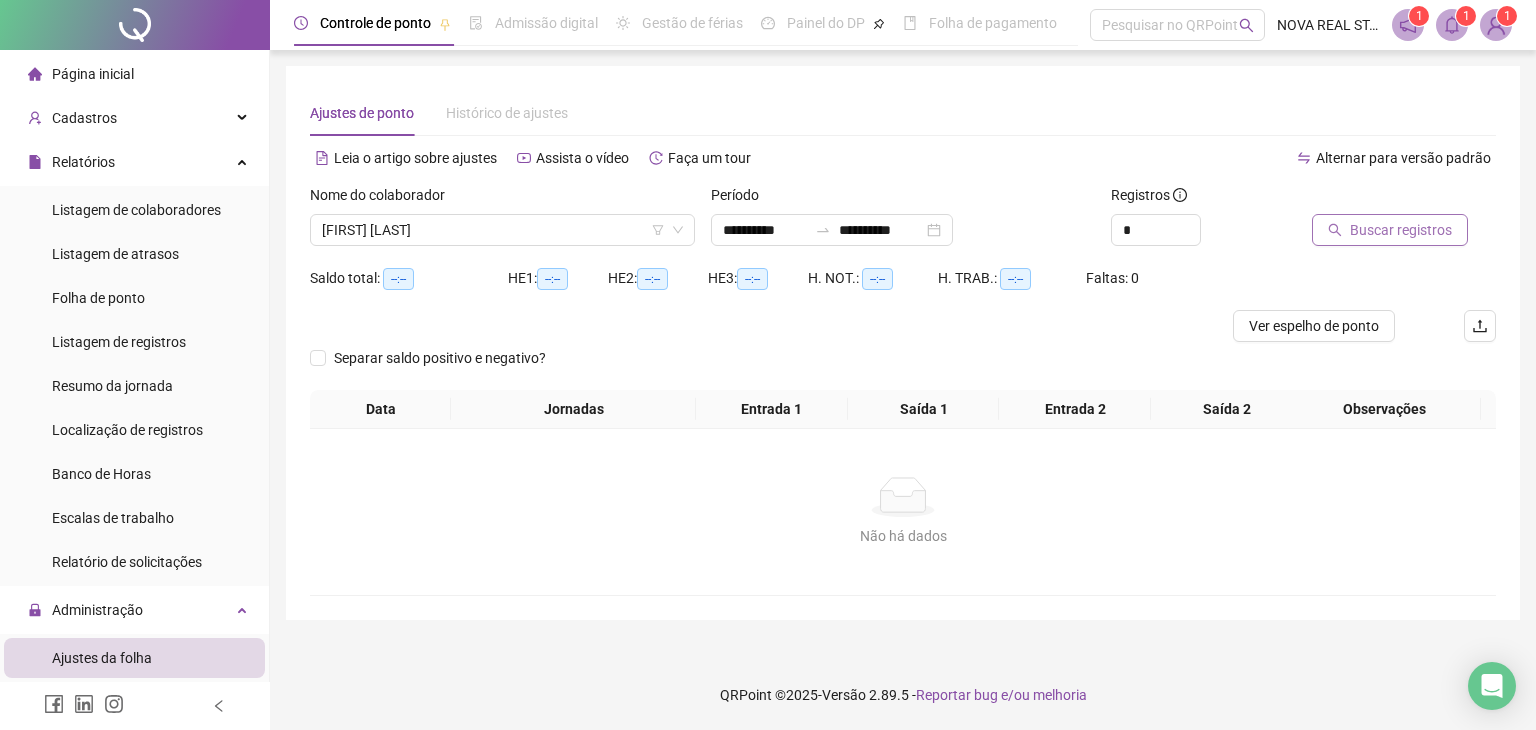 click on "Buscar registros" at bounding box center [1390, 230] 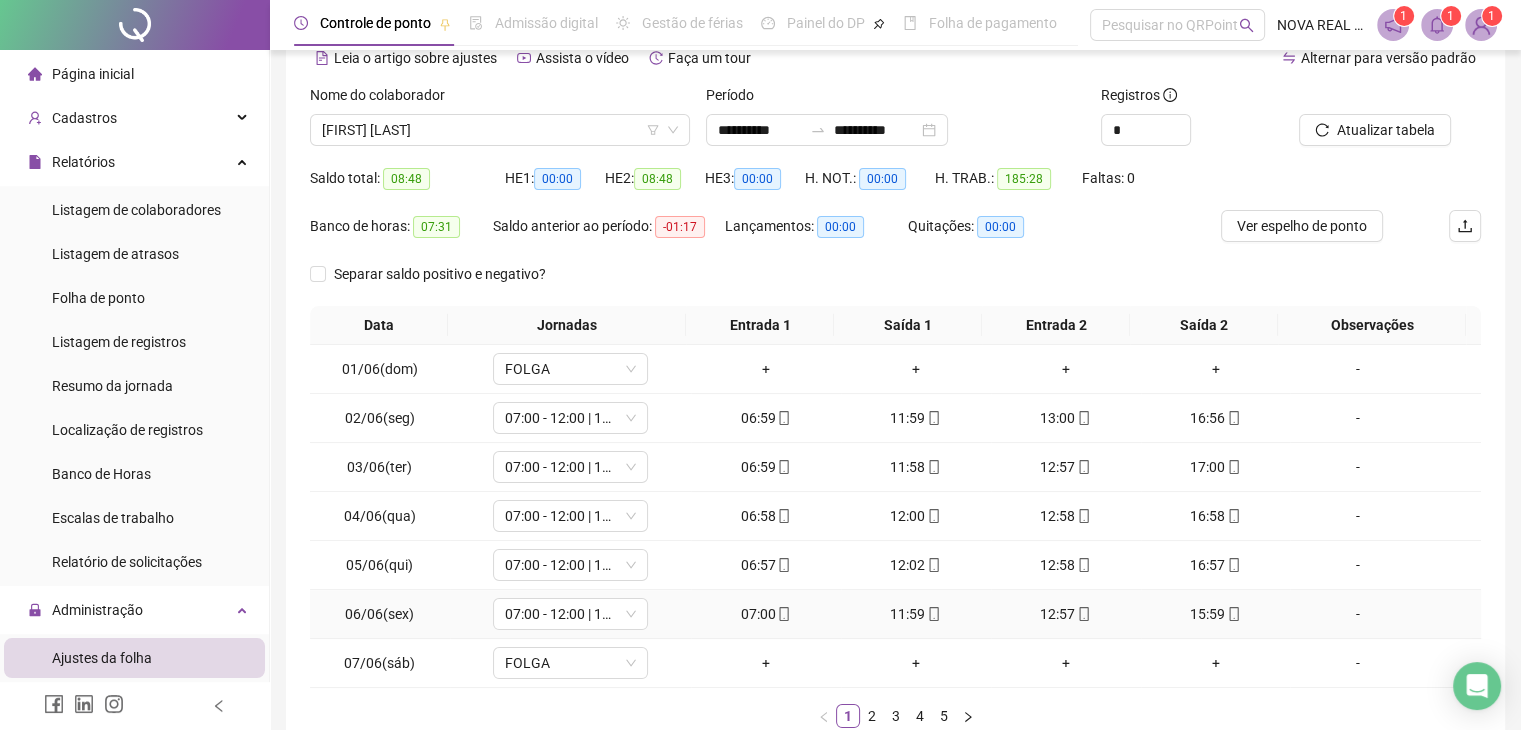 scroll, scrollTop: 200, scrollLeft: 0, axis: vertical 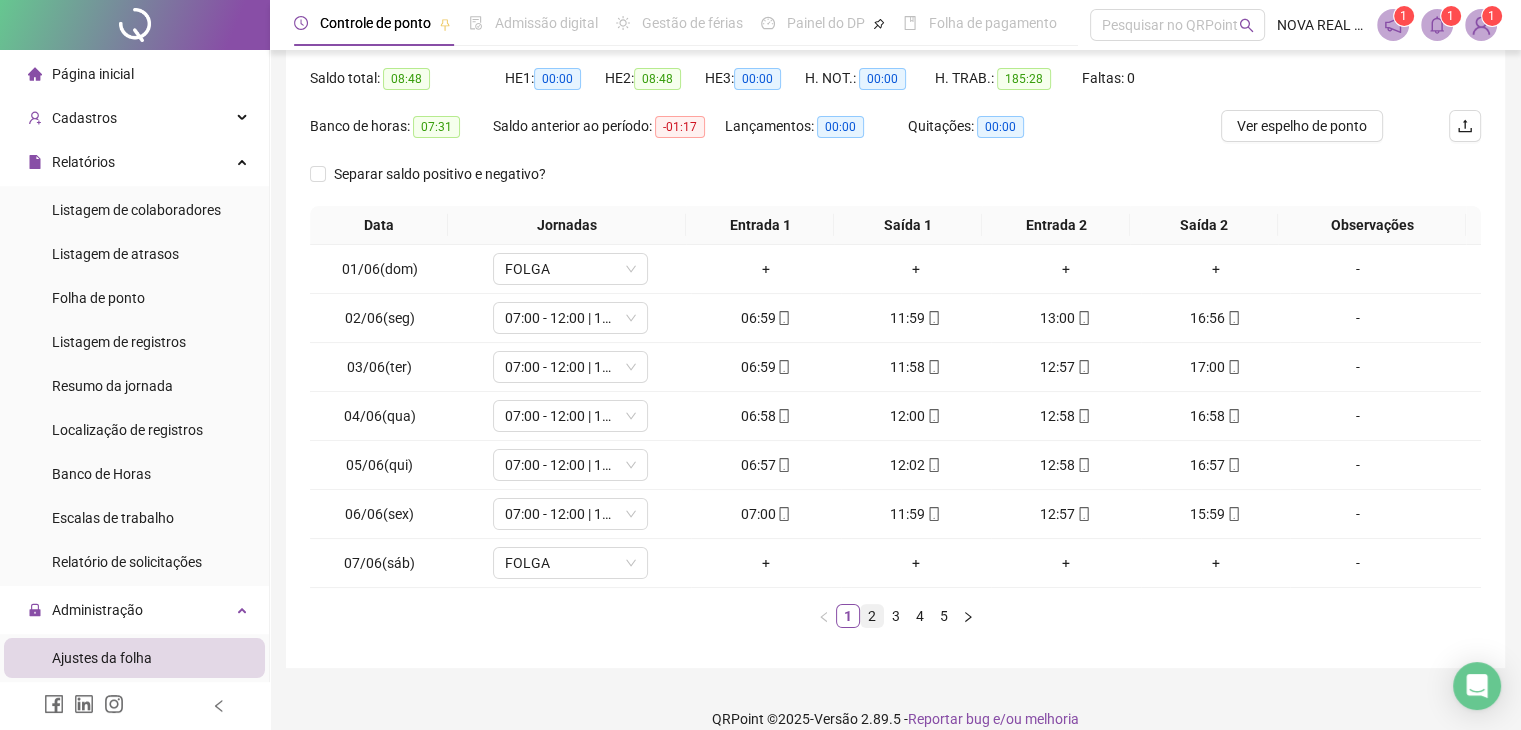 click on "2" at bounding box center (872, 616) 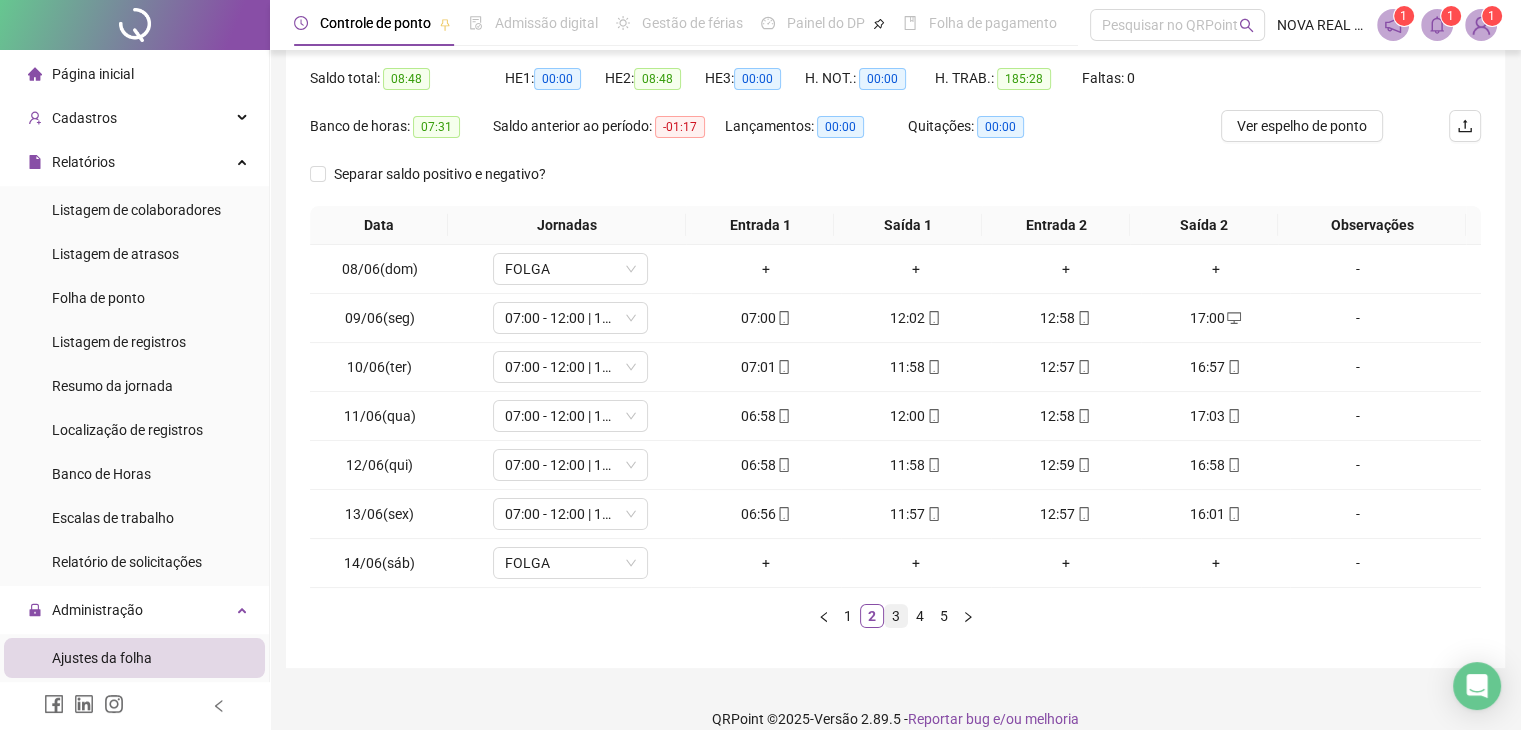 click on "3" at bounding box center (896, 616) 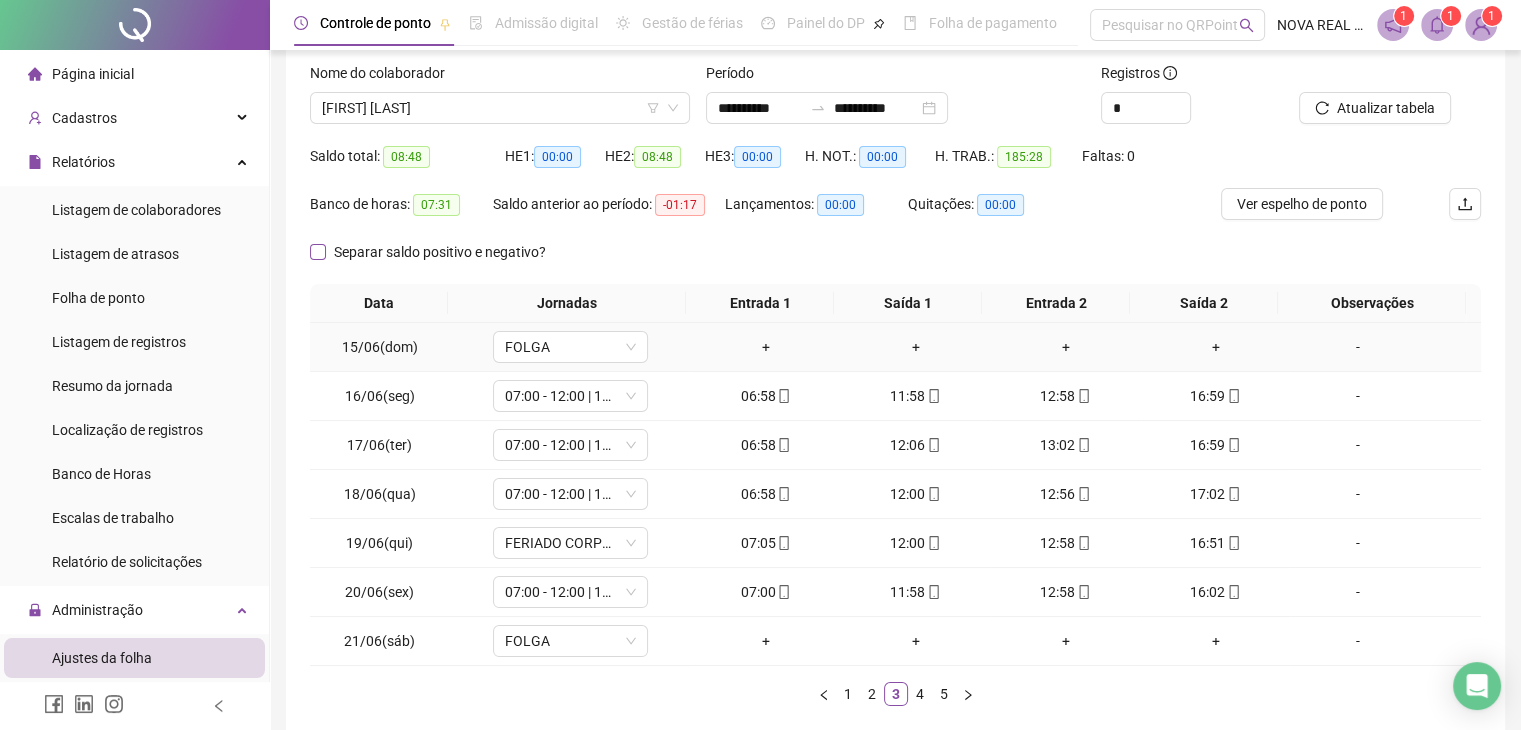 scroll, scrollTop: 100, scrollLeft: 0, axis: vertical 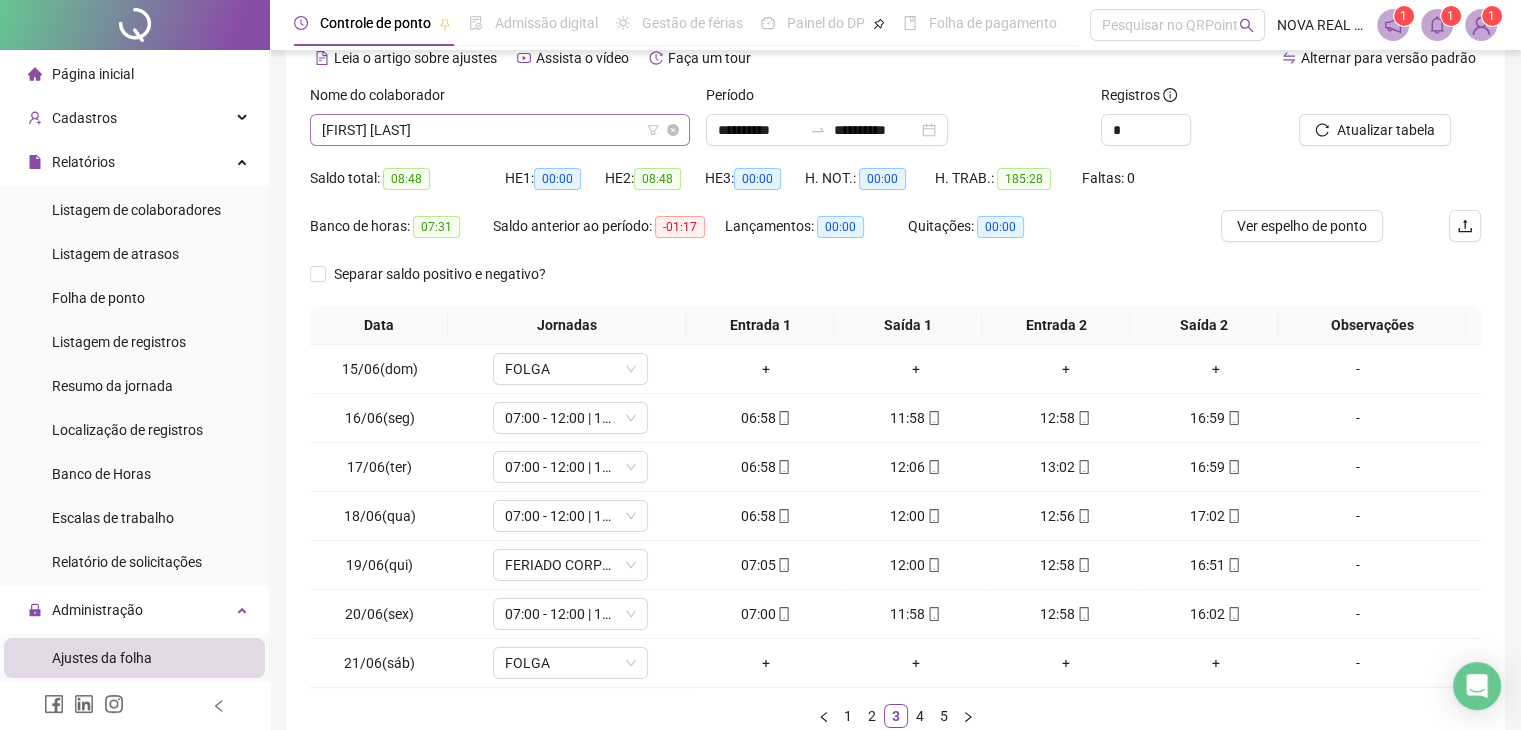 click on "[FIRST] [LAST]" at bounding box center (500, 130) 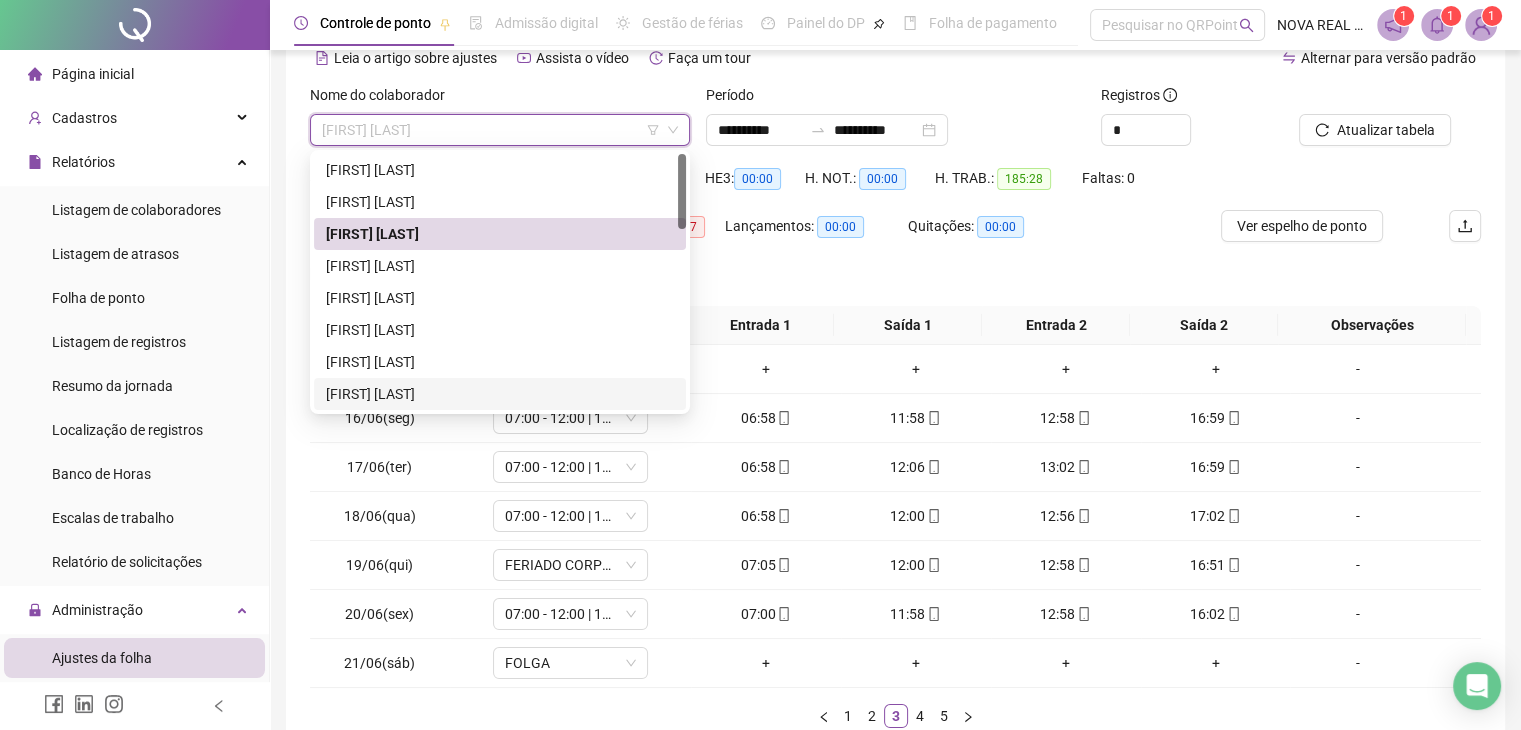click on "[FIRST] [LAST]" at bounding box center [500, 394] 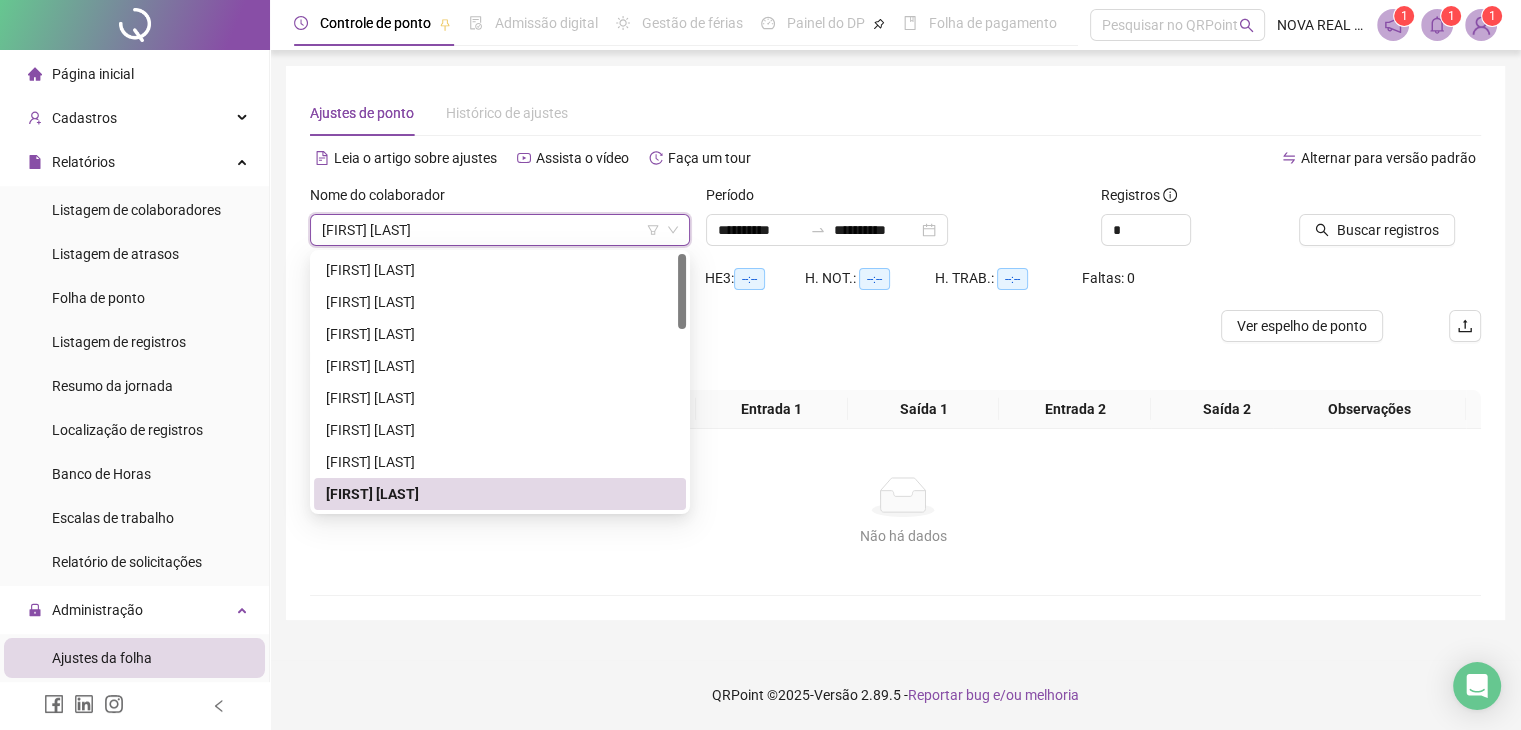 scroll, scrollTop: 0, scrollLeft: 0, axis: both 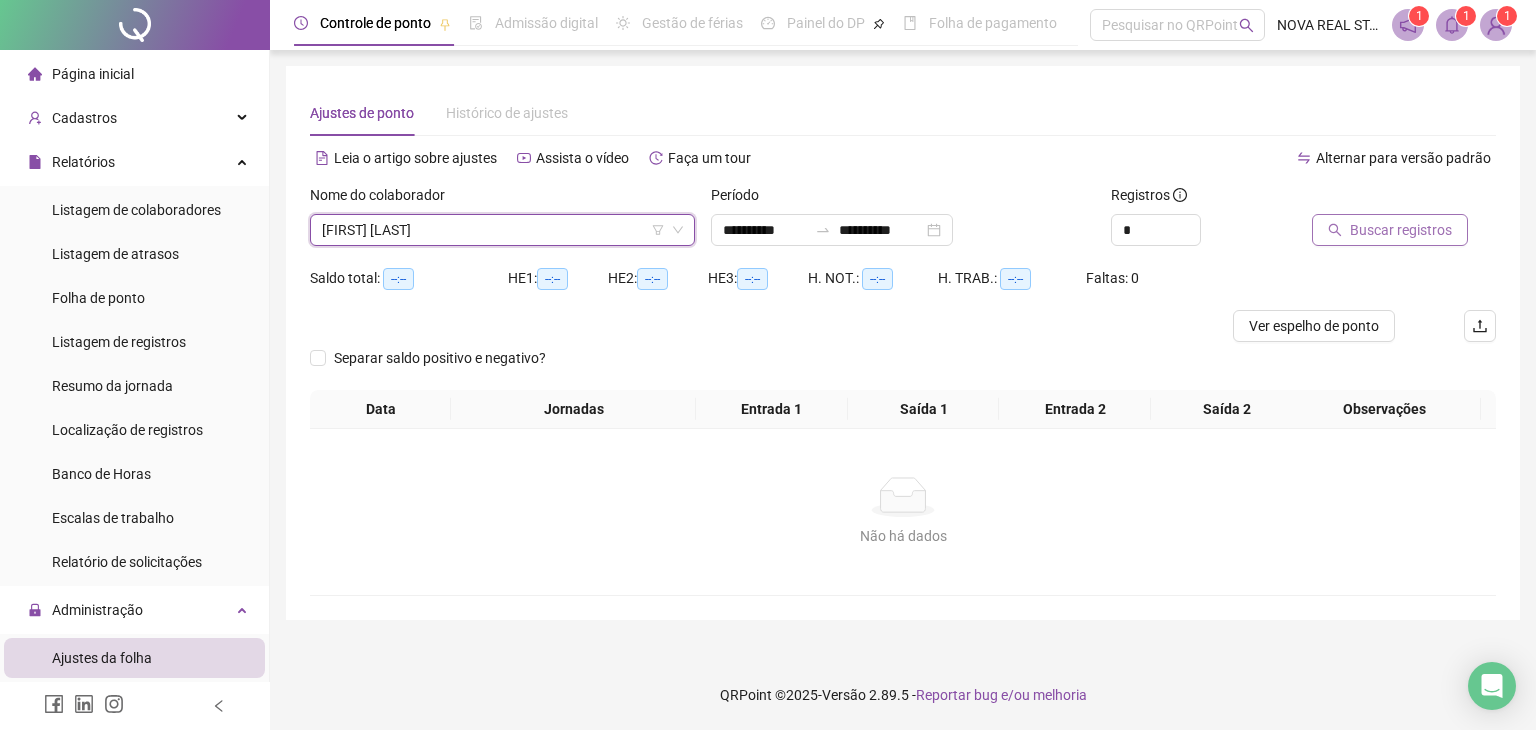 click on "Buscar registros" at bounding box center (1401, 230) 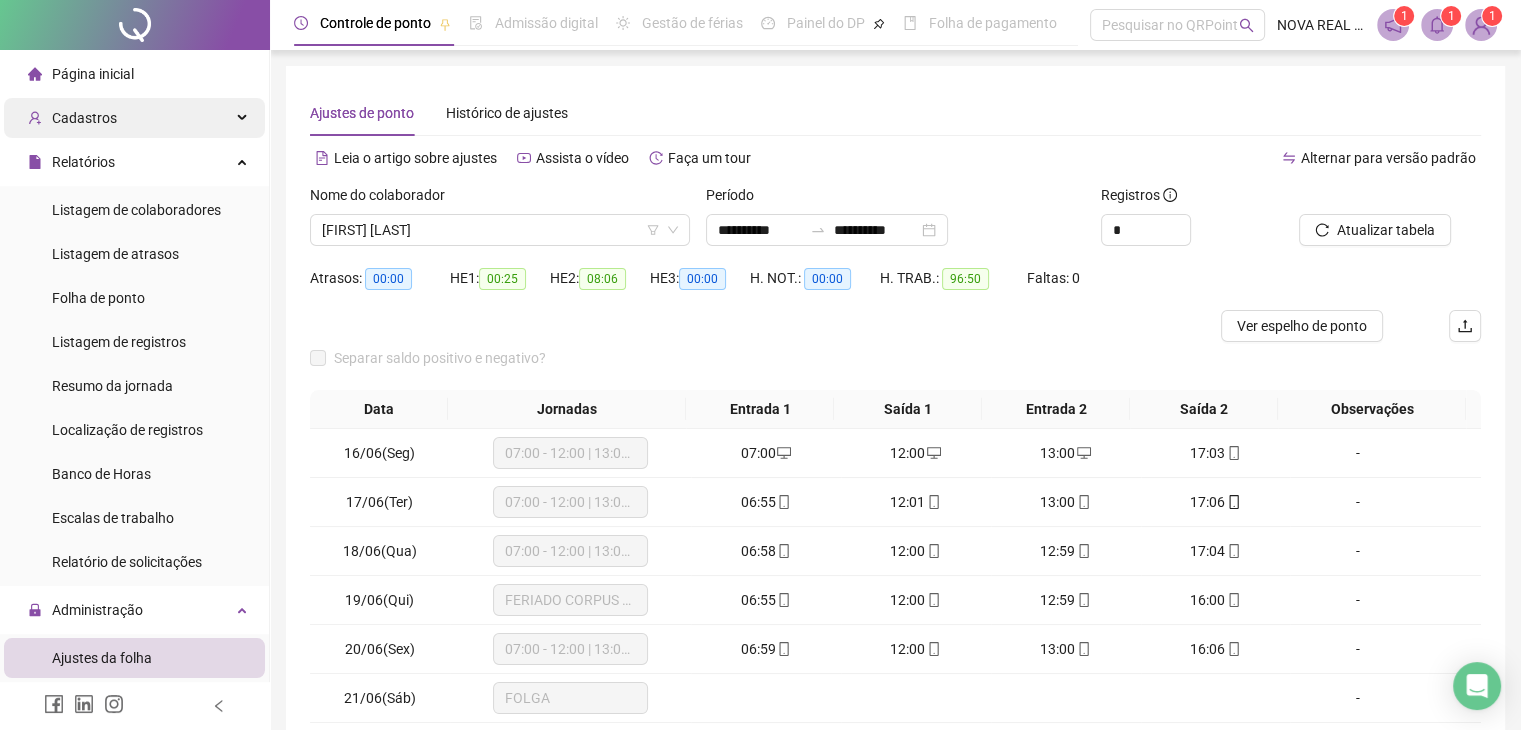 click on "Cadastros" at bounding box center [134, 118] 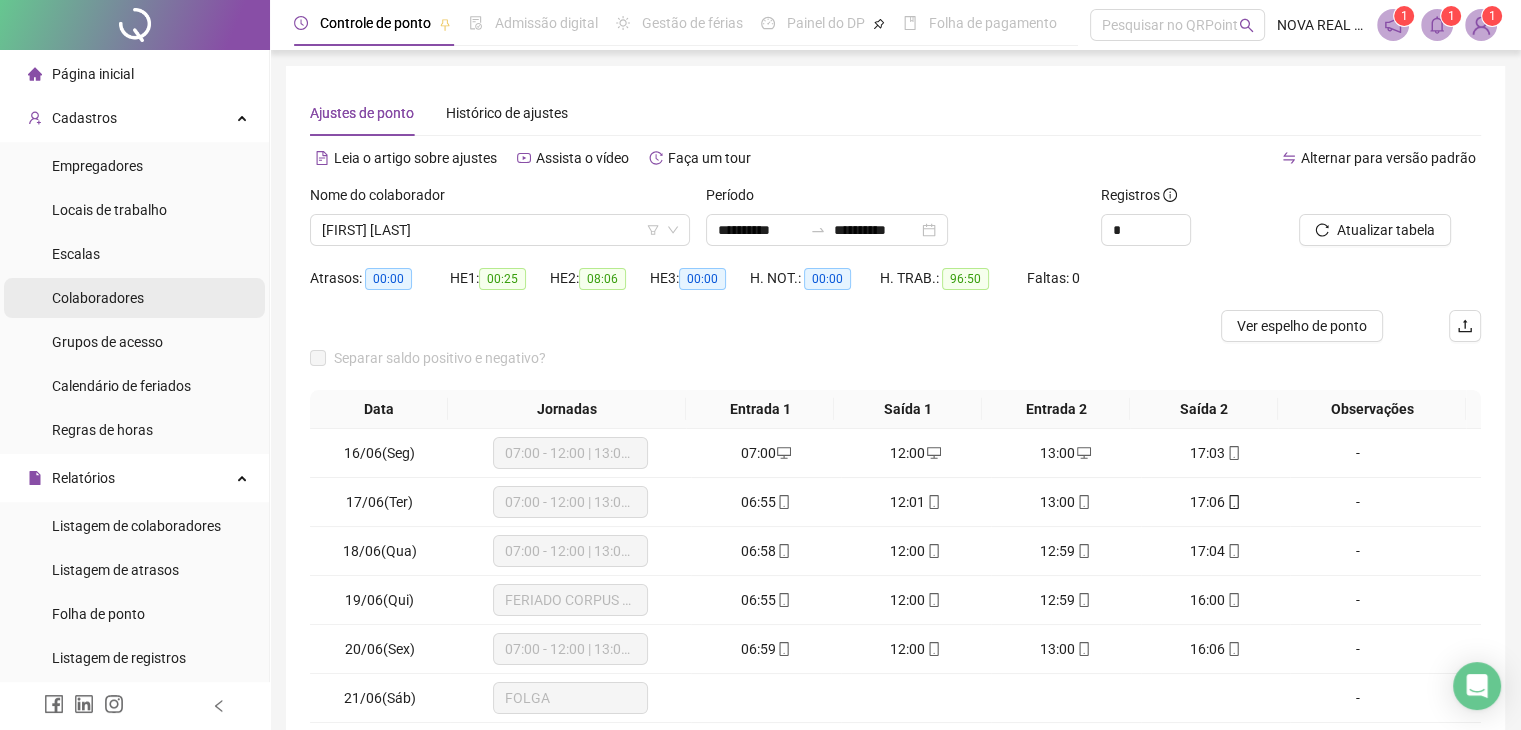 click on "Colaboradores" at bounding box center [98, 298] 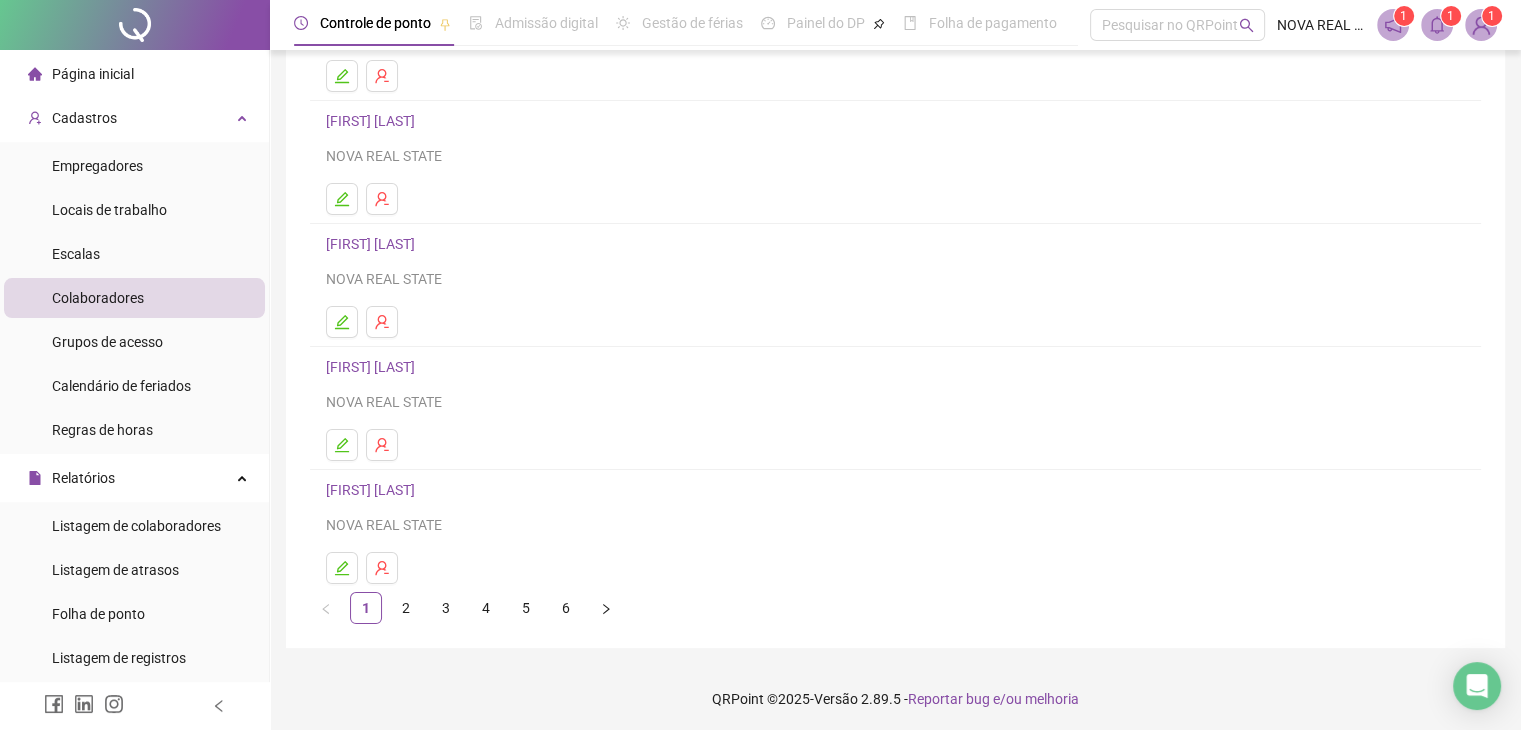 scroll, scrollTop: 236, scrollLeft: 0, axis: vertical 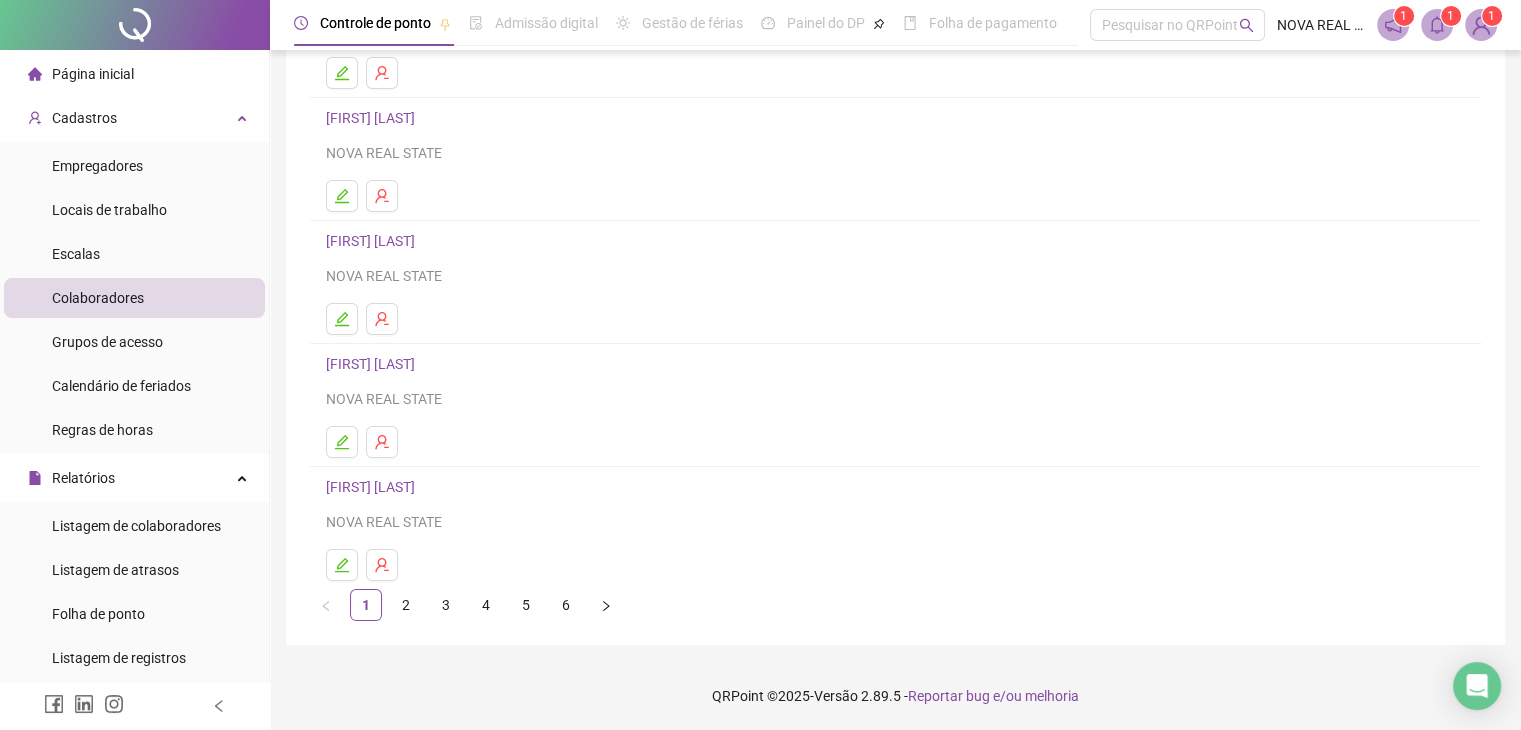 click on "1 2 3 4 5 6" at bounding box center [895, 605] 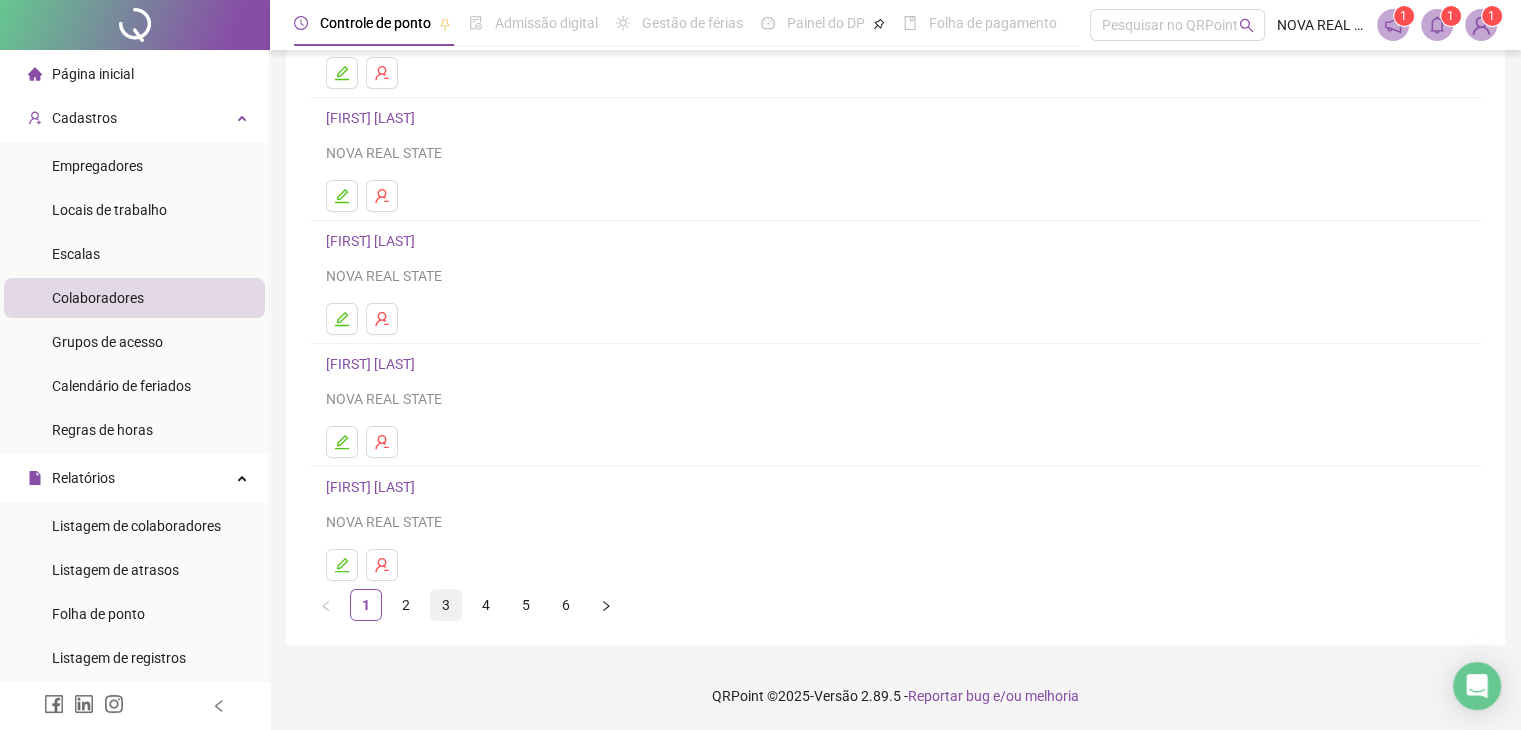 click on "3" at bounding box center (446, 605) 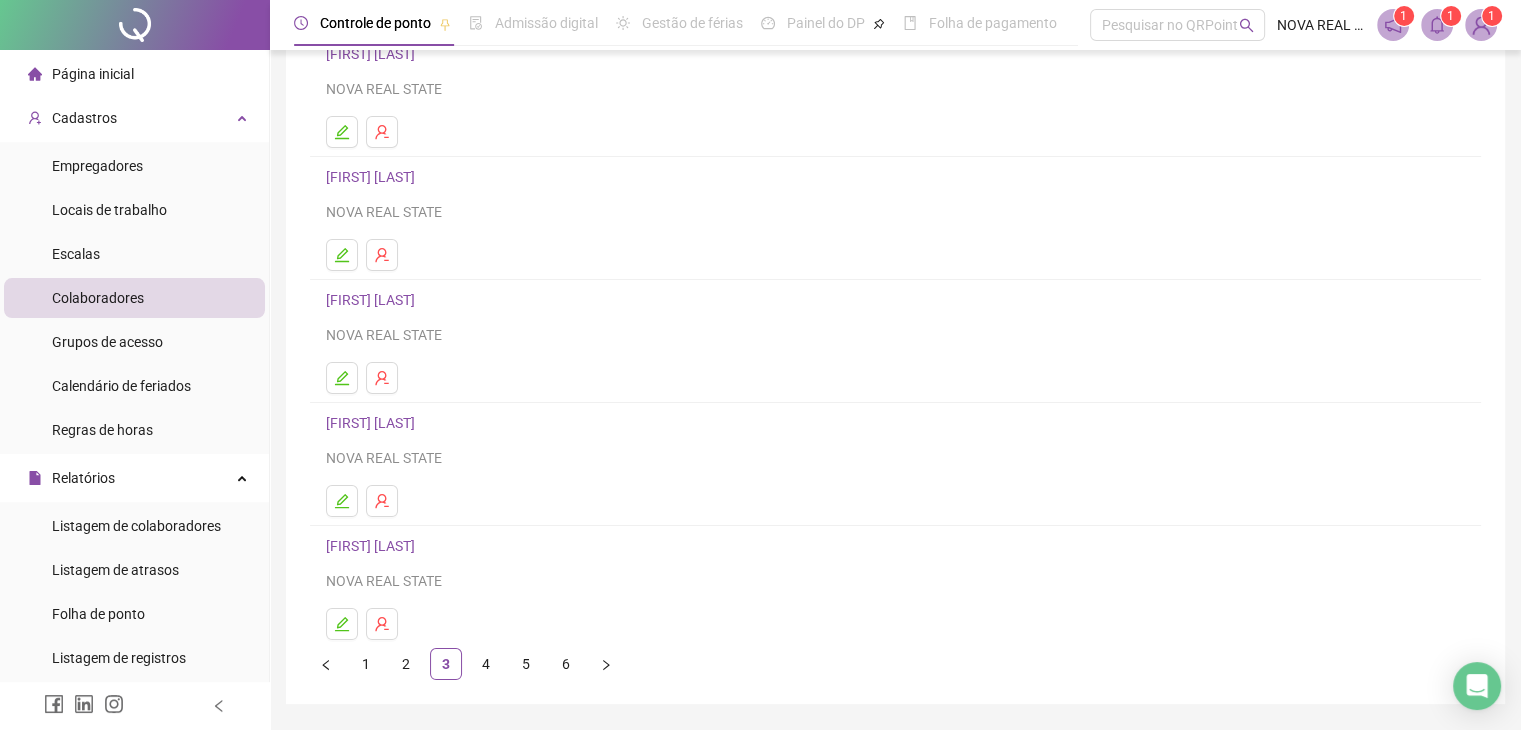 scroll, scrollTop: 200, scrollLeft: 0, axis: vertical 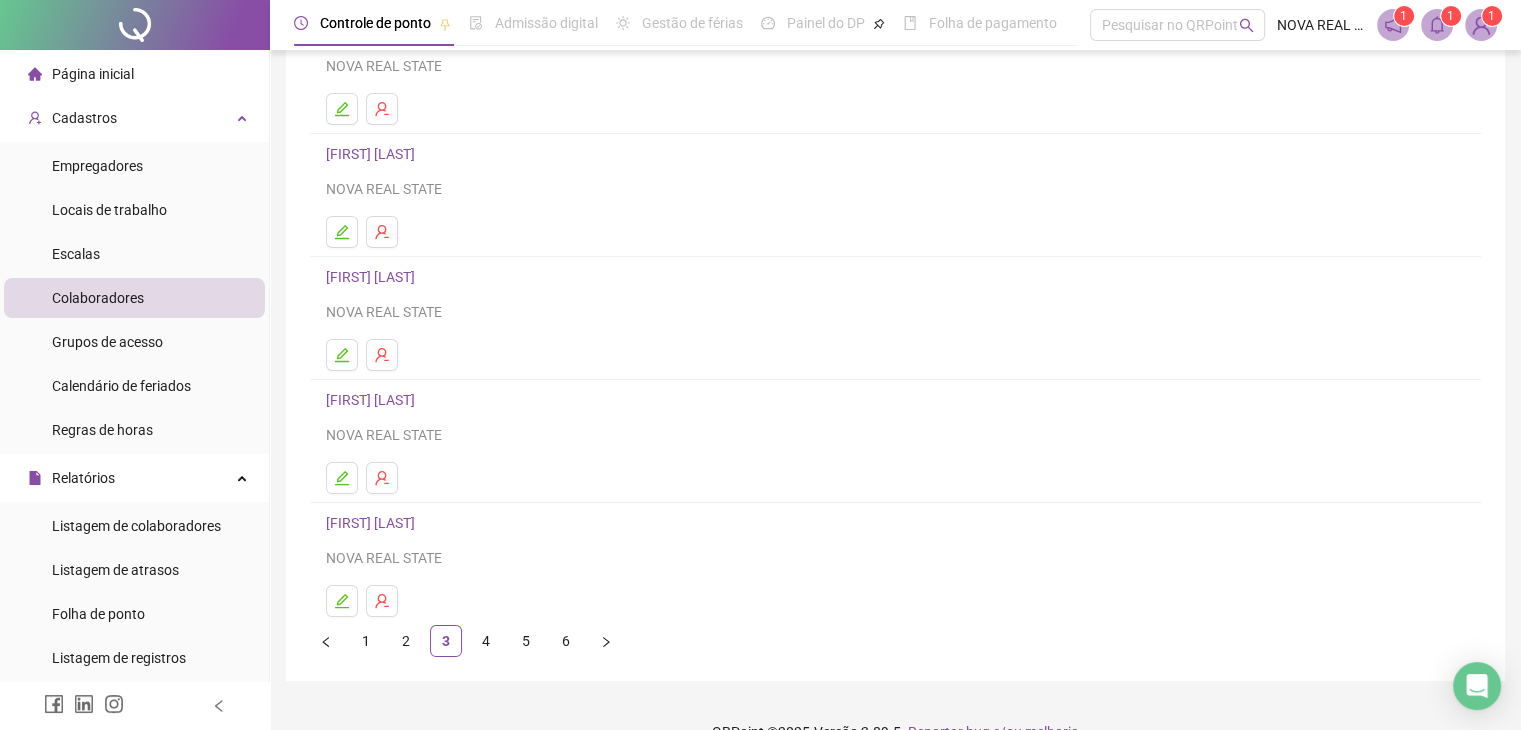 click on "1 2 3 4 5 6" at bounding box center [895, 641] 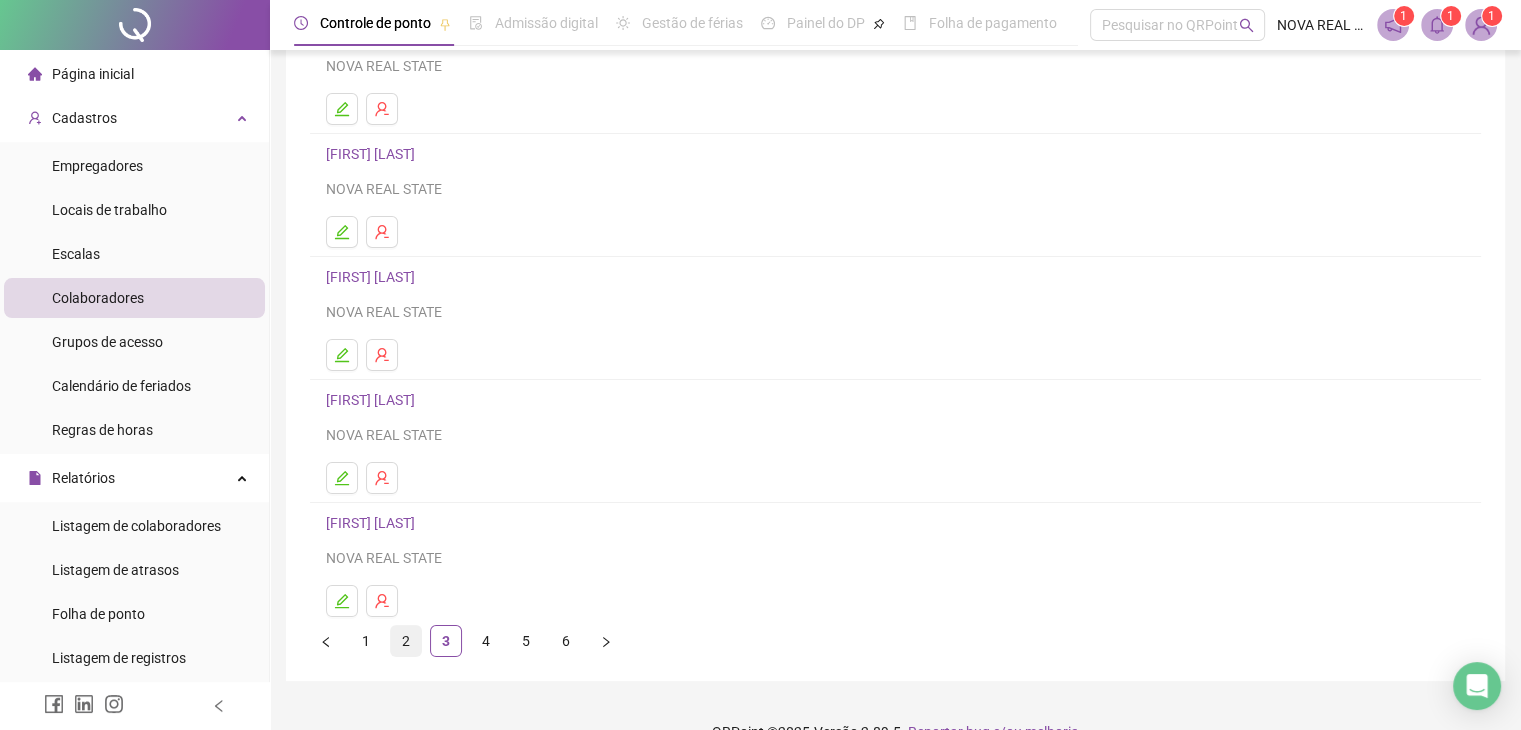 click on "2" at bounding box center (406, 641) 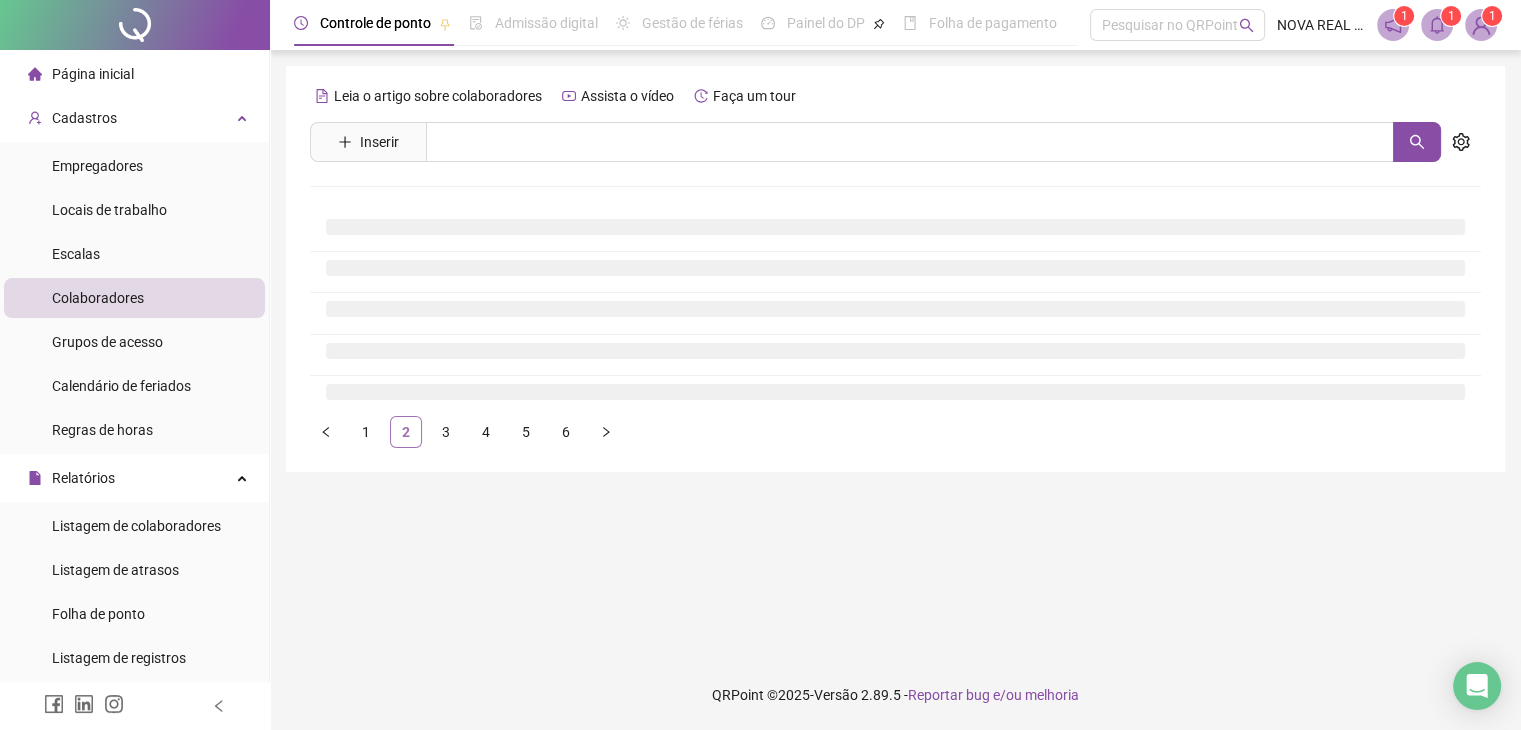 scroll, scrollTop: 0, scrollLeft: 0, axis: both 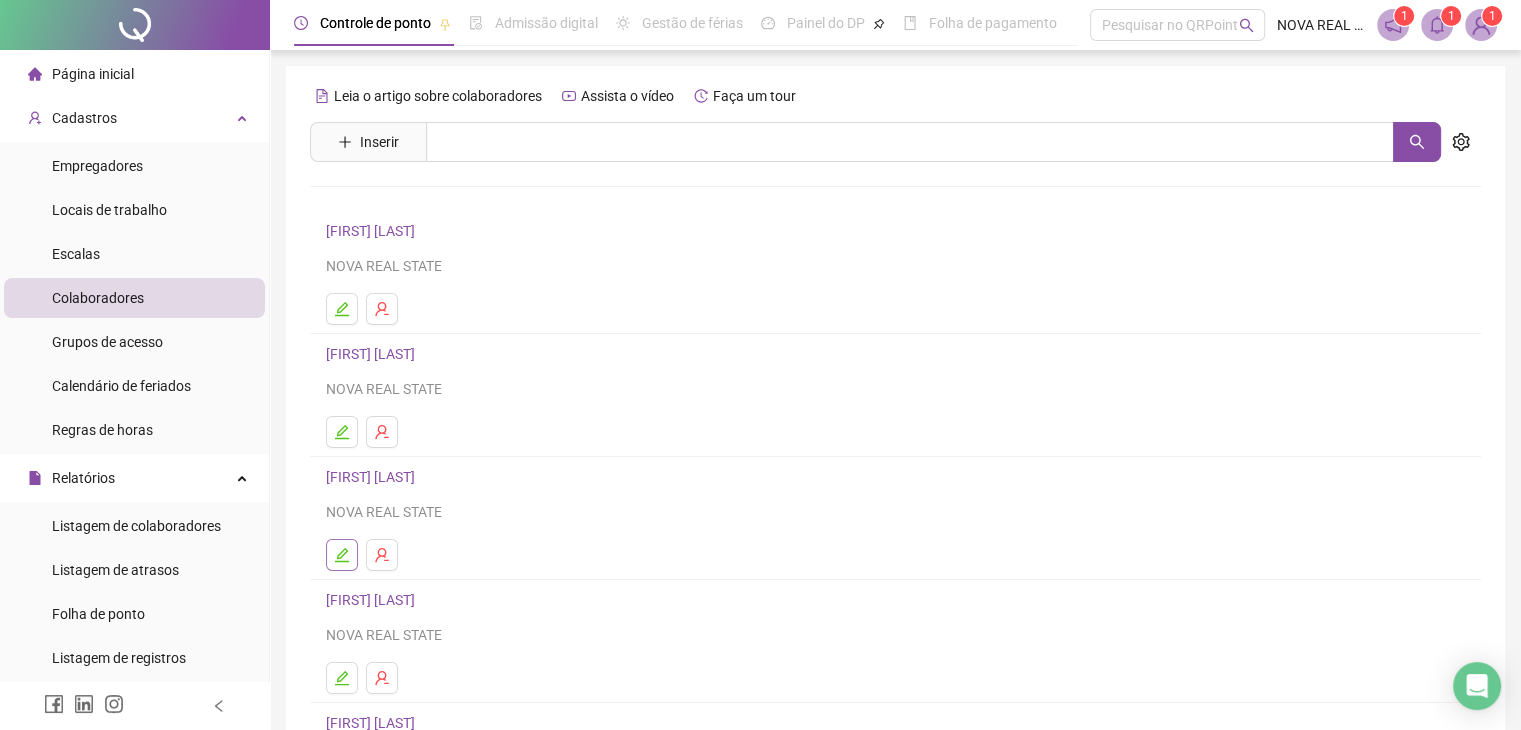 click 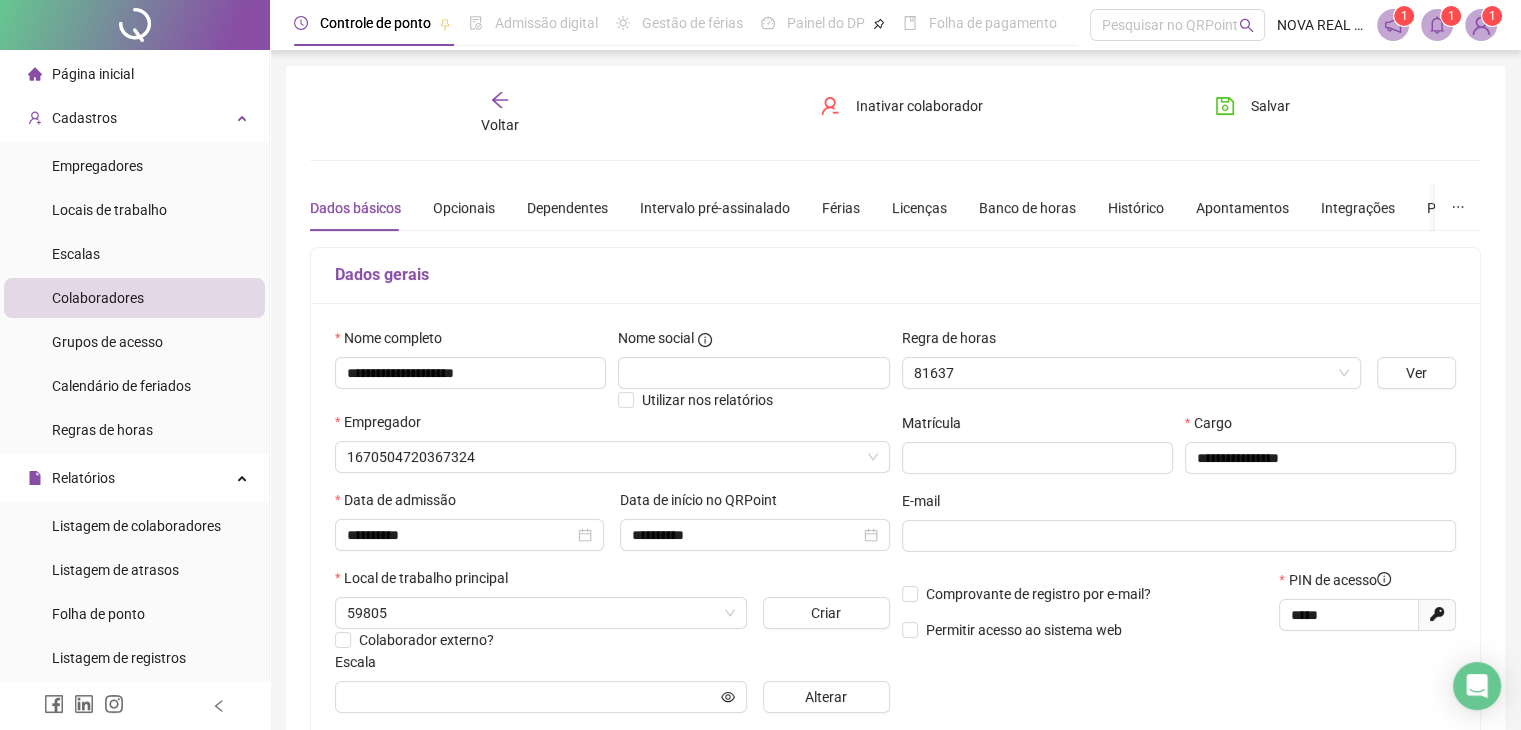 type on "****" 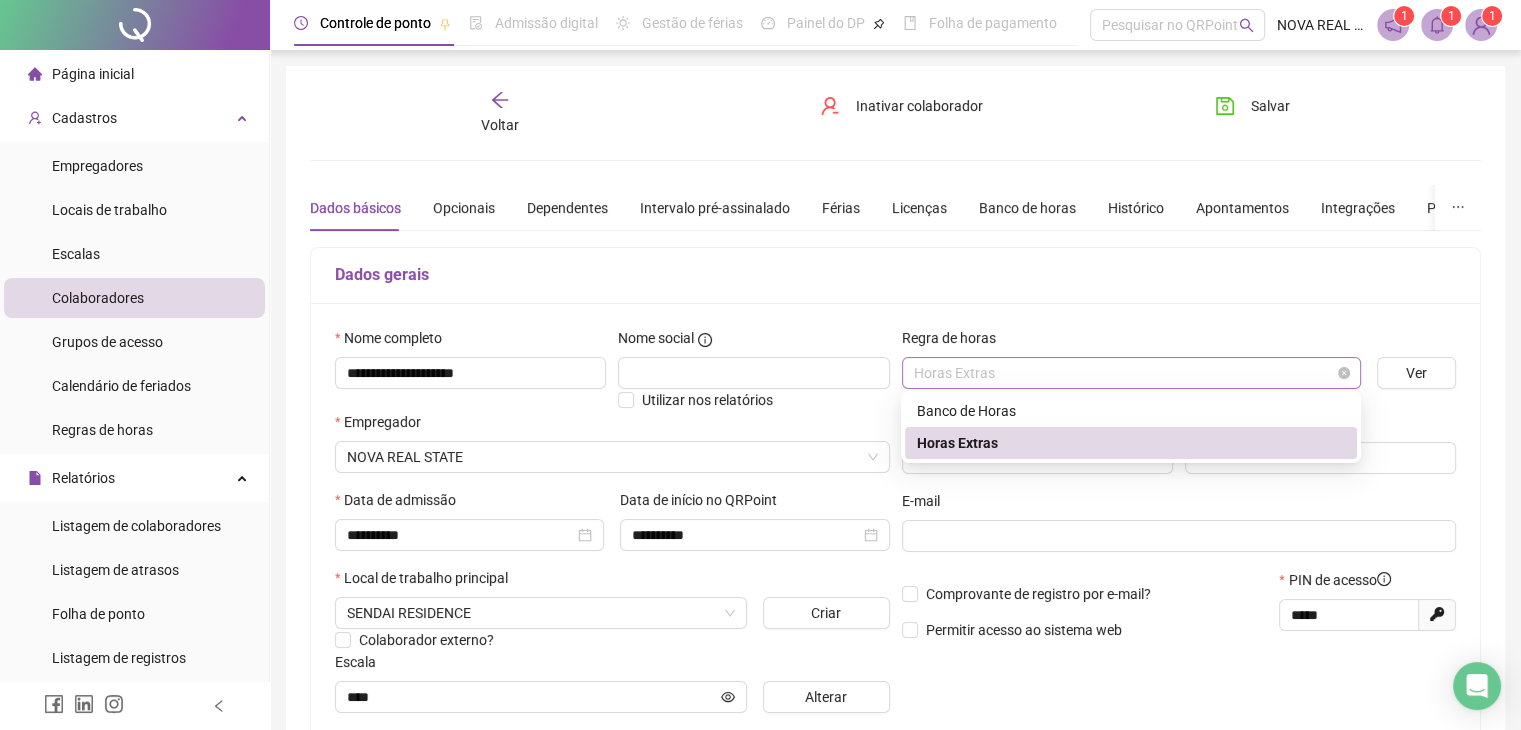 click on "Horas Extras" at bounding box center [1131, 373] 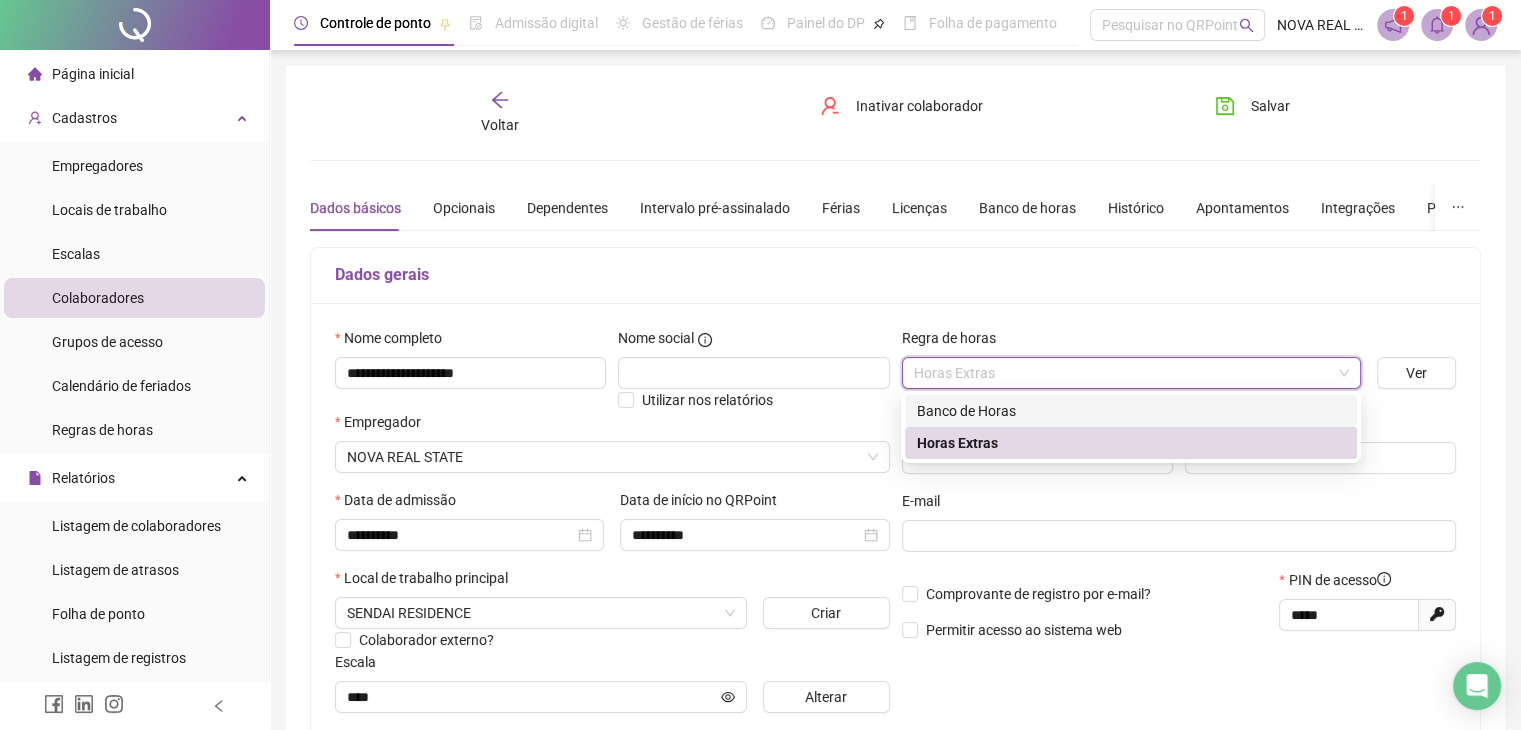 click on "Banco de Horas" at bounding box center (1131, 411) 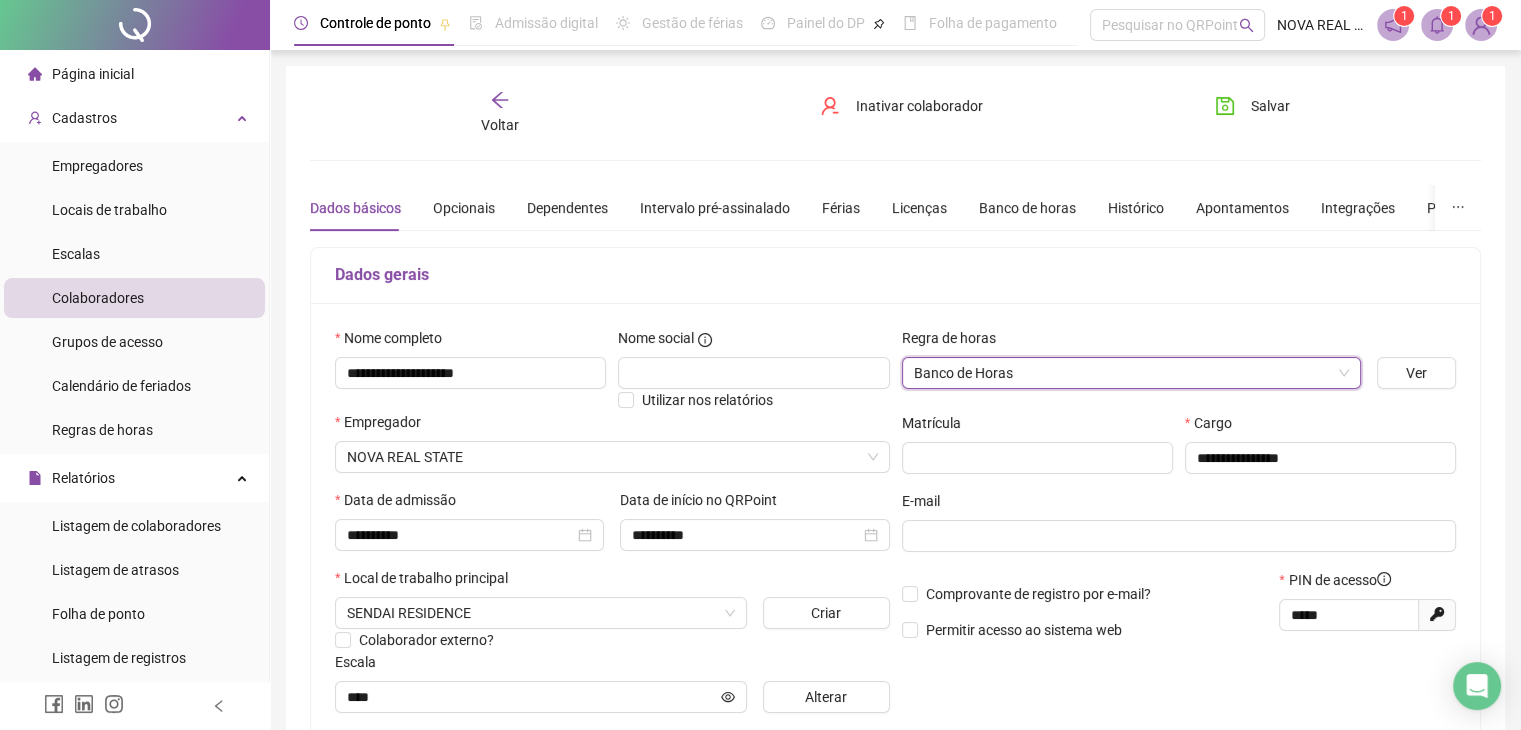 click on "Salvar" at bounding box center (1291, 113) 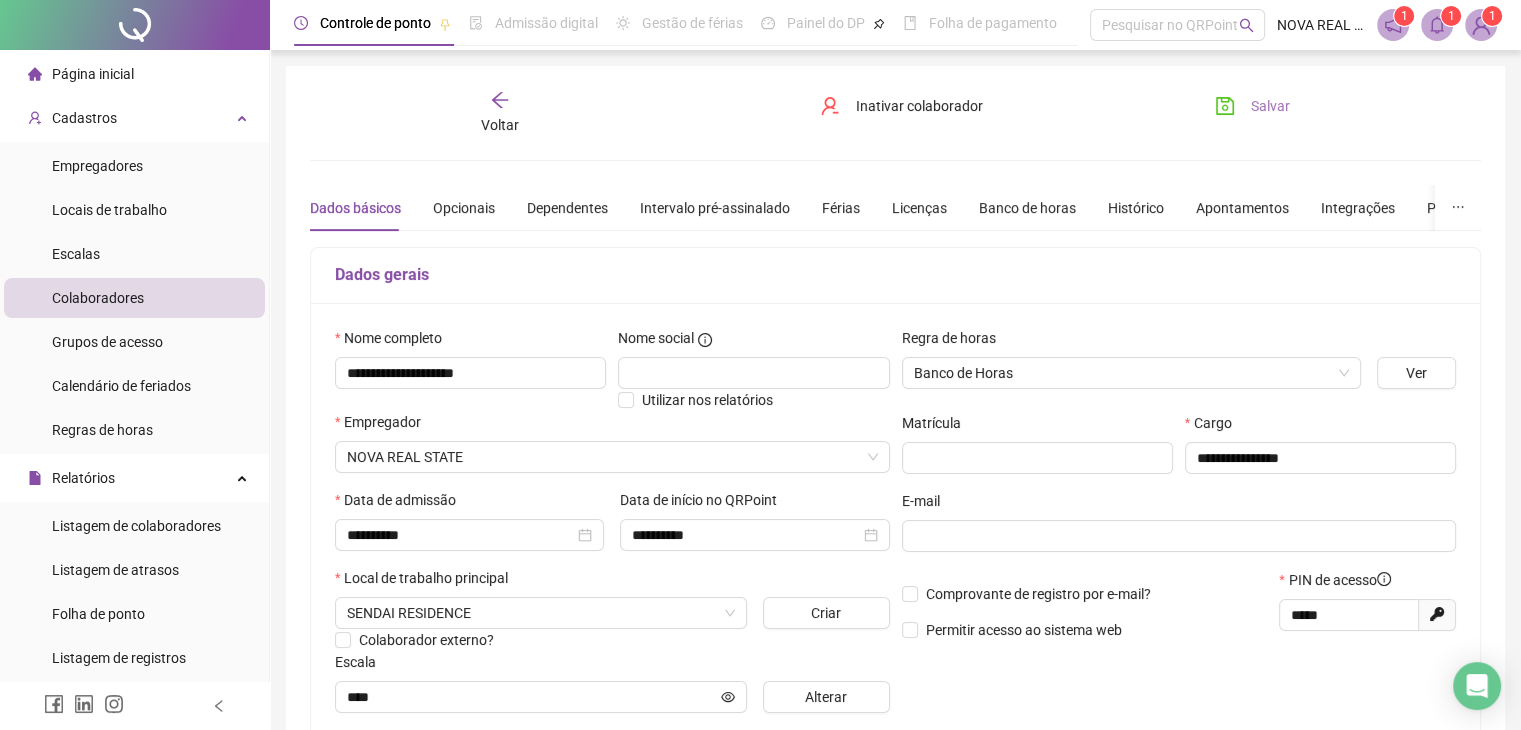 click on "Salvar" at bounding box center (1270, 106) 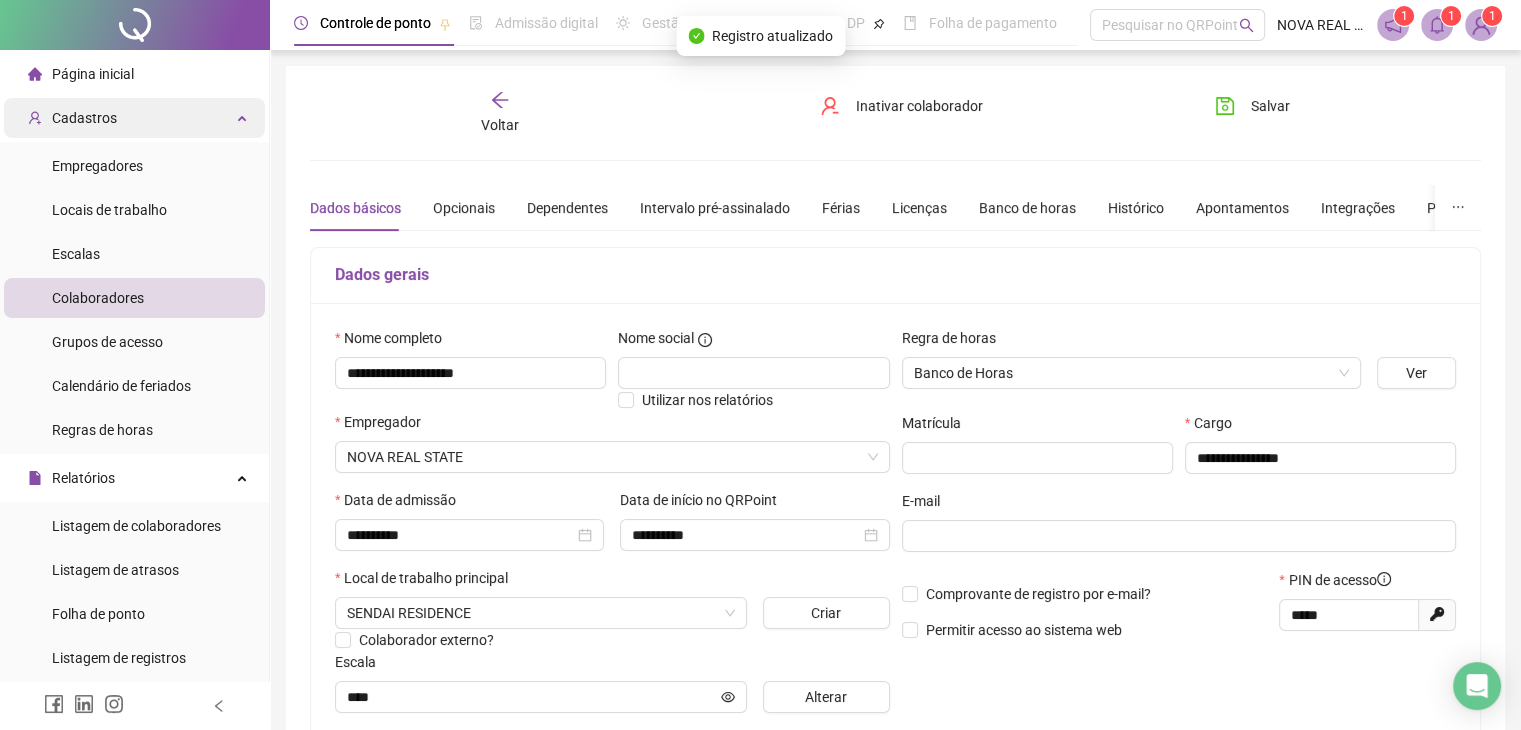 click on "Cadastros" at bounding box center [134, 118] 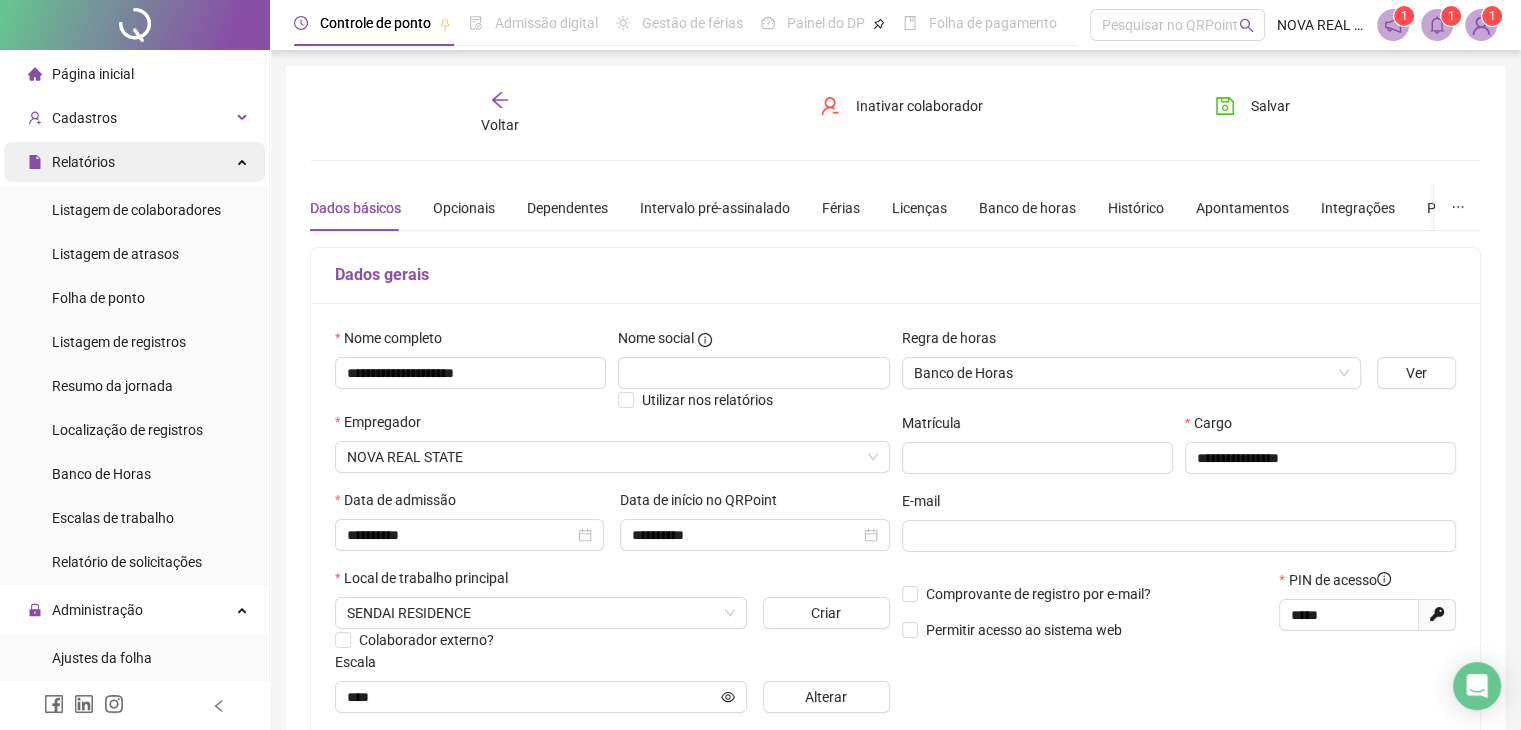 click on "Relatórios" at bounding box center [134, 162] 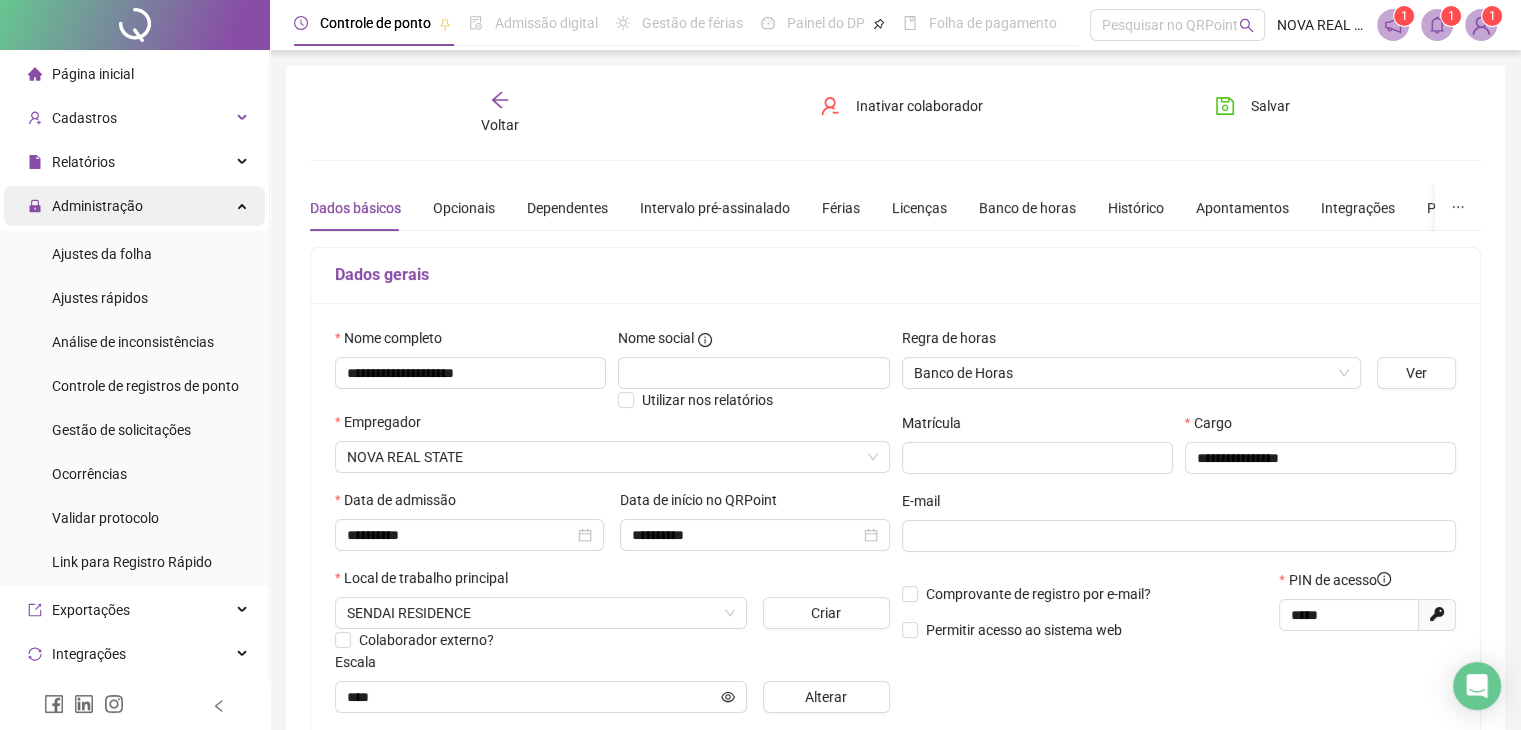 drag, startPoint x: 162, startPoint y: 232, endPoint x: 152, endPoint y: 223, distance: 13.453624 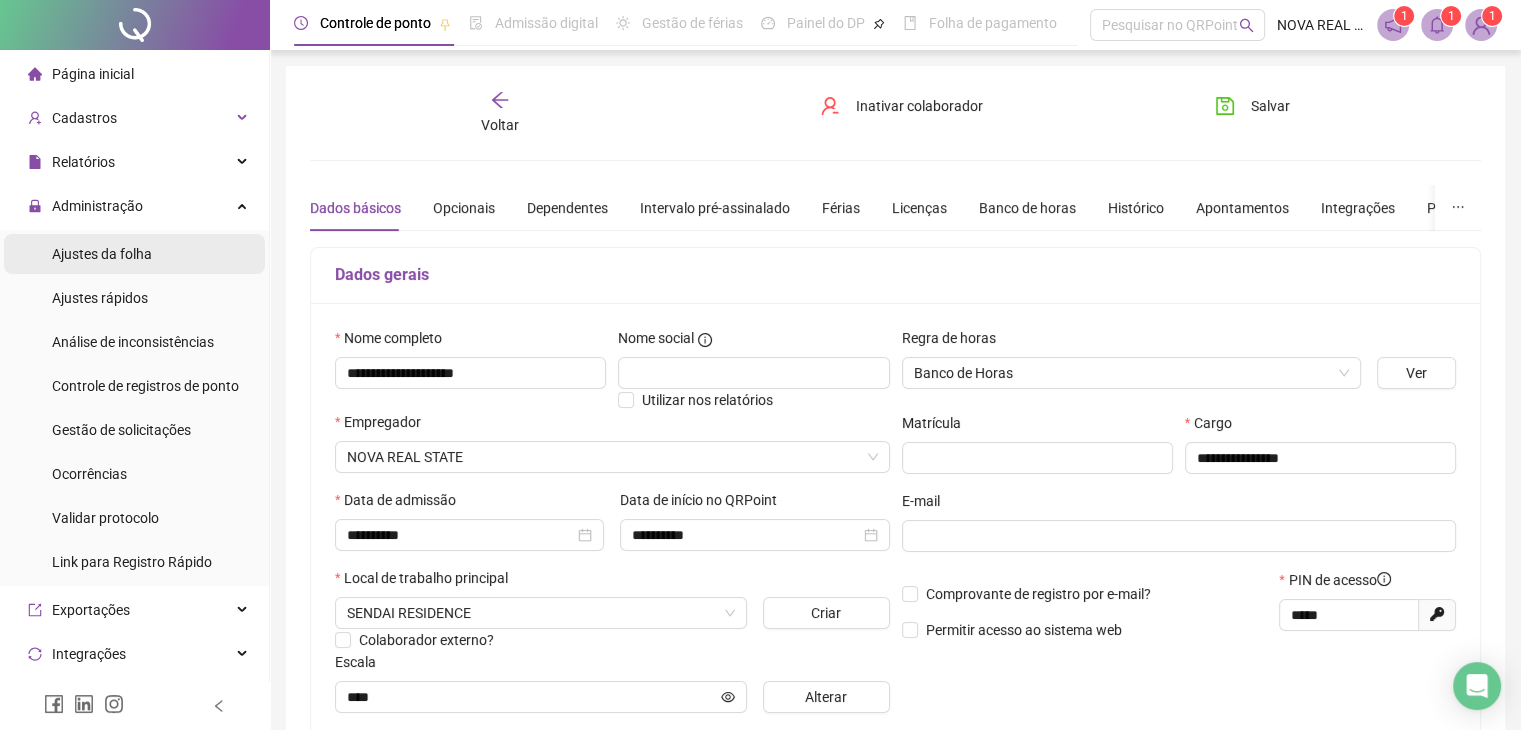 click on "Ajustes da folha" at bounding box center (134, 254) 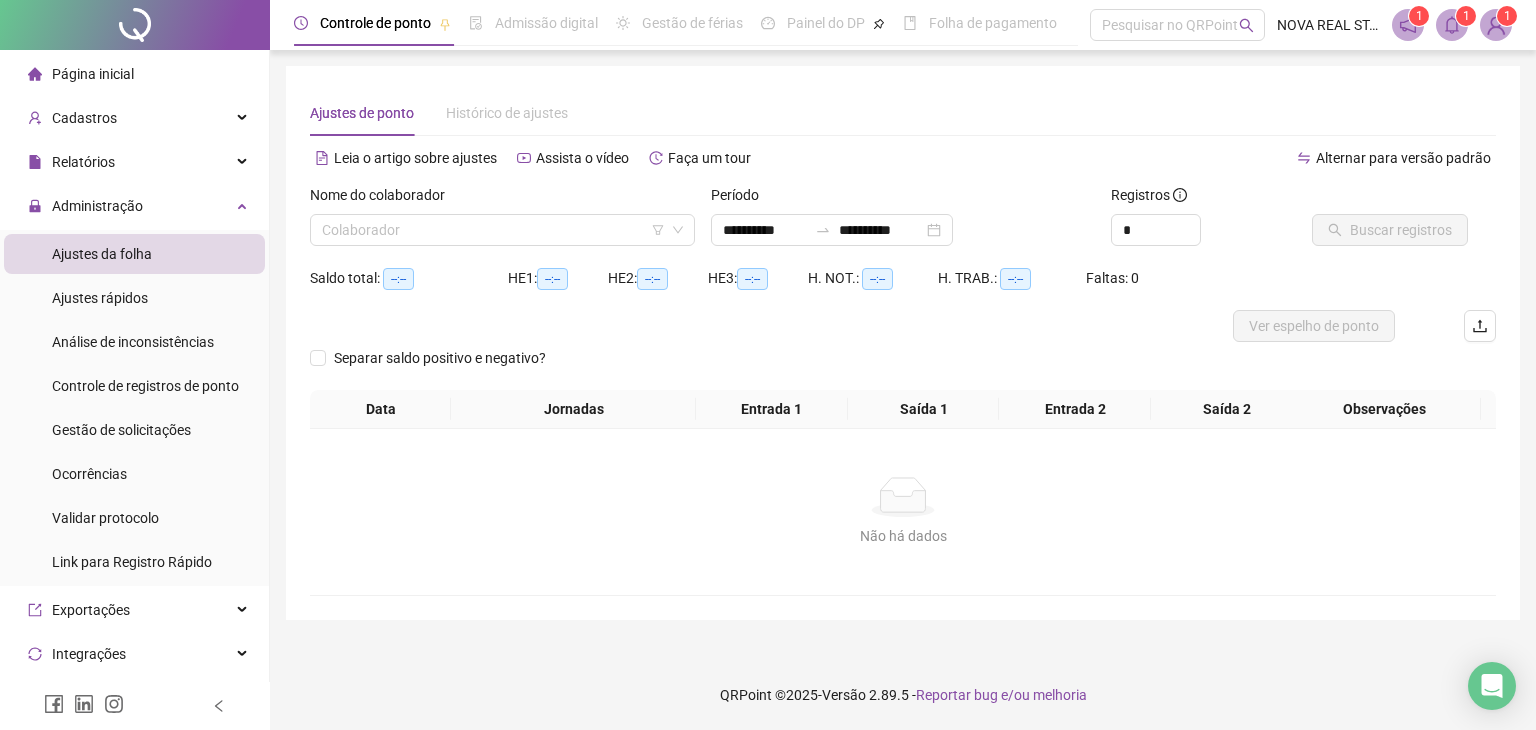click on "Nome do colaborador Colaborador" at bounding box center (502, 223) 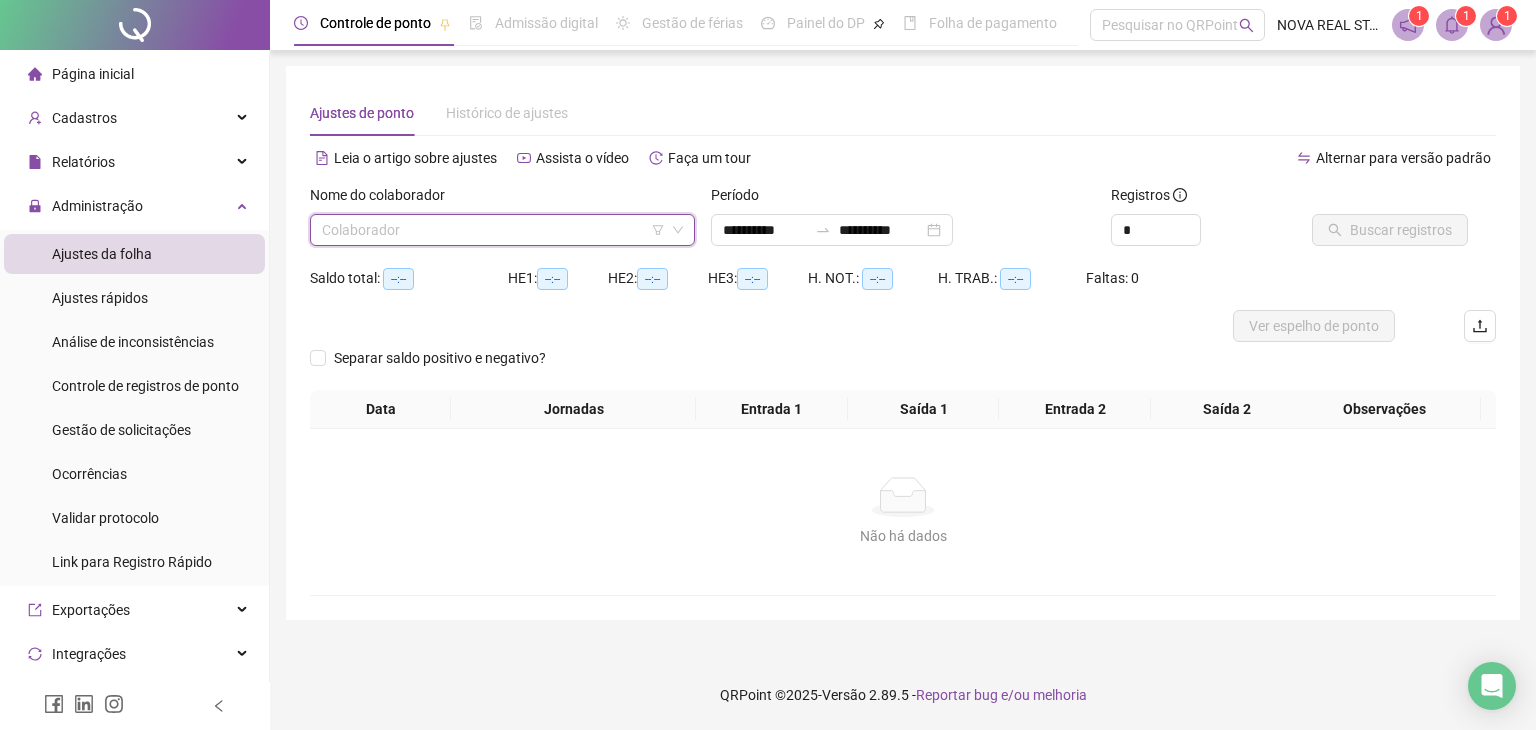 click at bounding box center (493, 230) 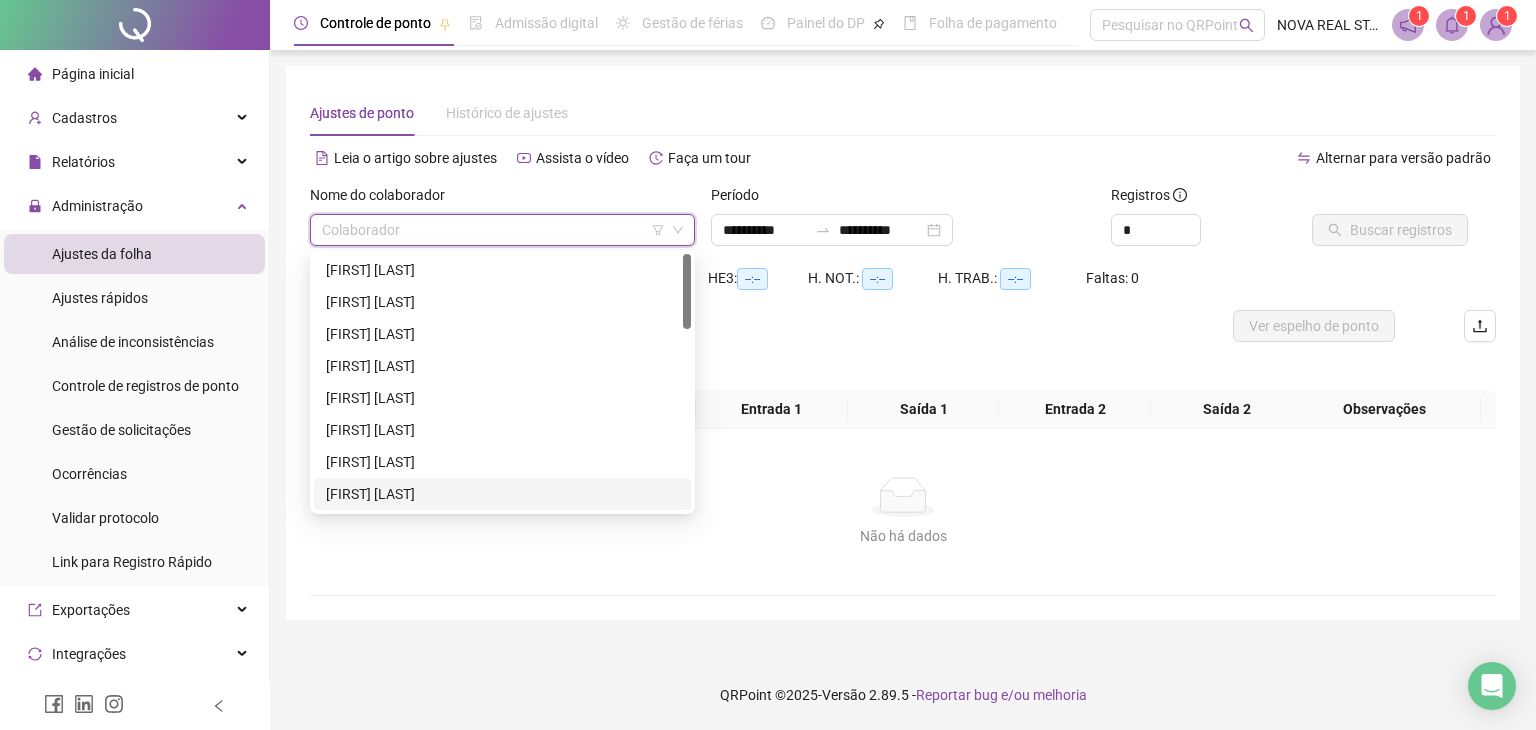 click on "[FIRST] [LAST]" at bounding box center [502, 494] 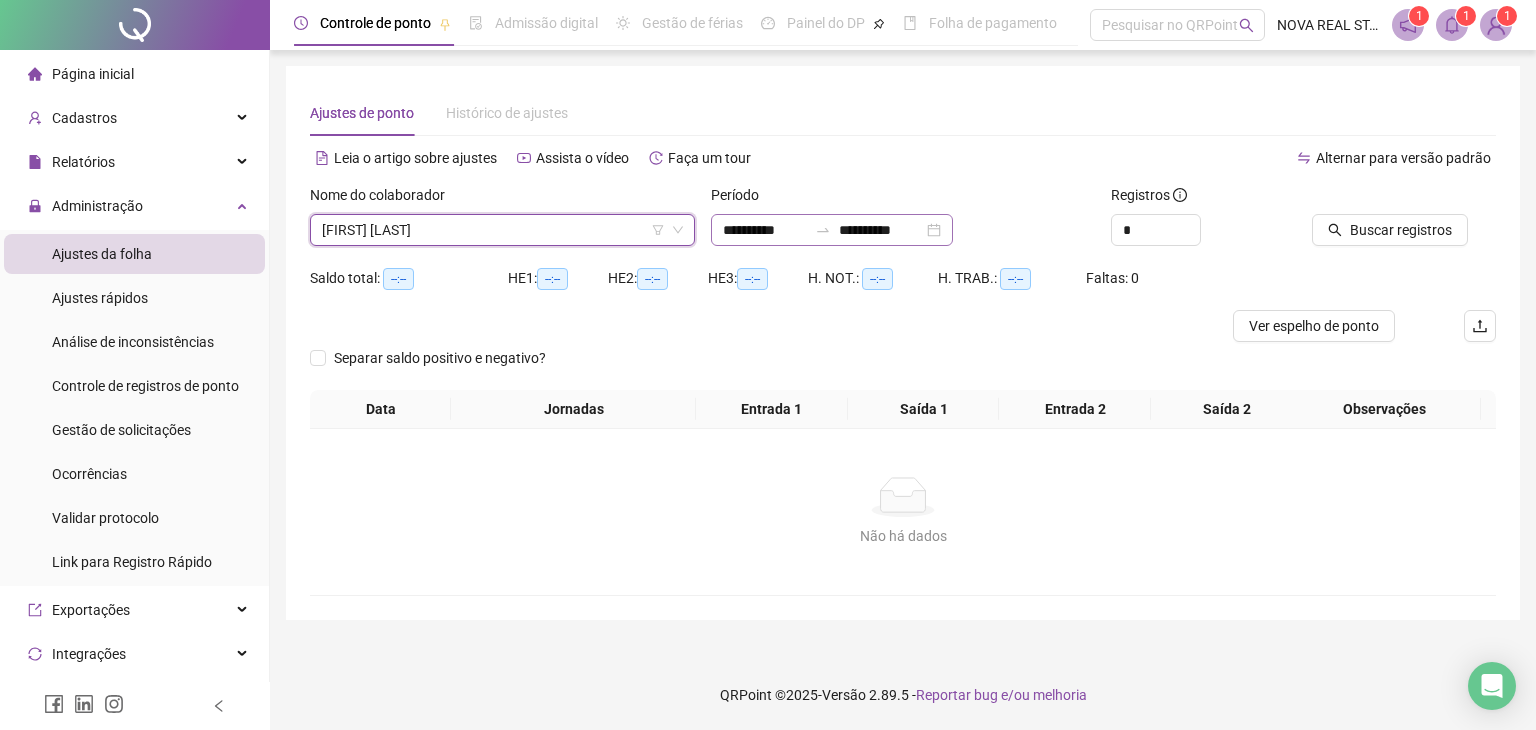 click on "**********" at bounding box center [832, 230] 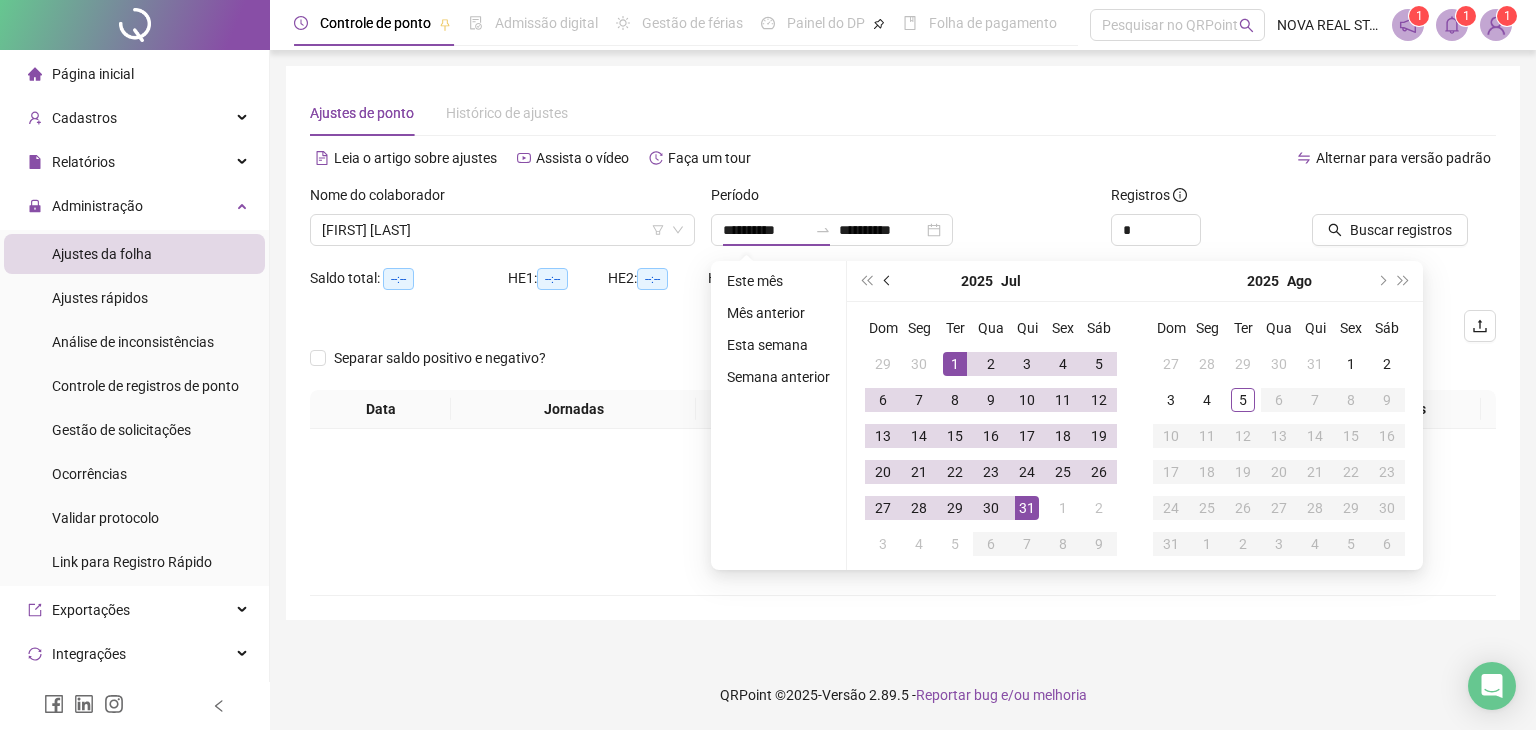 click at bounding box center [888, 281] 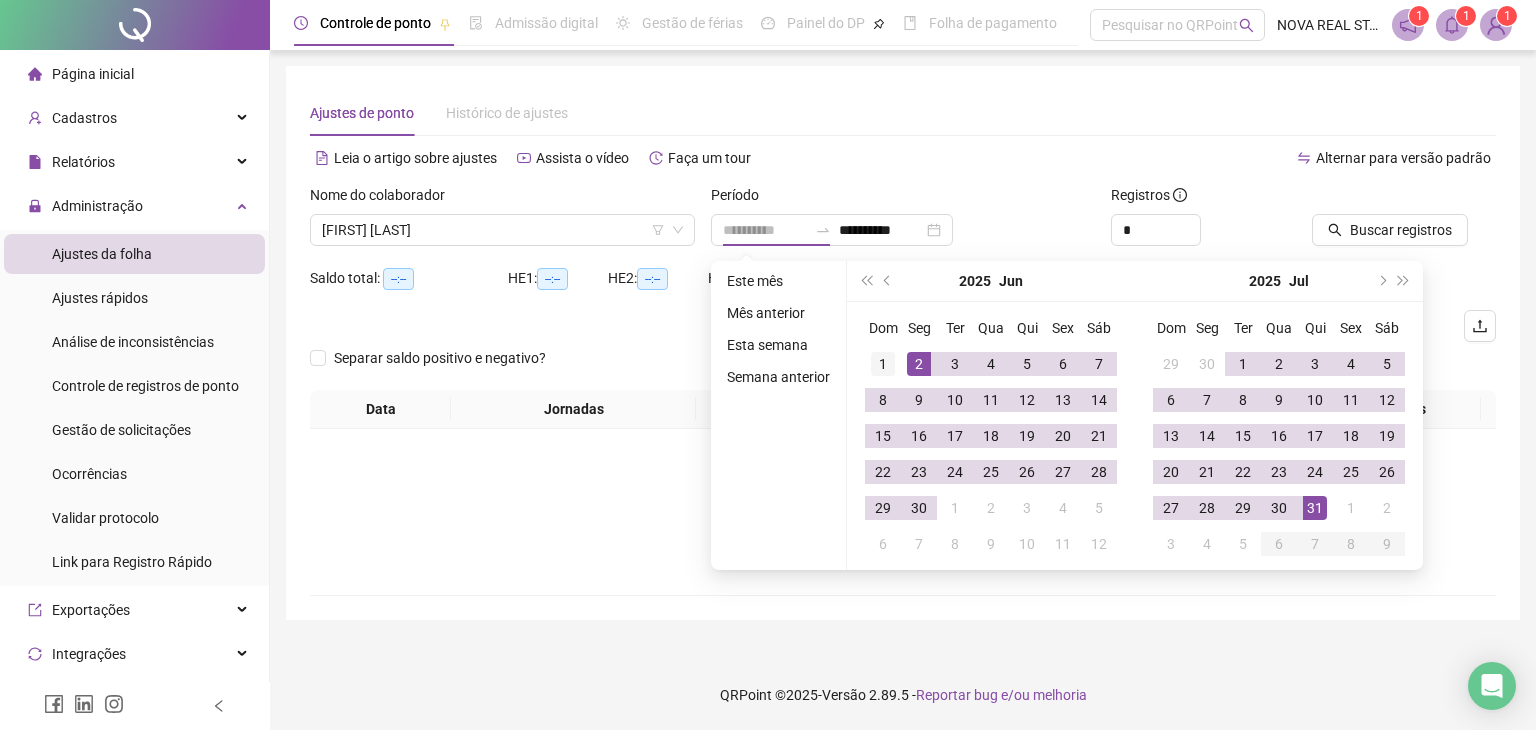 type on "**********" 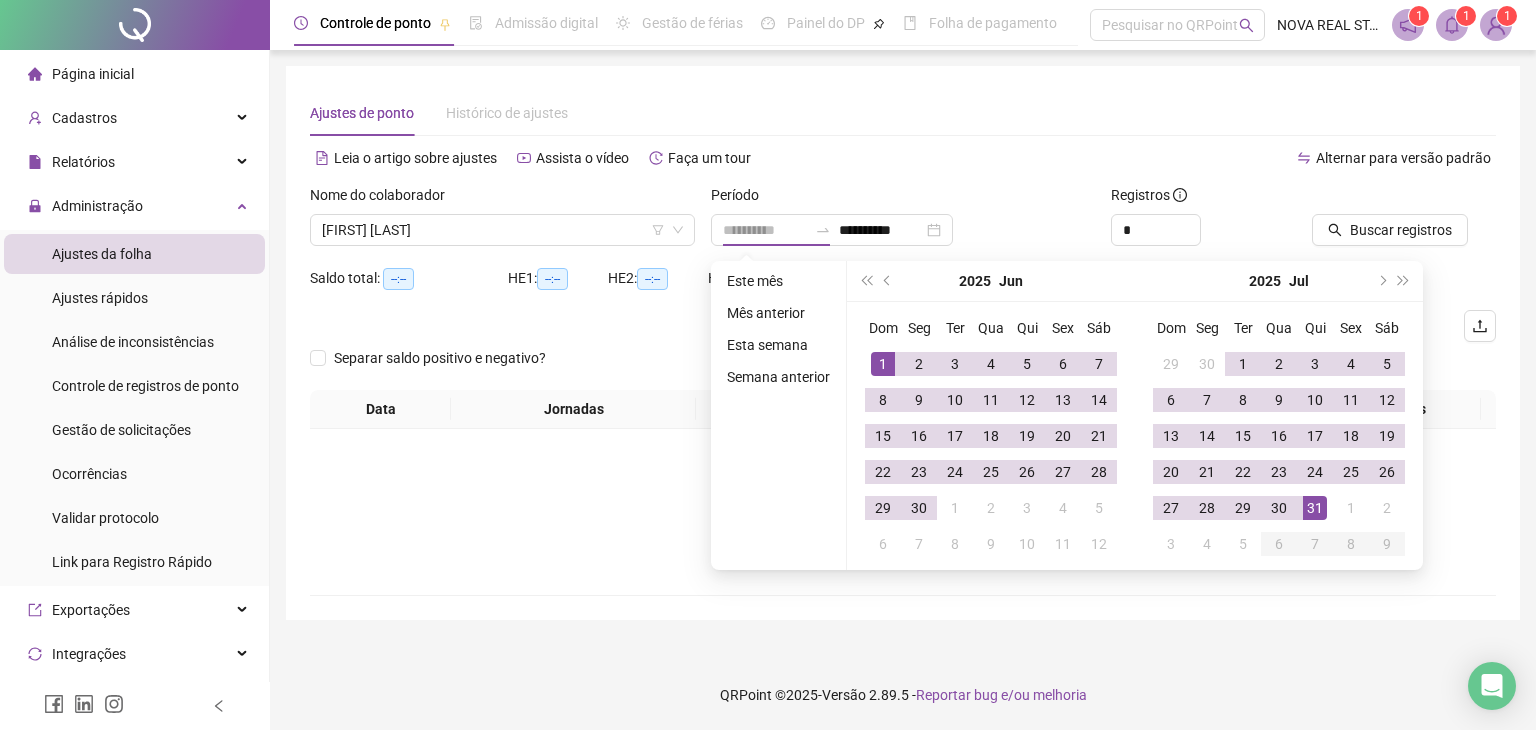 click on "1" at bounding box center [883, 364] 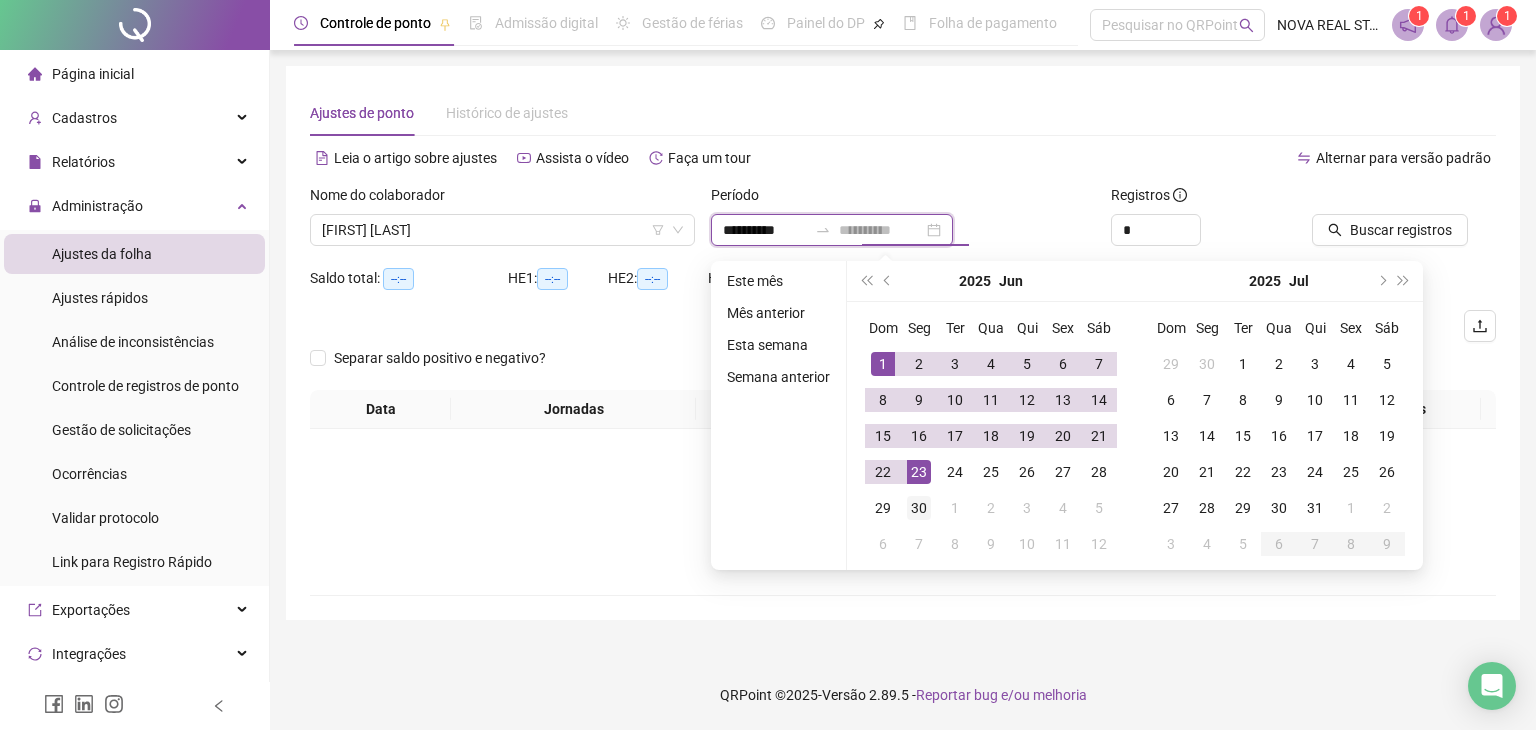 type on "**********" 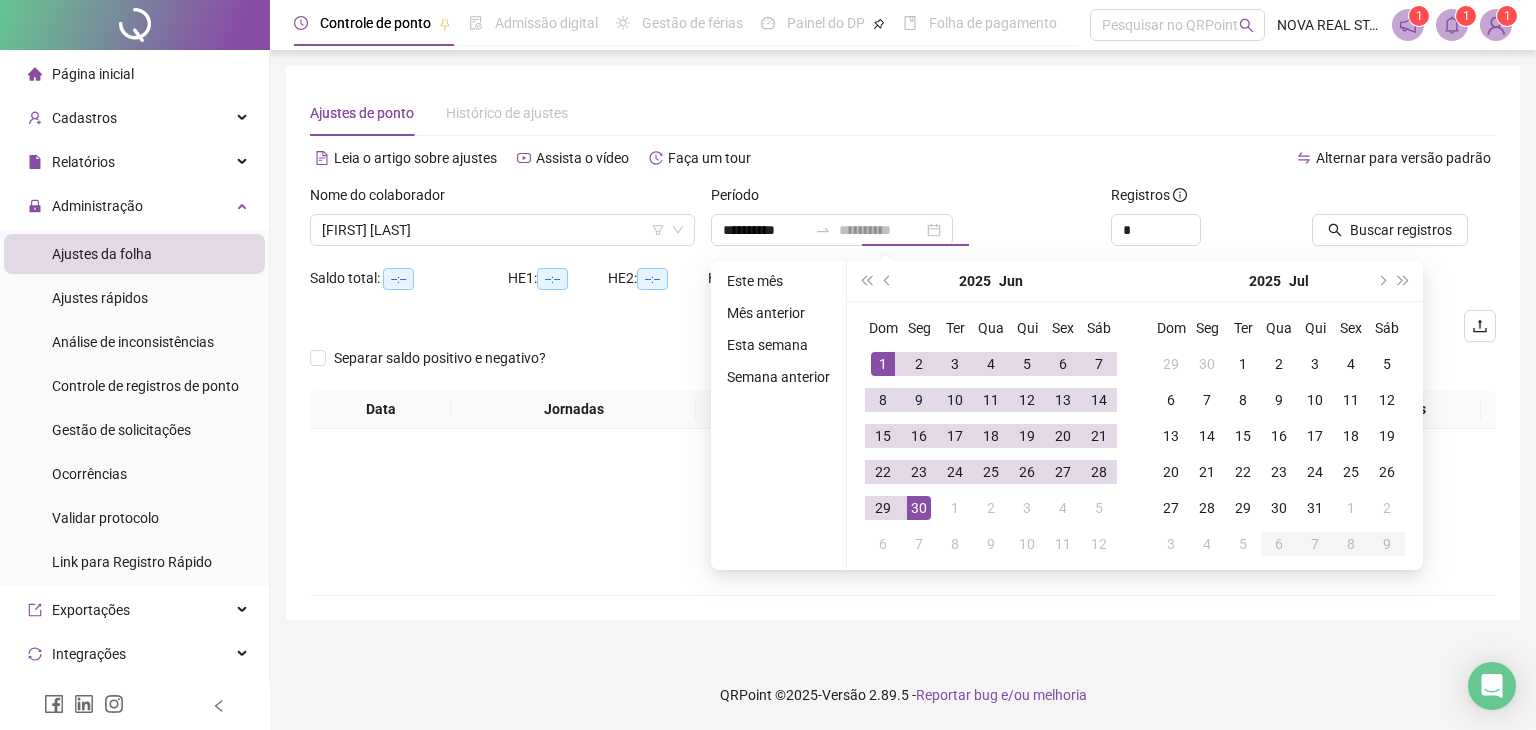 click on "30" at bounding box center [919, 508] 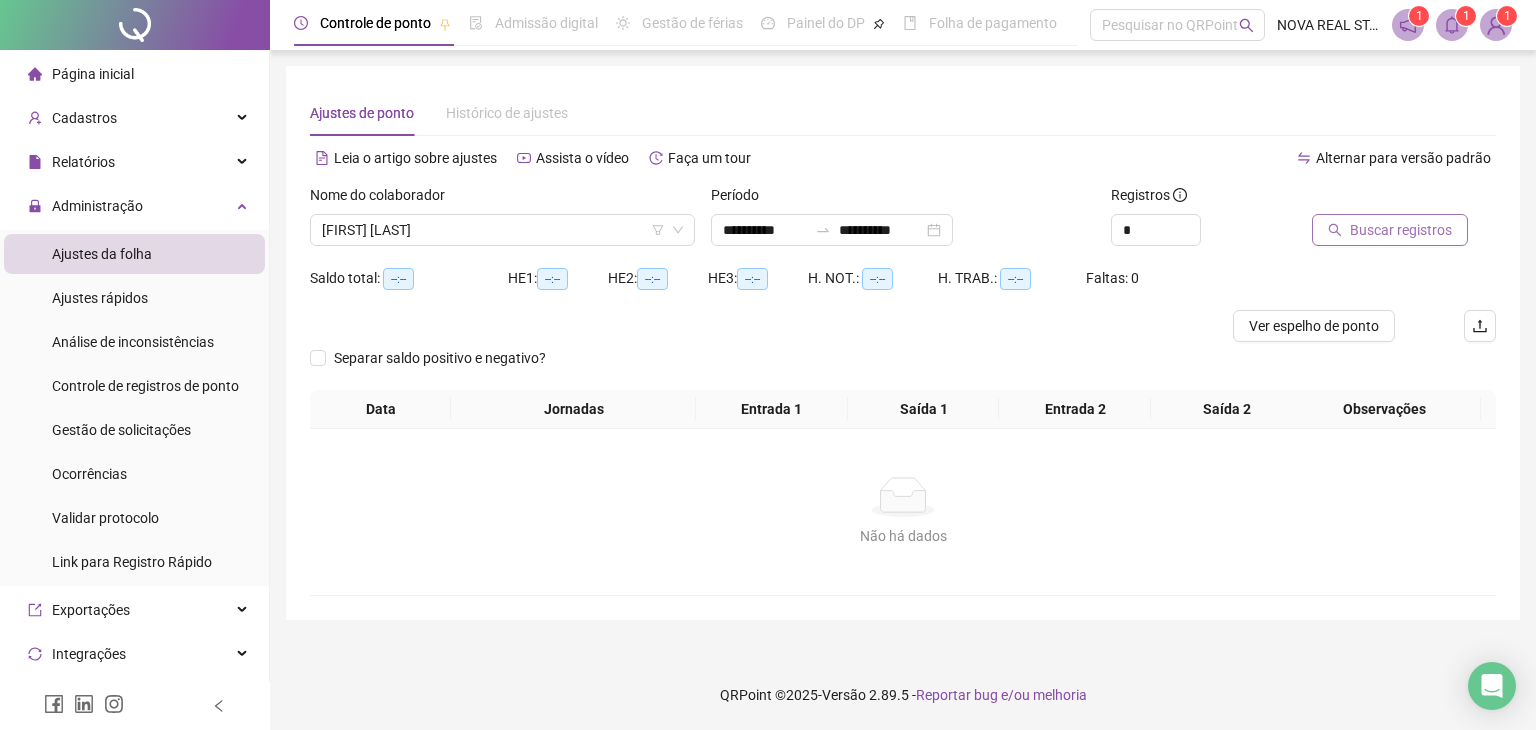 click on "Buscar registros" at bounding box center [1390, 230] 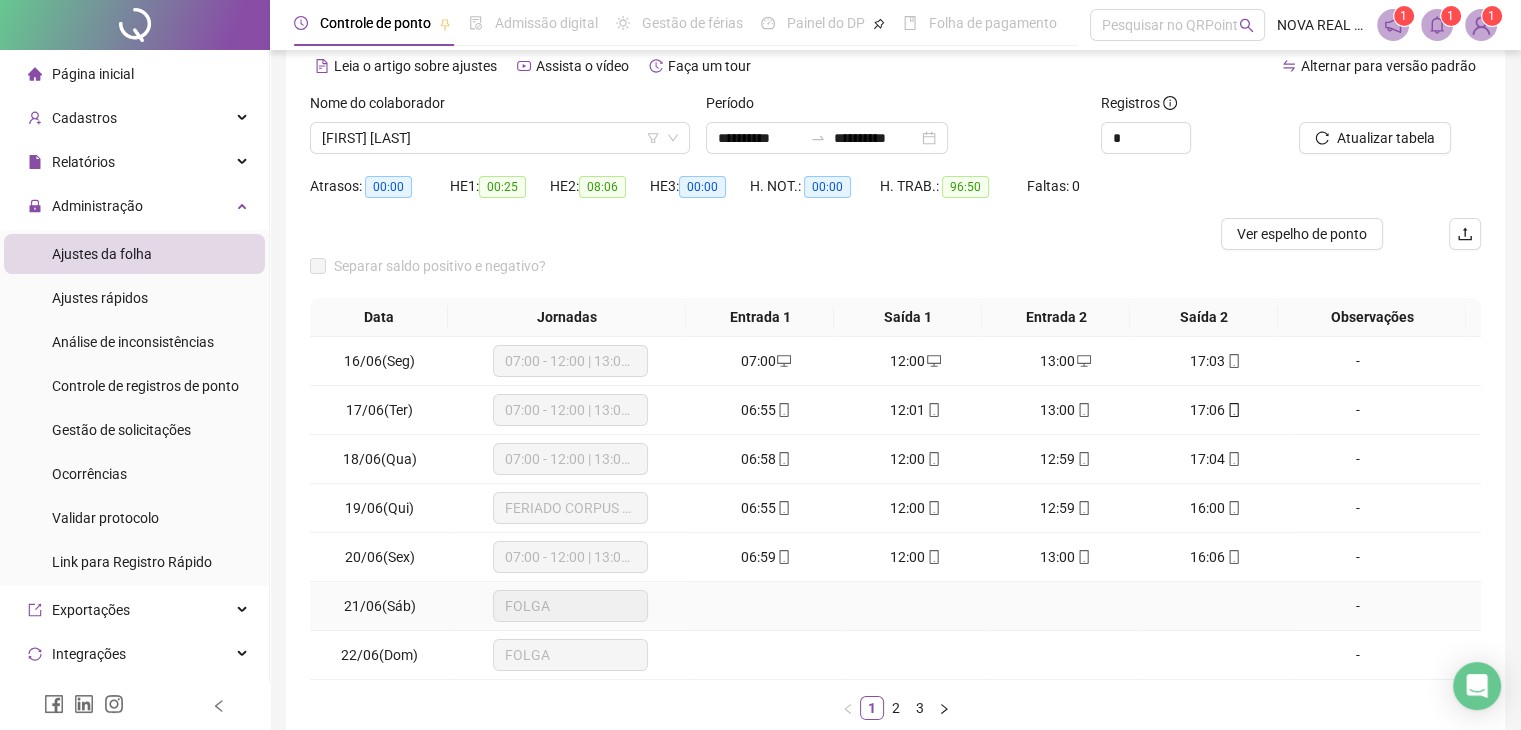 scroll, scrollTop: 100, scrollLeft: 0, axis: vertical 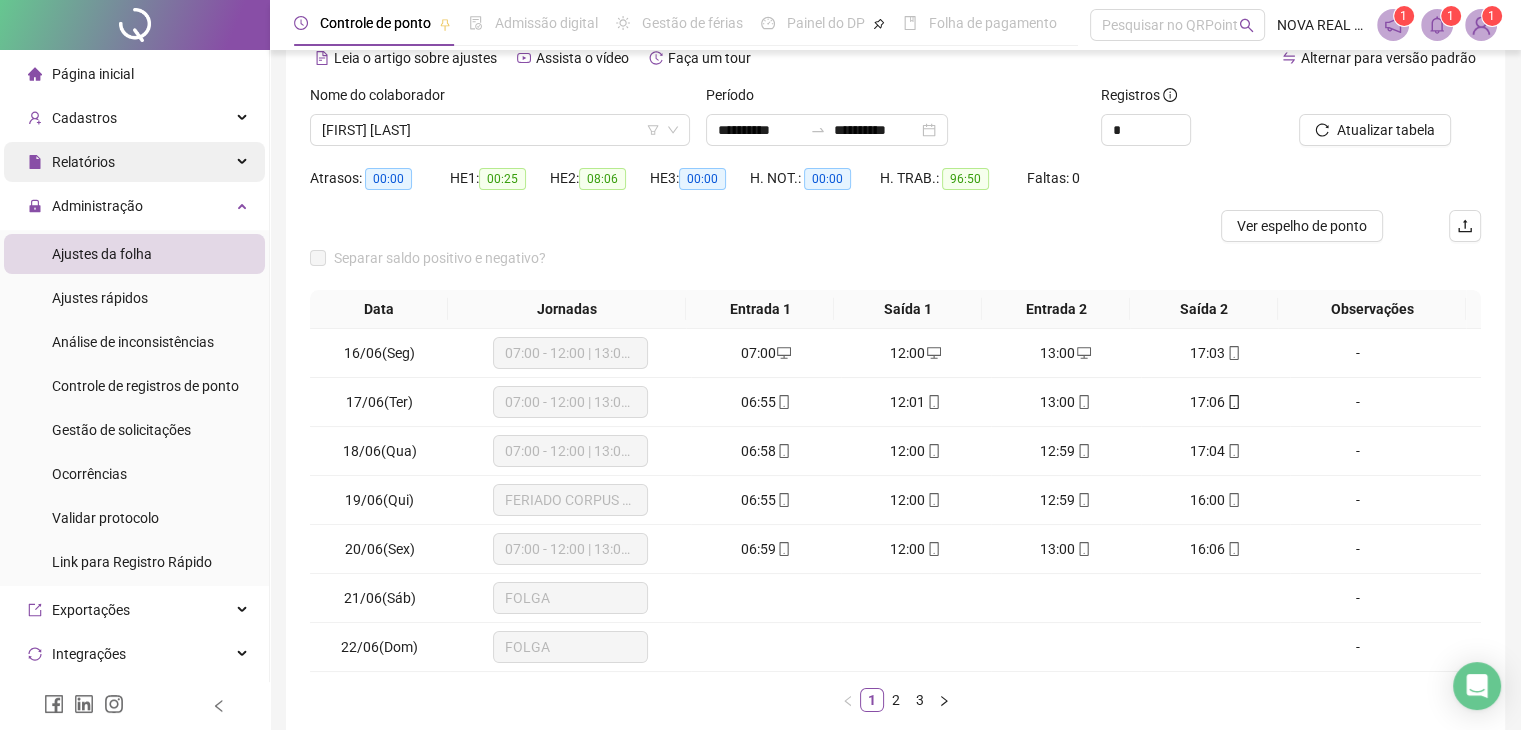 click on "Relatórios" at bounding box center [134, 162] 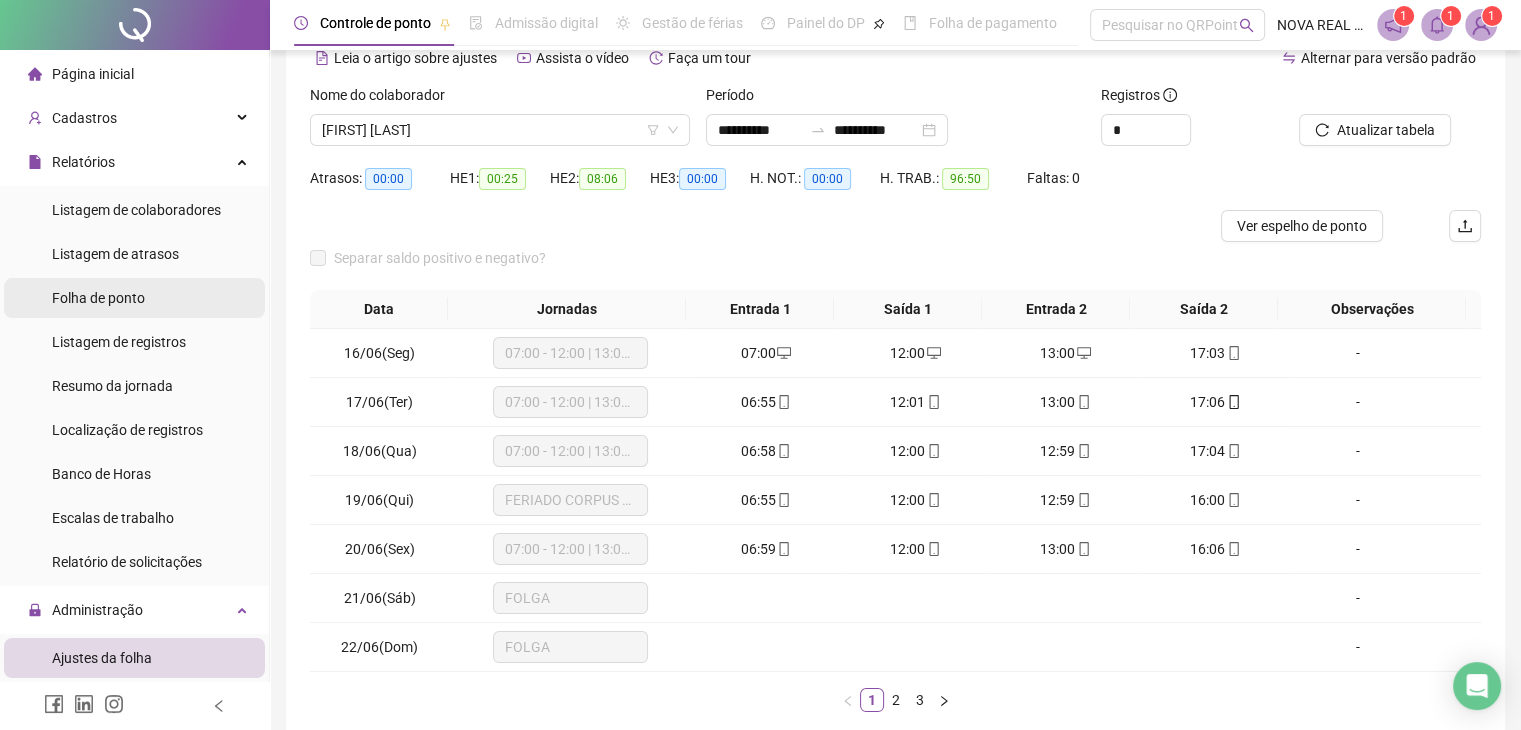 click on "Folha de ponto" at bounding box center (134, 298) 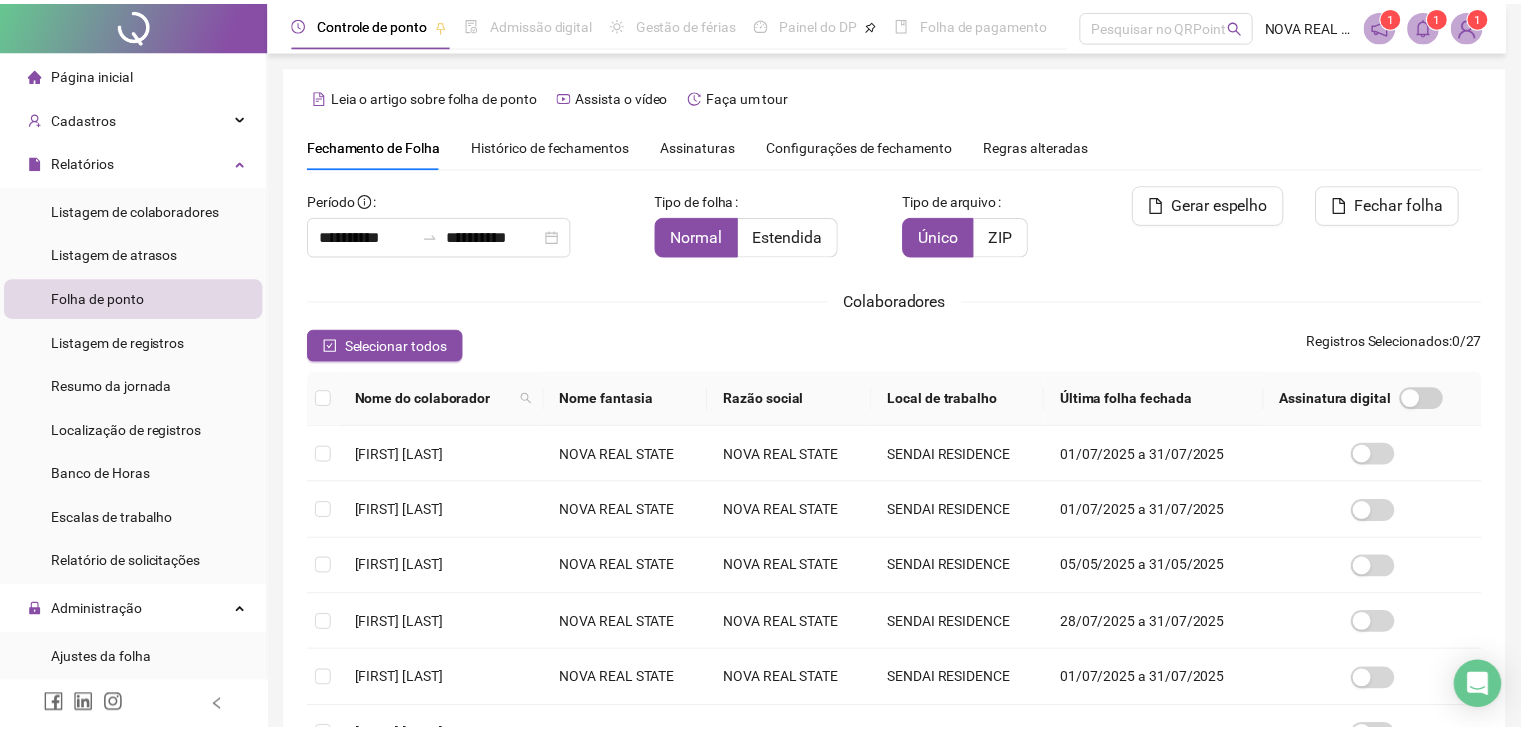 scroll, scrollTop: 33, scrollLeft: 0, axis: vertical 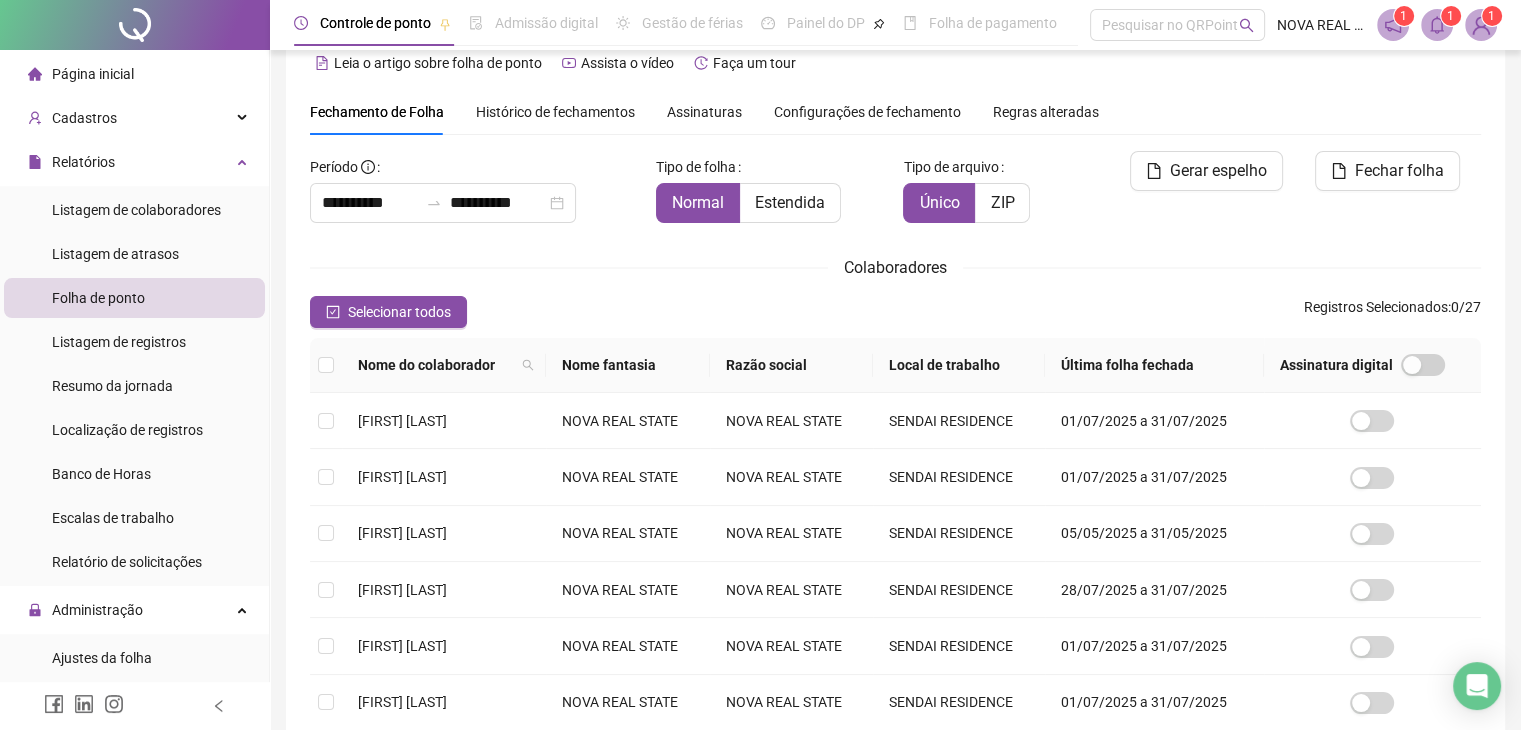 click on "**********" at bounding box center [895, 585] 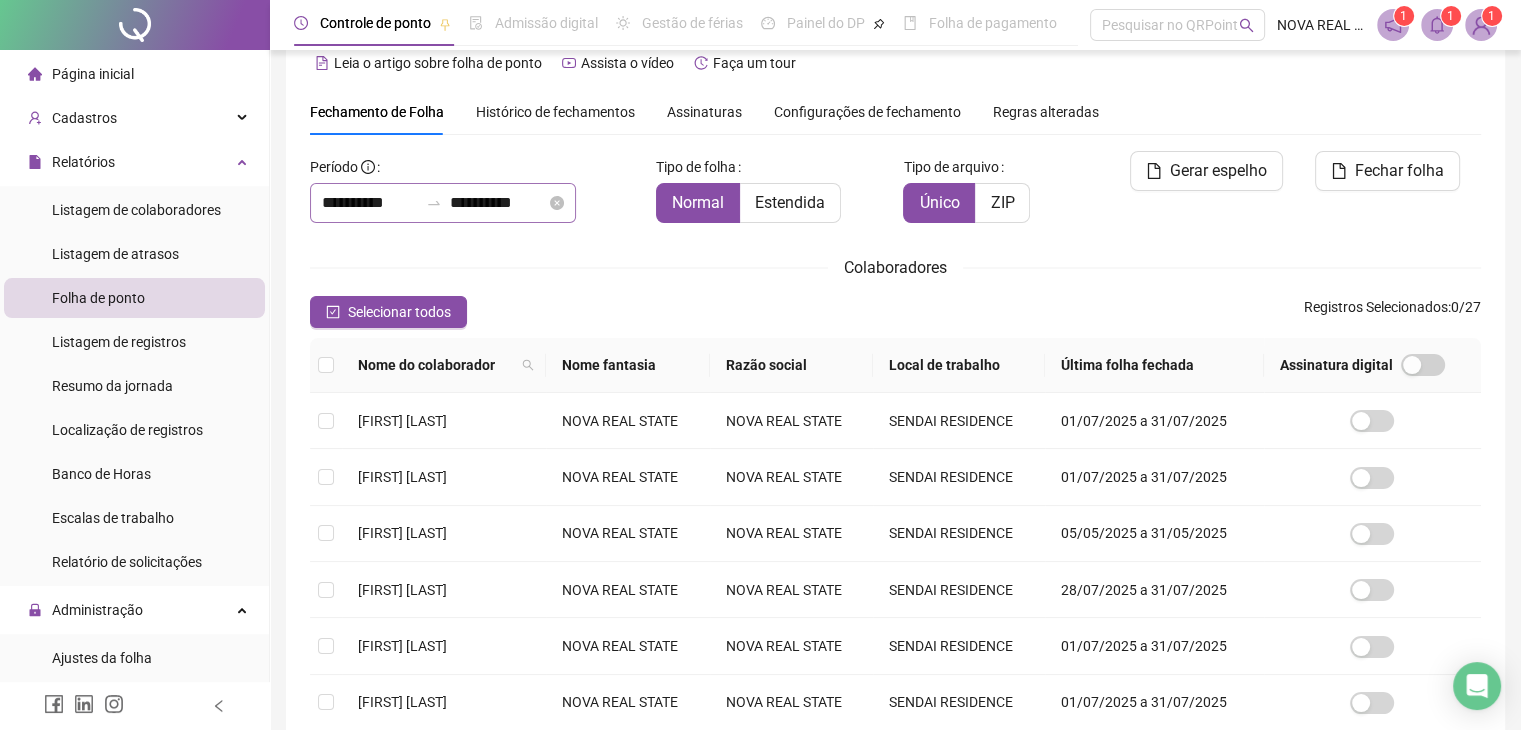 click on "**********" at bounding box center [443, 203] 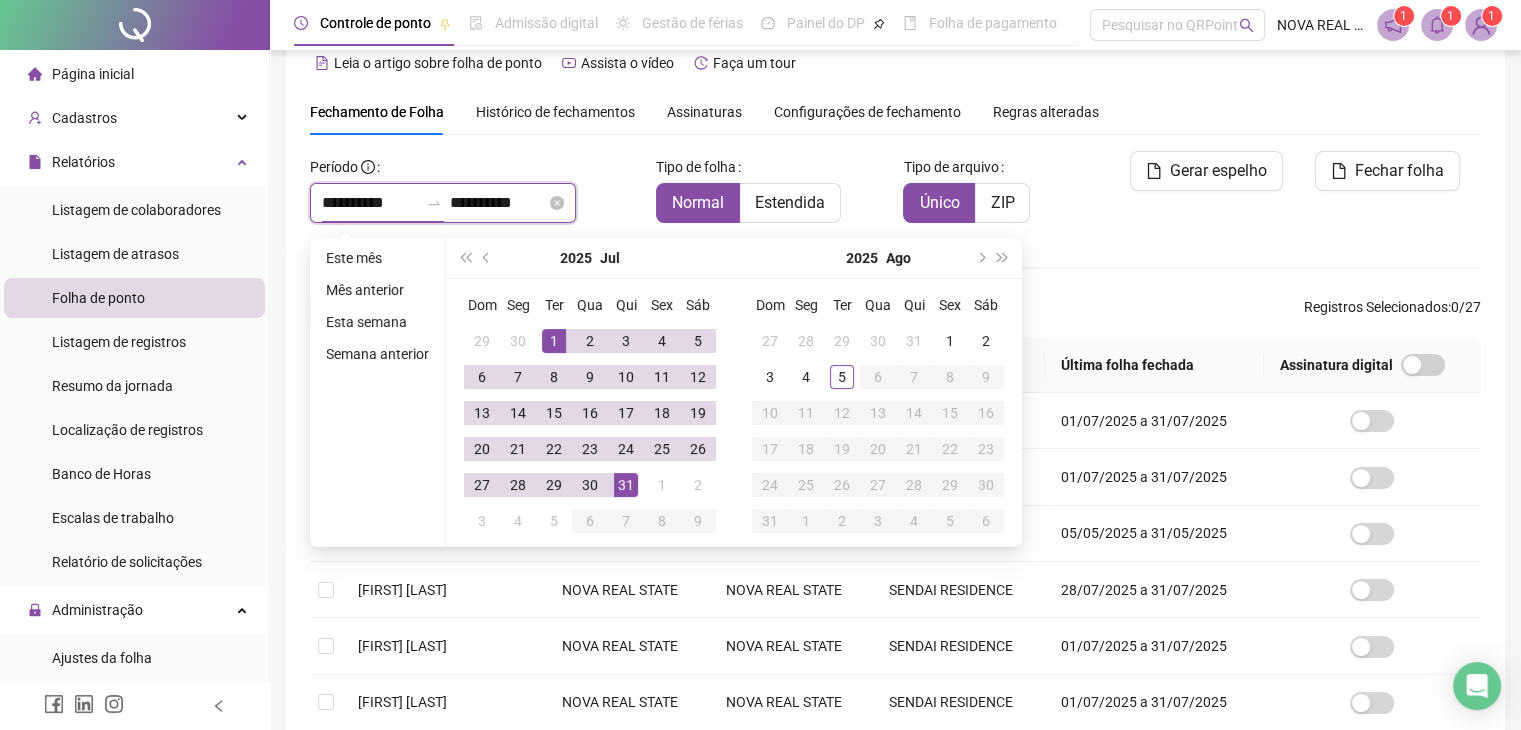 drag, startPoint x: 377, startPoint y: 203, endPoint x: 339, endPoint y: 203, distance: 38 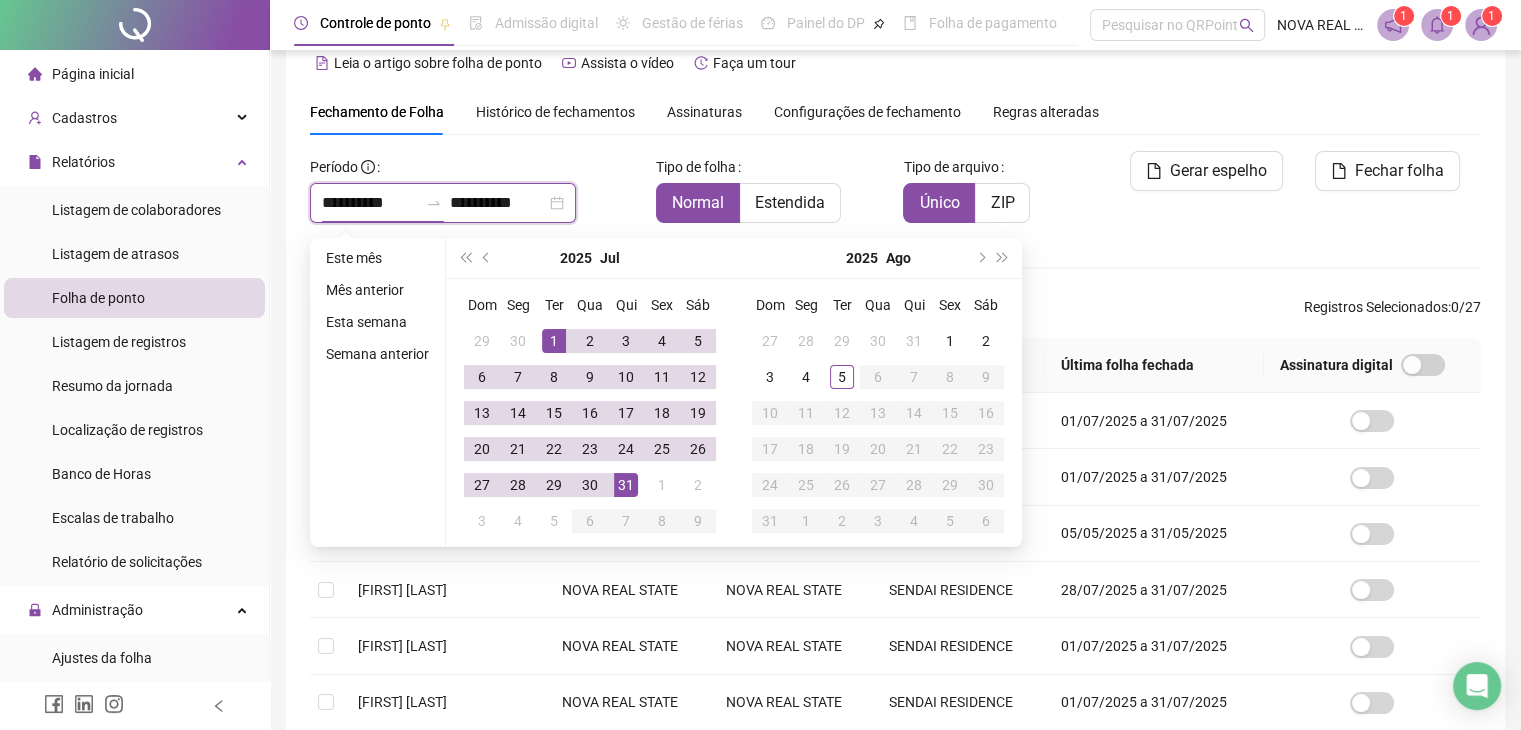 type on "**********" 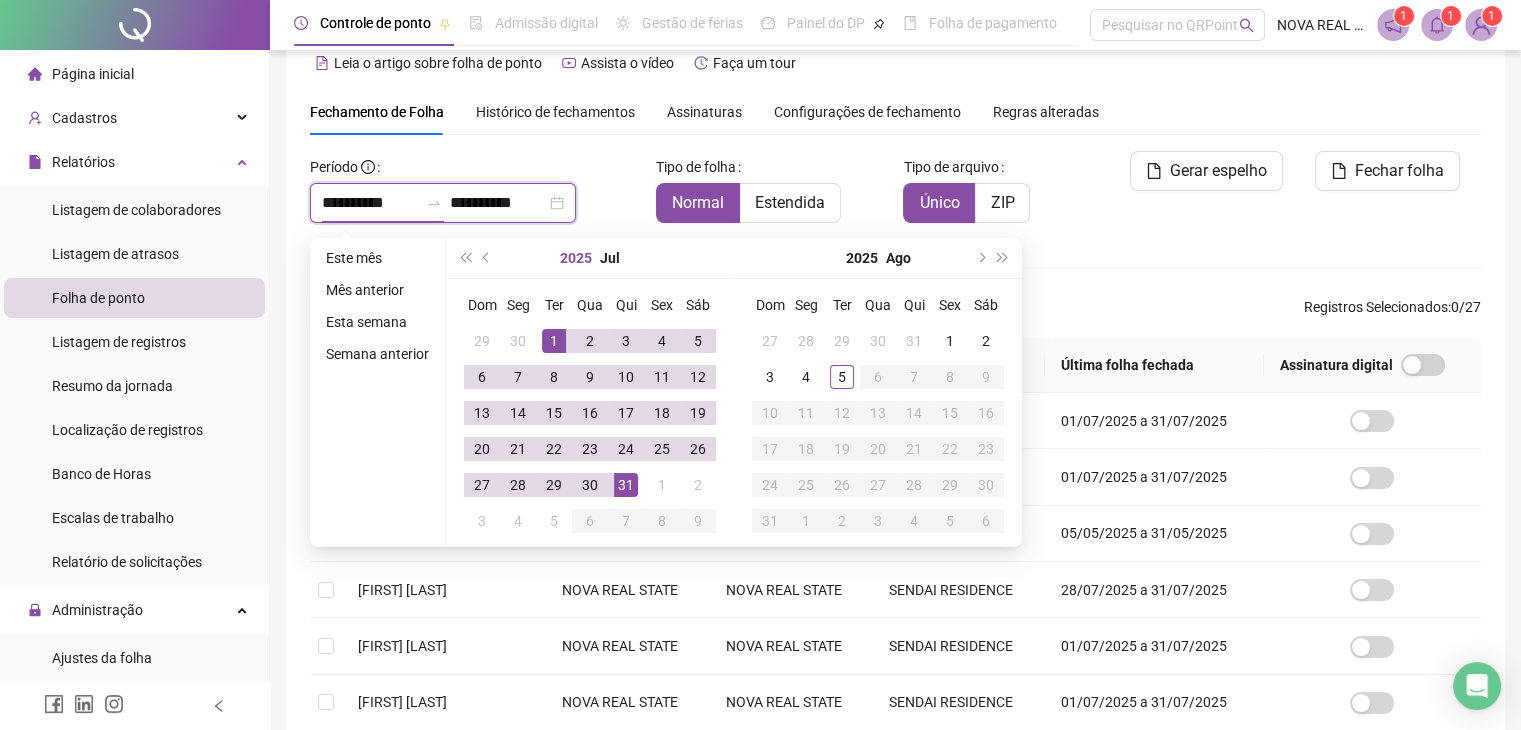 type on "**********" 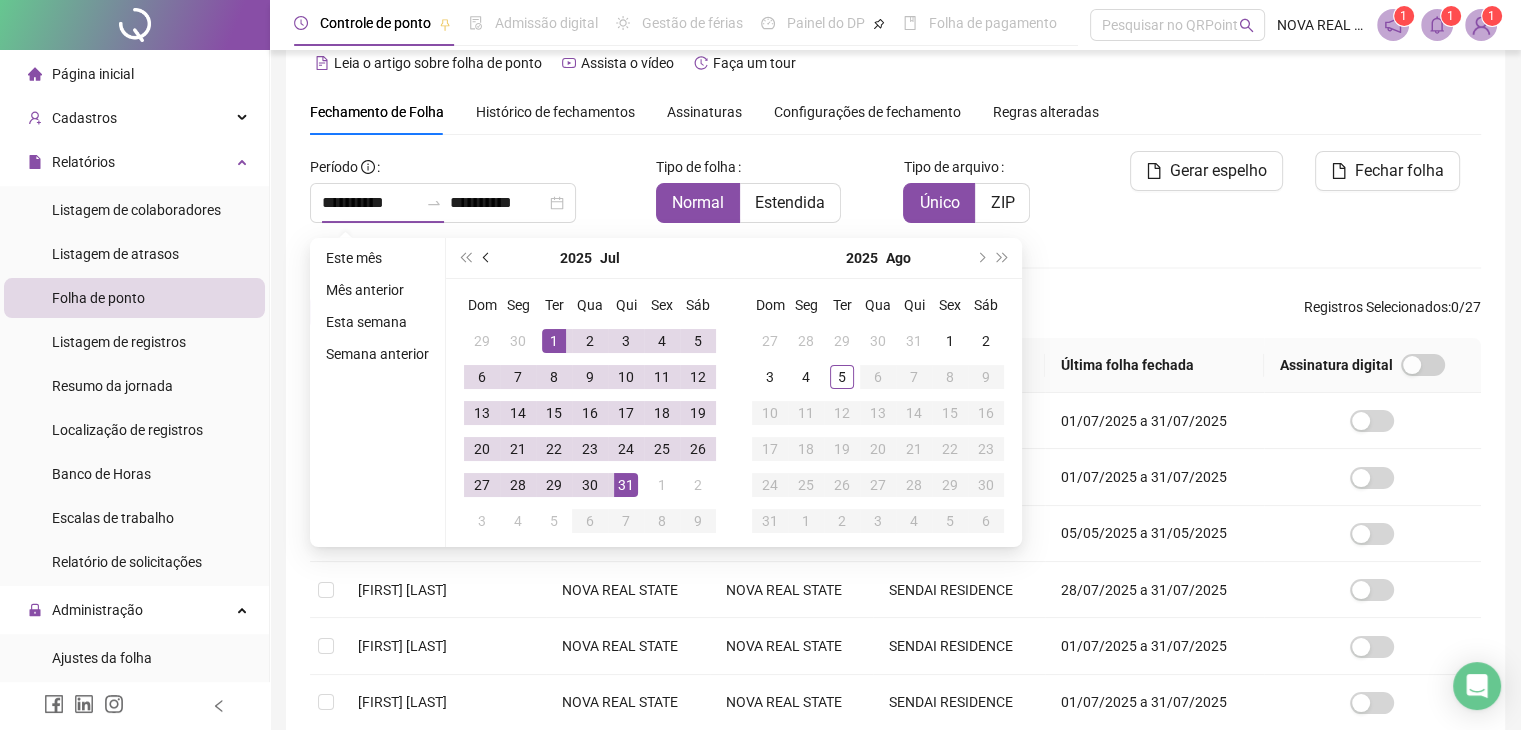 click at bounding box center (487, 258) 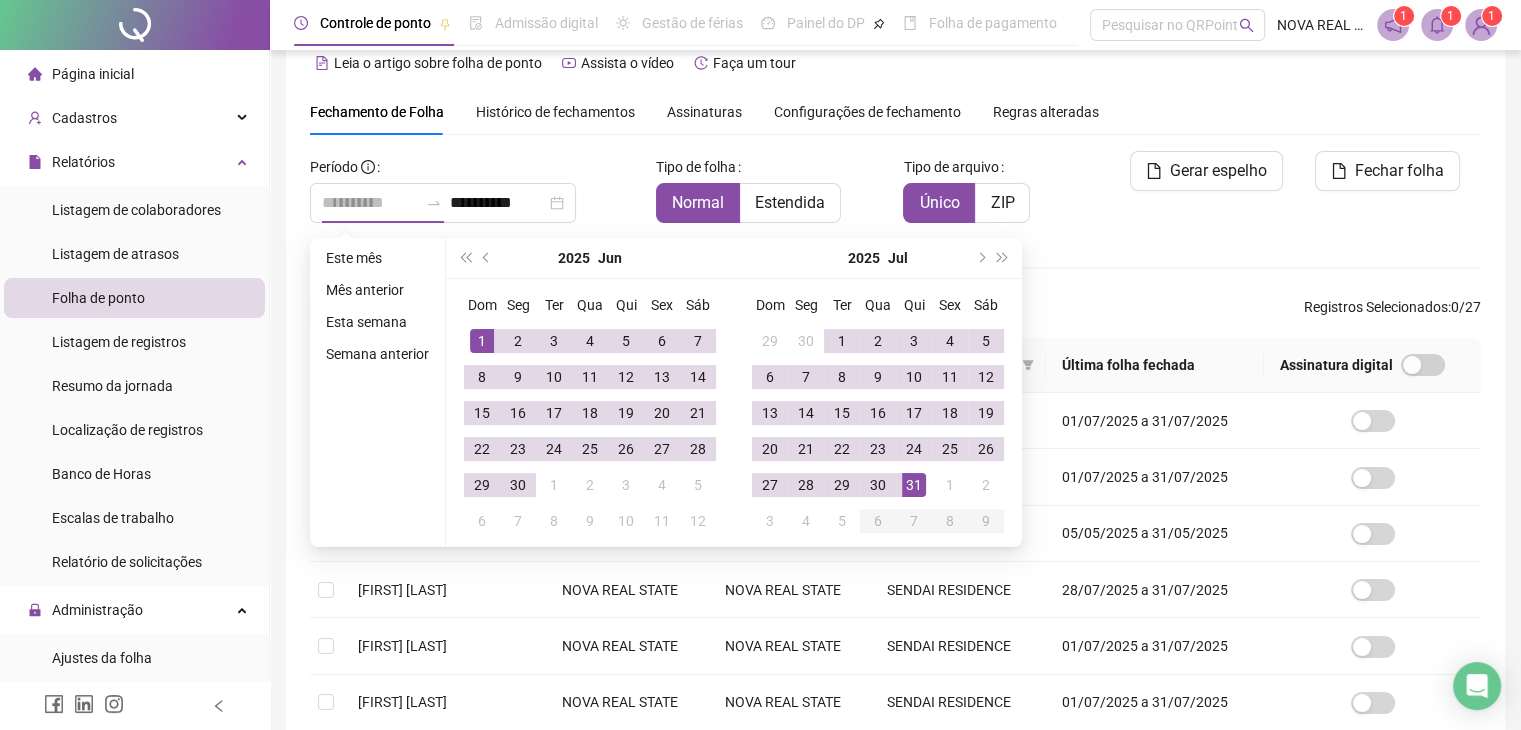 type on "**********" 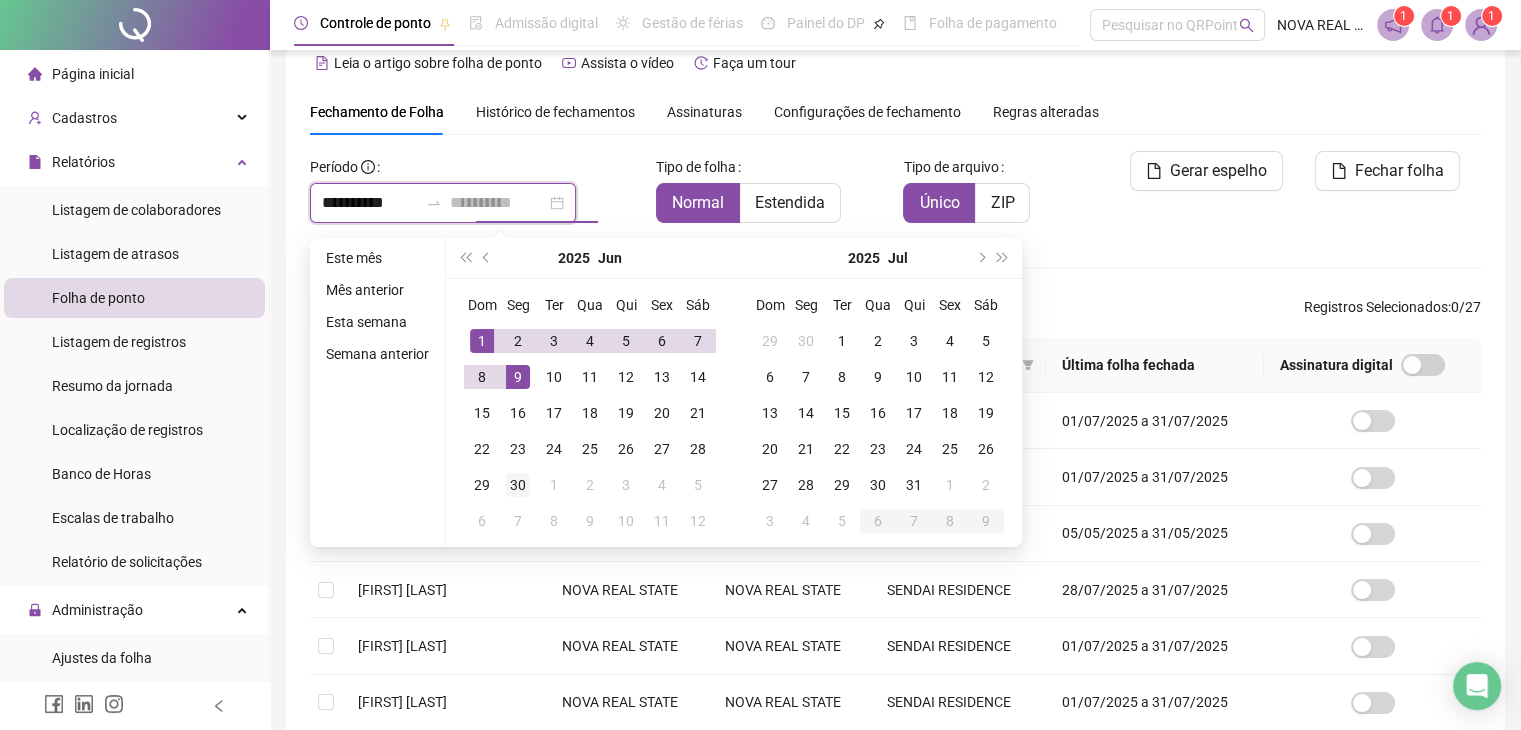 type on "**********" 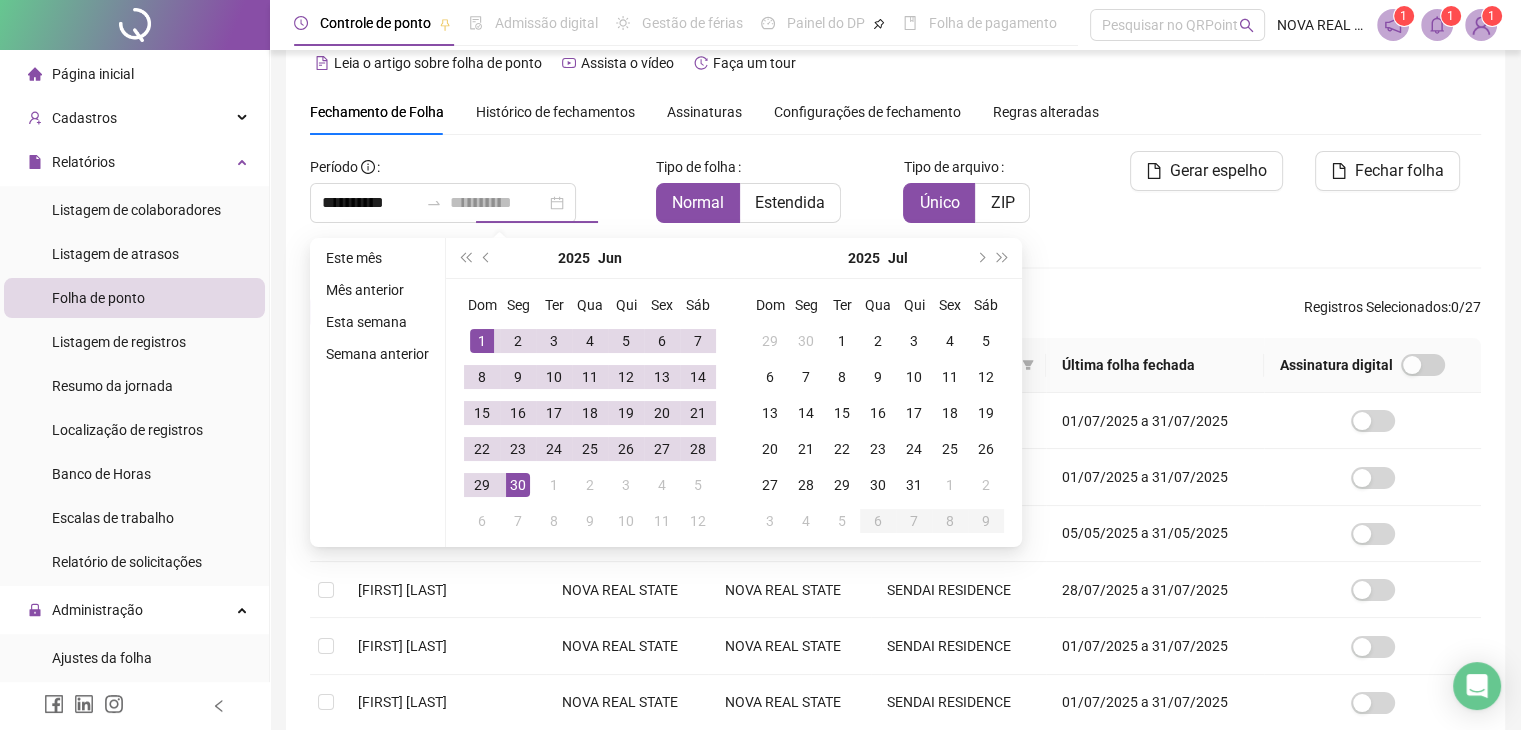 click on "30" at bounding box center [518, 485] 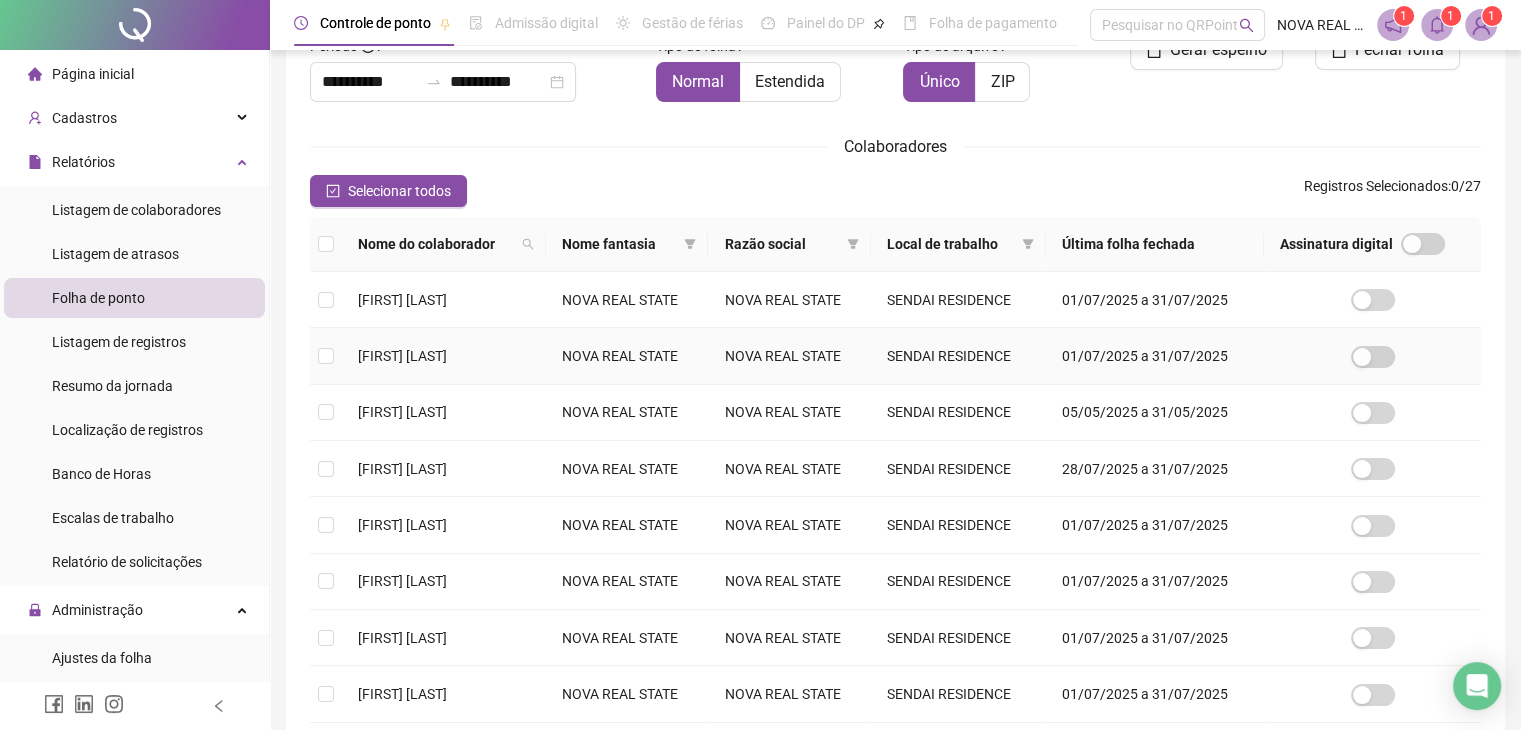 scroll, scrollTop: 33, scrollLeft: 0, axis: vertical 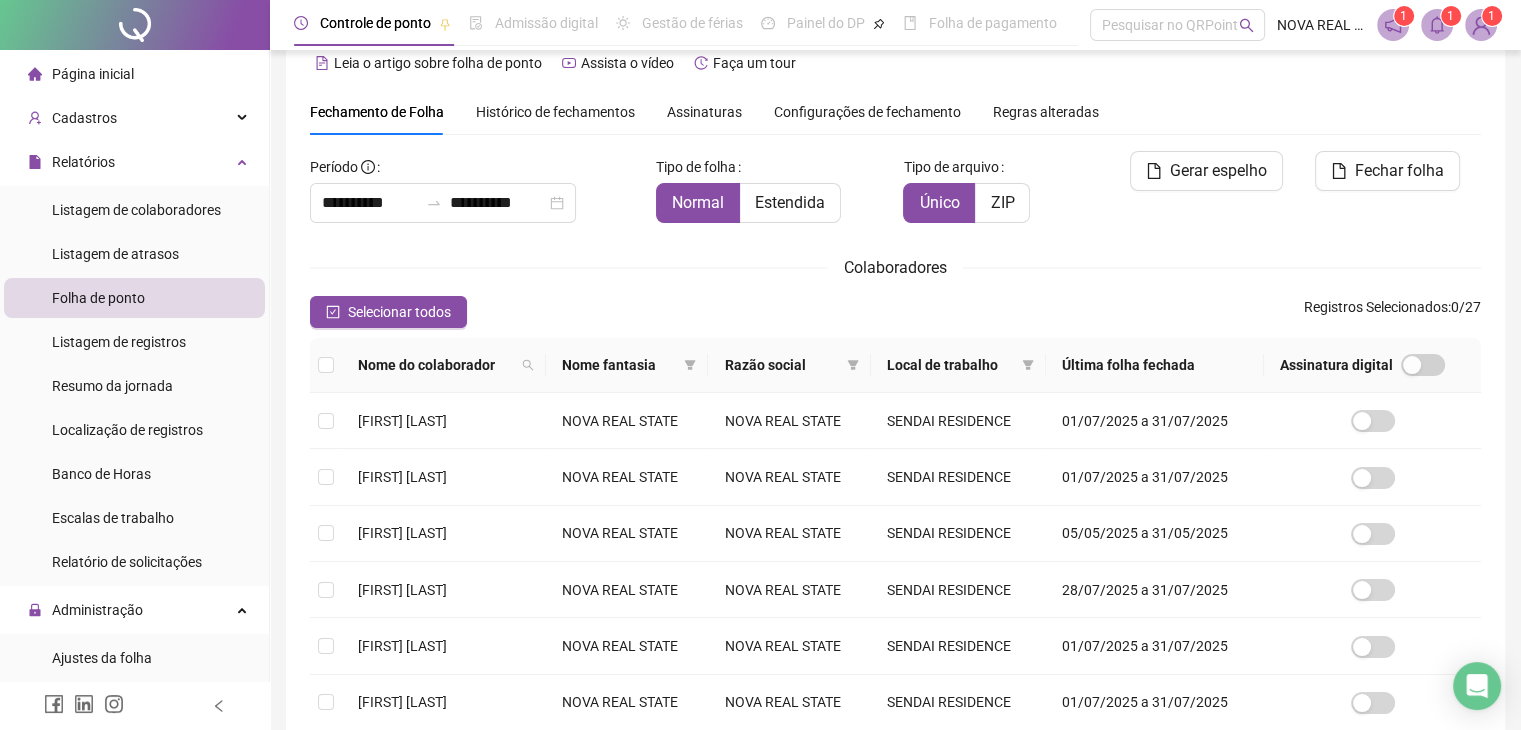 drag, startPoint x: 570, startPoint y: 109, endPoint x: 536, endPoint y: 133, distance: 41.617306 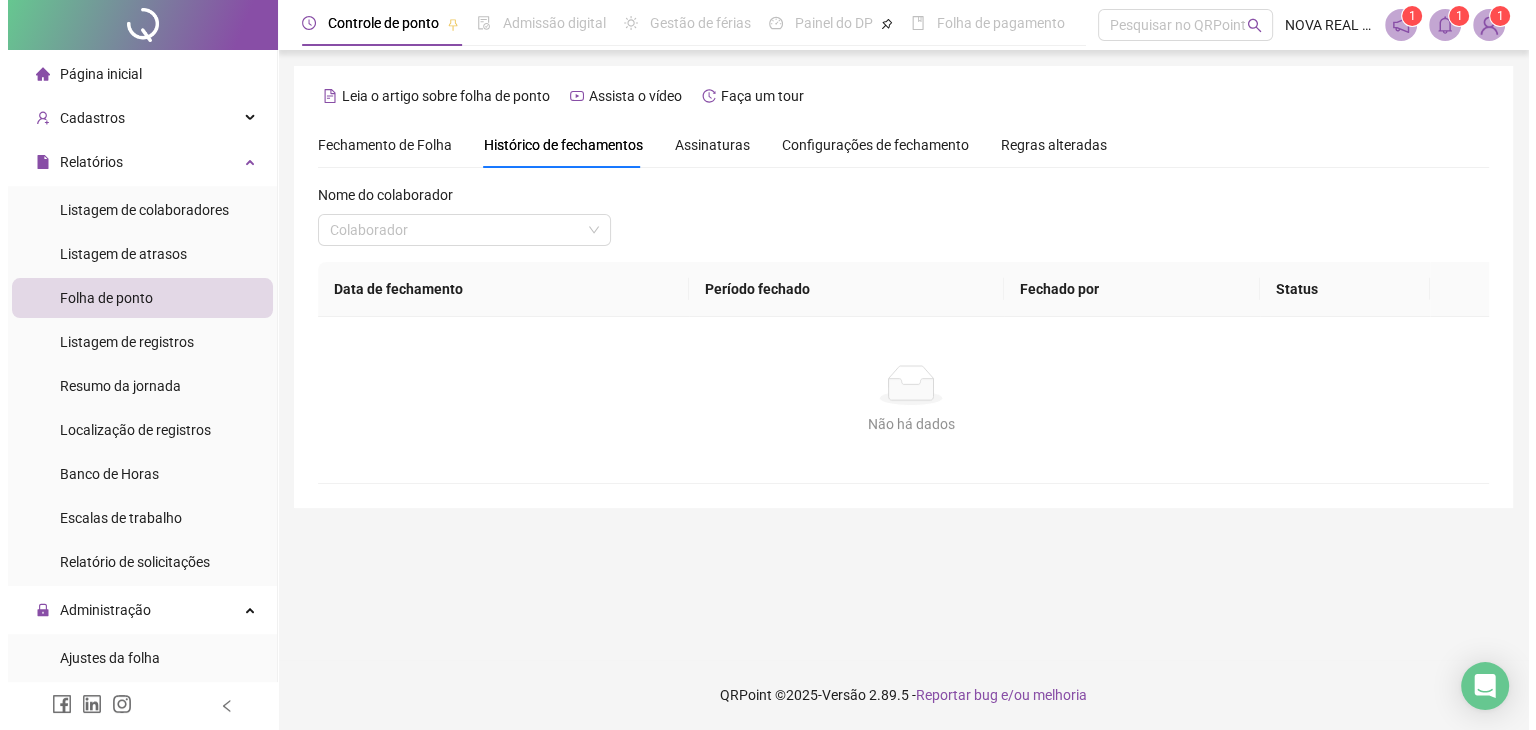scroll, scrollTop: 0, scrollLeft: 0, axis: both 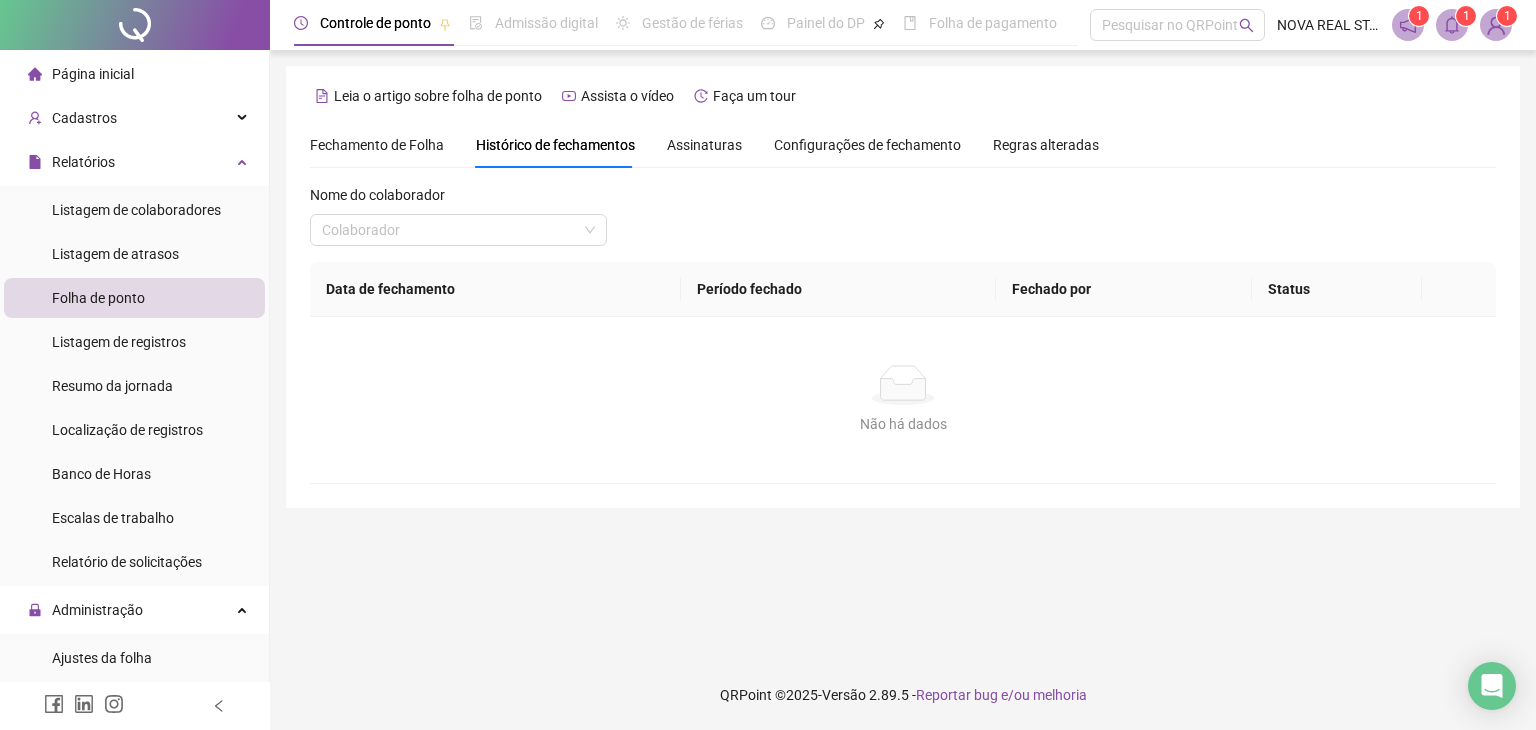 click on "Nome do colaborador" at bounding box center [377, 195] 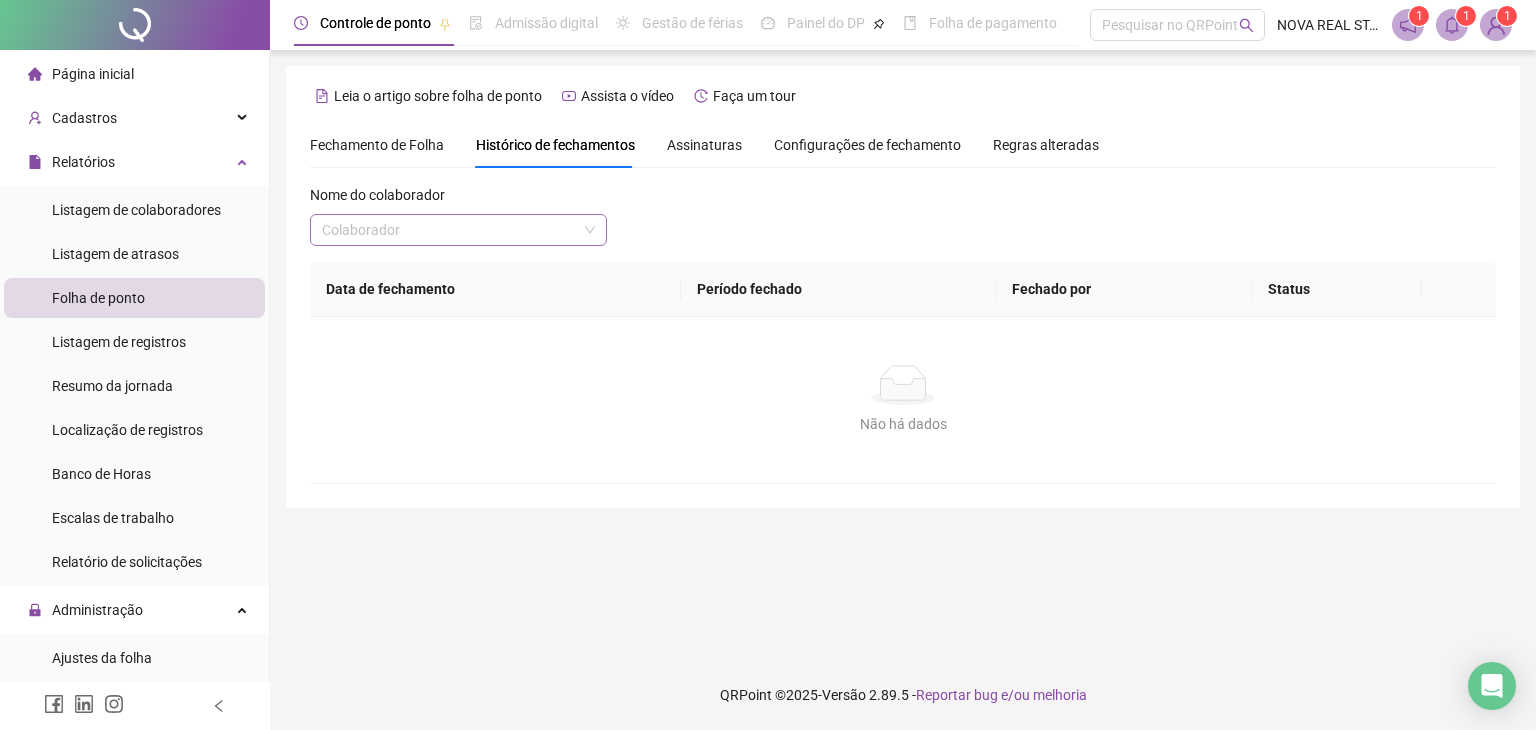 click at bounding box center (449, 230) 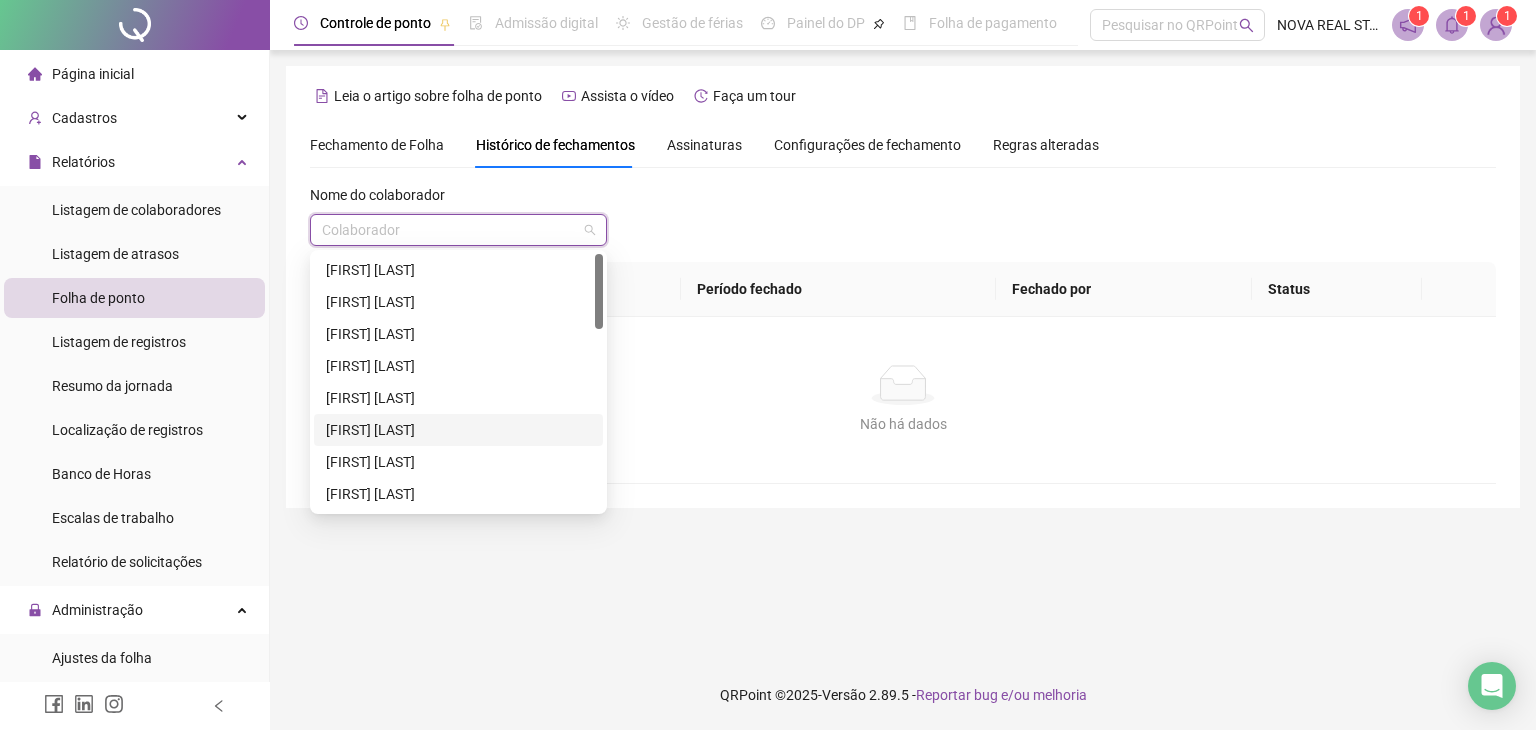 scroll, scrollTop: 100, scrollLeft: 0, axis: vertical 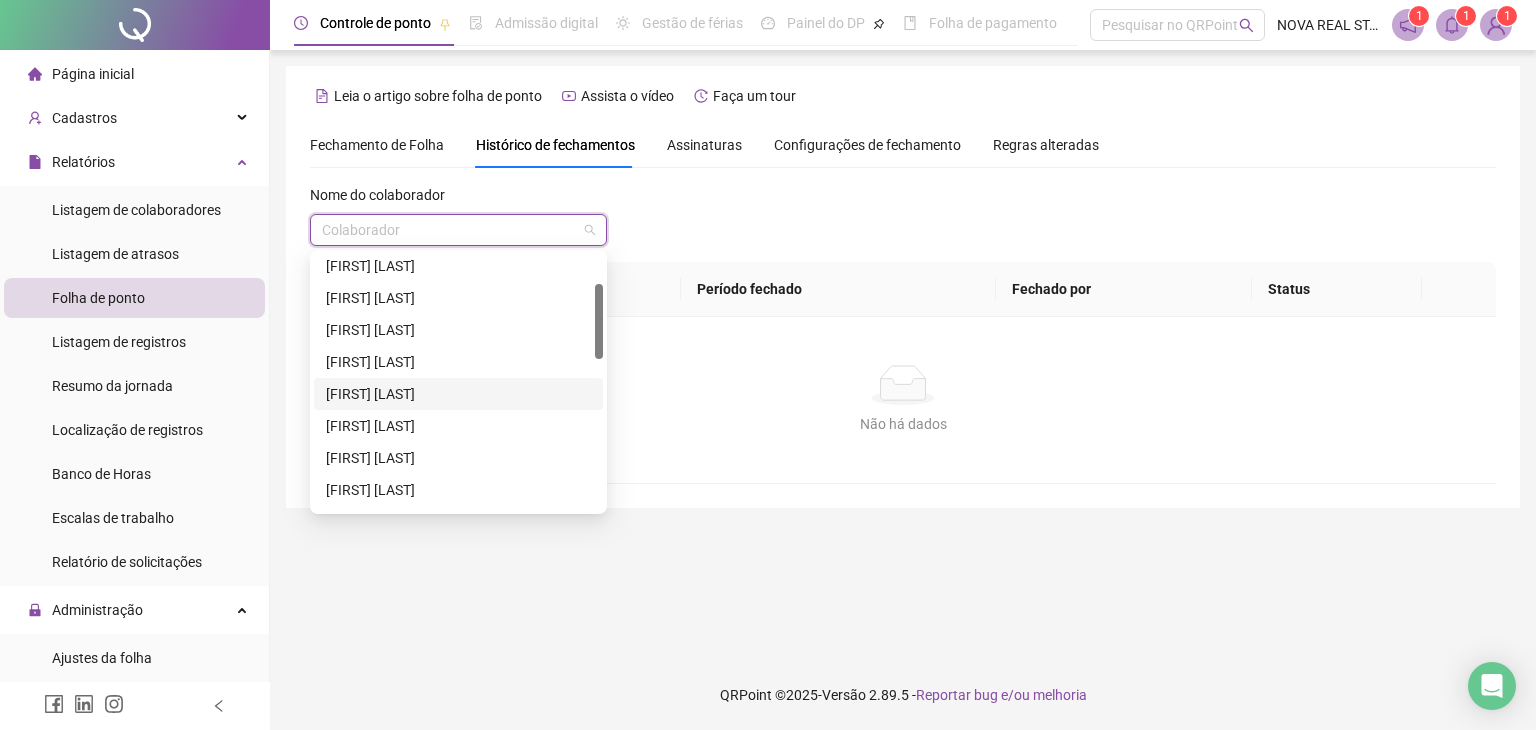 click on "[FIRST] [LAST]" at bounding box center [458, 394] 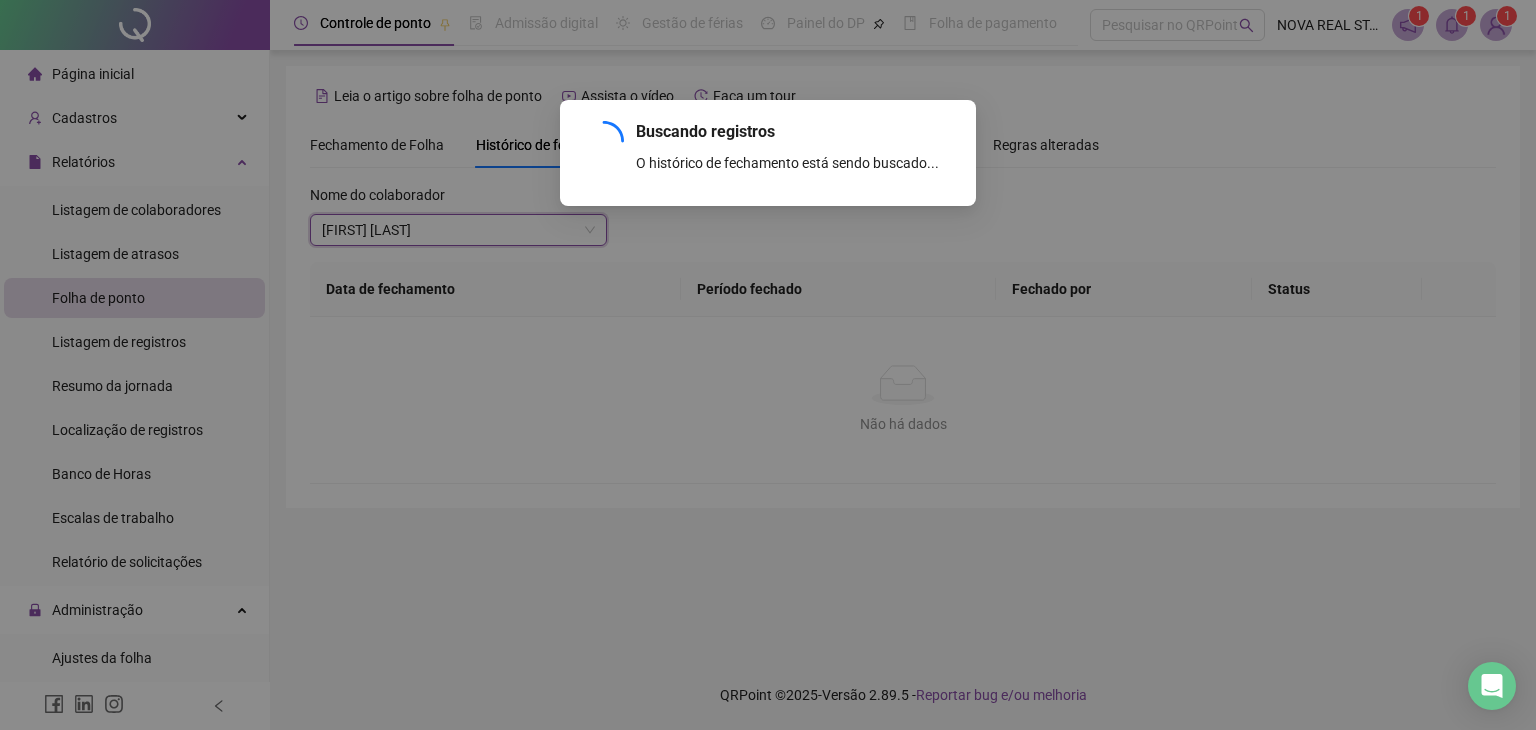 scroll, scrollTop: 20, scrollLeft: 0, axis: vertical 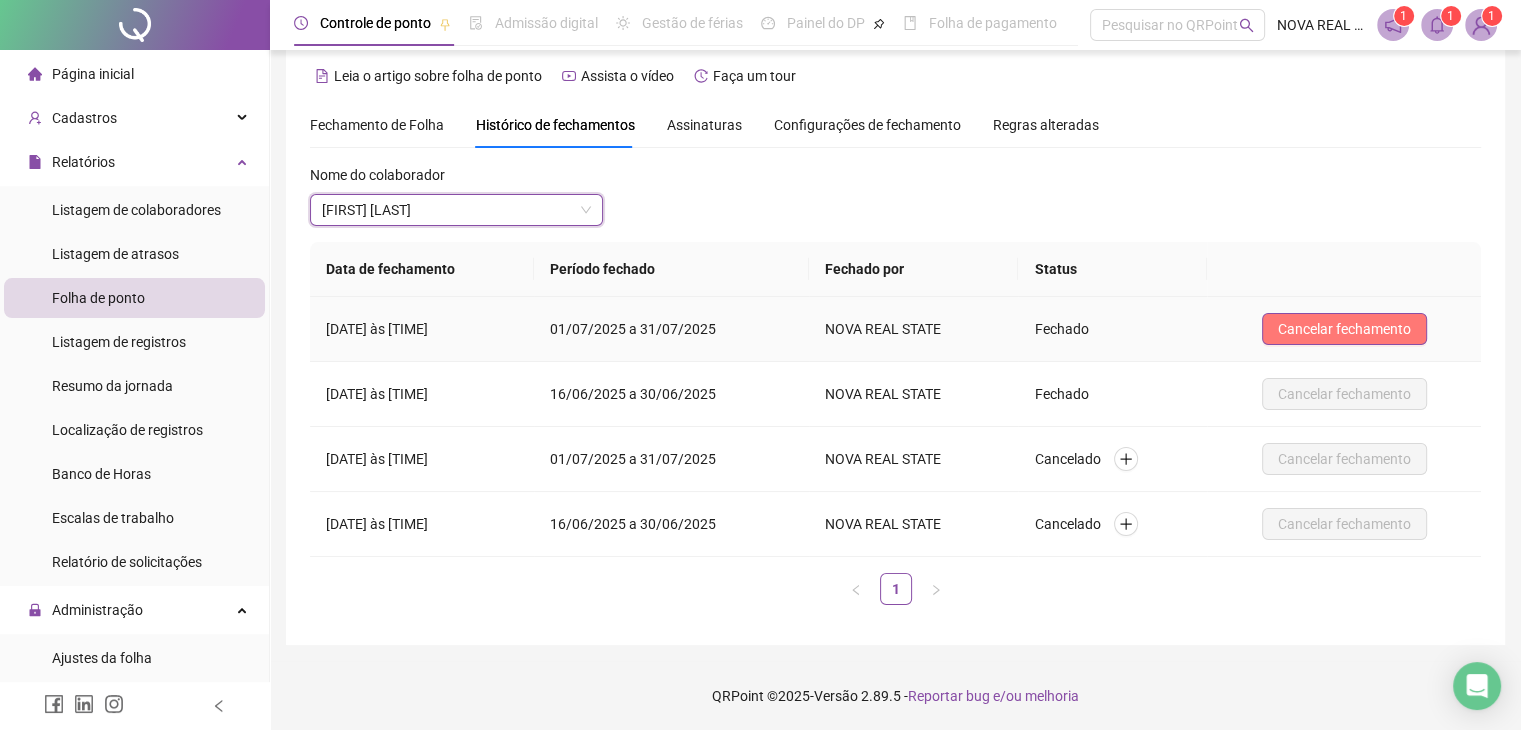 click on "Cancelar fechamento" at bounding box center (1344, 329) 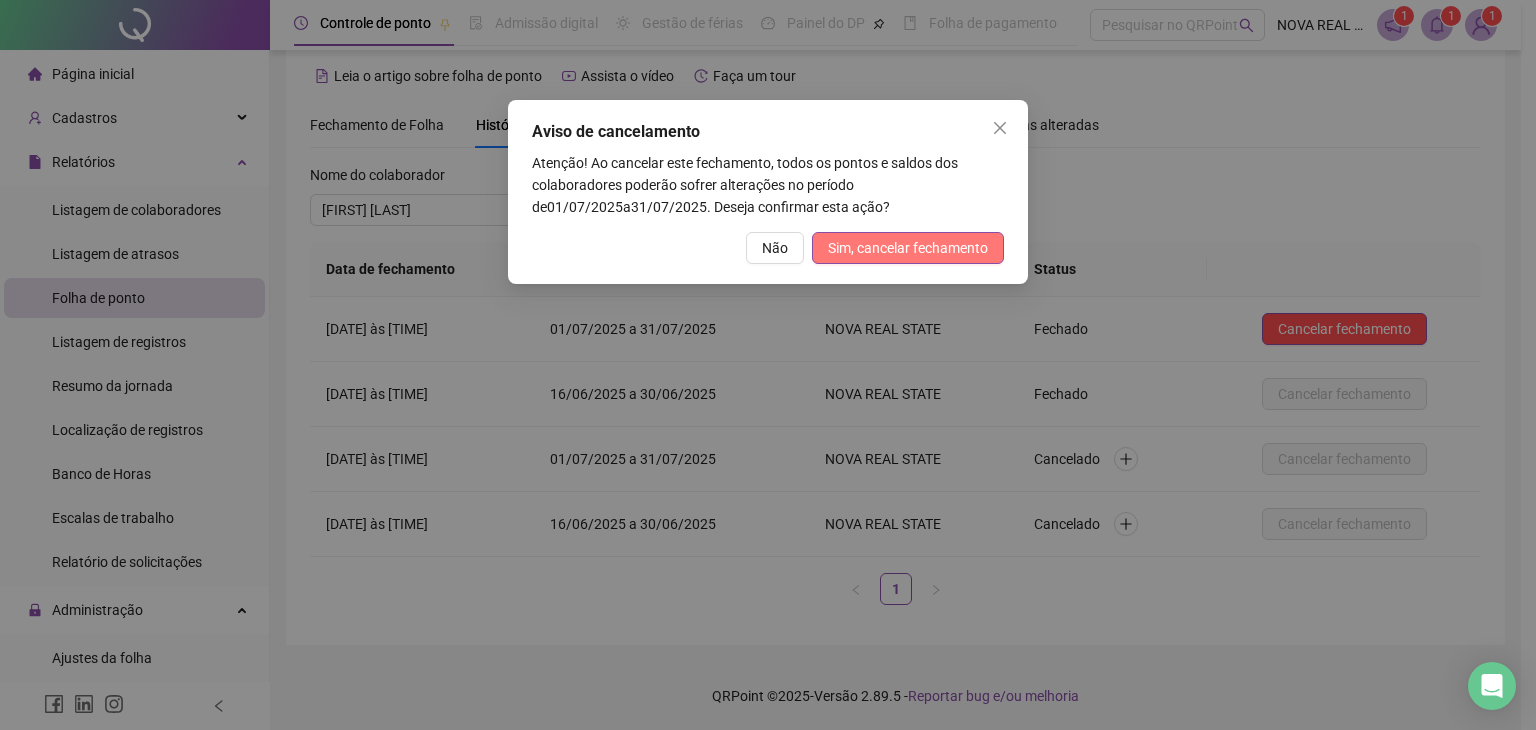 click on "Sim, cancelar fechamento" at bounding box center [908, 248] 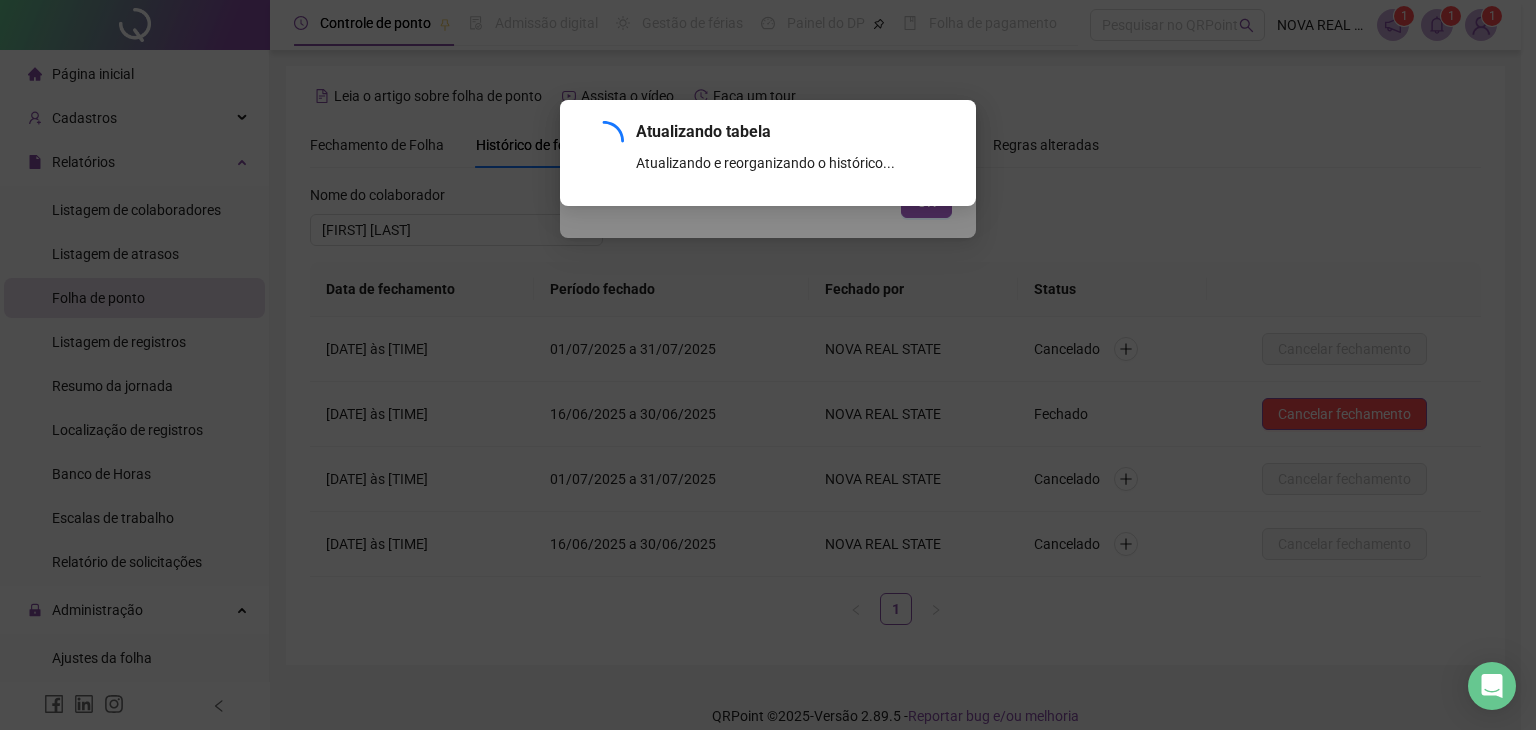 scroll, scrollTop: 20, scrollLeft: 0, axis: vertical 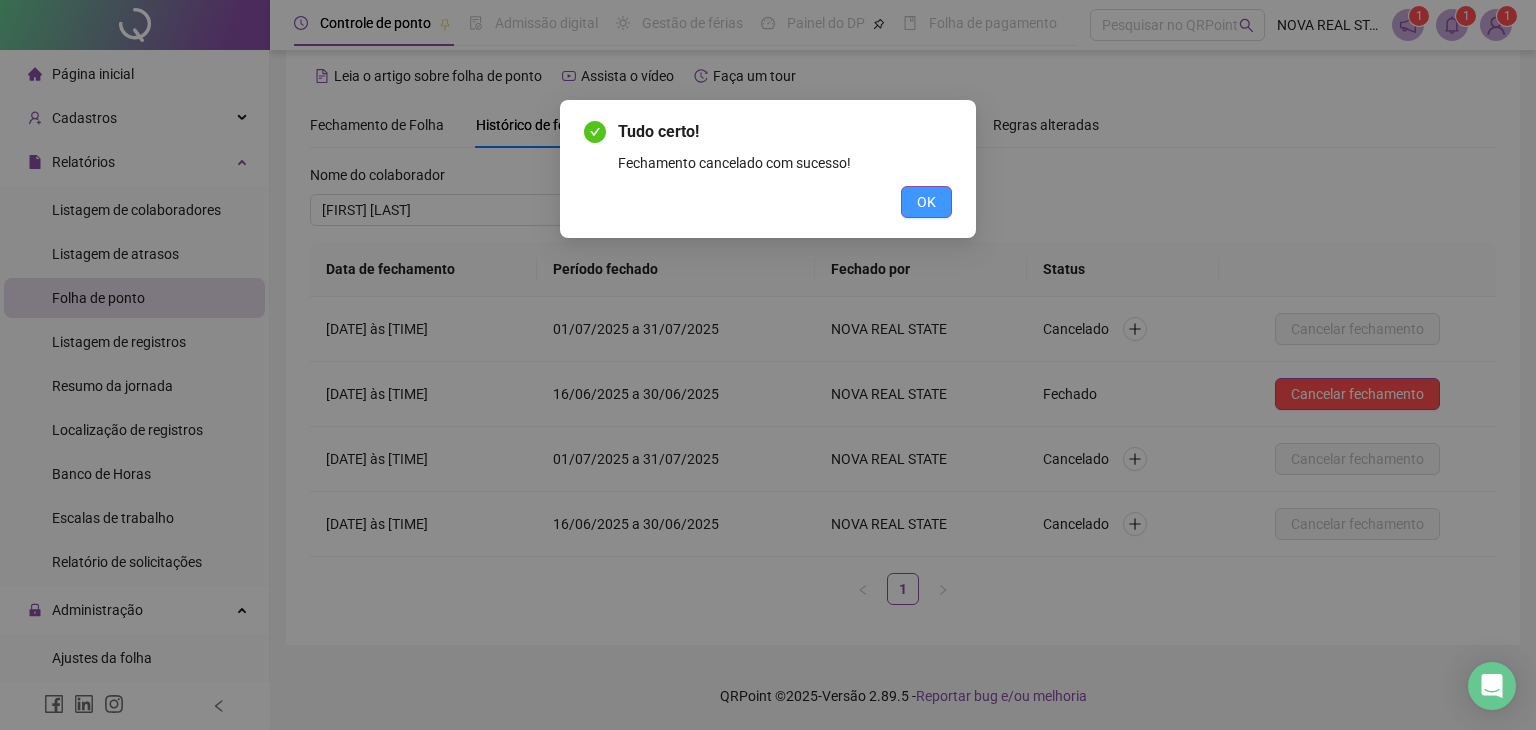 click on "OK" at bounding box center (926, 202) 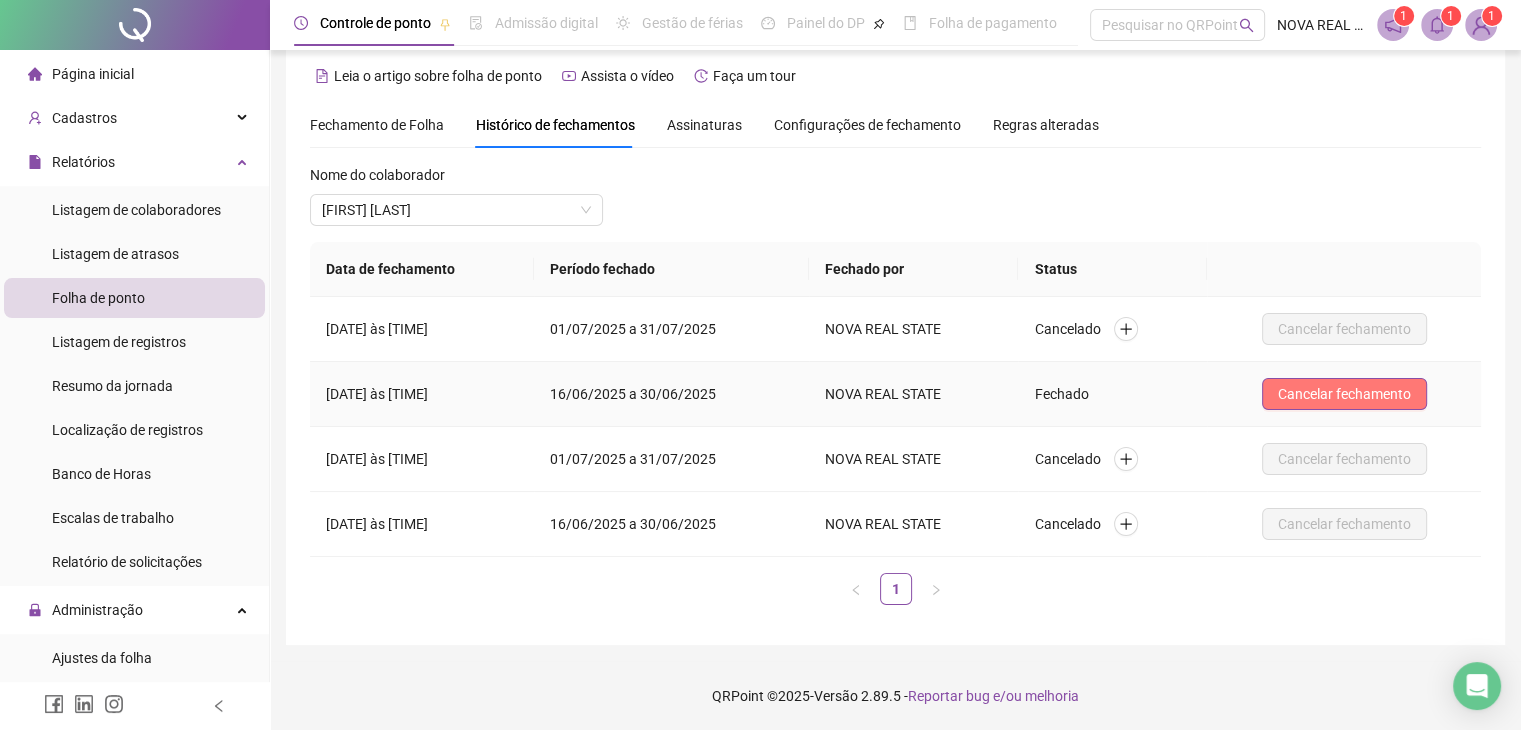 click on "Cancelar fechamento" at bounding box center [1344, 394] 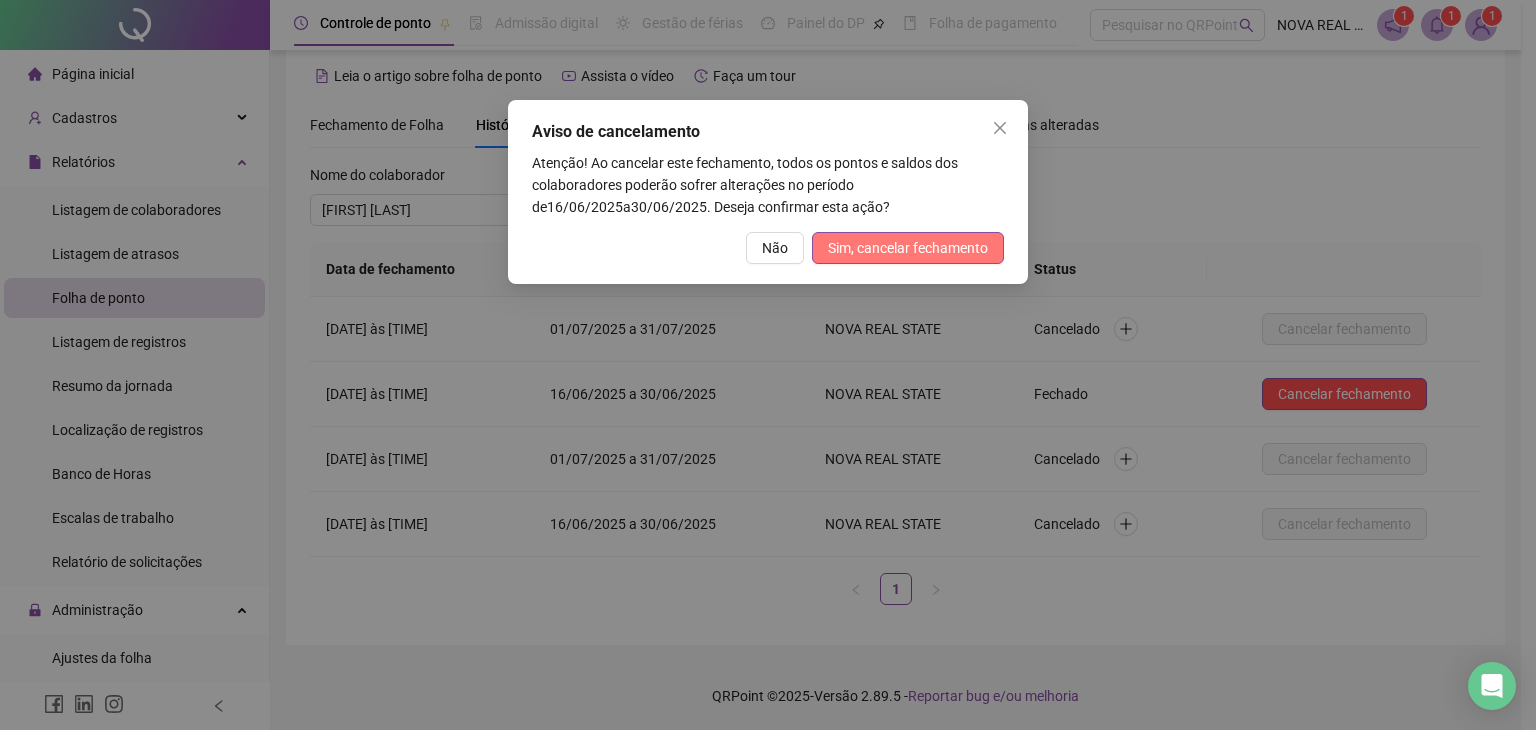 click on "Sim, cancelar fechamento" at bounding box center (908, 248) 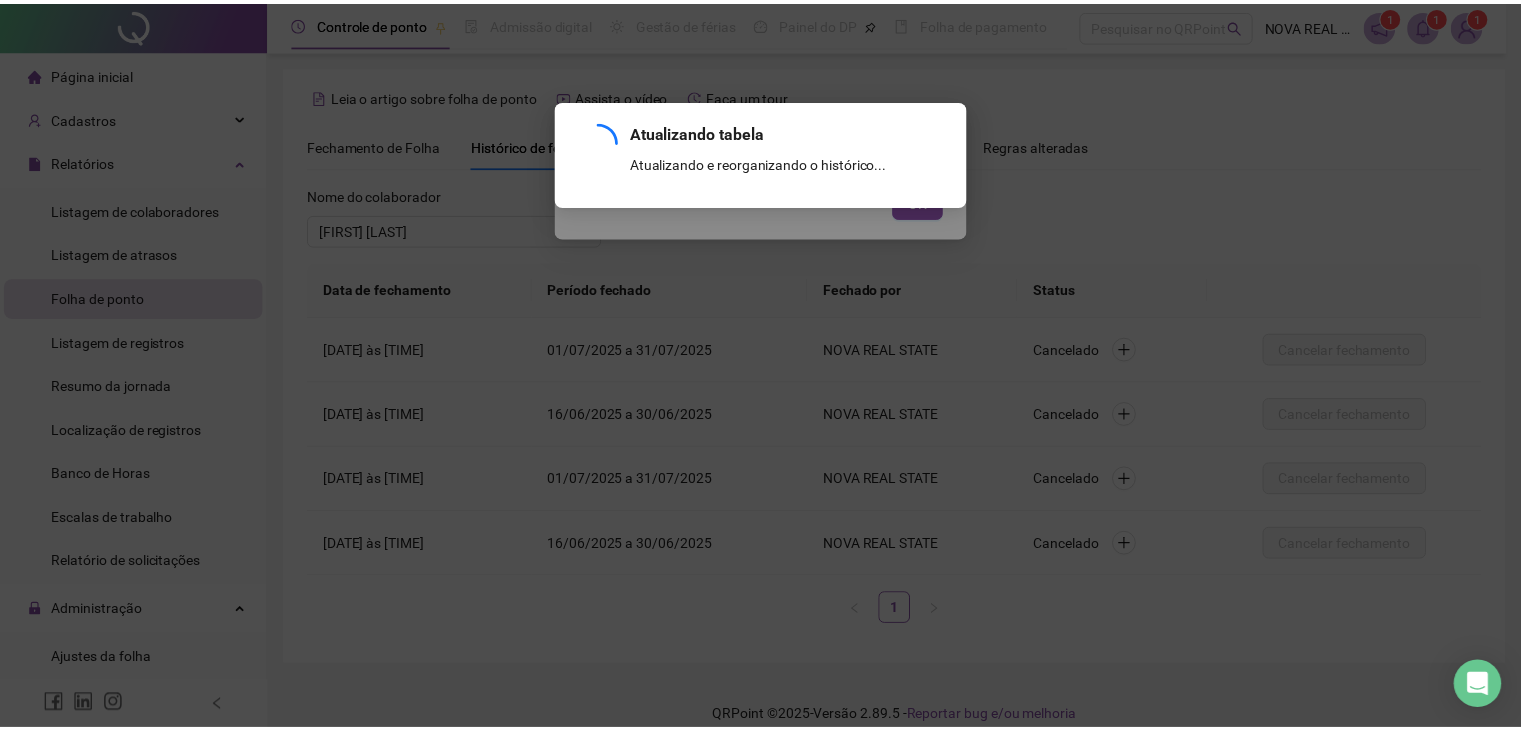 scroll, scrollTop: 20, scrollLeft: 0, axis: vertical 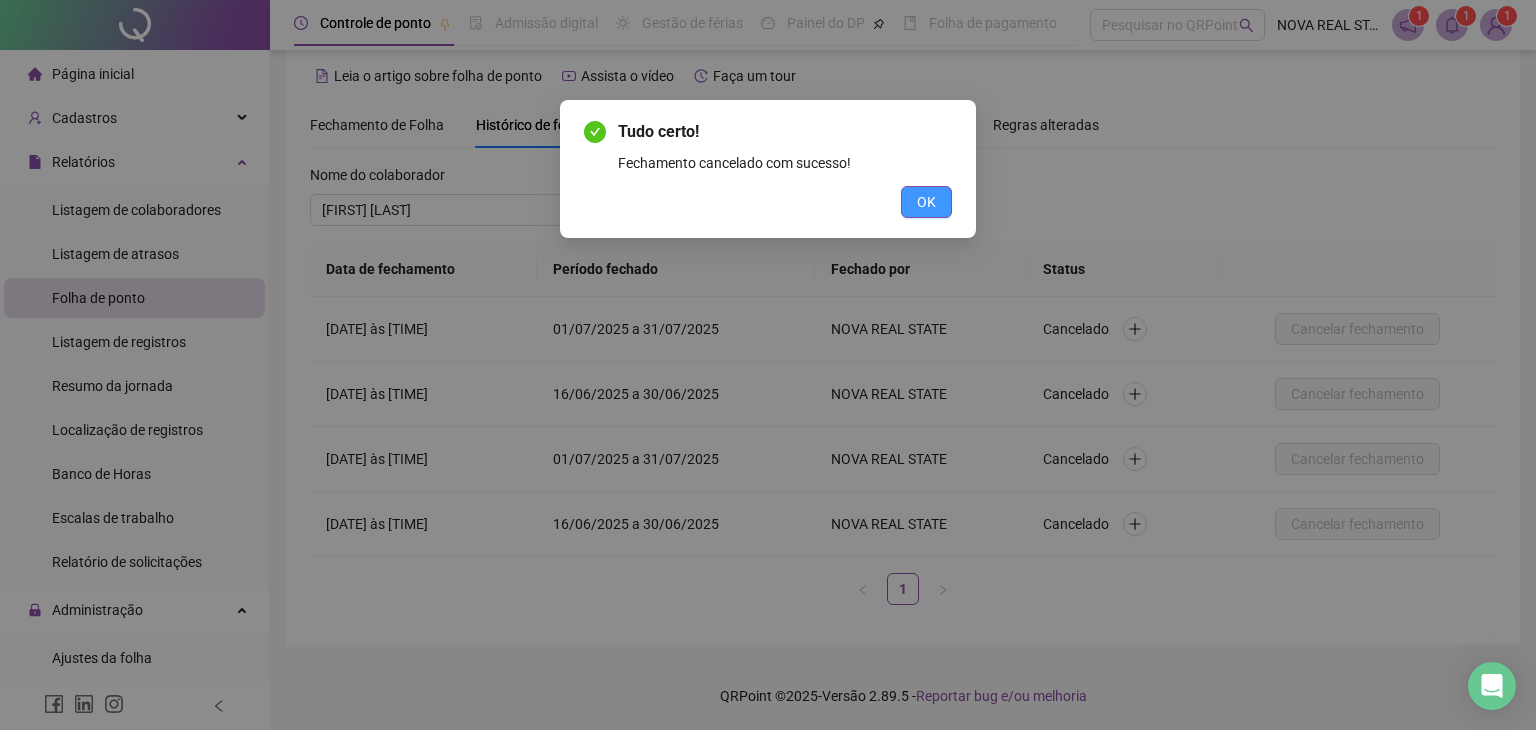 click on "OK" at bounding box center (926, 202) 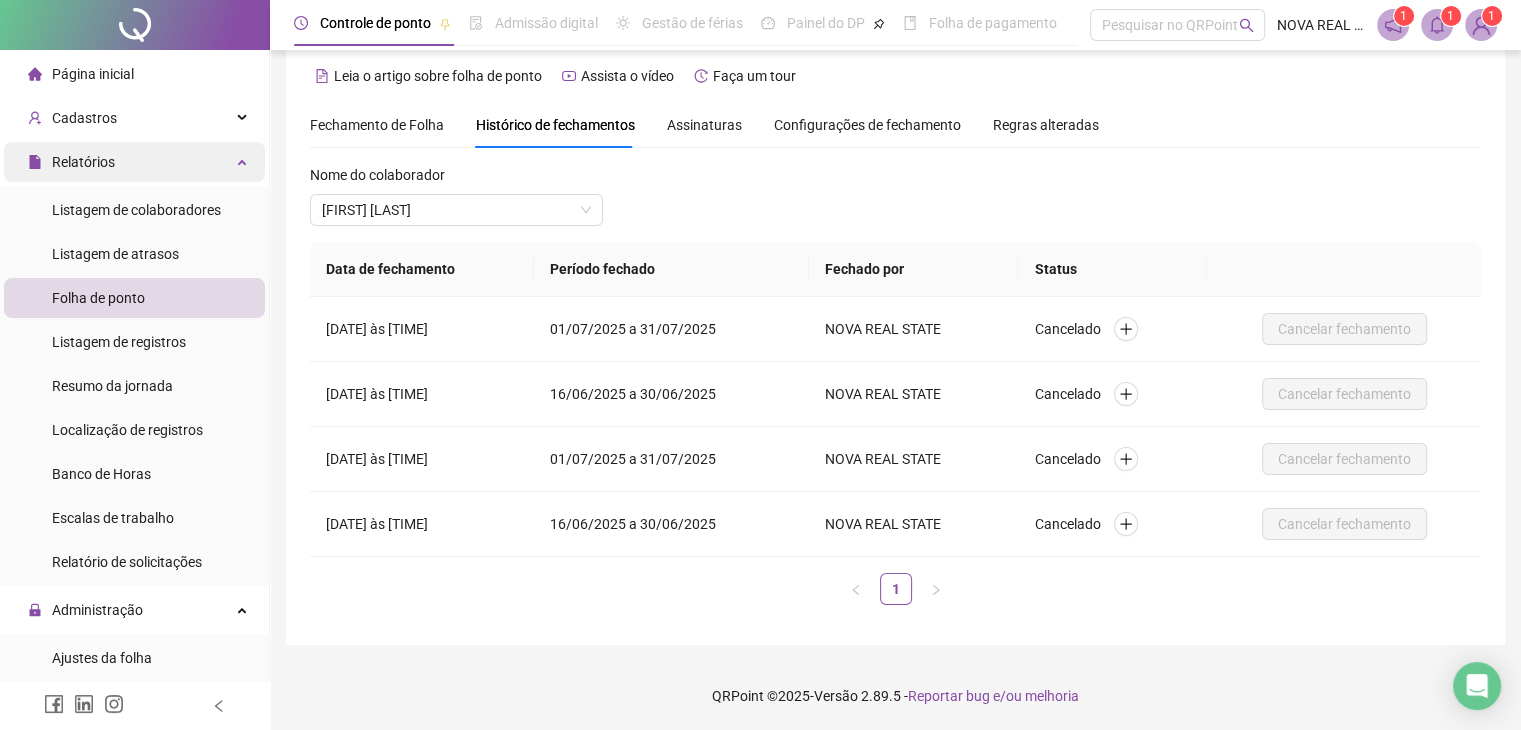 click on "Relatórios" at bounding box center [134, 162] 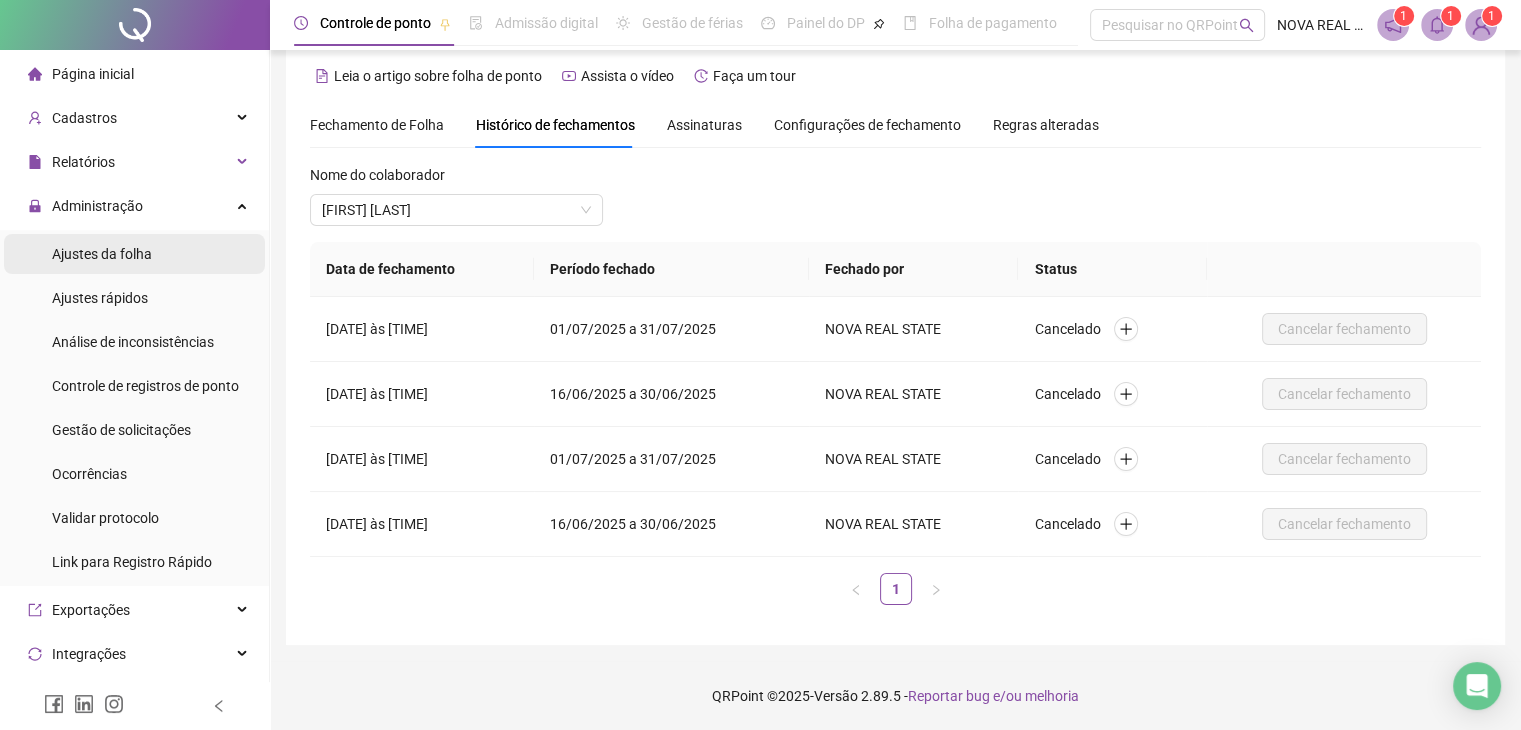 click on "Ajustes da folha" at bounding box center (102, 254) 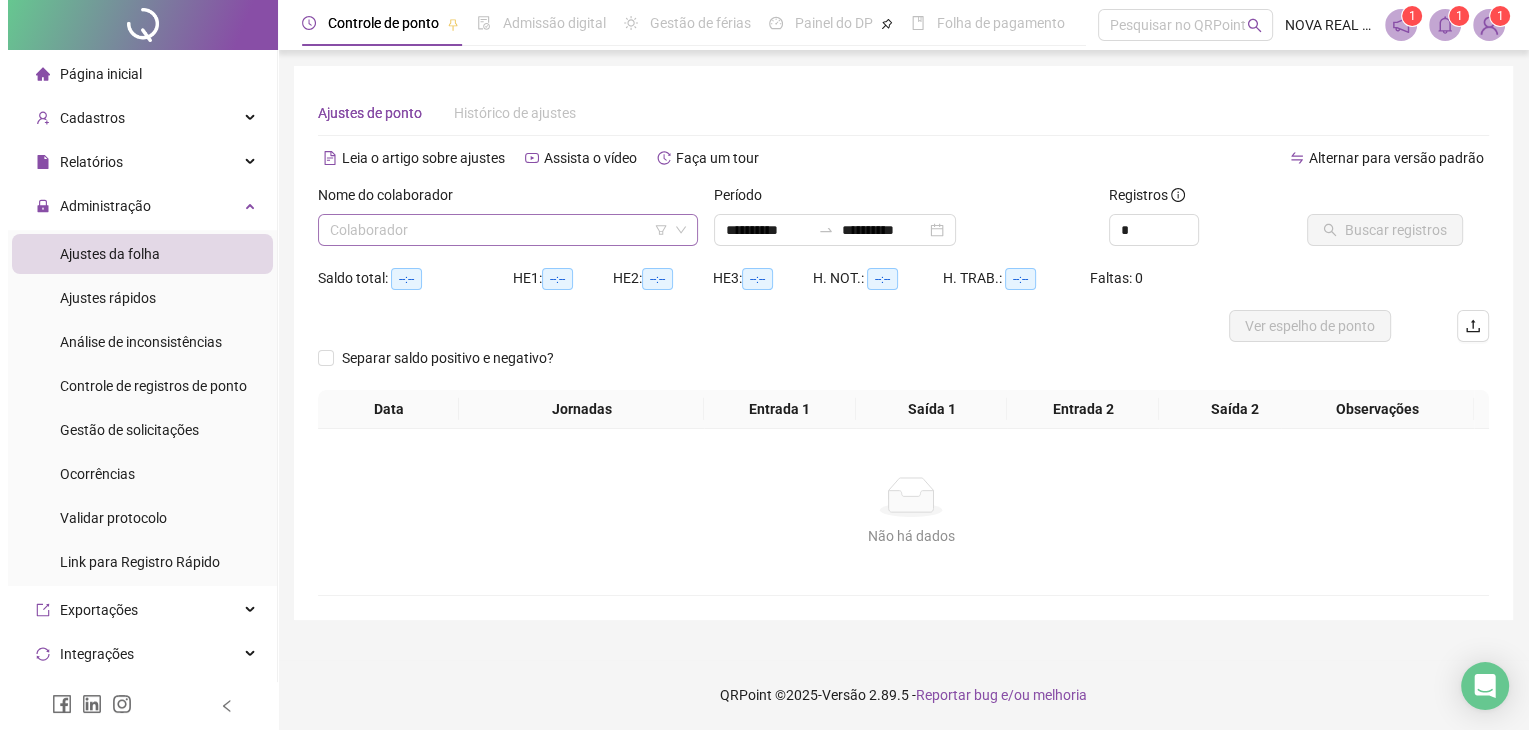 scroll, scrollTop: 0, scrollLeft: 0, axis: both 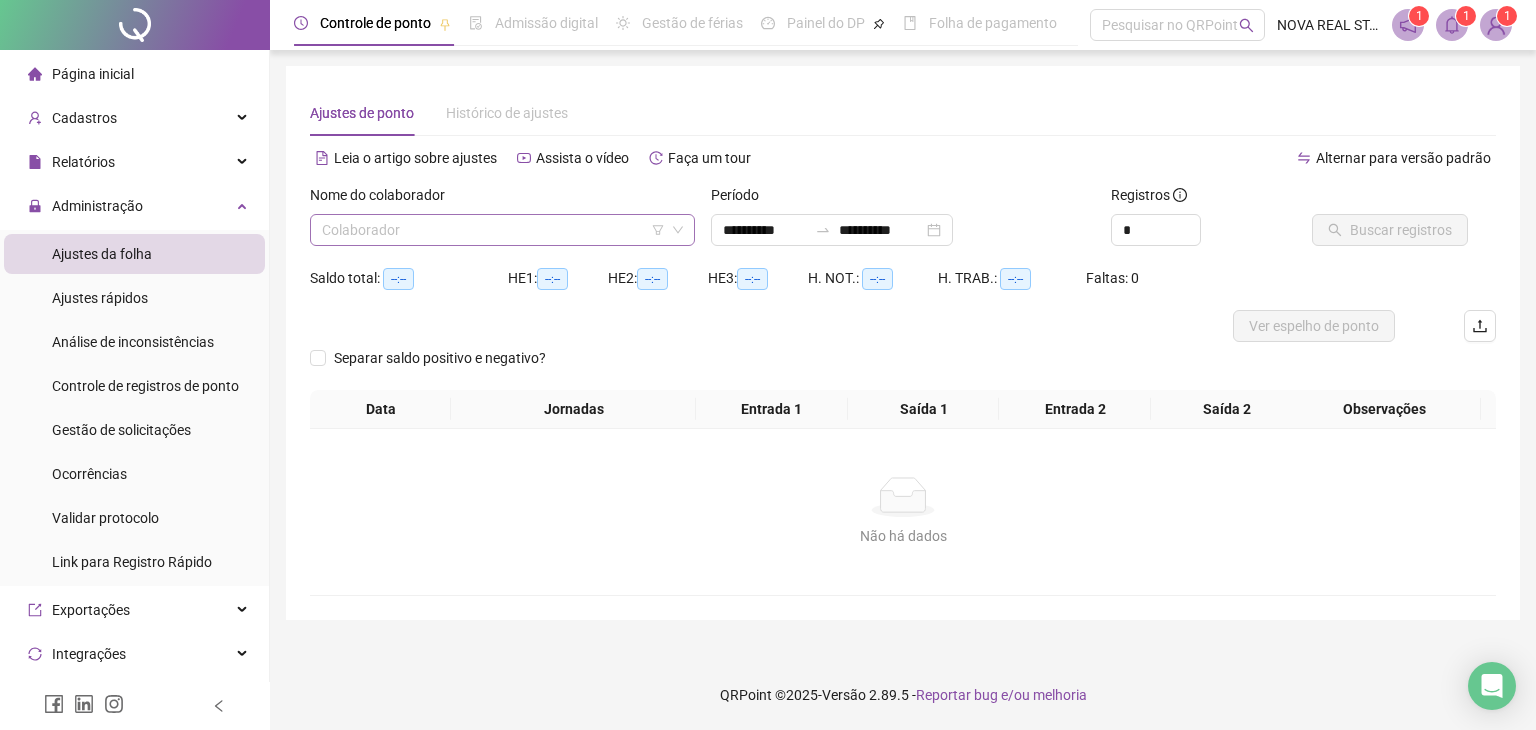 click at bounding box center (493, 230) 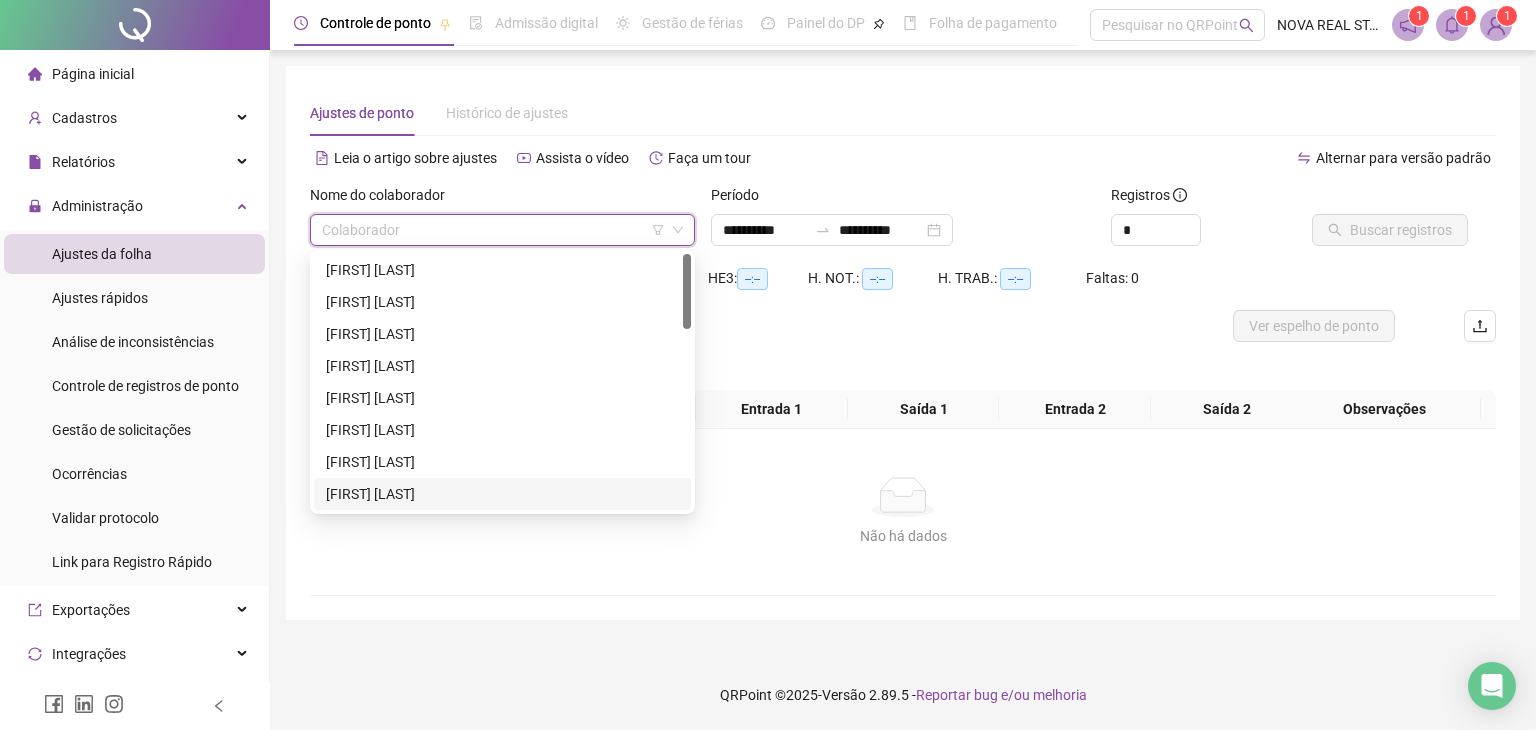 click on "[FIRST] [LAST]" at bounding box center [502, 494] 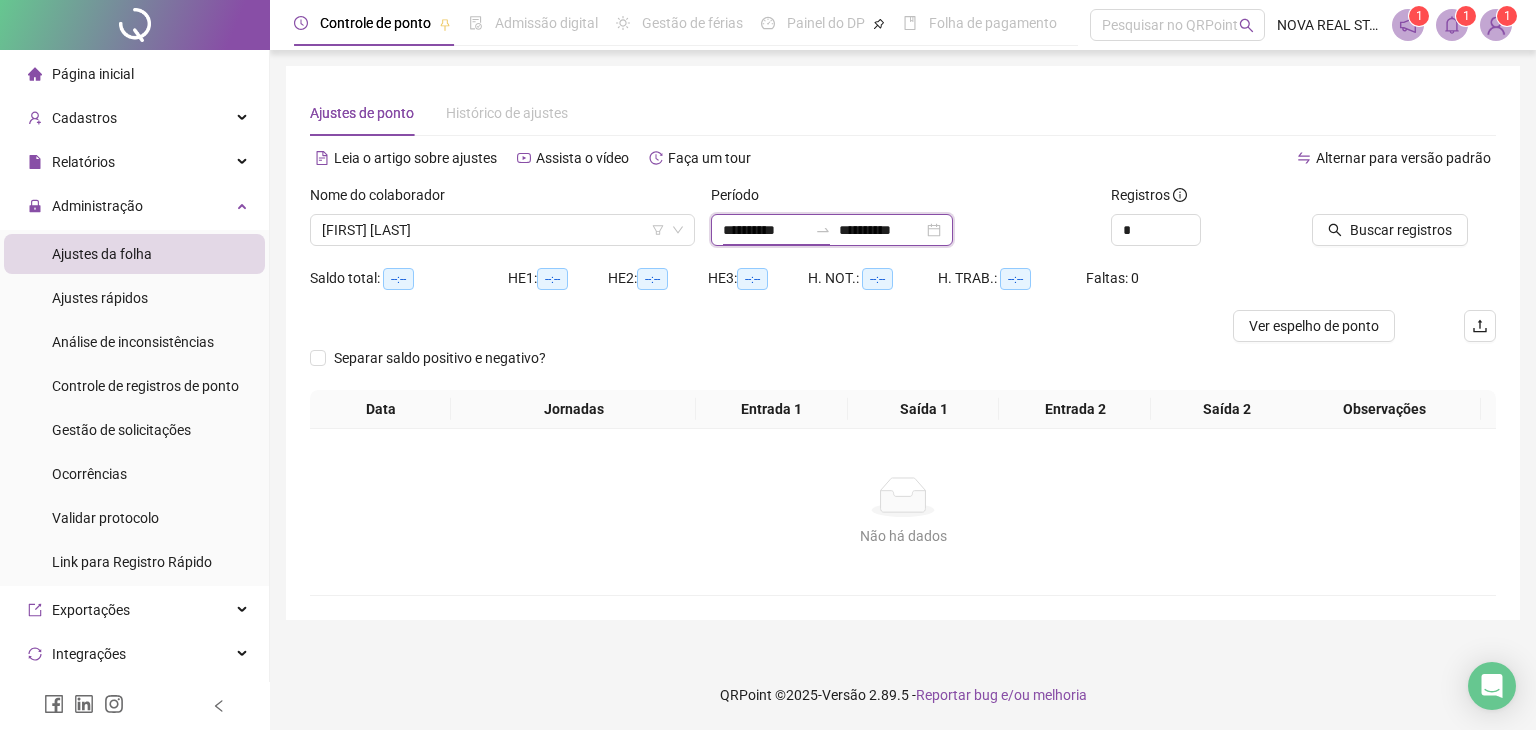 click on "**********" at bounding box center [765, 230] 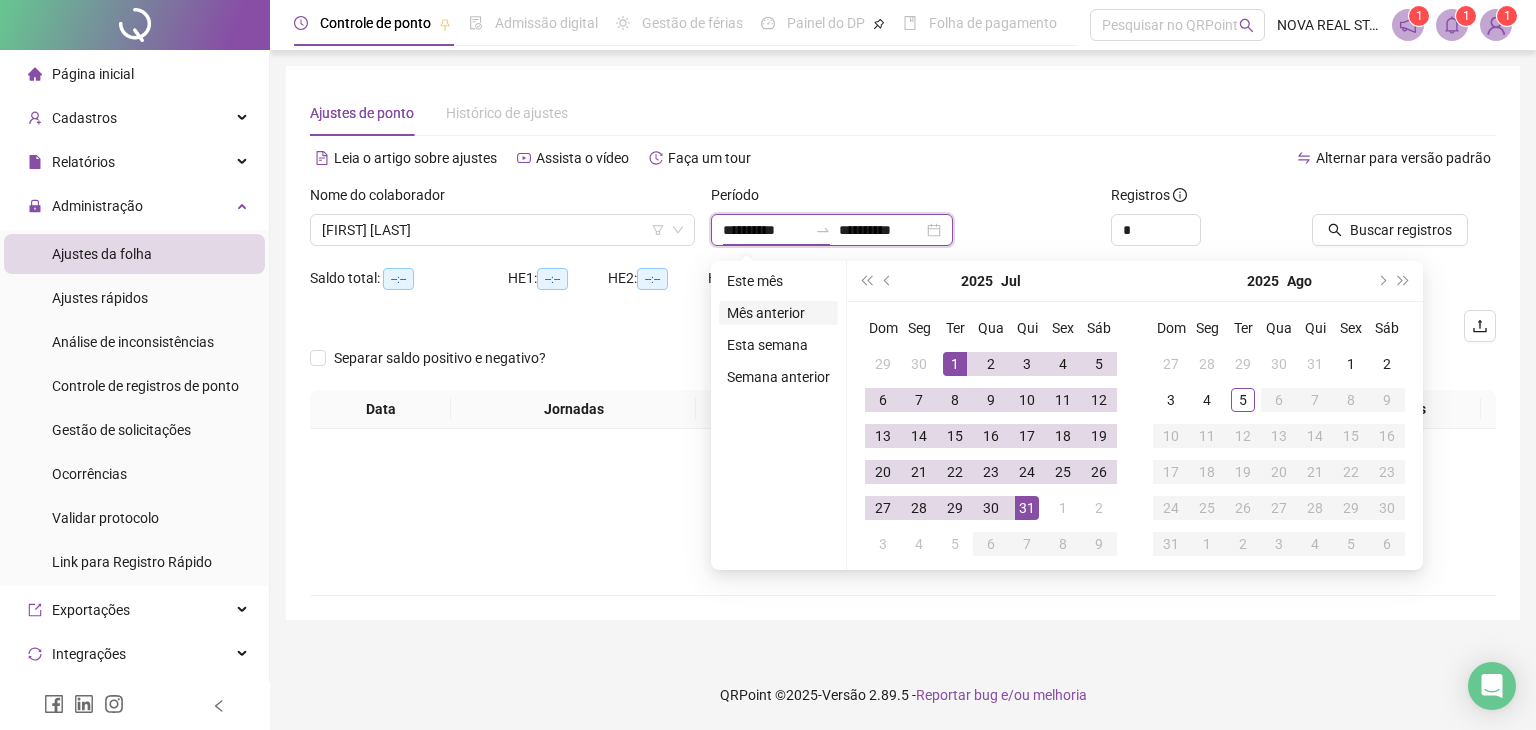type on "**********" 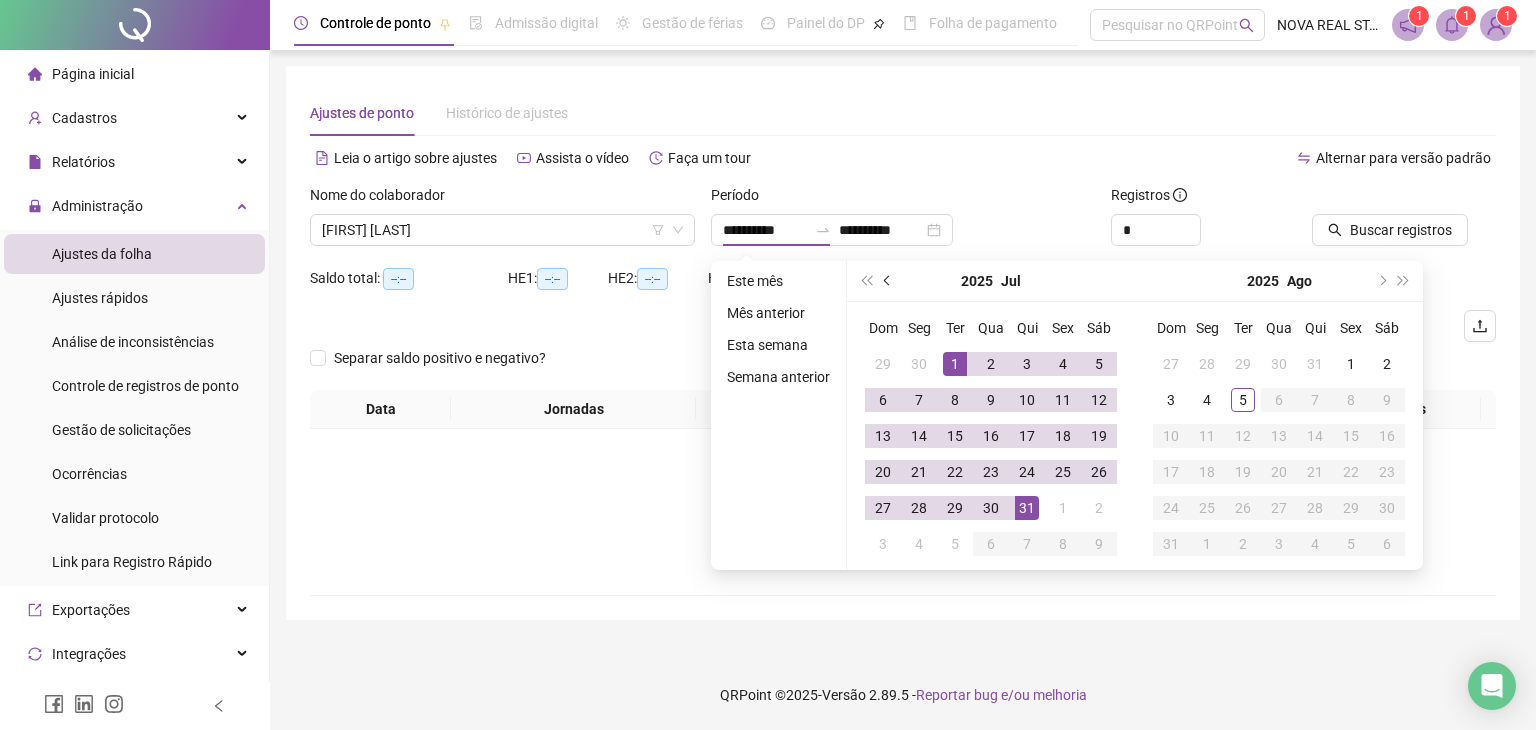 click at bounding box center (888, 281) 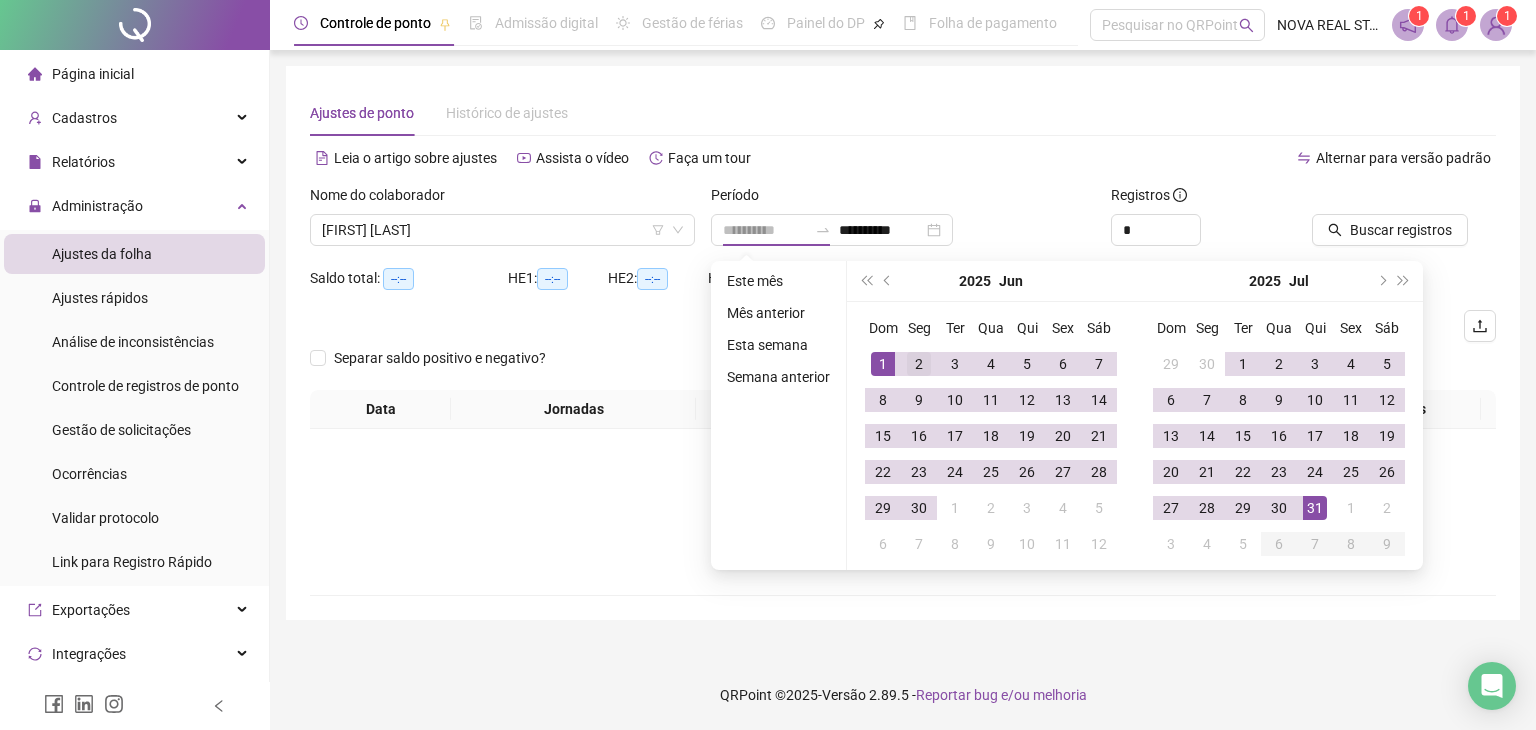 click on "1 2 3 4 5 6 7" at bounding box center (991, 364) 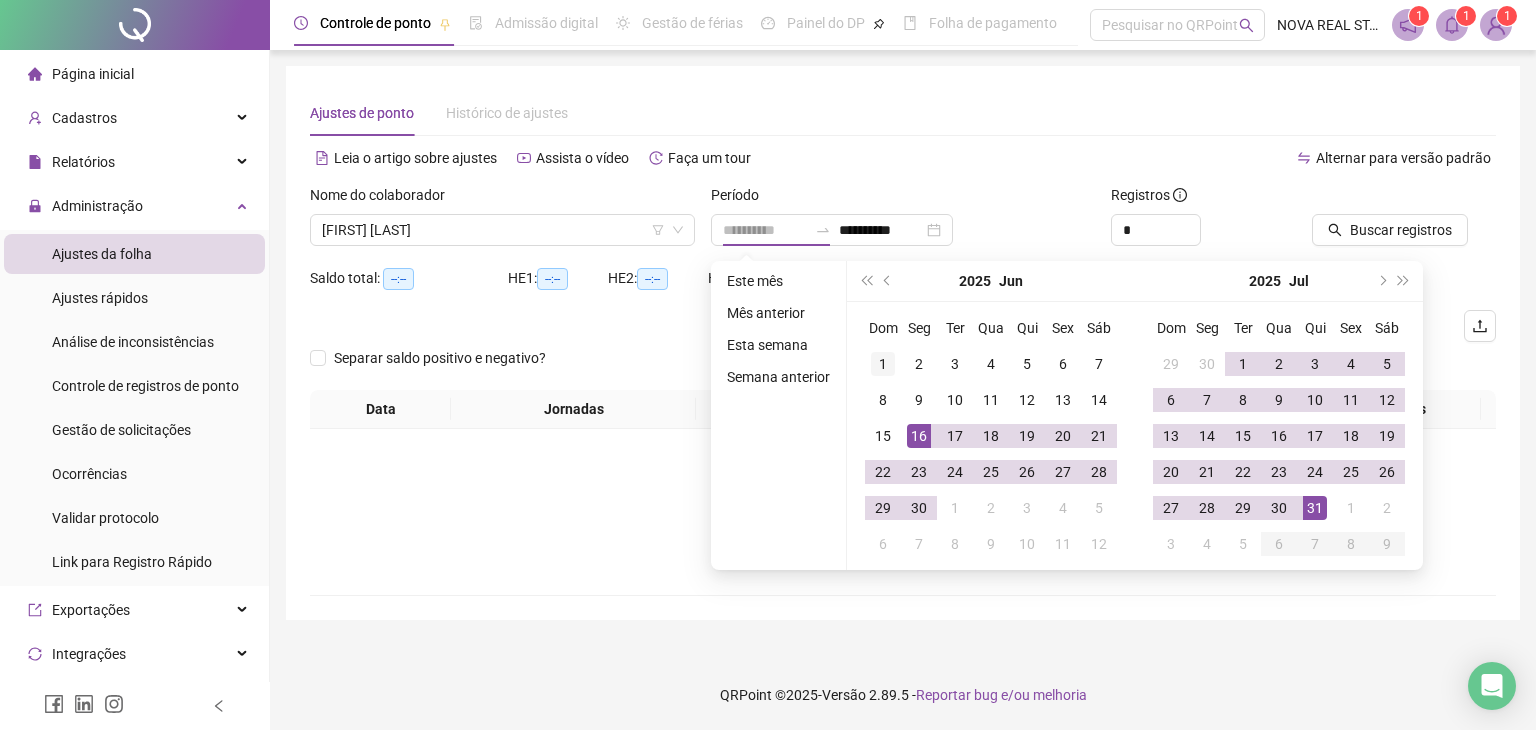 type on "**********" 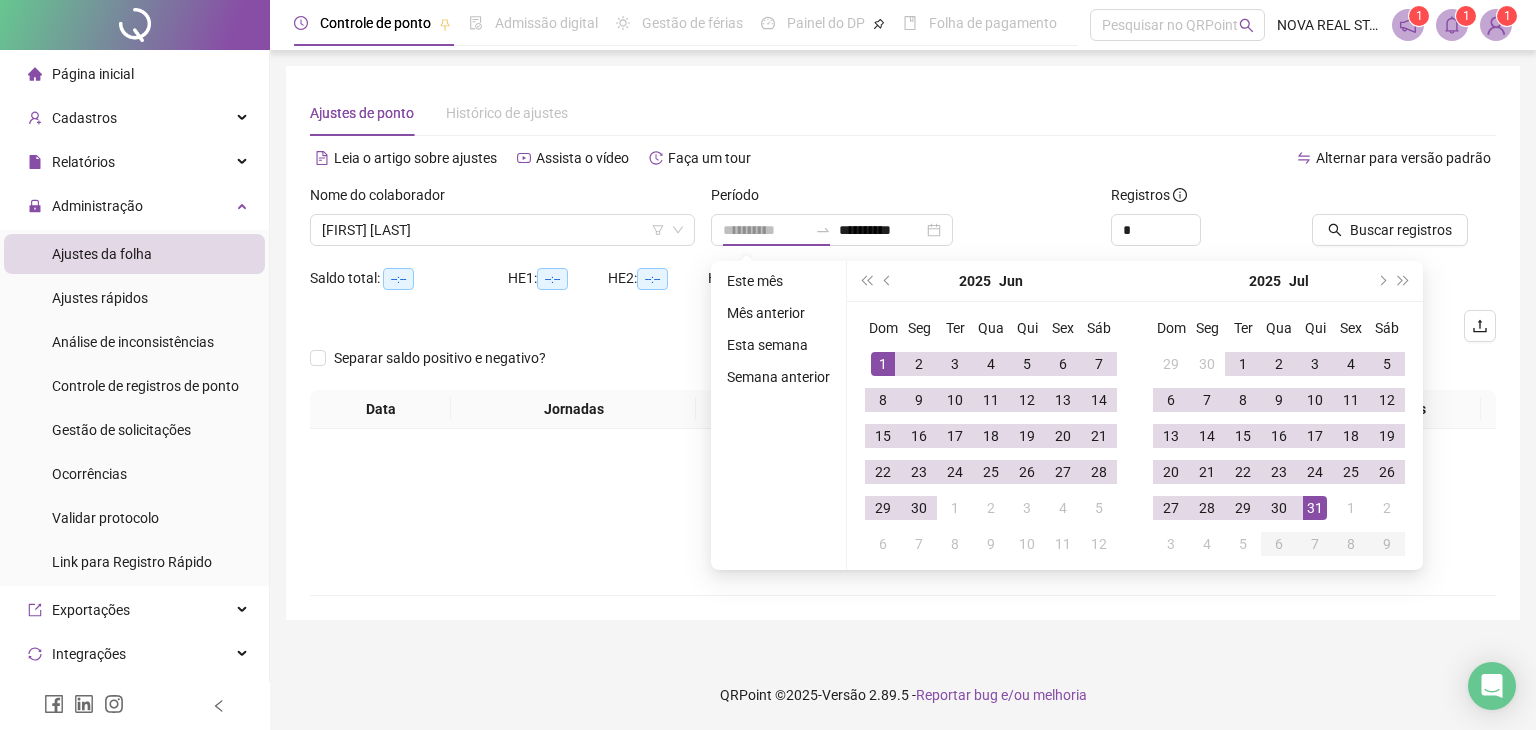 click on "1" at bounding box center (883, 364) 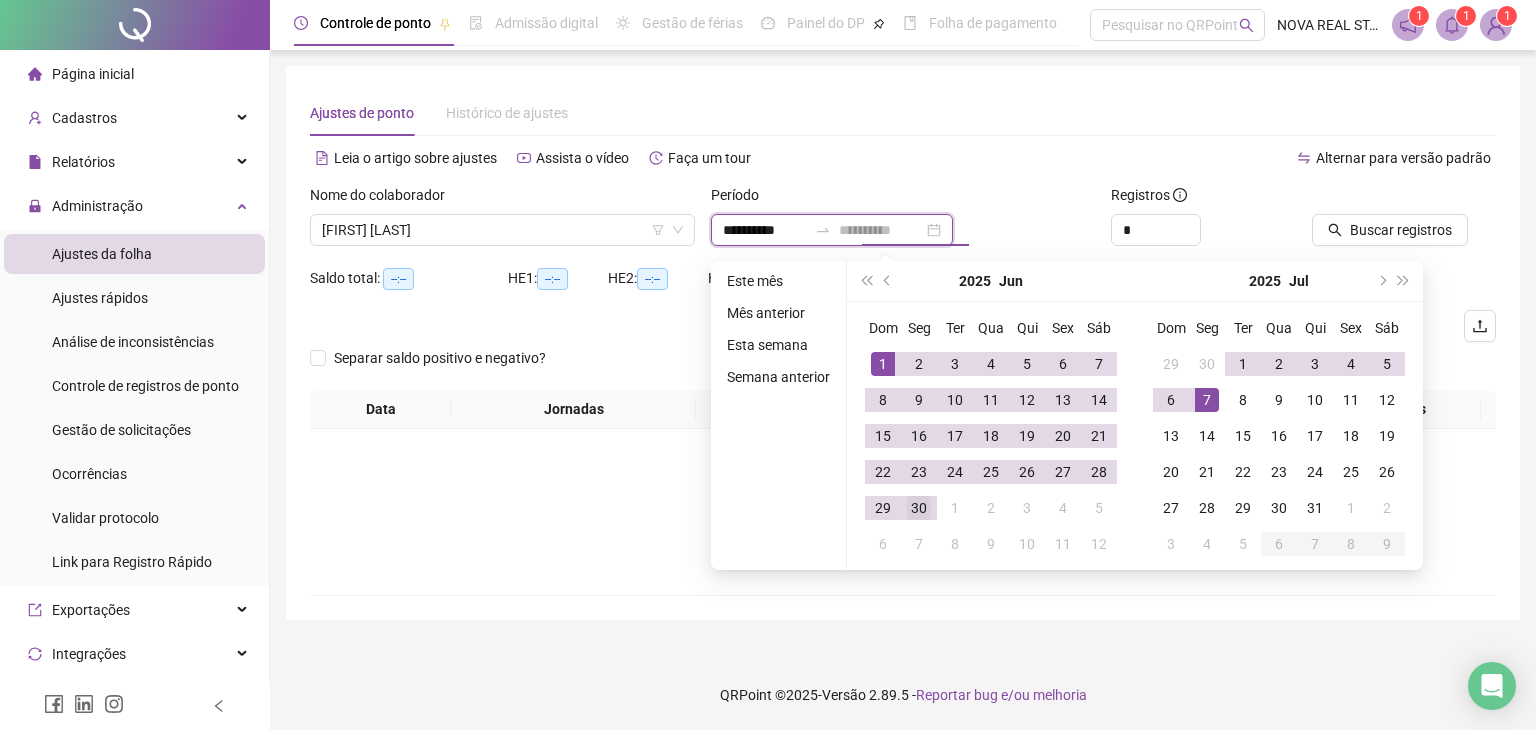 type on "**********" 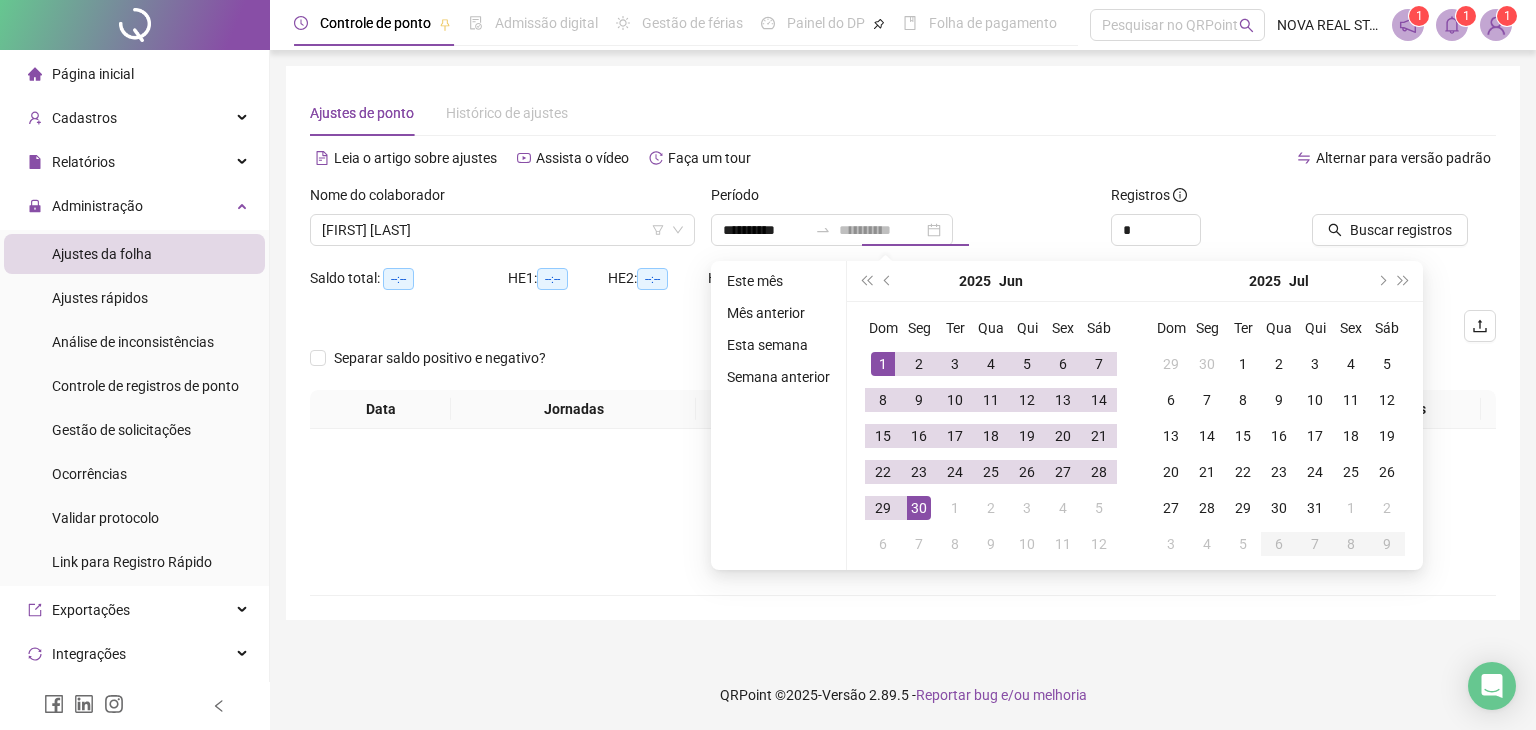 click on "30" at bounding box center (919, 508) 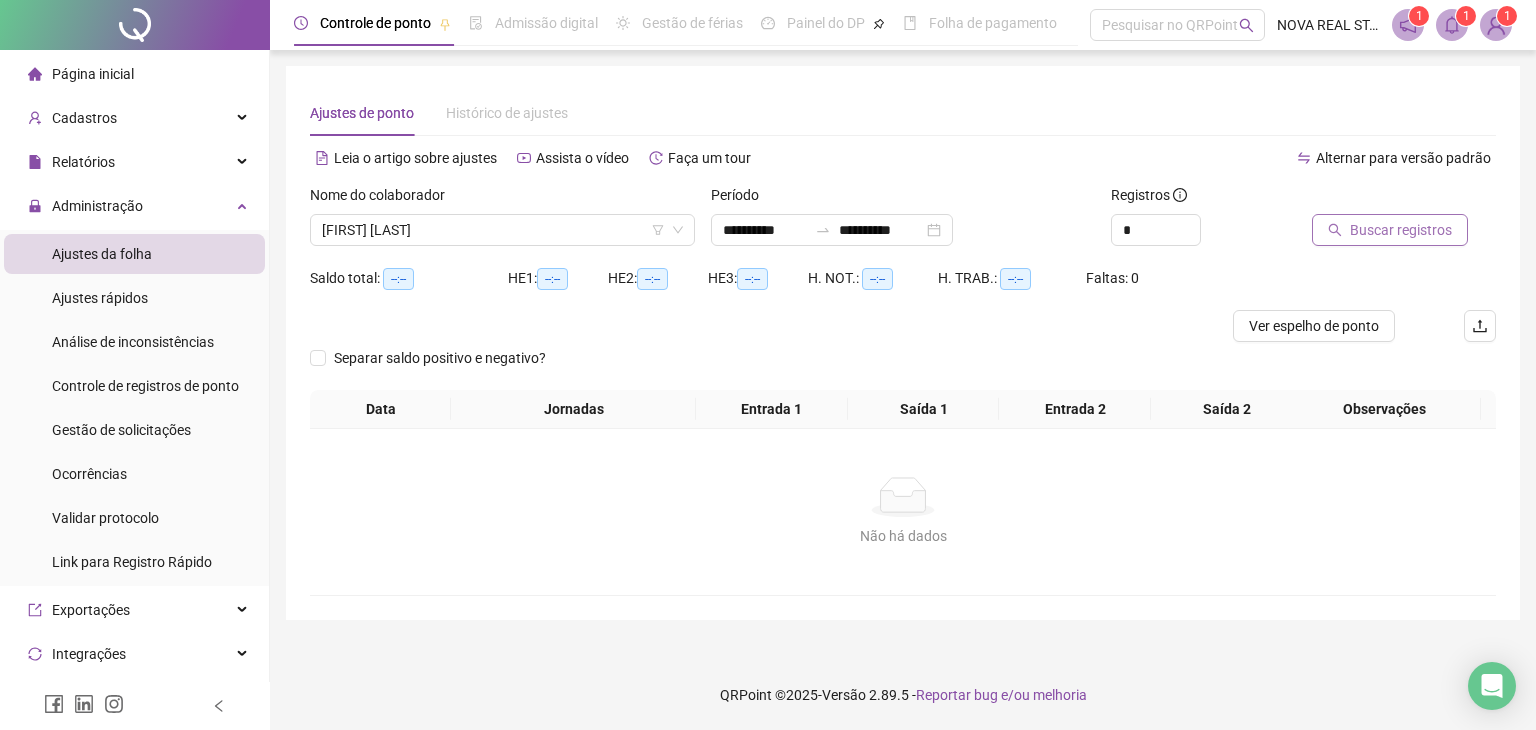 click on "Buscar registros" at bounding box center (1401, 230) 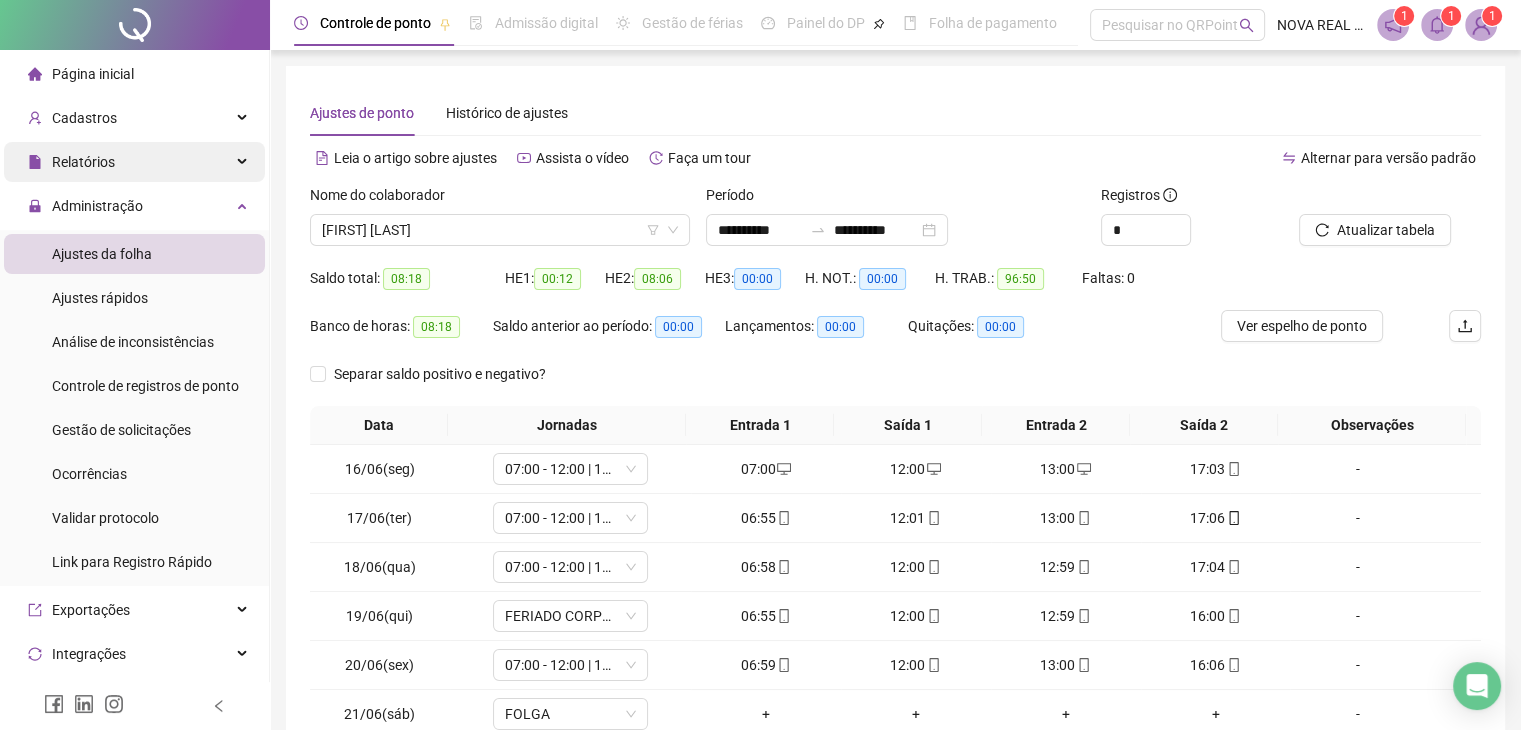 click on "Relatórios" at bounding box center (134, 162) 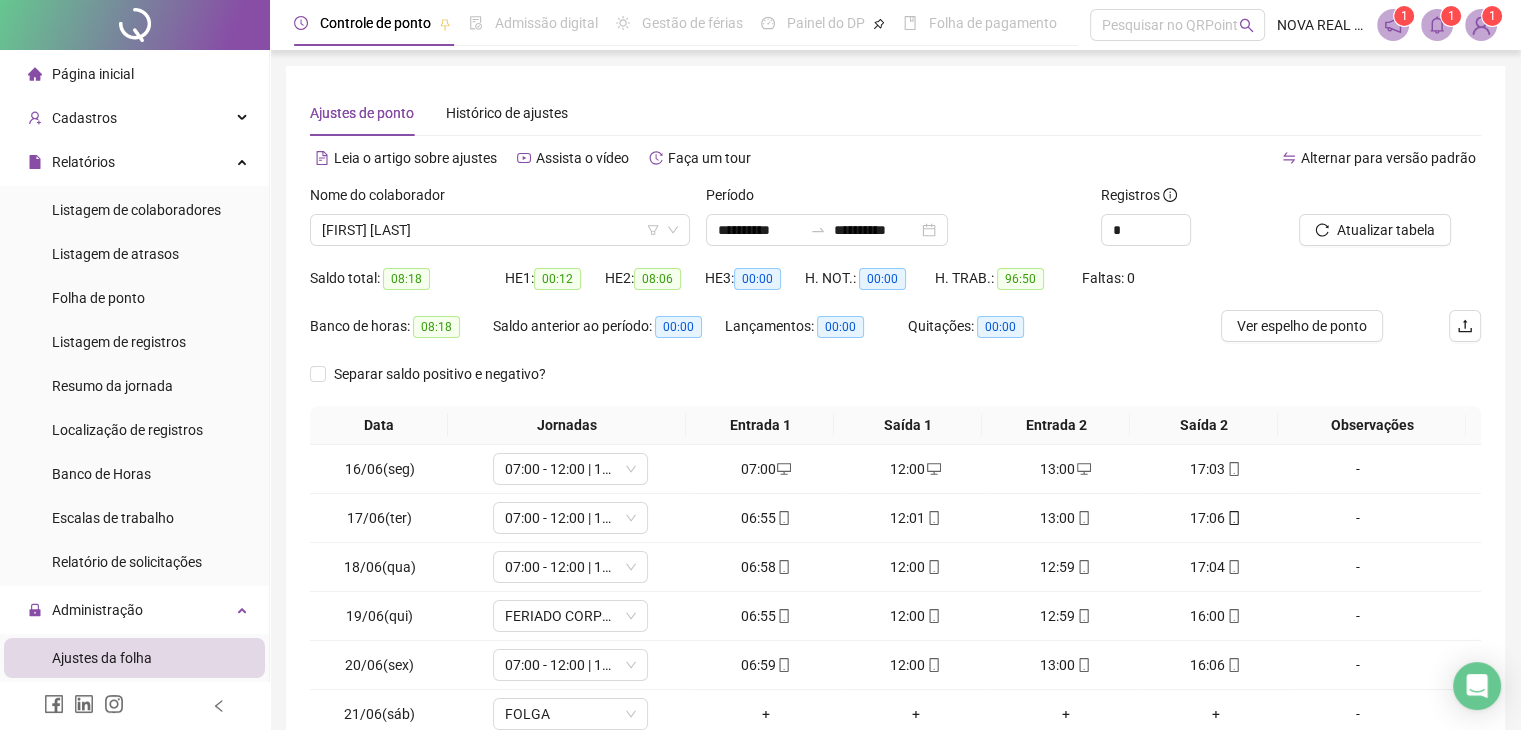 click on "Listagem de colaboradores Listagem de atrasos Folha de ponto Listagem de registros Resumo da jornada Localização de registros Banco de Horas Escalas de trabalho Relatório de solicitações" at bounding box center (134, 386) 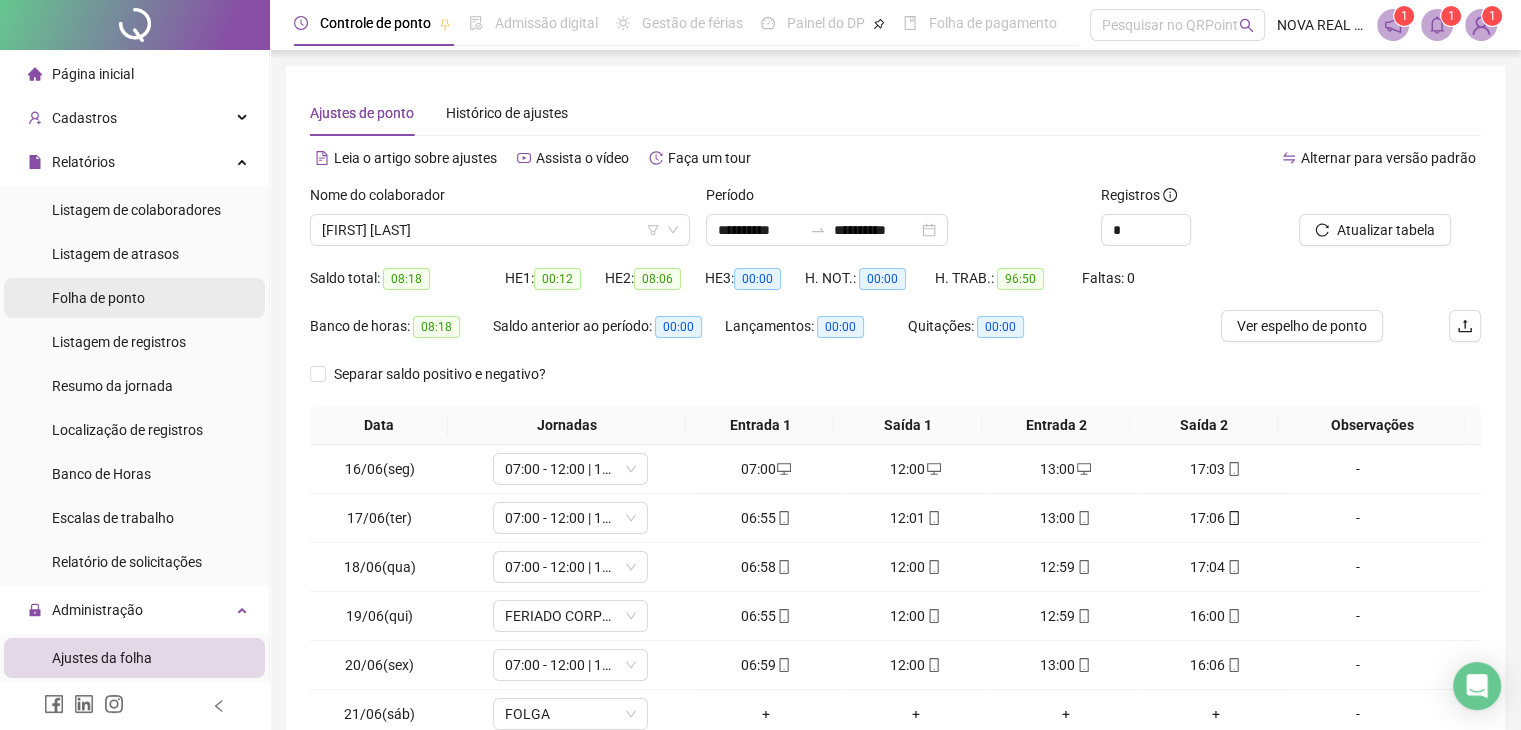 click on "Folha de ponto" at bounding box center (134, 298) 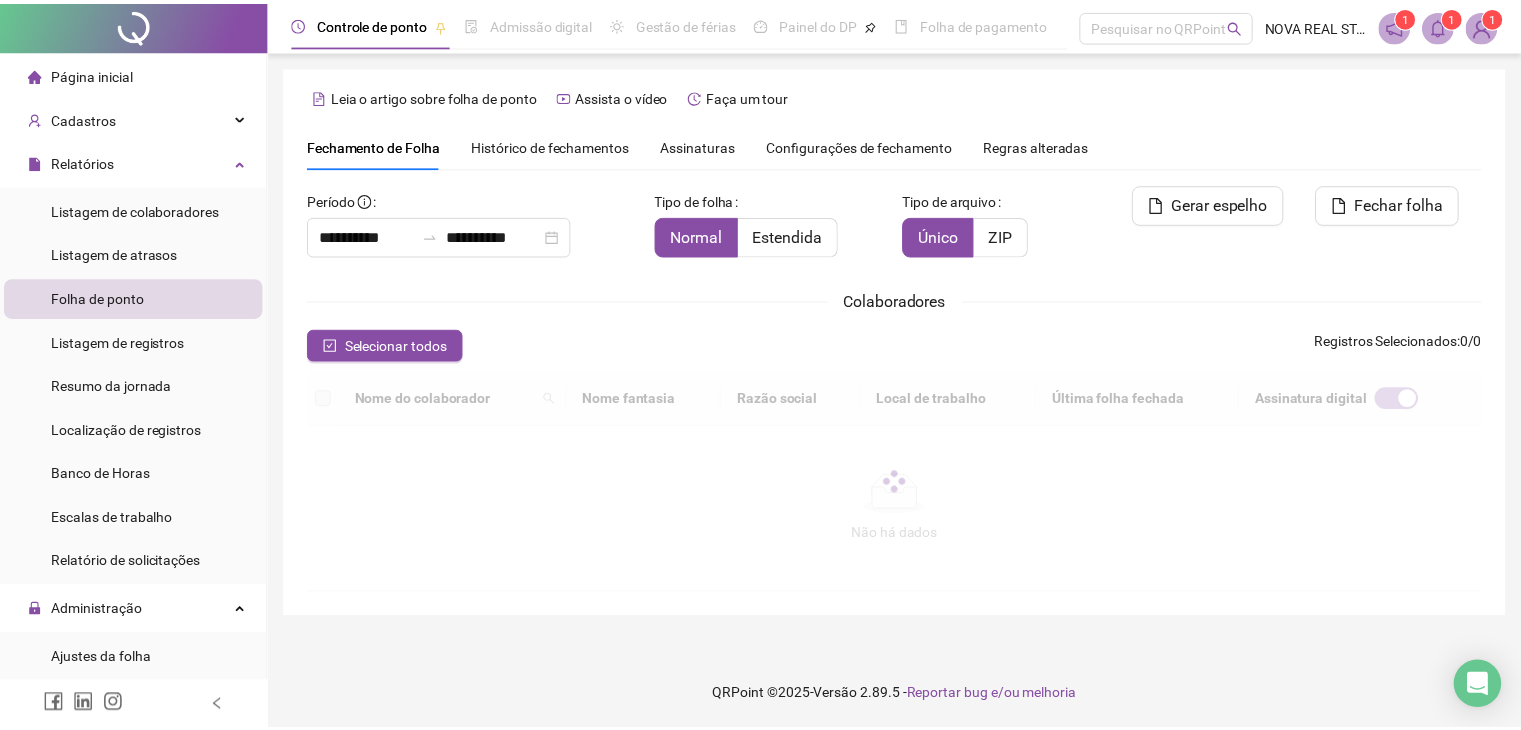 scroll, scrollTop: 33, scrollLeft: 0, axis: vertical 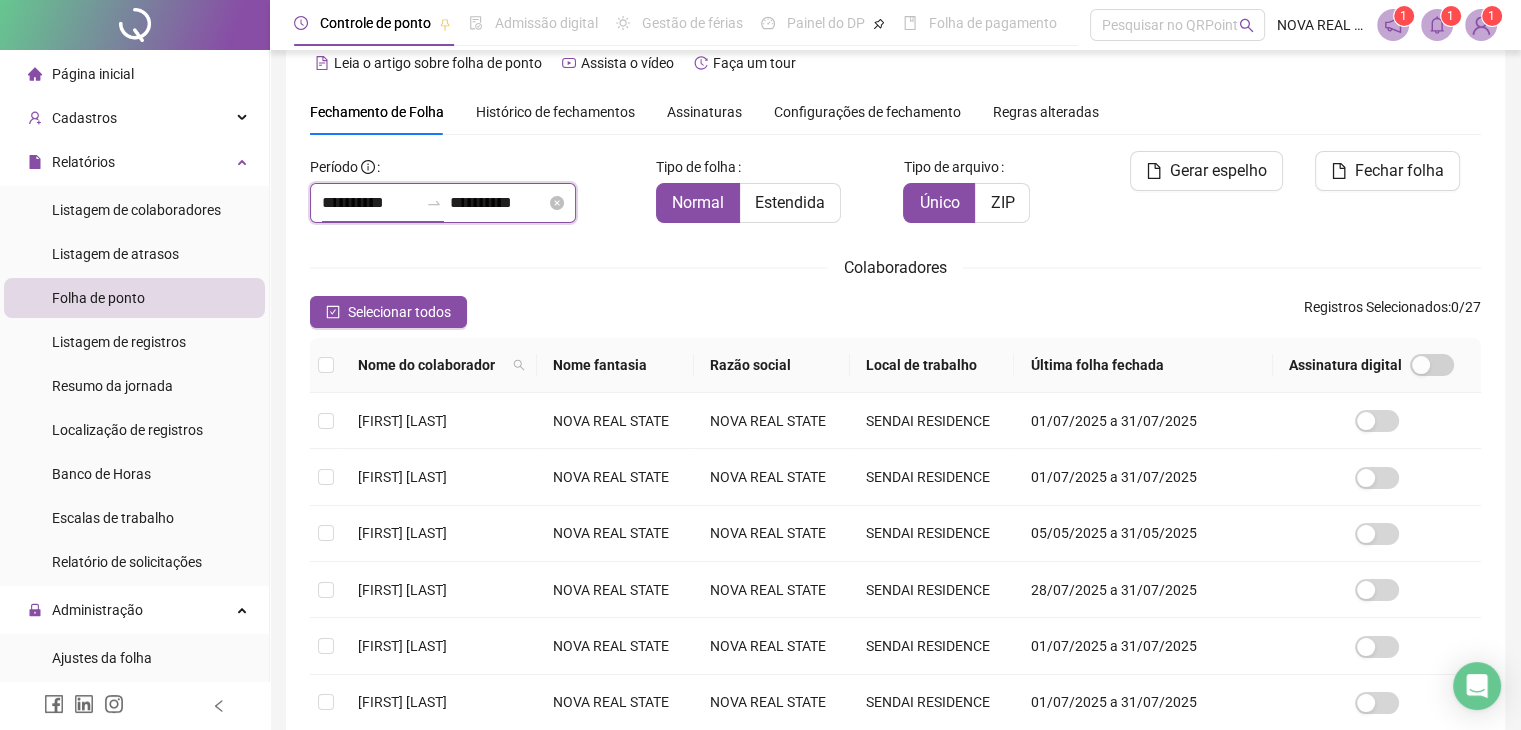 click on "**********" at bounding box center [370, 203] 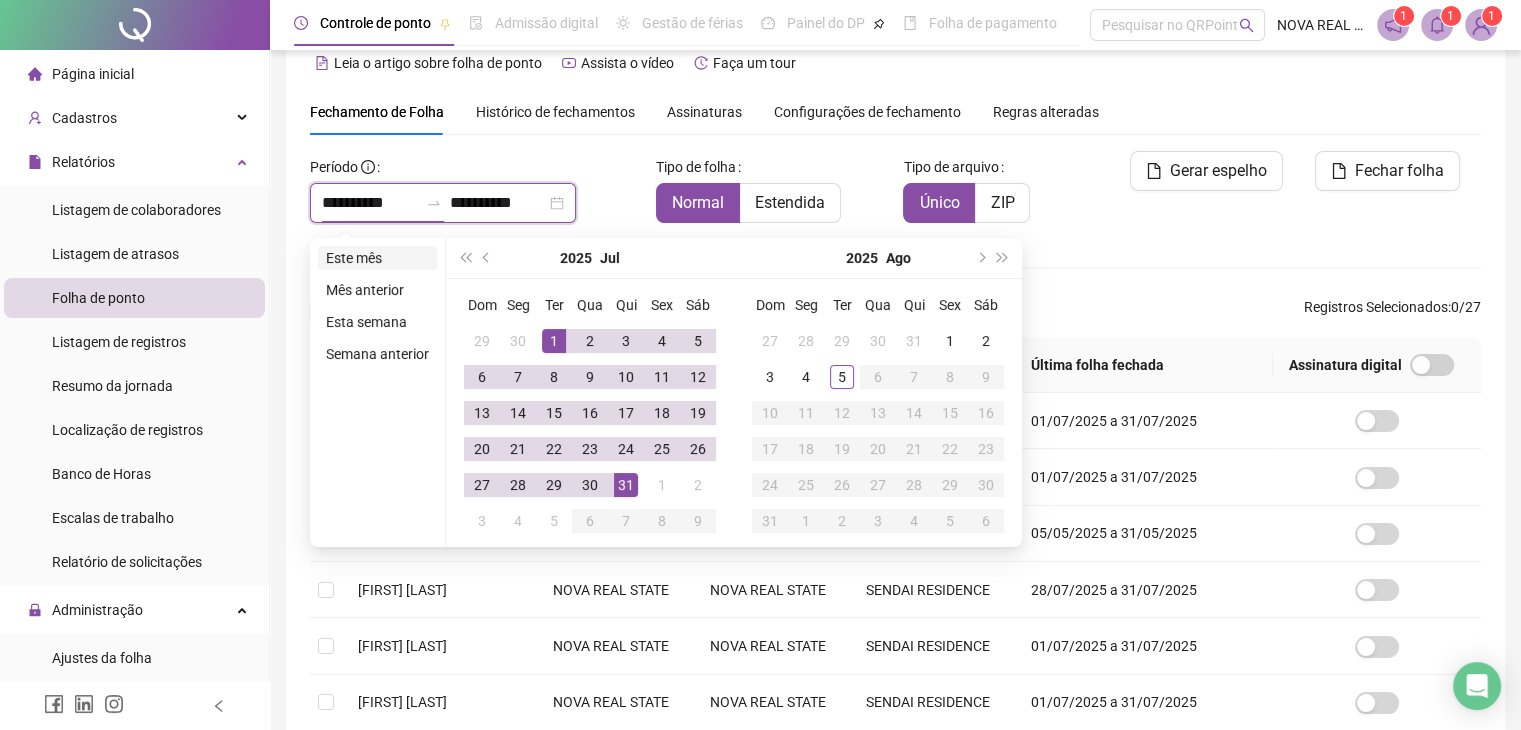 type on "**********" 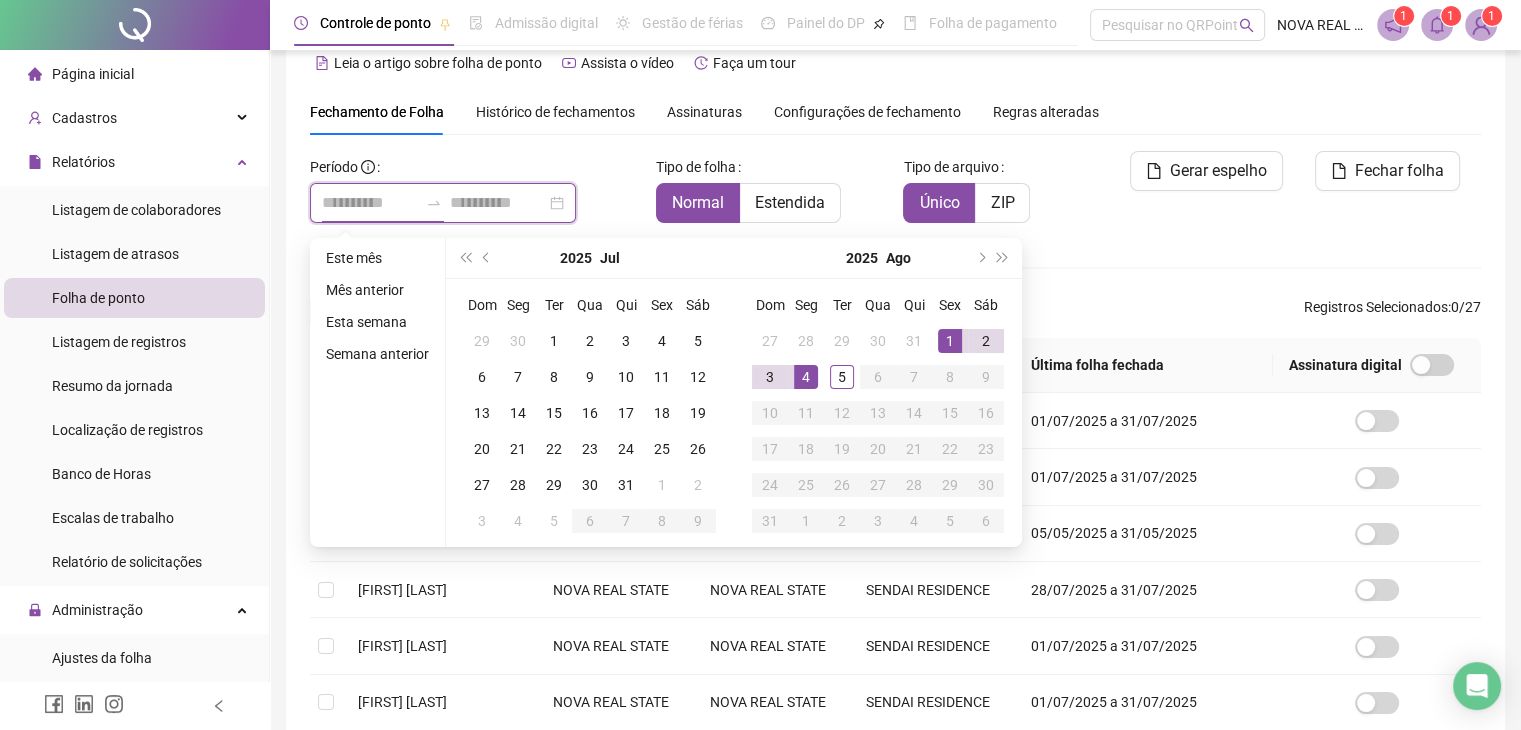 type on "**********" 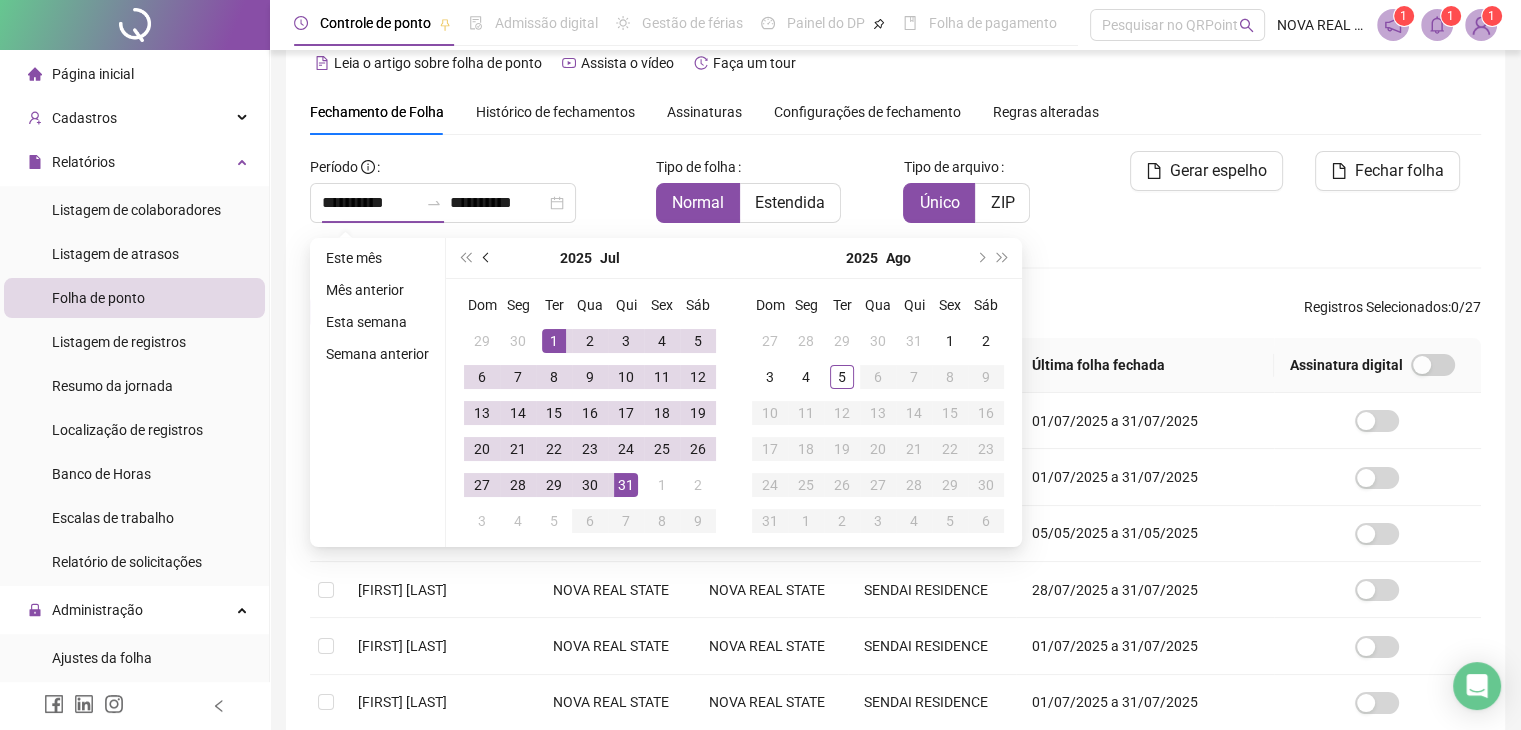 click at bounding box center [487, 258] 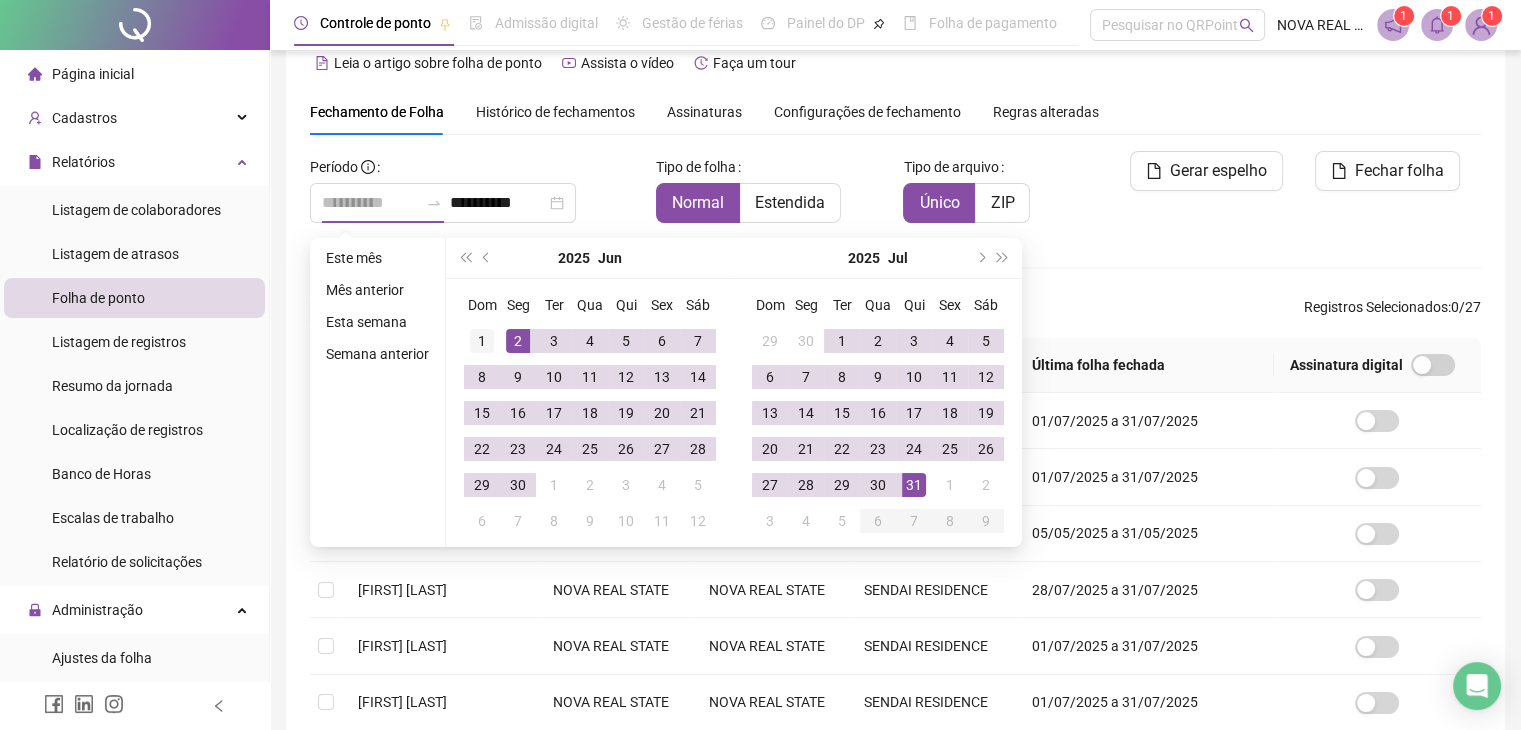 type on "**********" 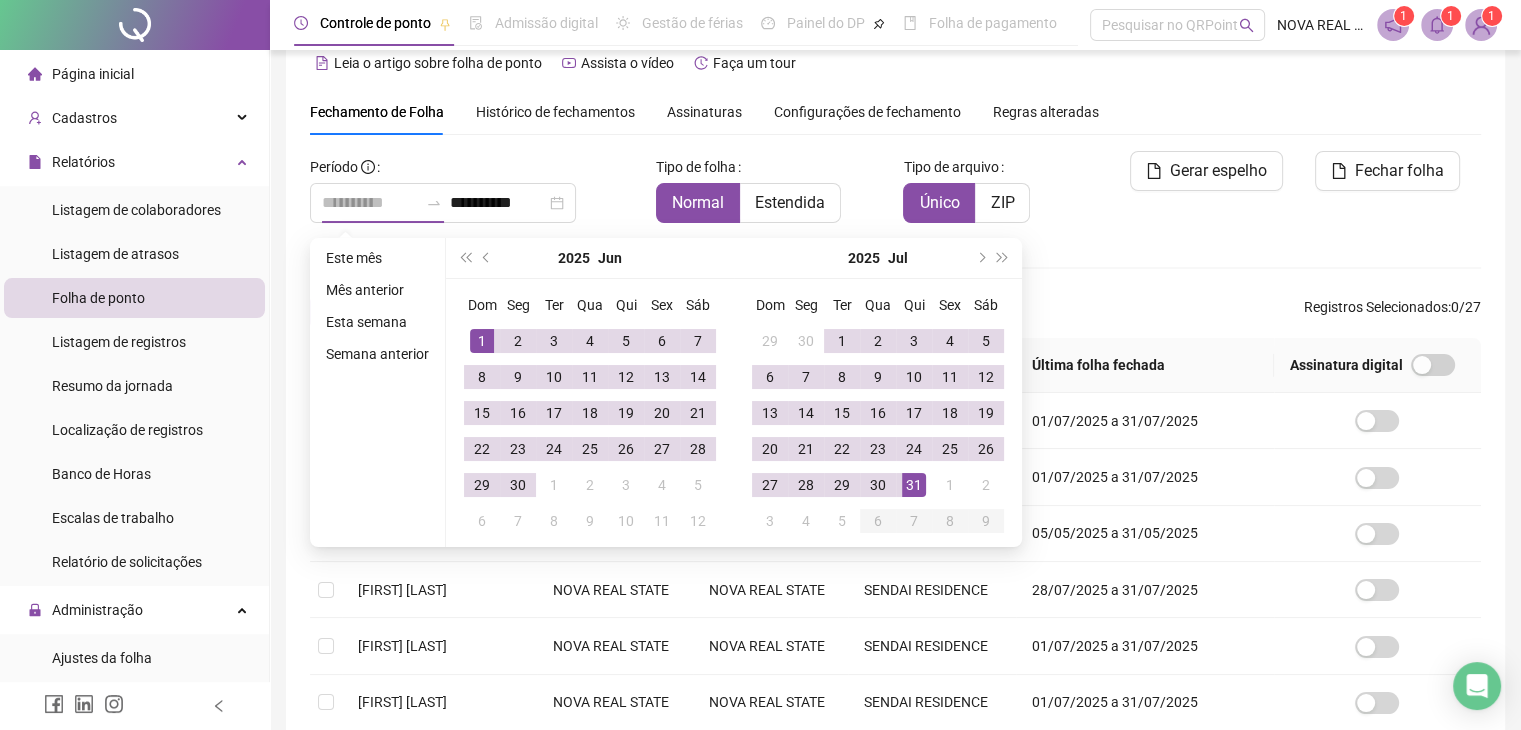 click on "1" at bounding box center (482, 341) 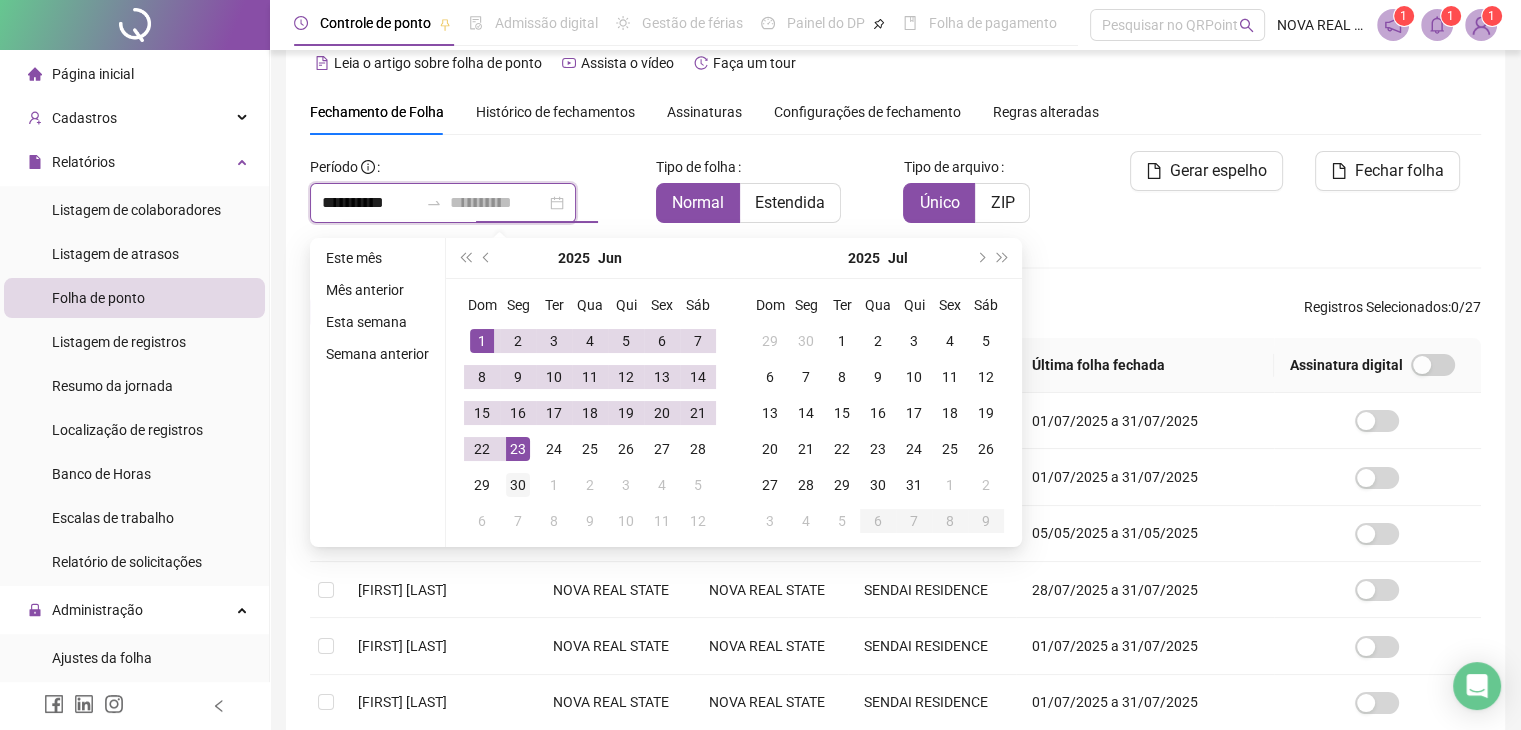 type on "**********" 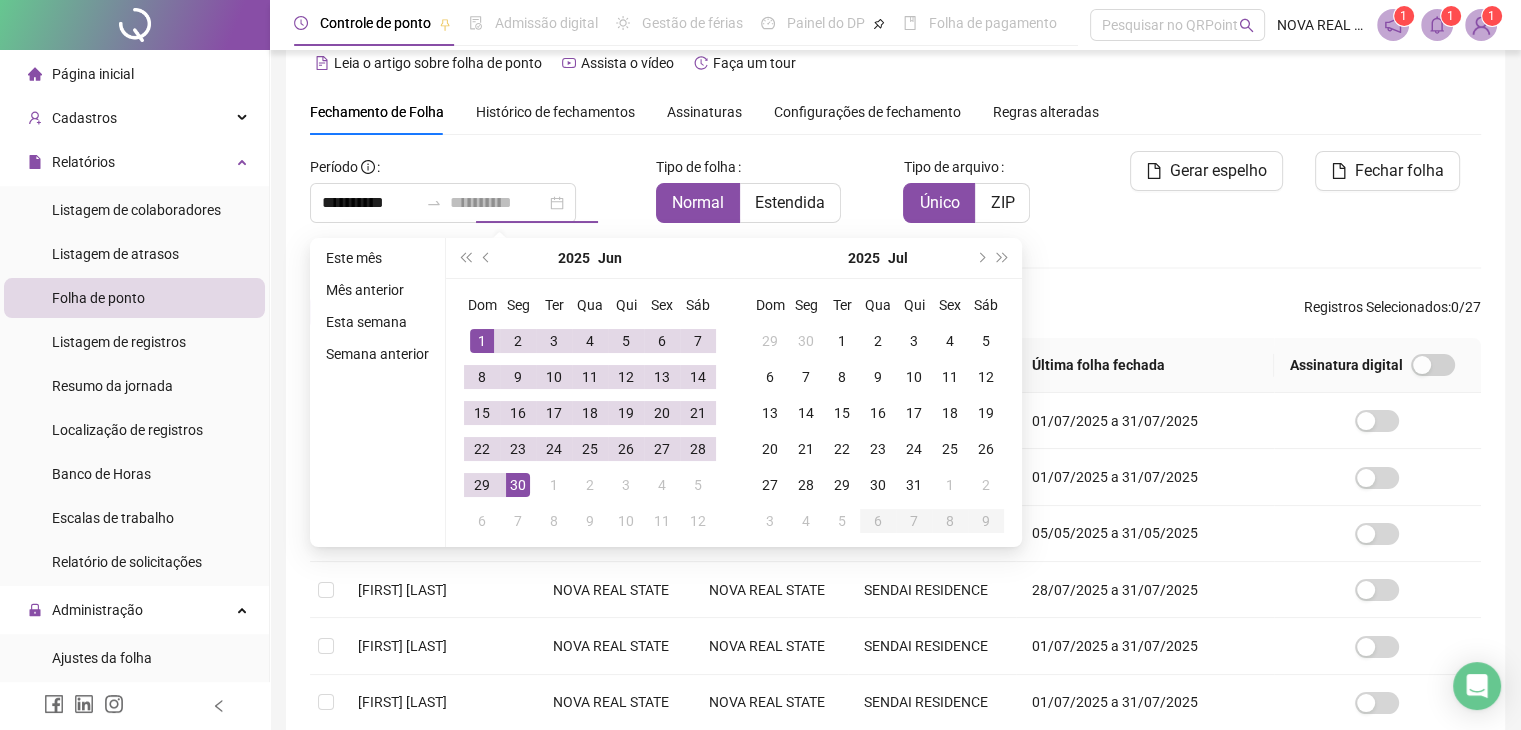 click on "30" at bounding box center [518, 485] 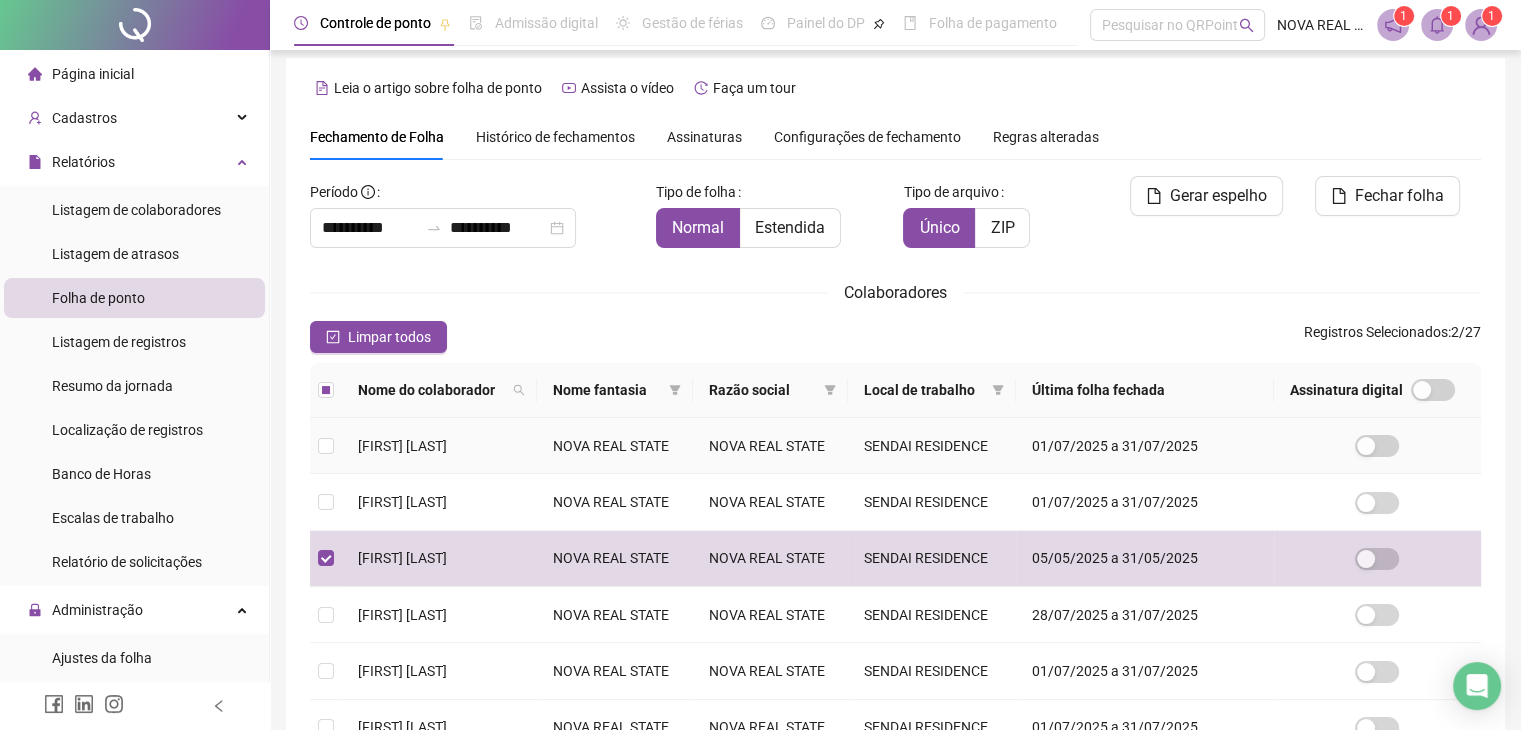 scroll, scrollTop: 0, scrollLeft: 0, axis: both 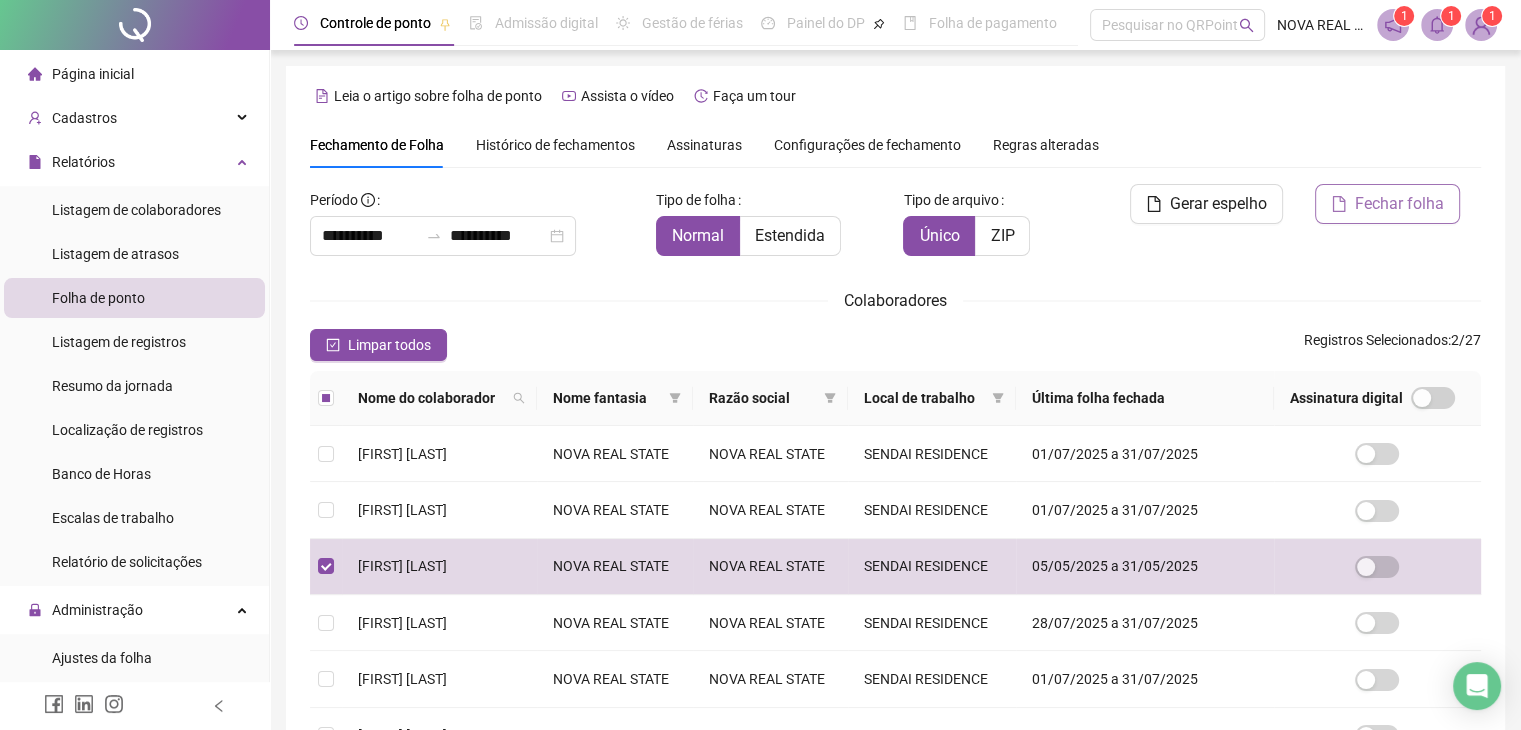 click on "Fechar folha" at bounding box center [1399, 204] 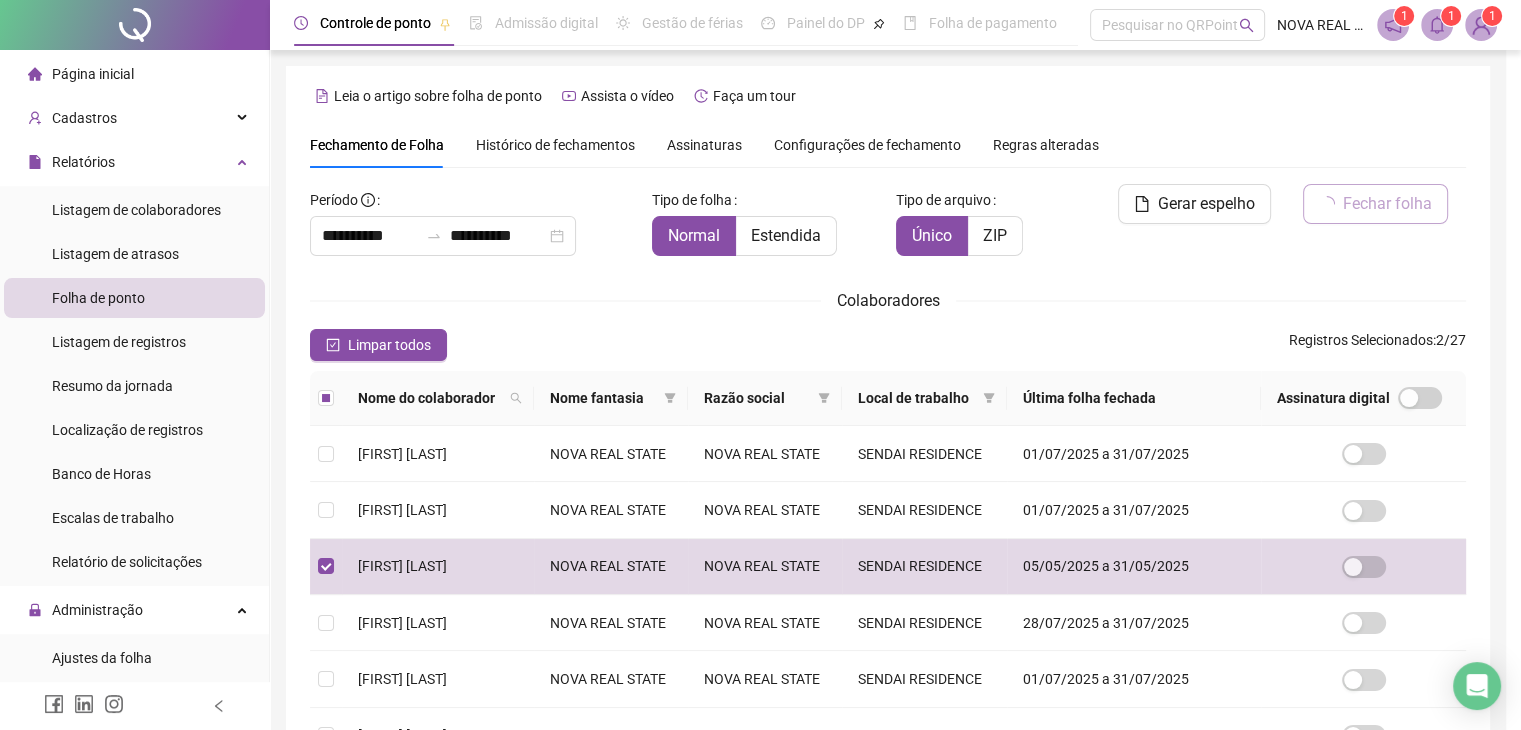 scroll, scrollTop: 33, scrollLeft: 0, axis: vertical 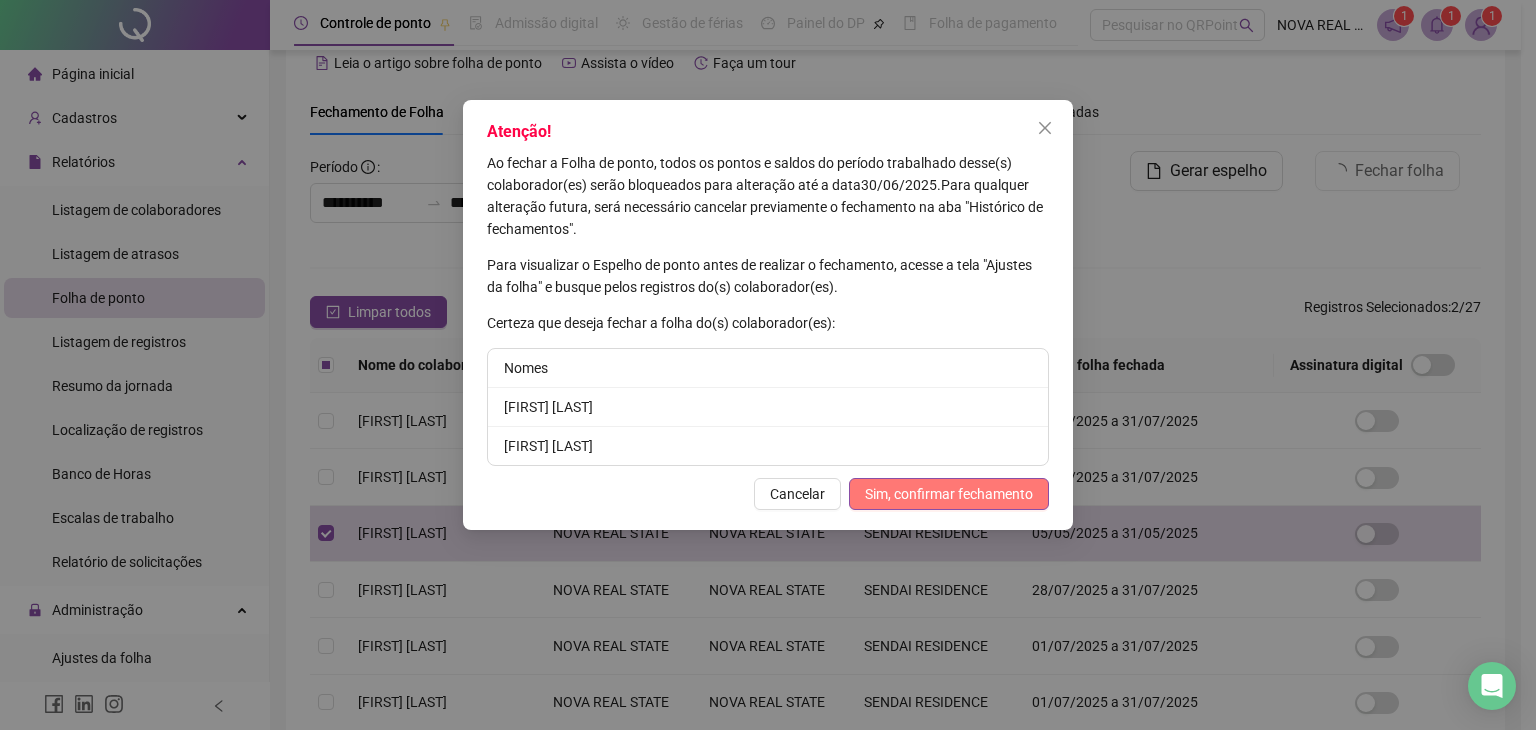 click on "Sim, confirmar fechamento" at bounding box center (949, 494) 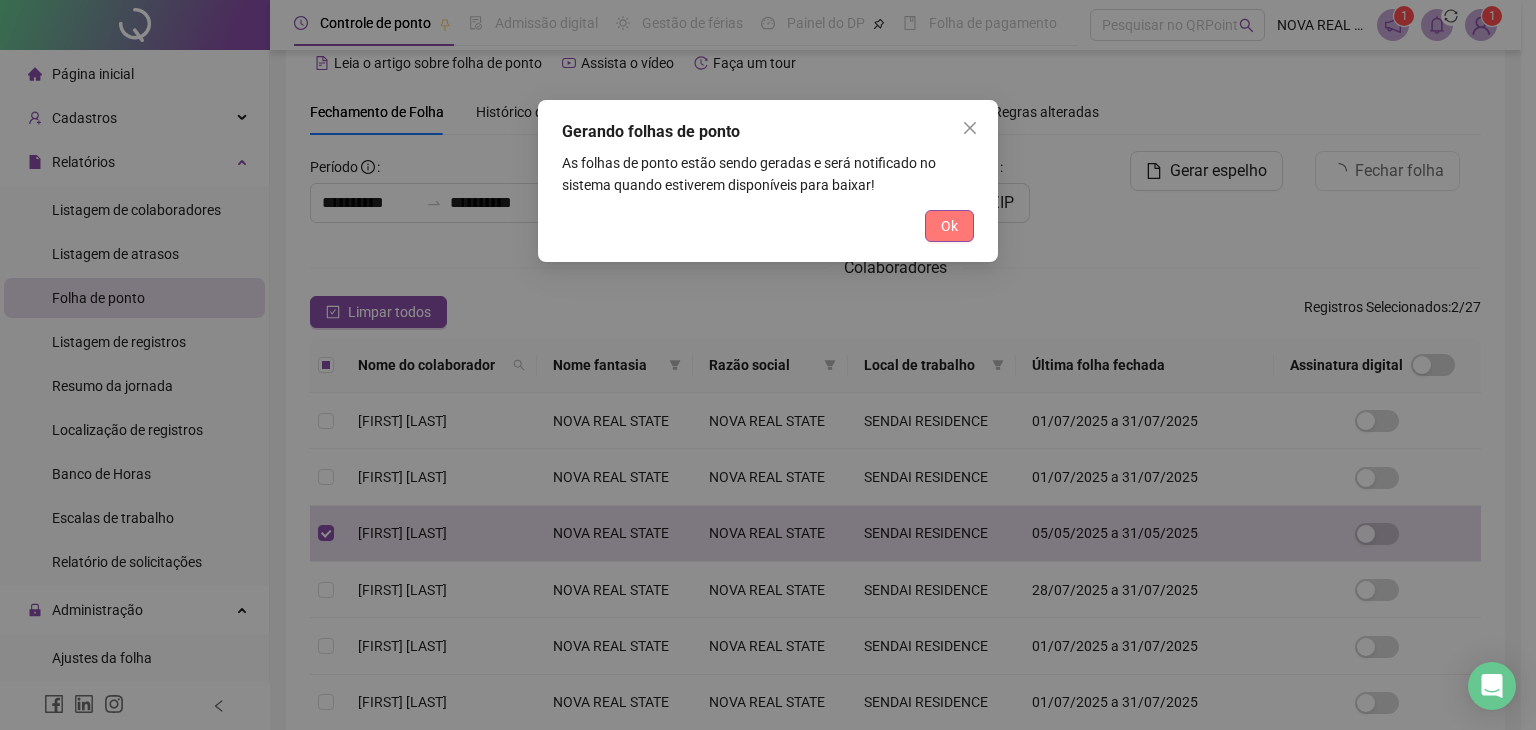 click on "Ok" at bounding box center (949, 226) 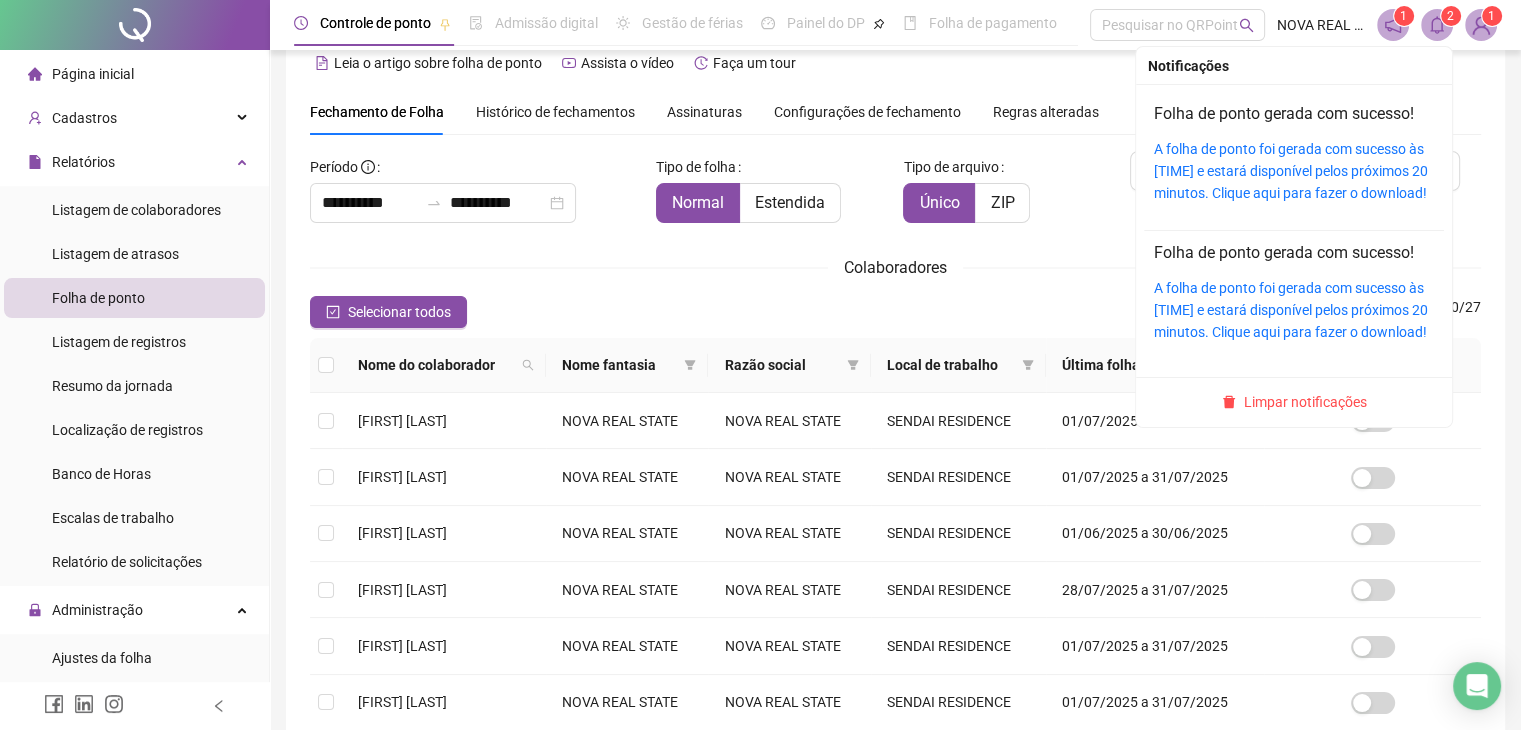 click 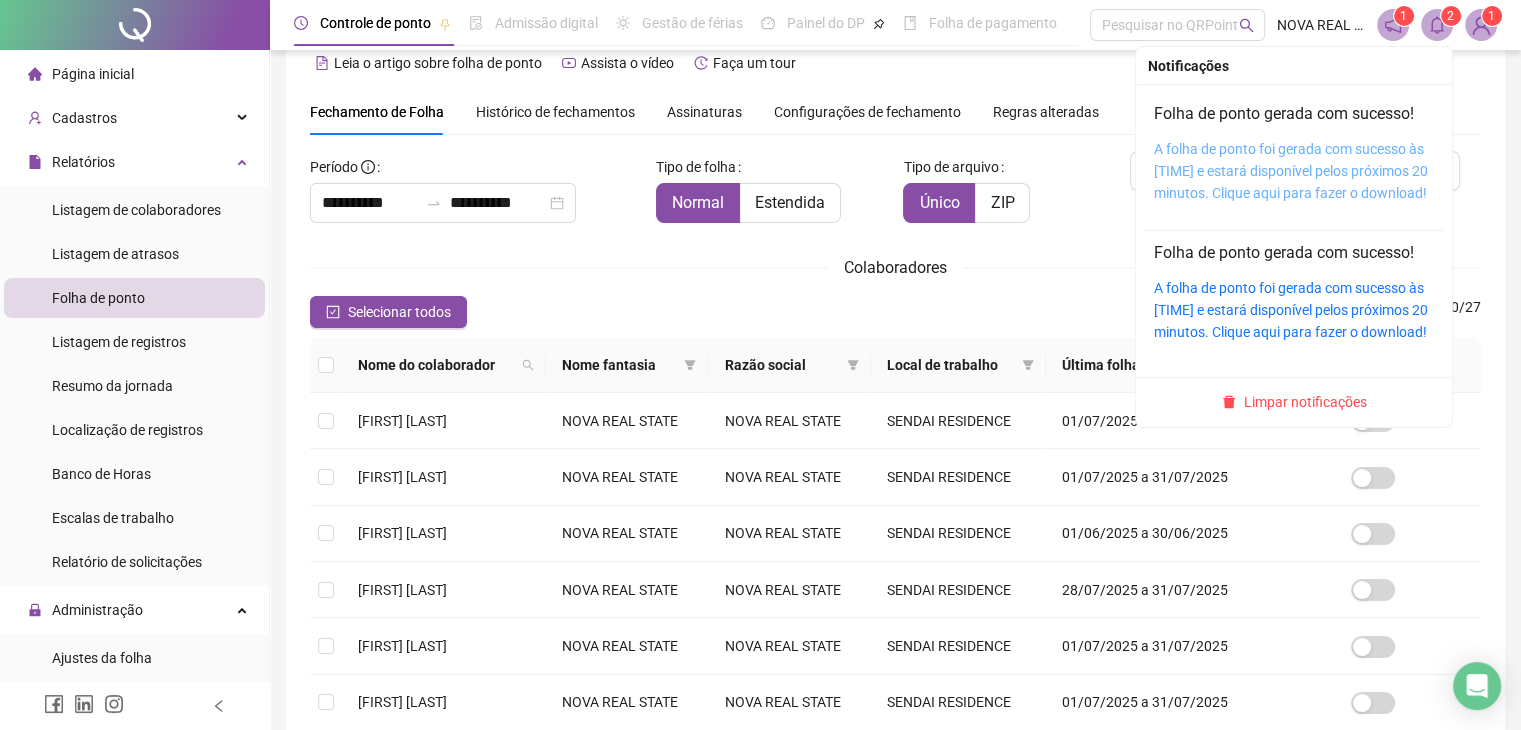 click on "A folha de ponto foi gerada com sucesso às 16:43:40 e estará disponível pelos próximos 20 minutos.
Clique aqui para fazer o download!" at bounding box center [1291, 171] 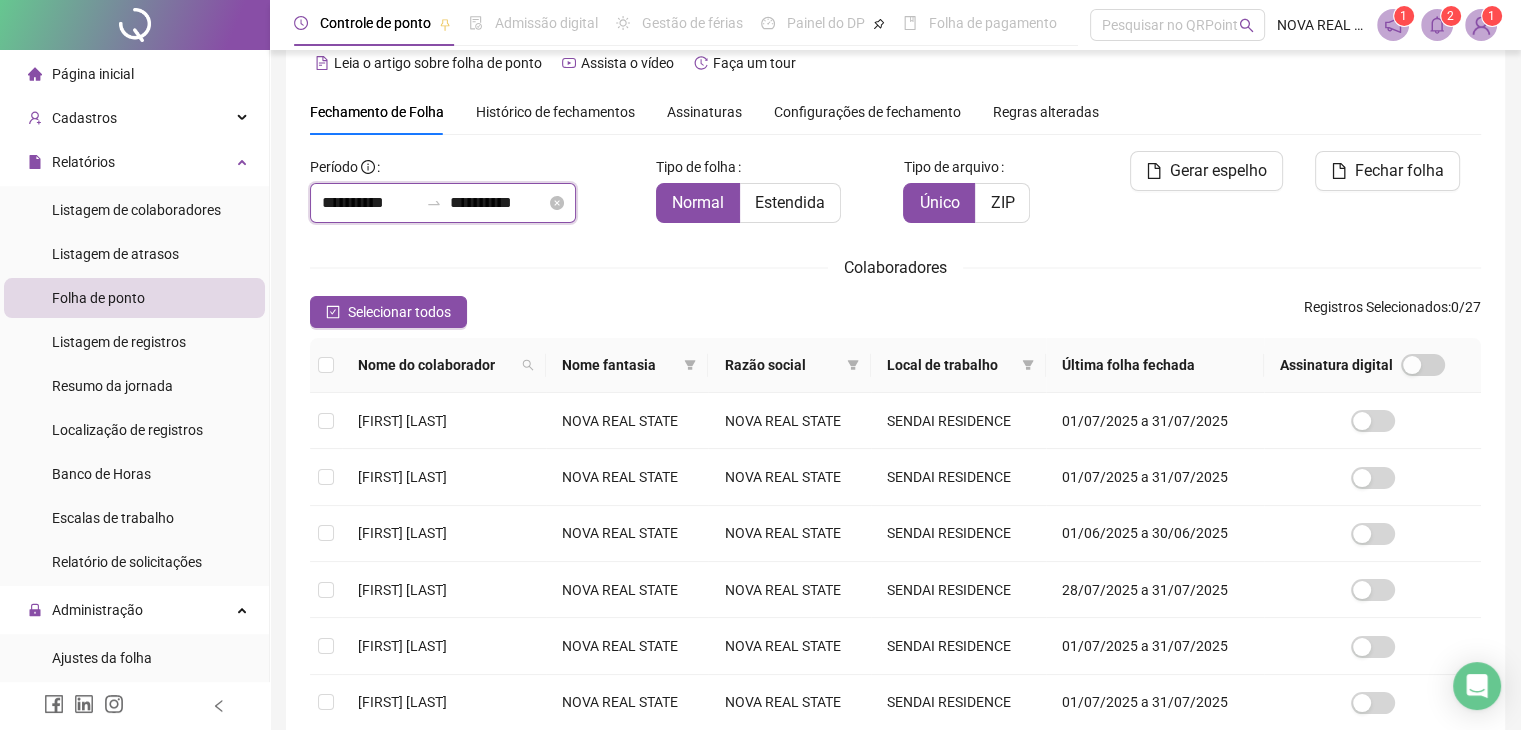 click on "**********" at bounding box center [370, 203] 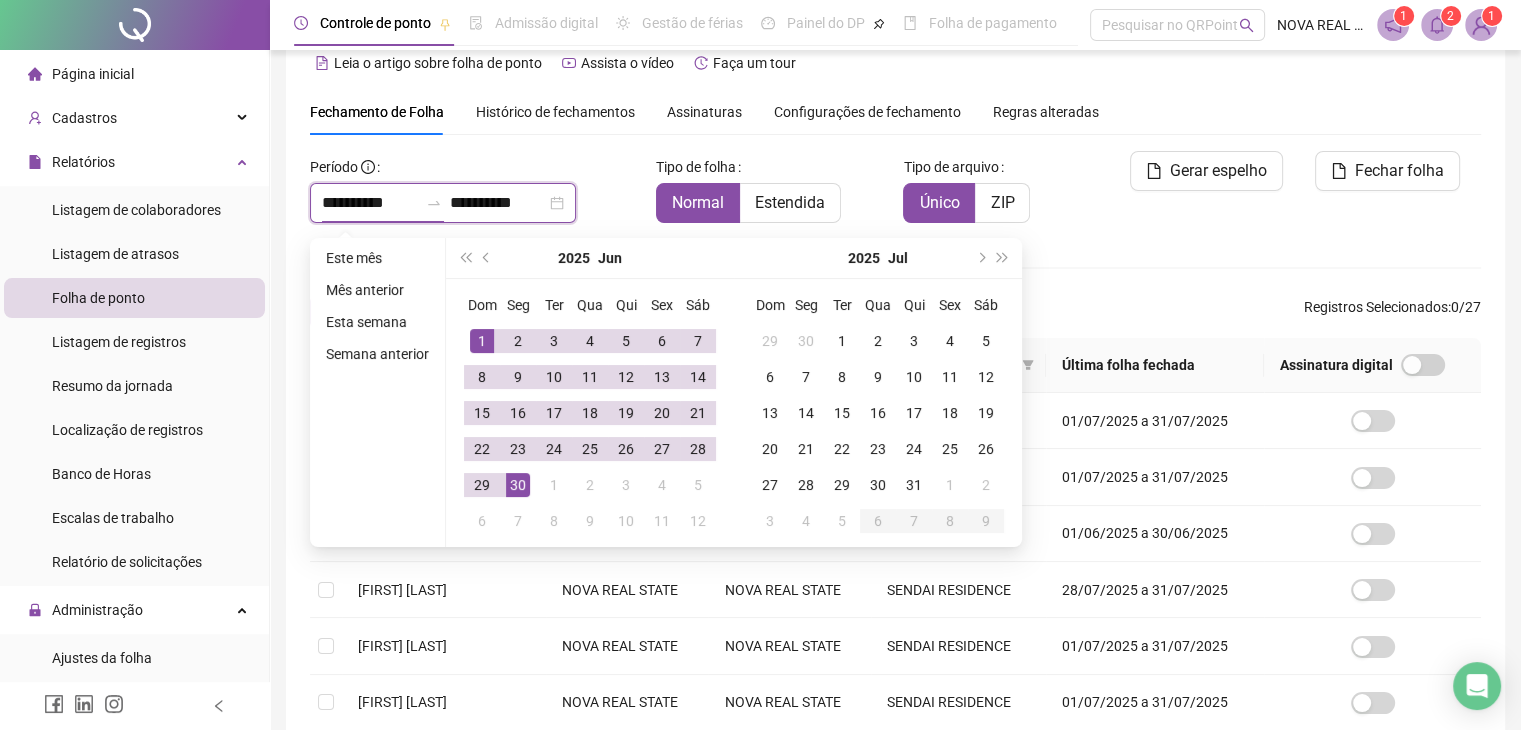 type on "**********" 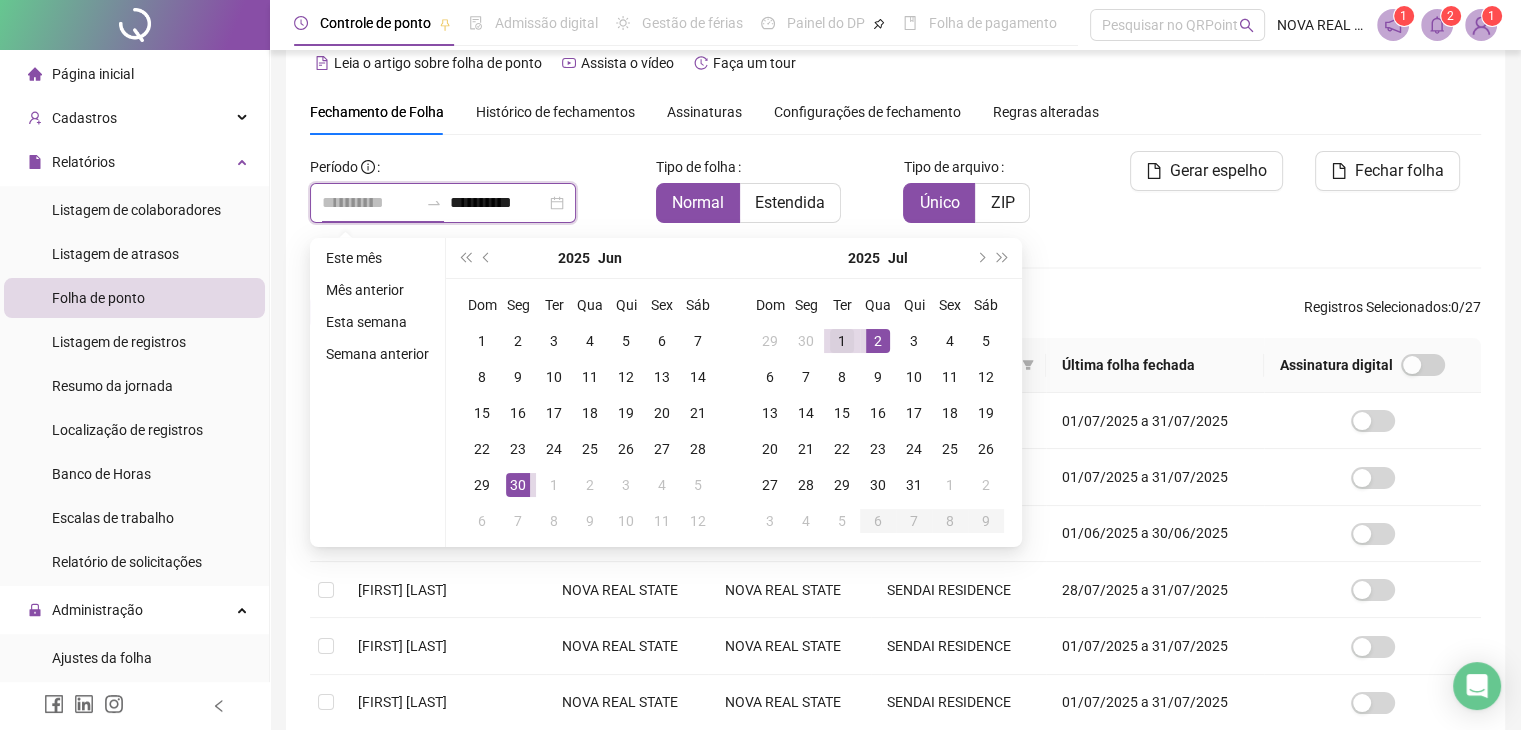 type on "**********" 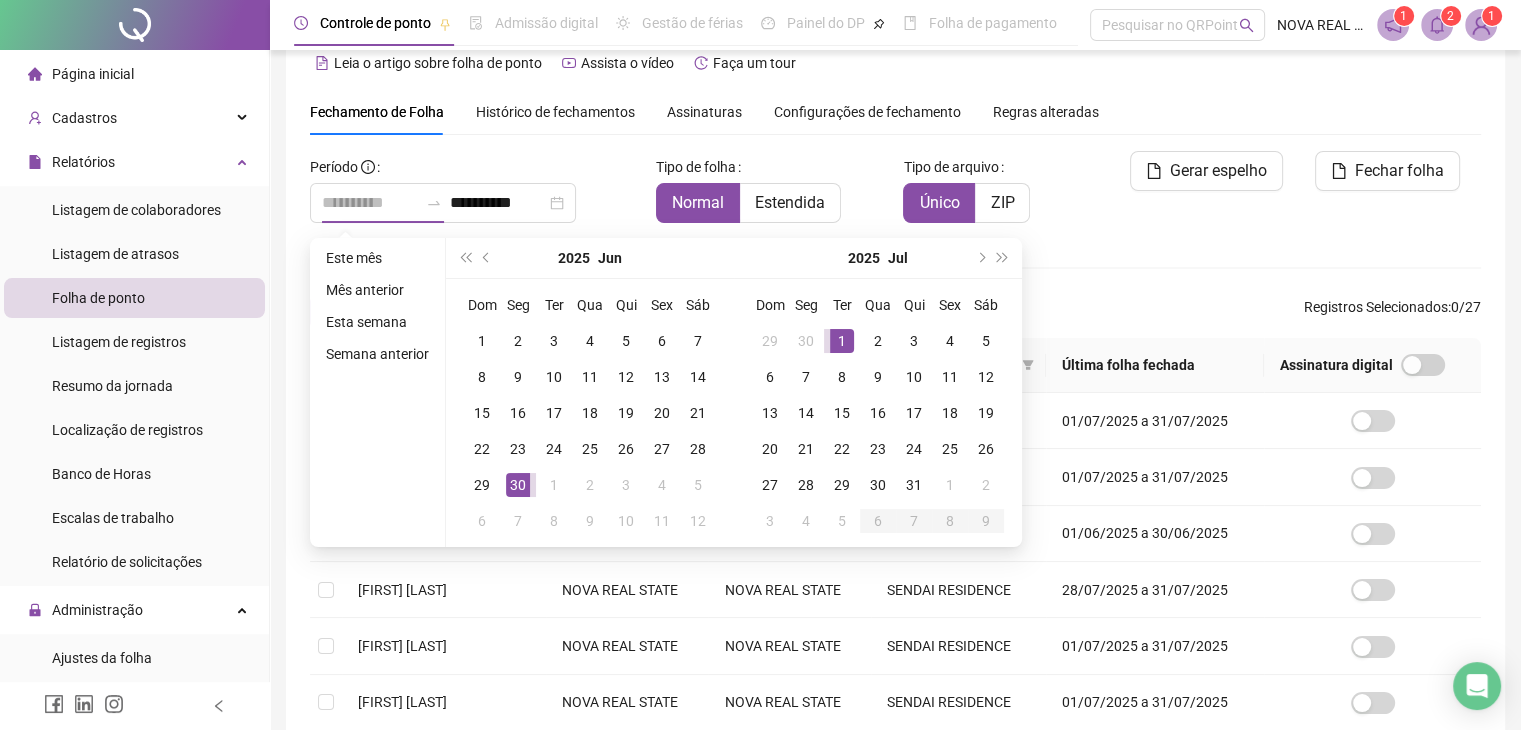 click on "1" at bounding box center [842, 341] 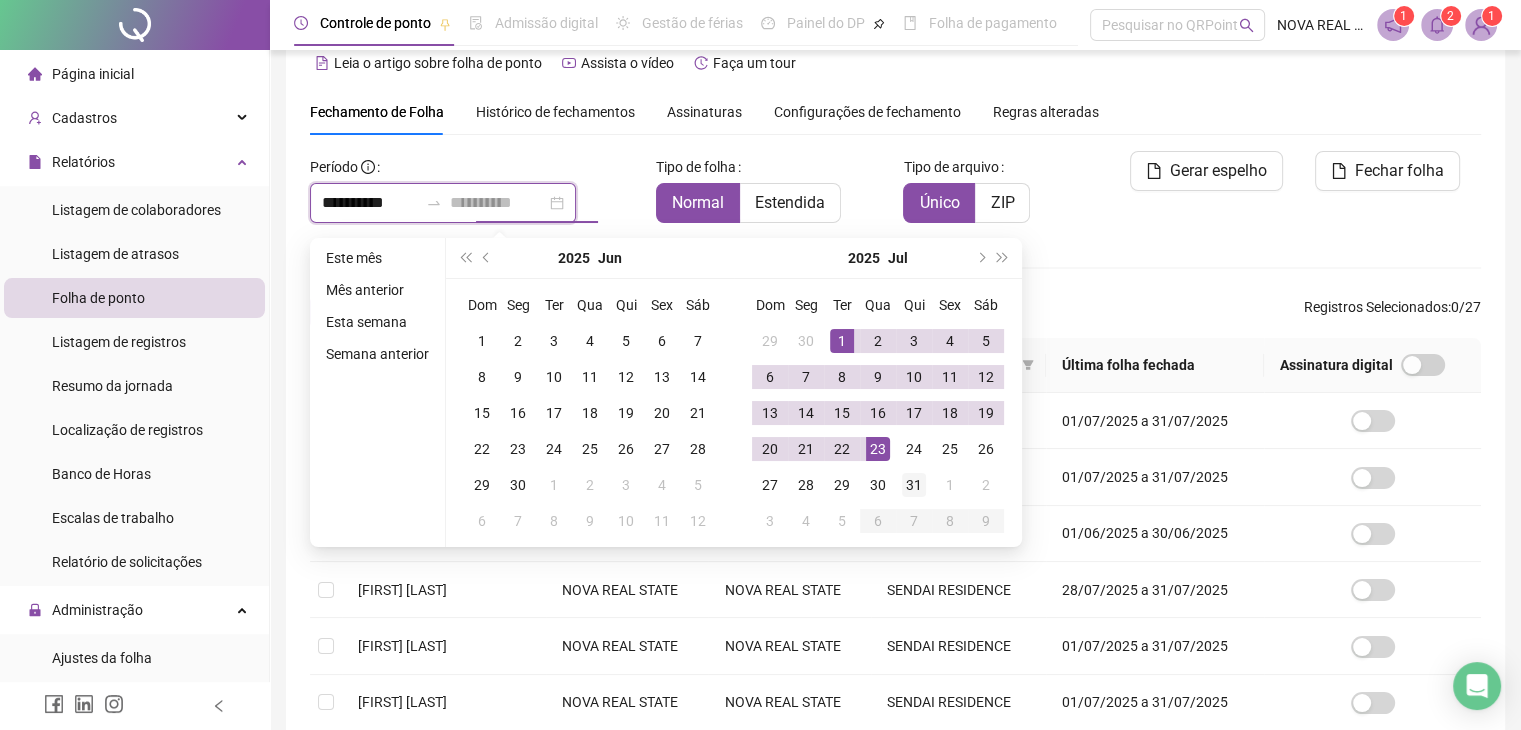 type on "**********" 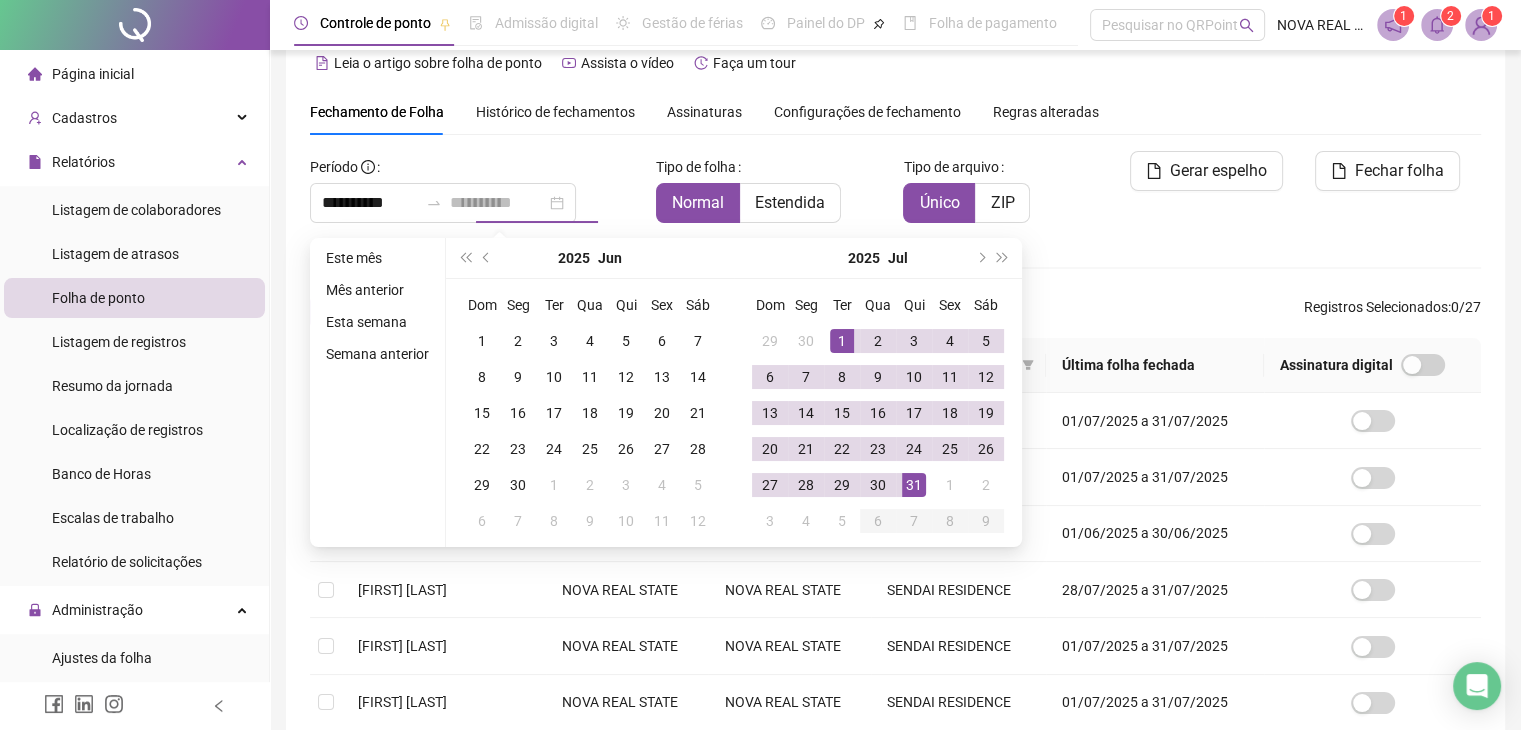 click on "31" at bounding box center (914, 485) 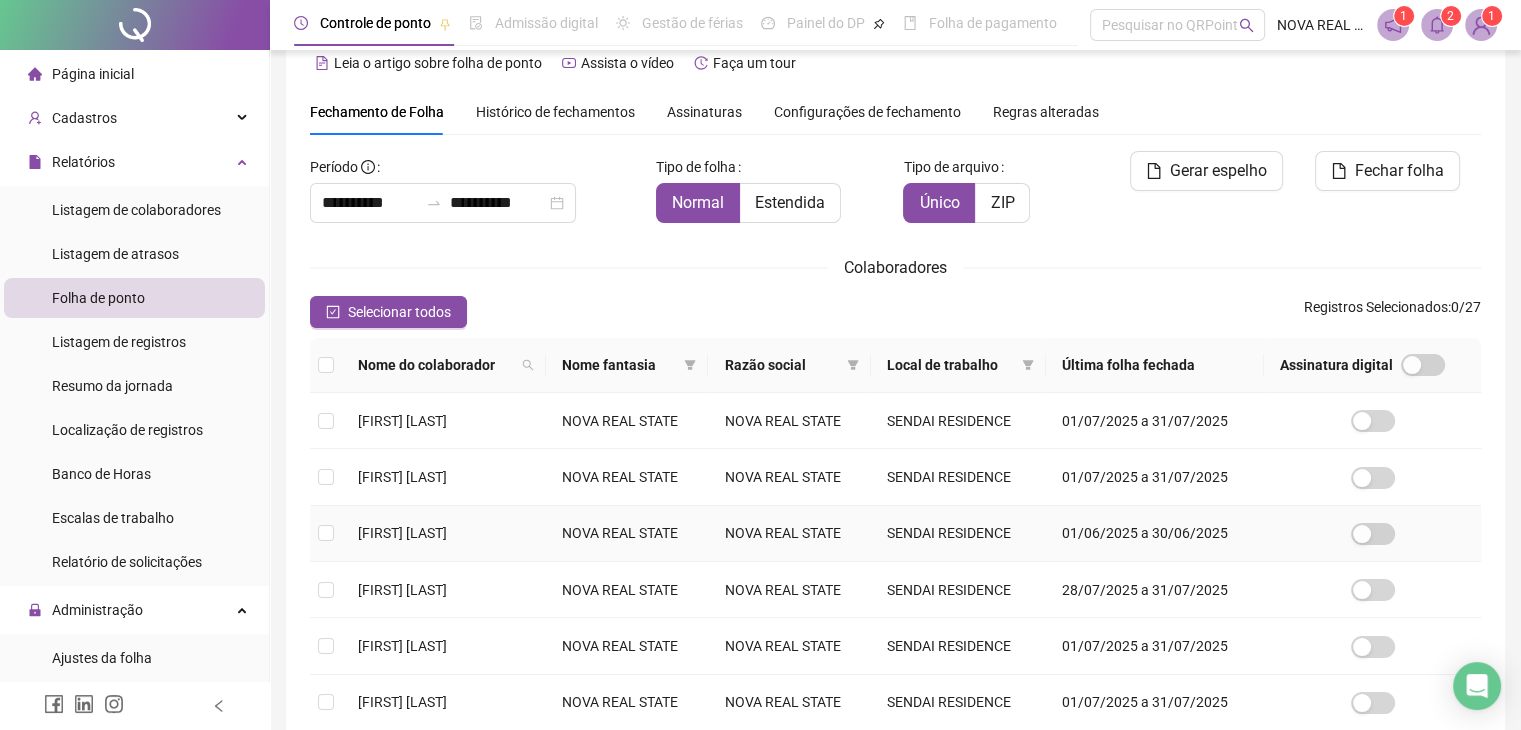 click at bounding box center (326, 534) 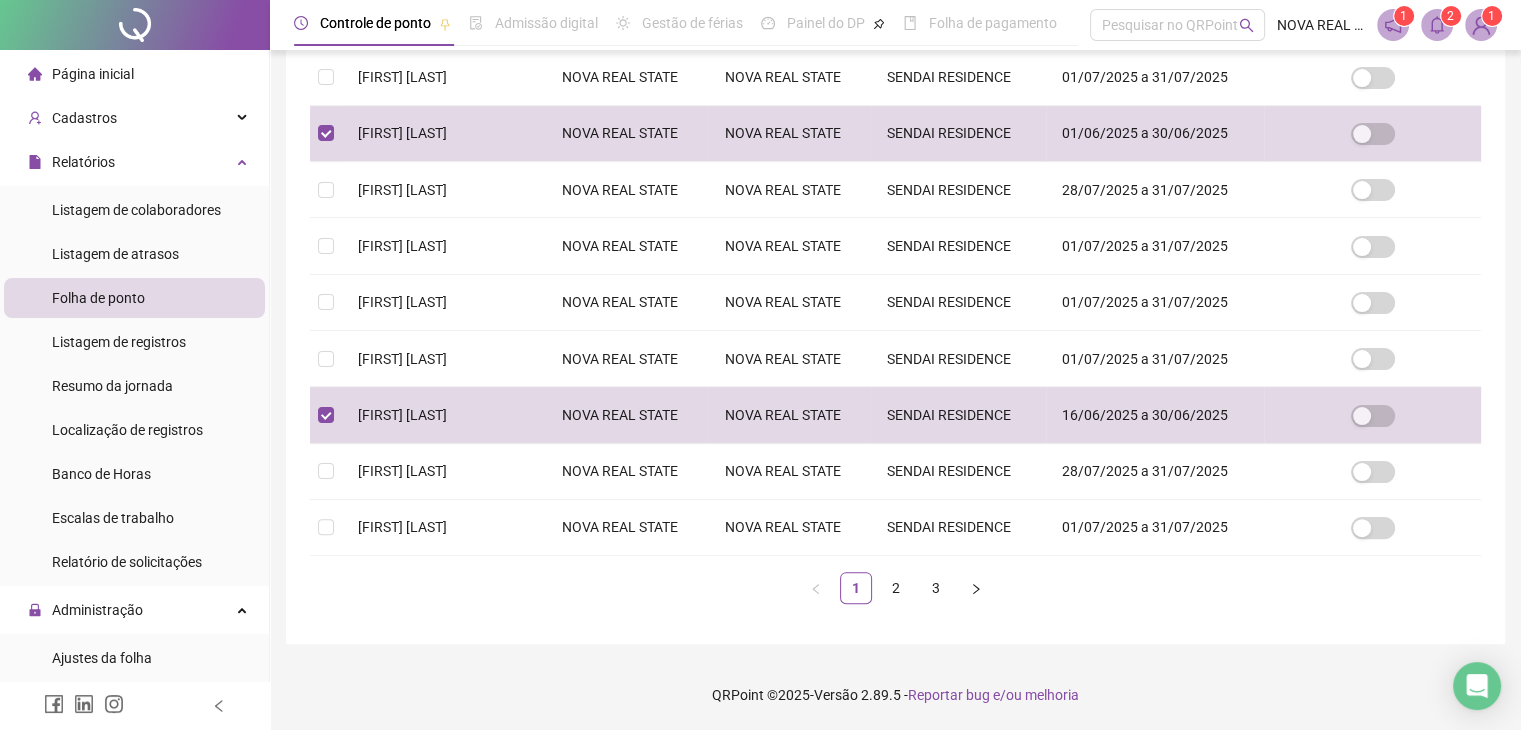 scroll, scrollTop: 33, scrollLeft: 0, axis: vertical 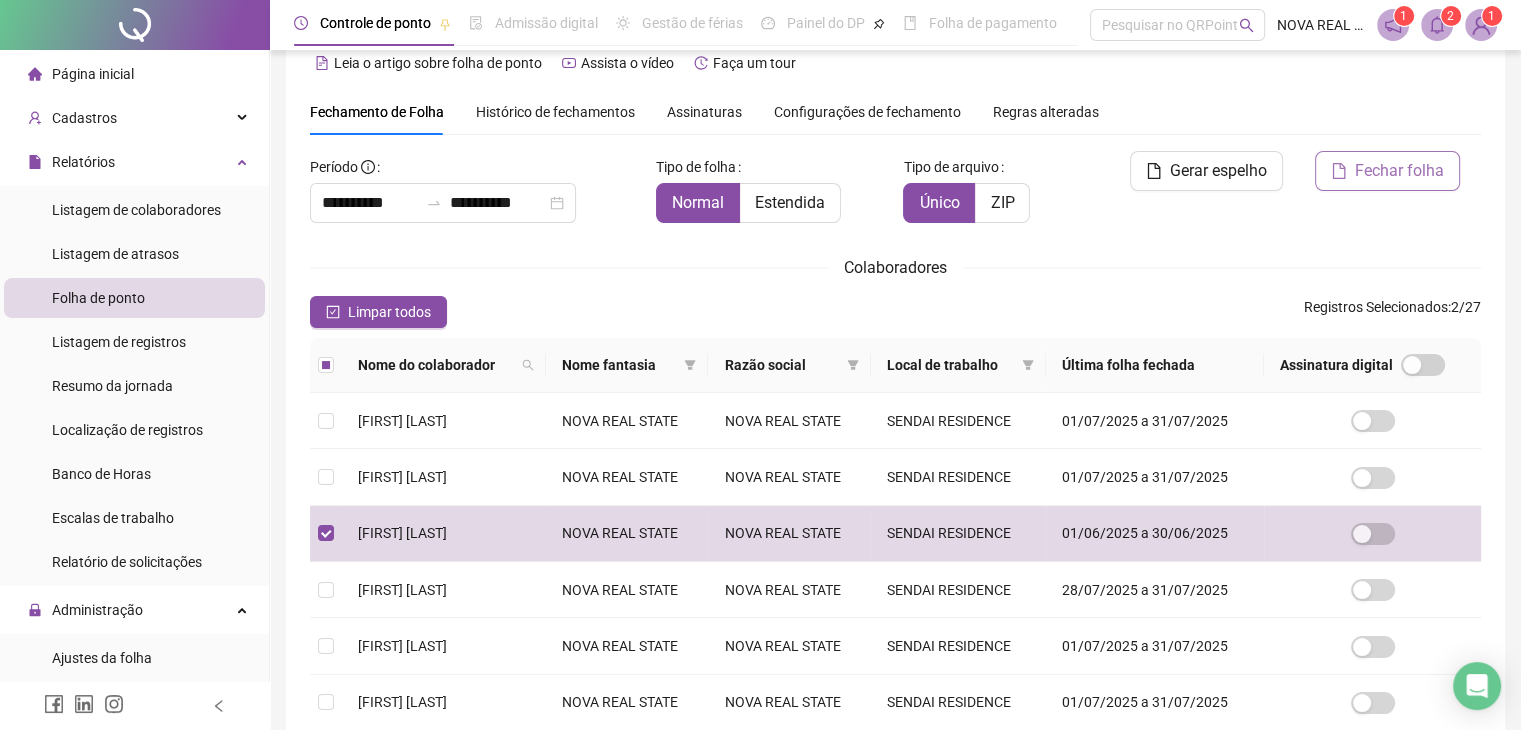 click on "Fechar folha" at bounding box center [1387, 171] 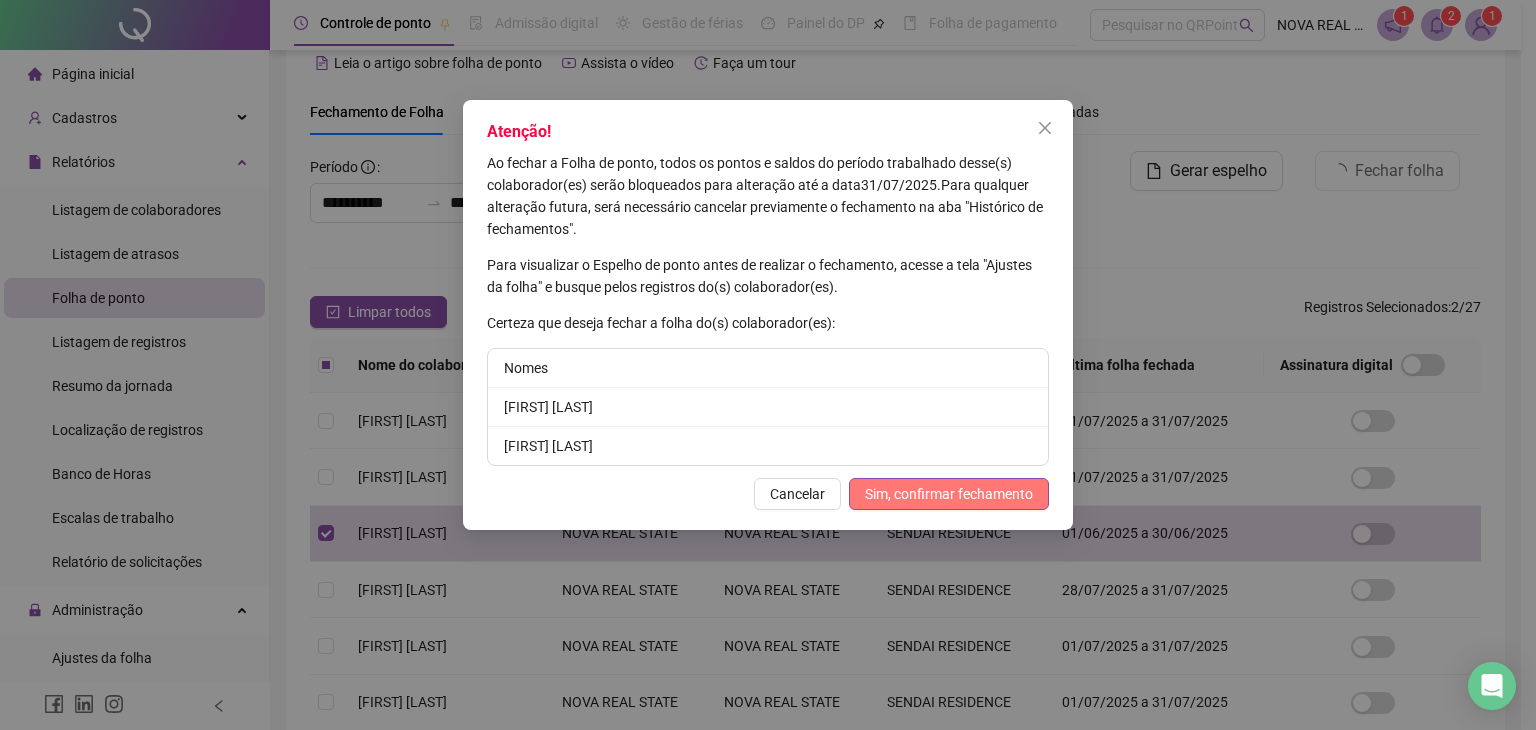 click on "Sim, confirmar fechamento" at bounding box center (949, 494) 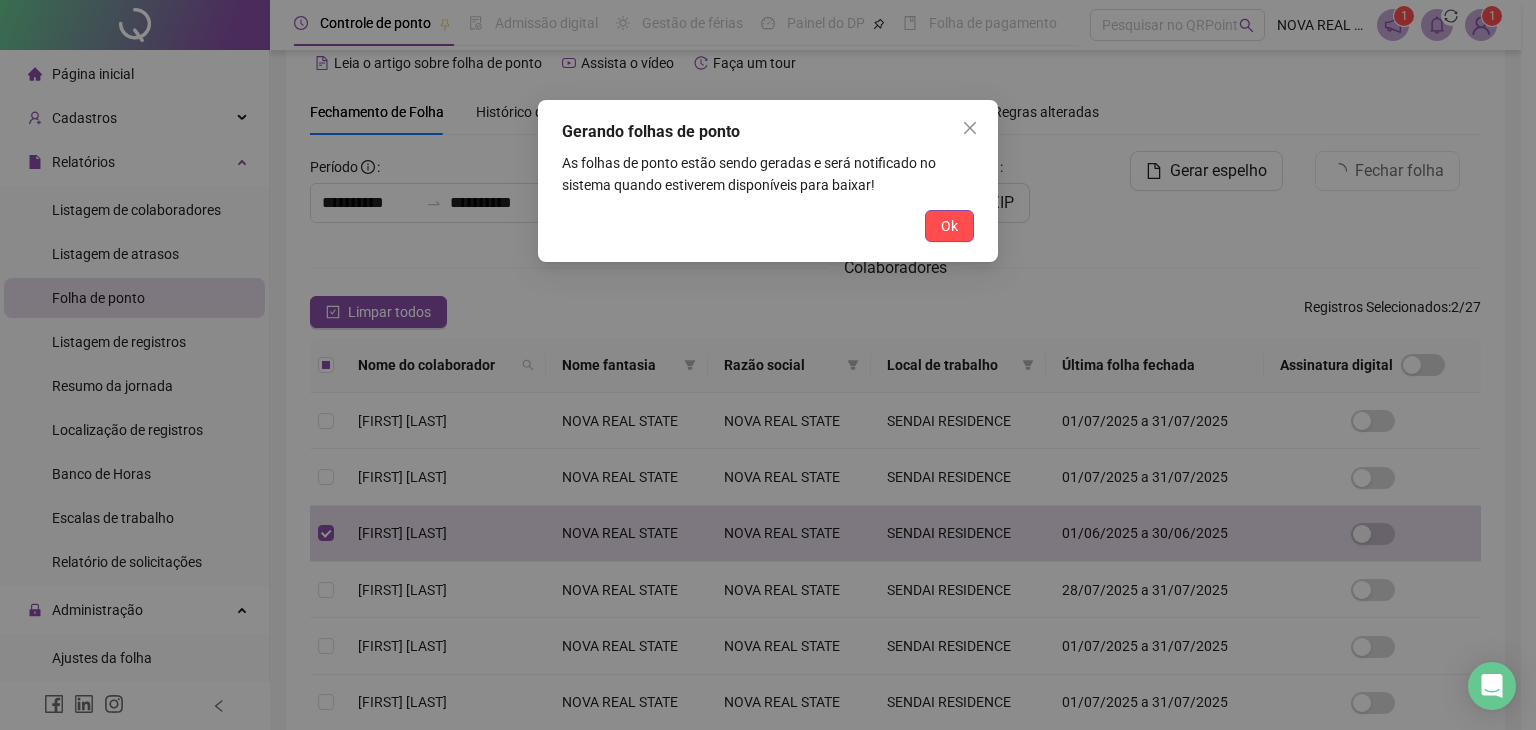 click on "Gerando folhas de ponto As folhas de ponto estão sendo geradas e será notificado no
sistema quando estiverem disponíveis para baixar! Ok" at bounding box center [768, 181] 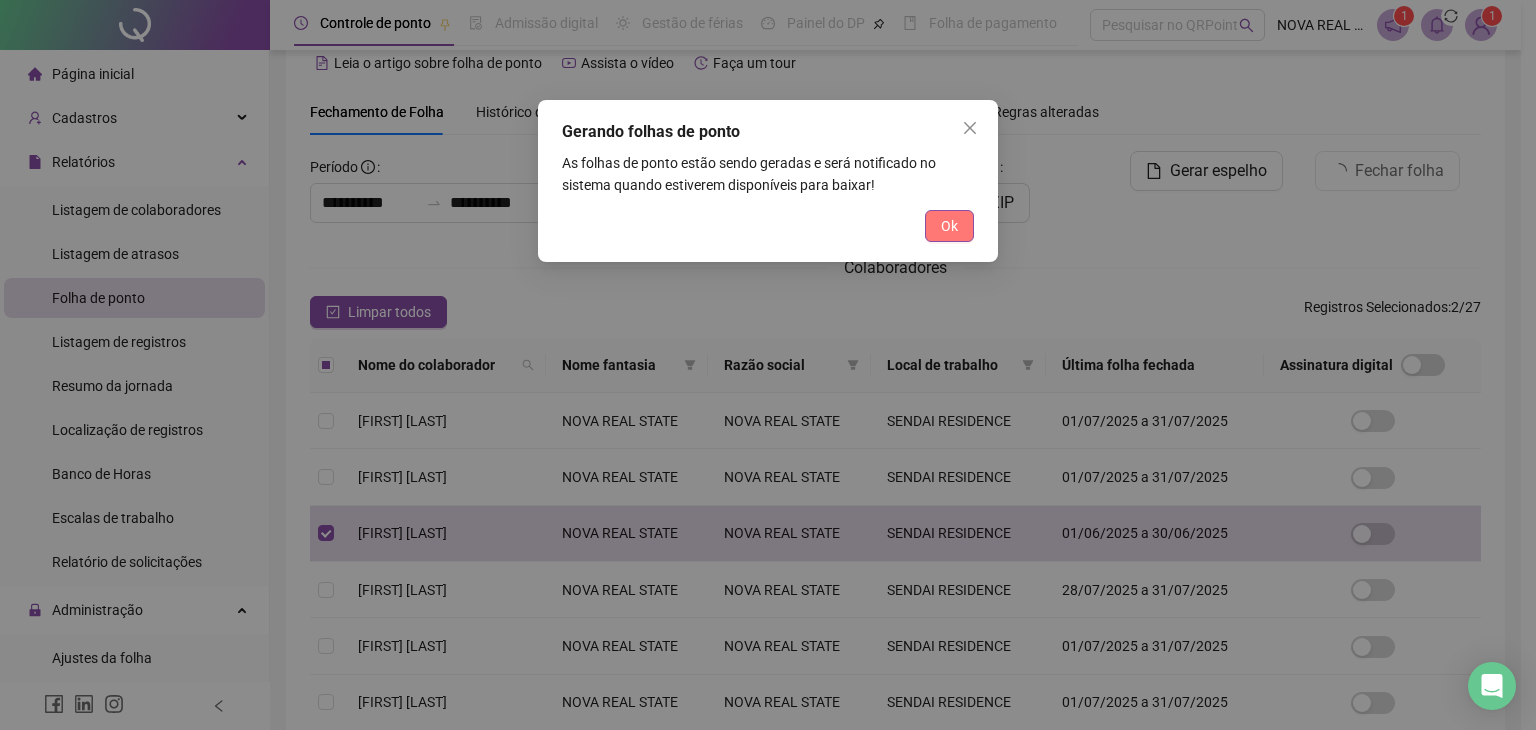 click on "Ok" at bounding box center [949, 226] 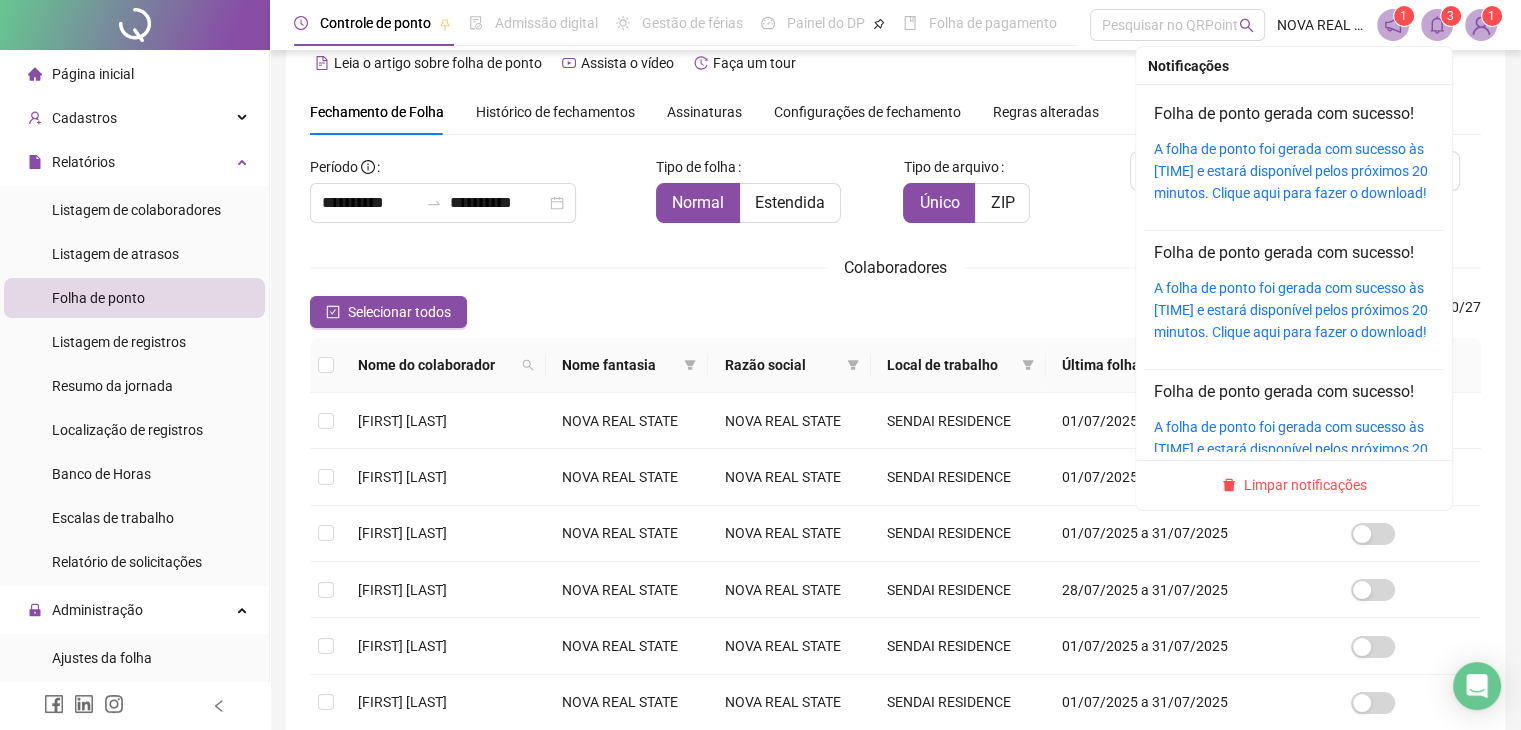 click 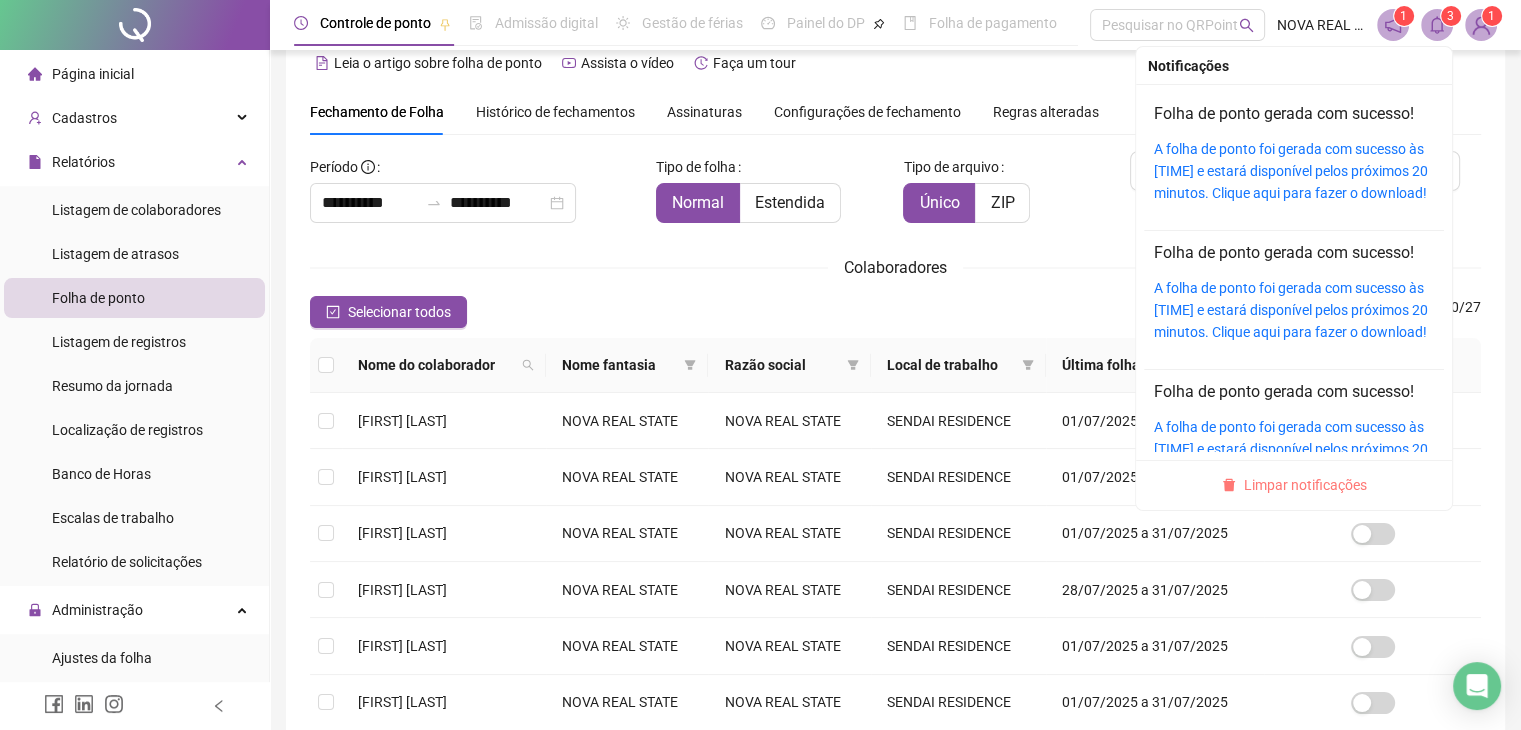 click on "Limpar notificações" at bounding box center [1305, 485] 